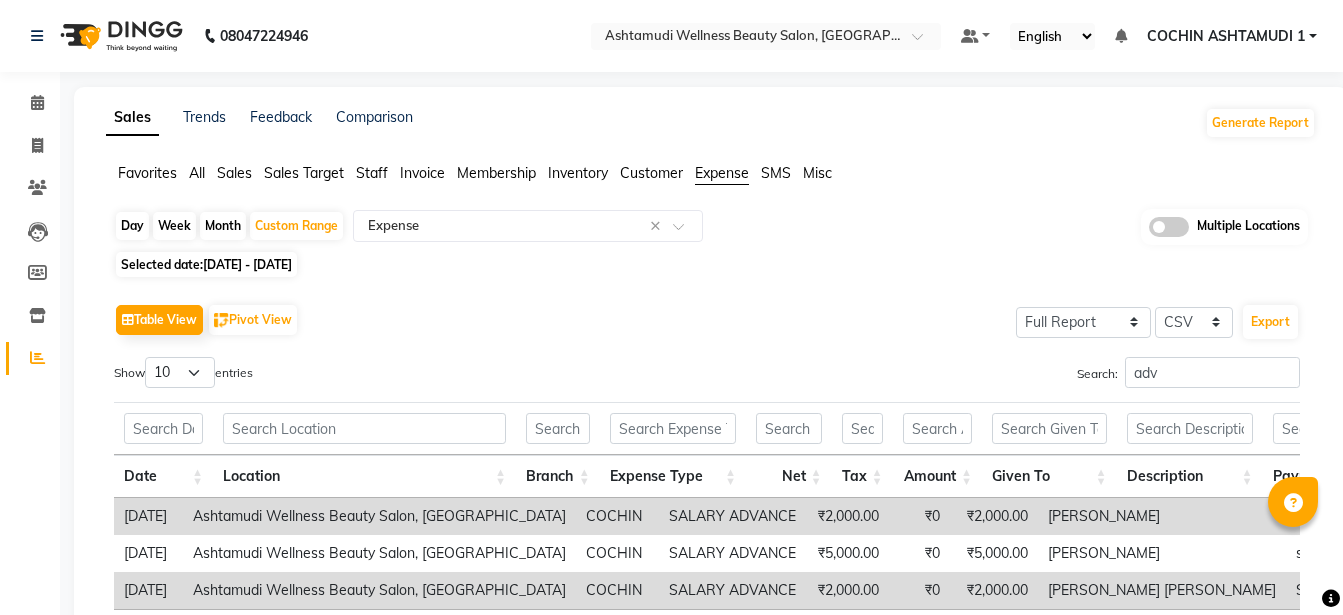 select on "full_report" 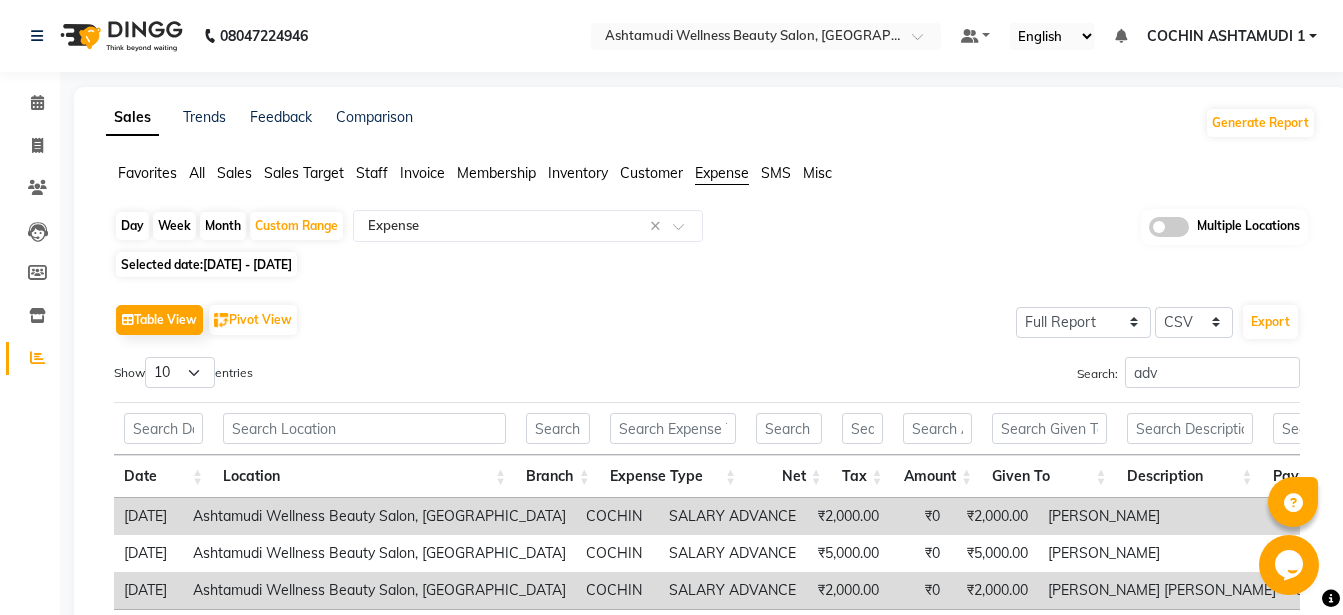 scroll, scrollTop: 102, scrollLeft: 0, axis: vertical 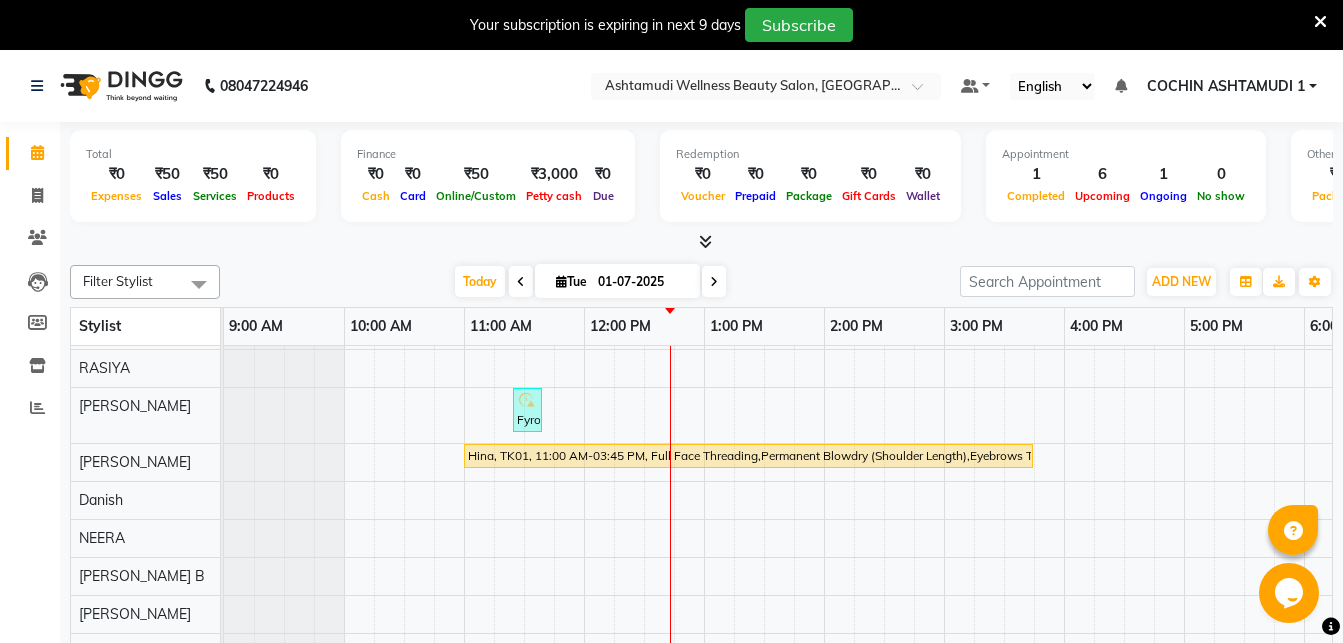 click at bounding box center (1320, 22) 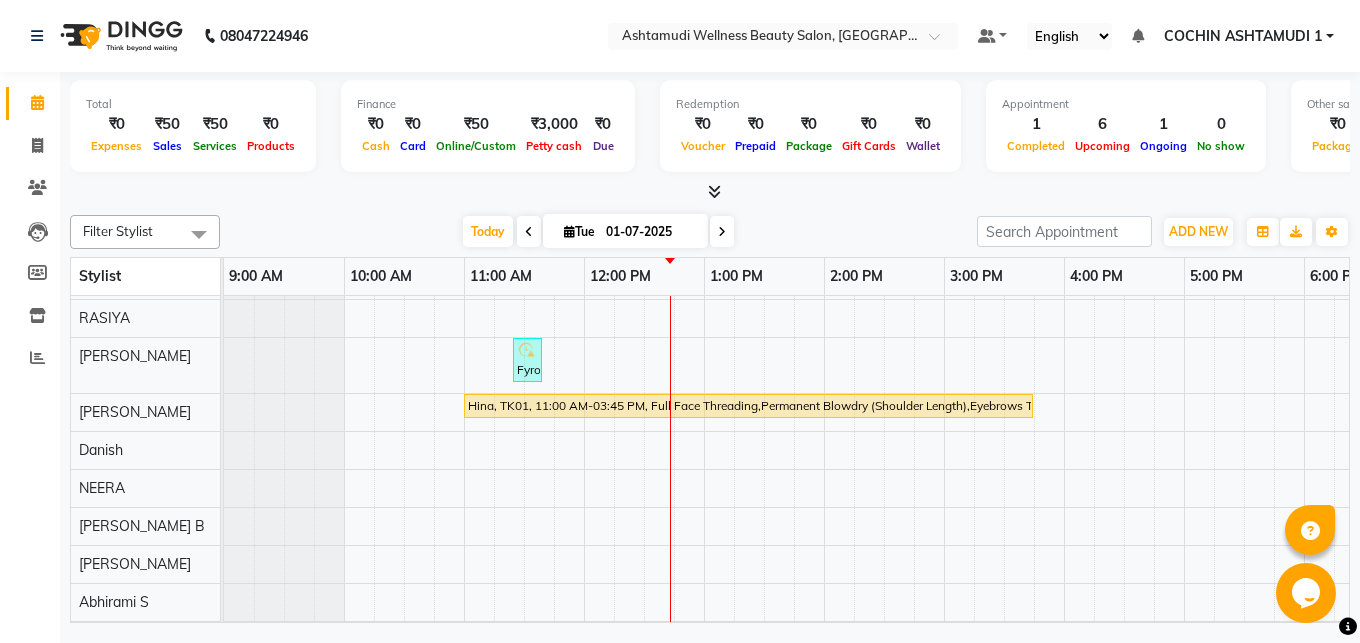 scroll, scrollTop: 13, scrollLeft: 0, axis: vertical 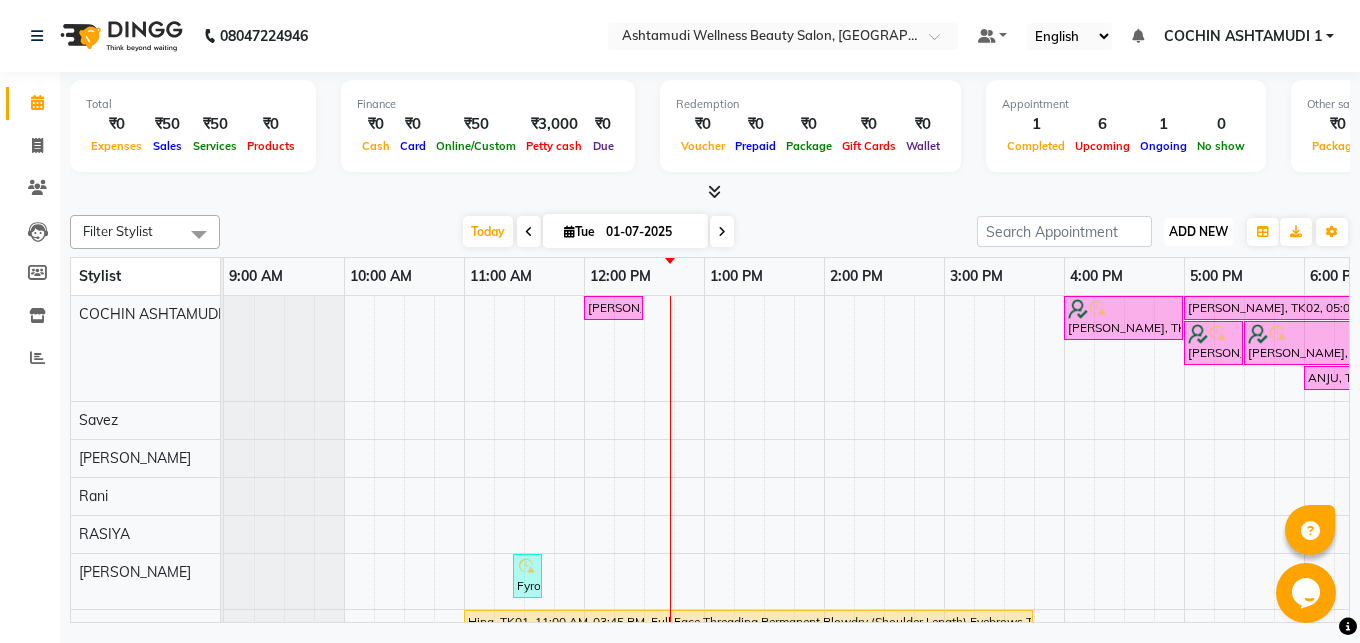 click on "ADD NEW" at bounding box center (1198, 231) 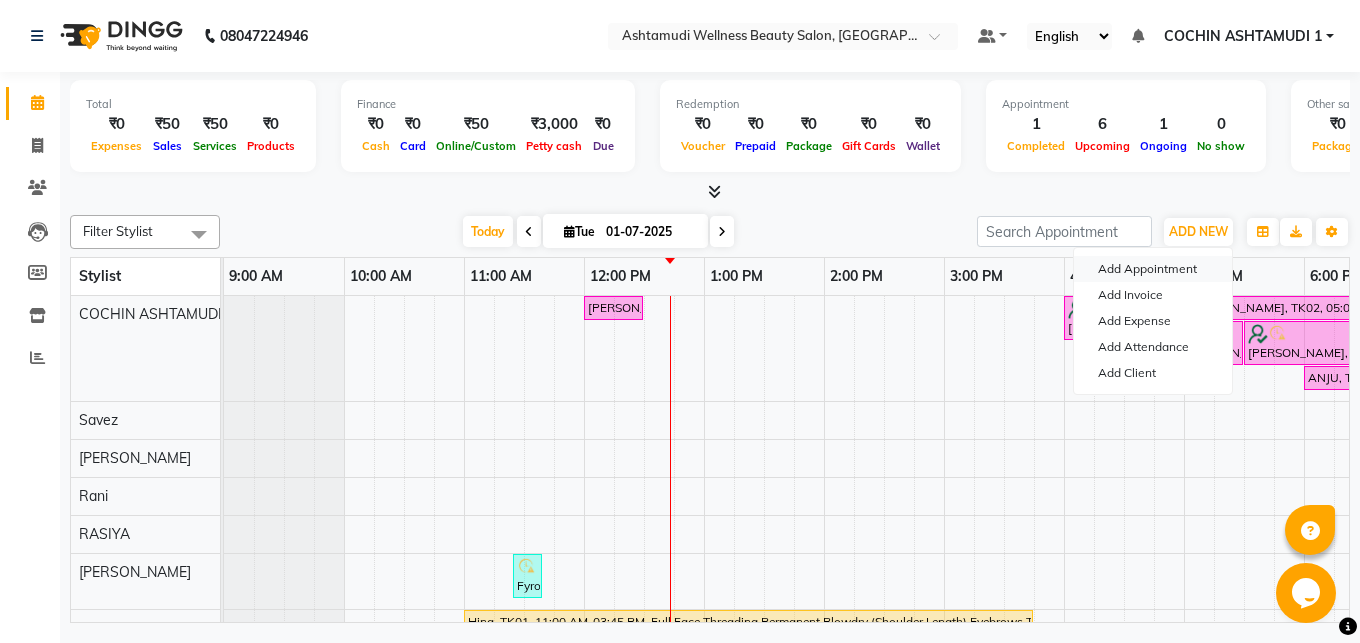 click on "Add Appointment" at bounding box center [1153, 269] 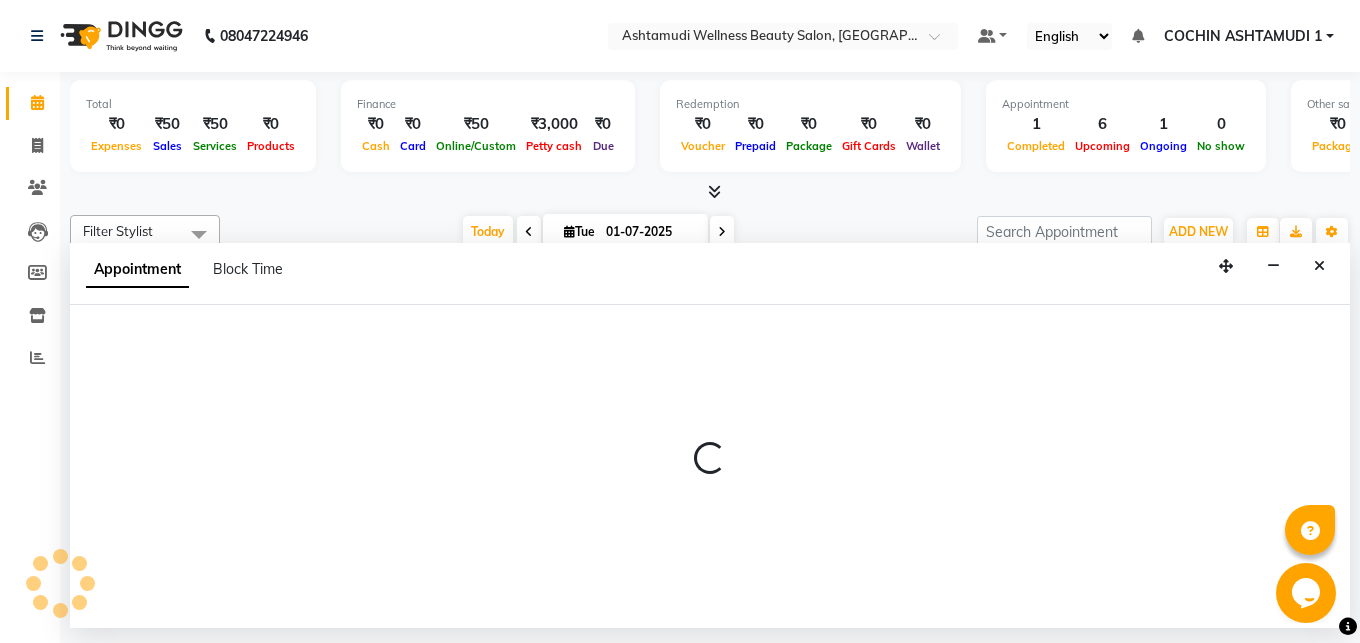 select on "tentative" 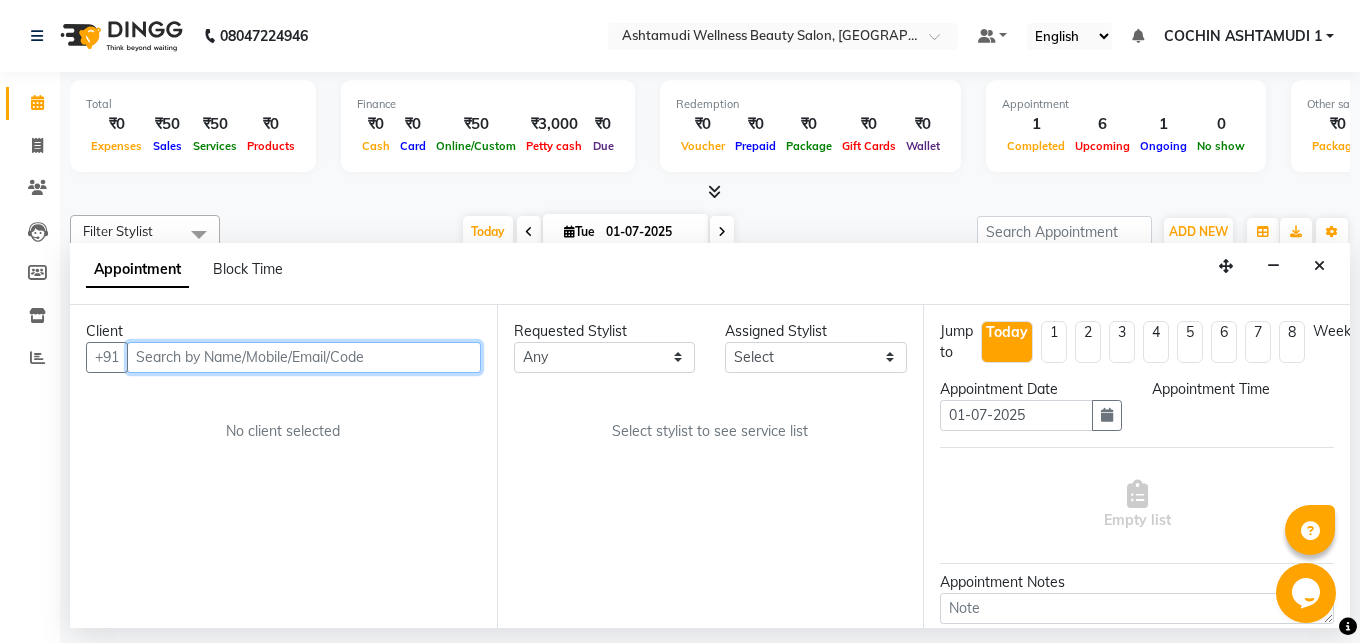 click at bounding box center [304, 357] 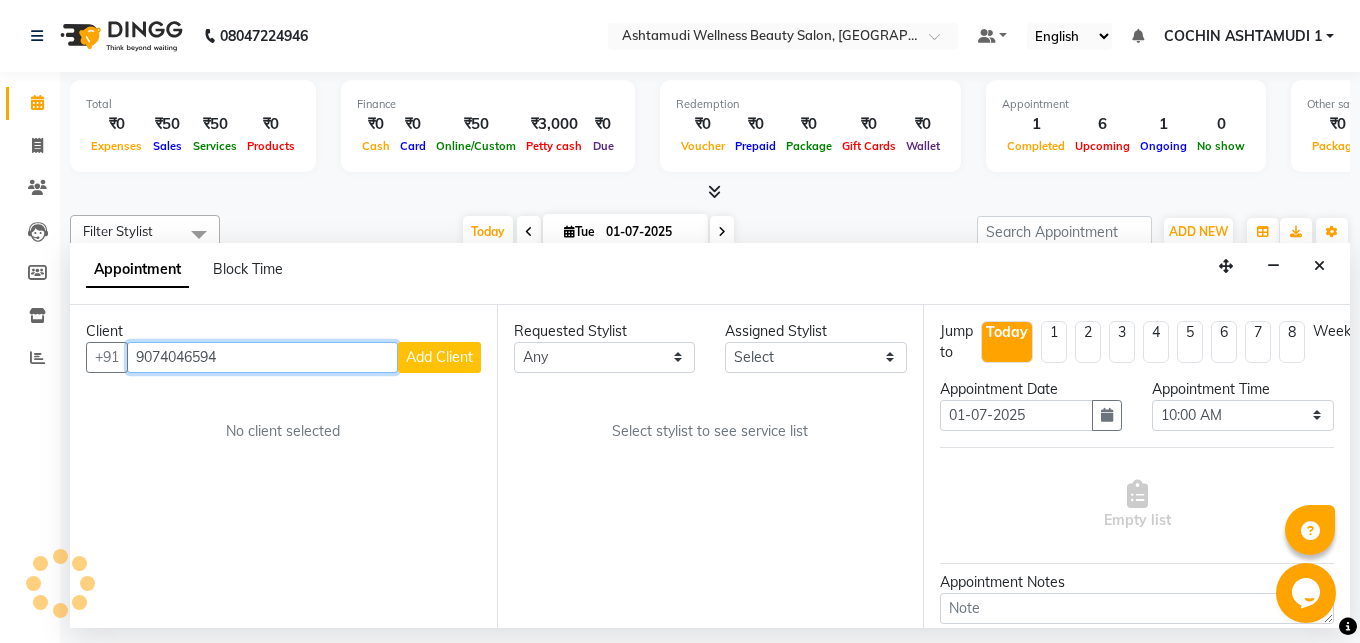 click on "9074046594" at bounding box center (262, 357) 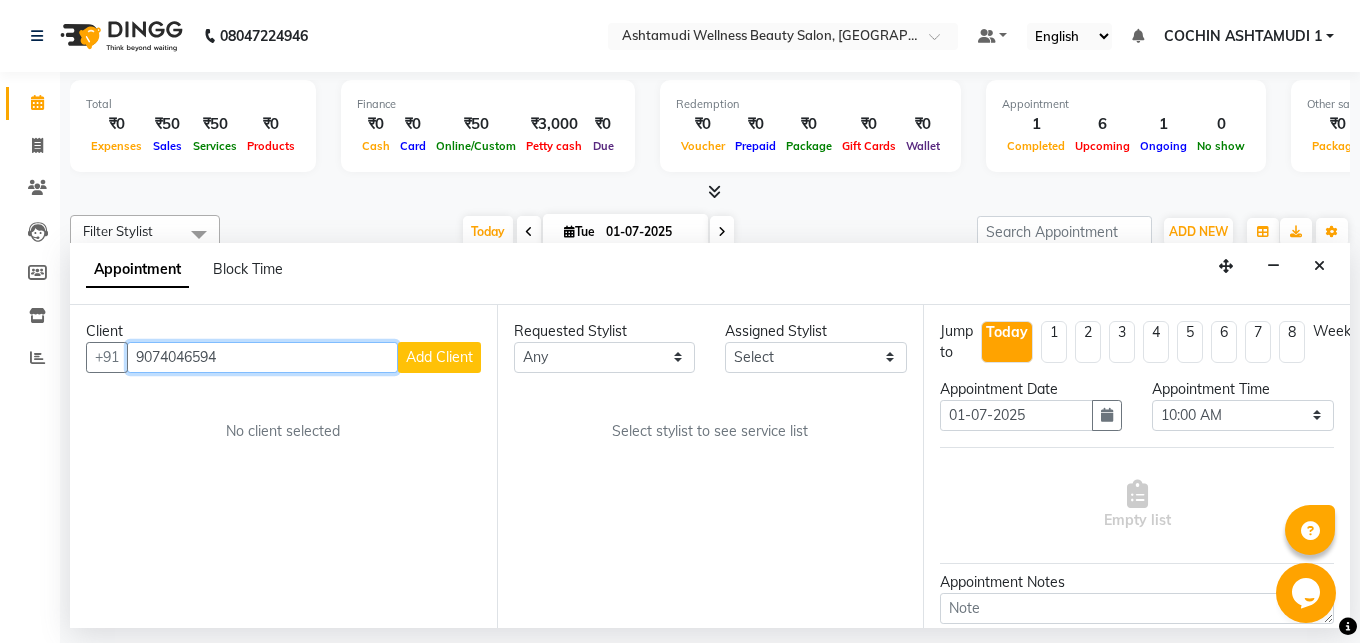 click on "9074046594" at bounding box center (262, 357) 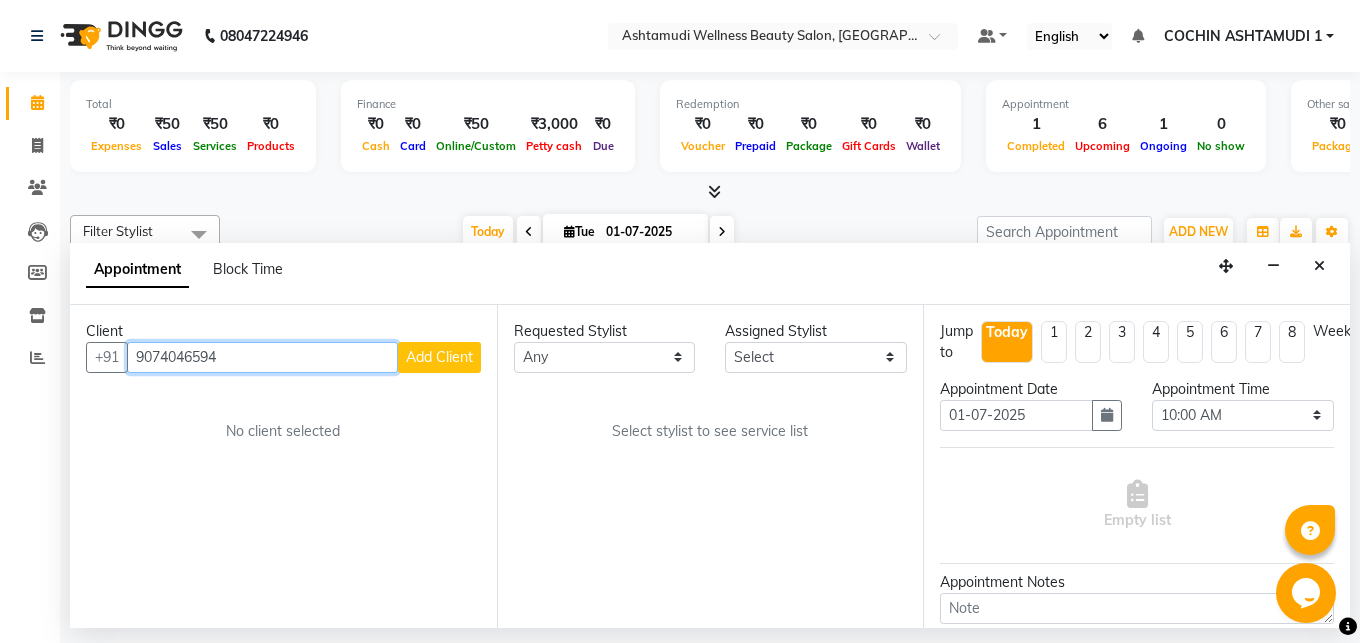 click on "9074046594" at bounding box center (262, 357) 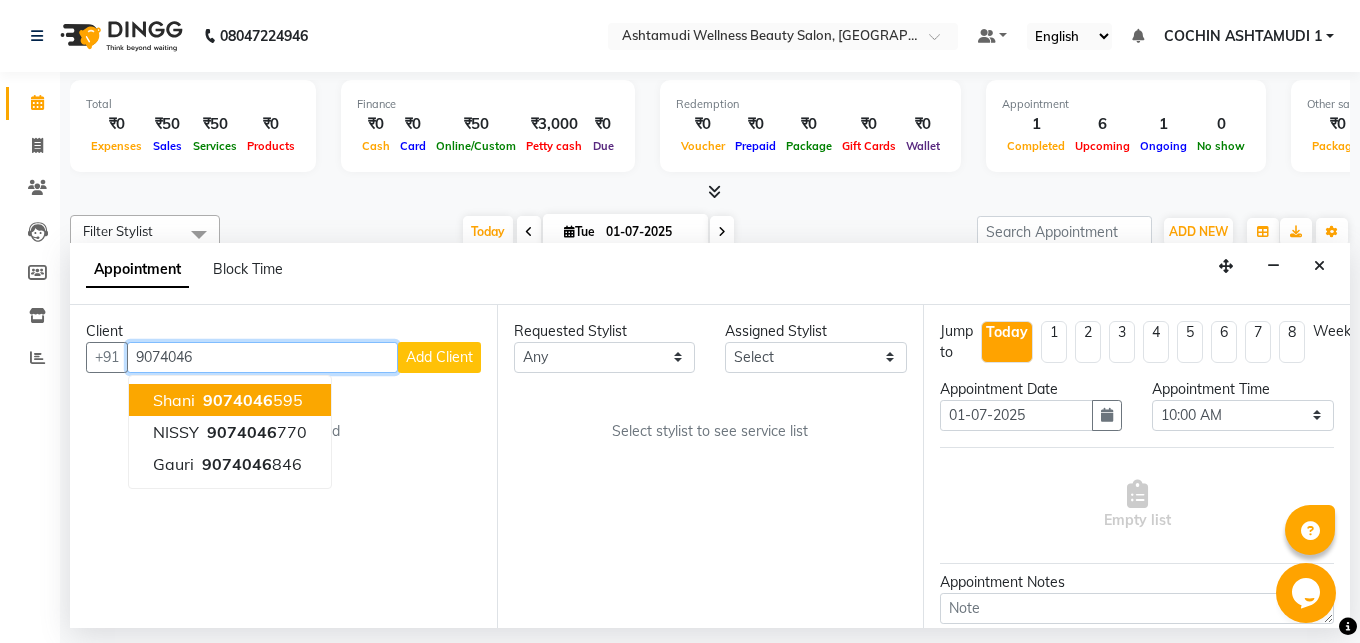click on "9074046" at bounding box center (238, 400) 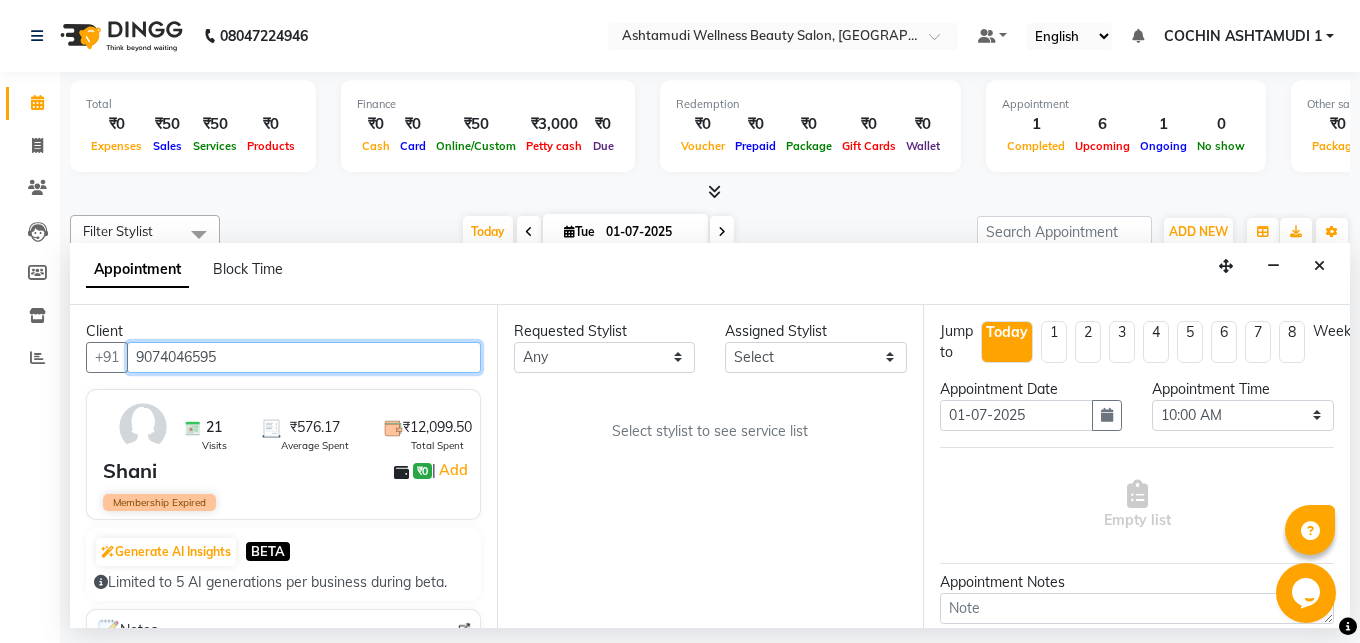 type on "9074046595" 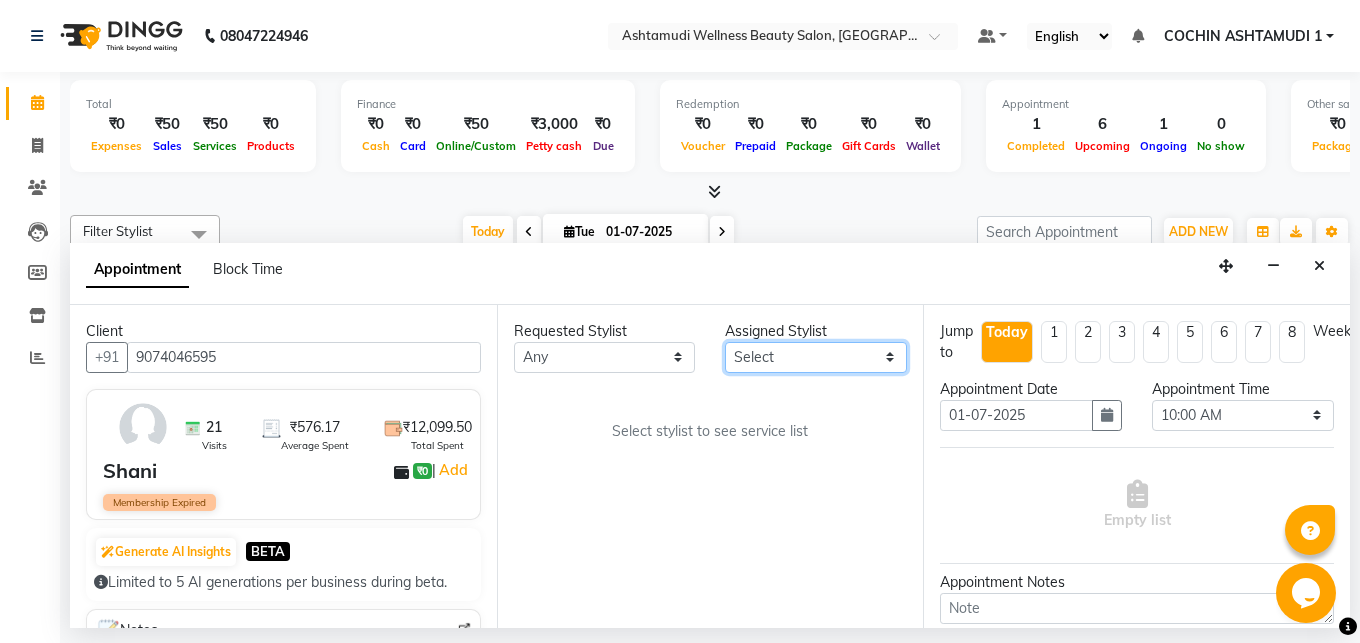 click on "Select Abhirami S [PERSON_NAME] B [PERSON_NAME] COCHIN ASHTAMUDI Danish [PERSON_NAME] [PERSON_NAME] [PERSON_NAME] [PERSON_NAME] [PERSON_NAME] [PERSON_NAME]" at bounding box center (816, 357) 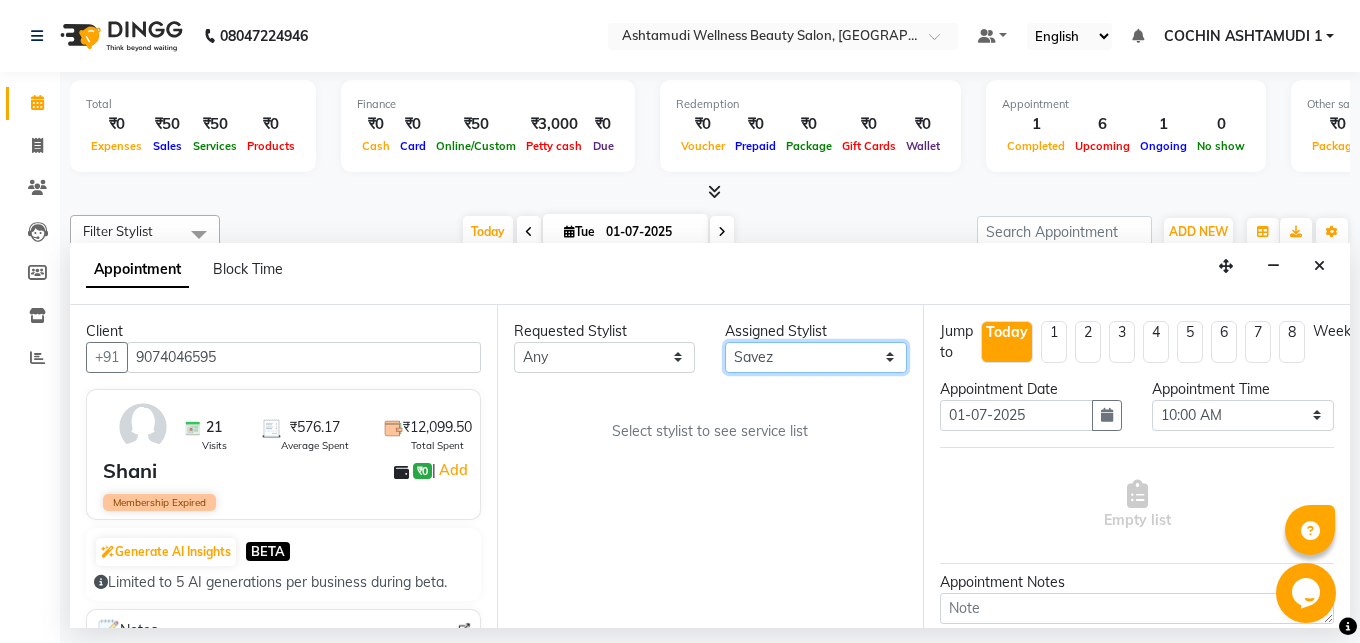 click on "Savez" at bounding box center [0, 0] 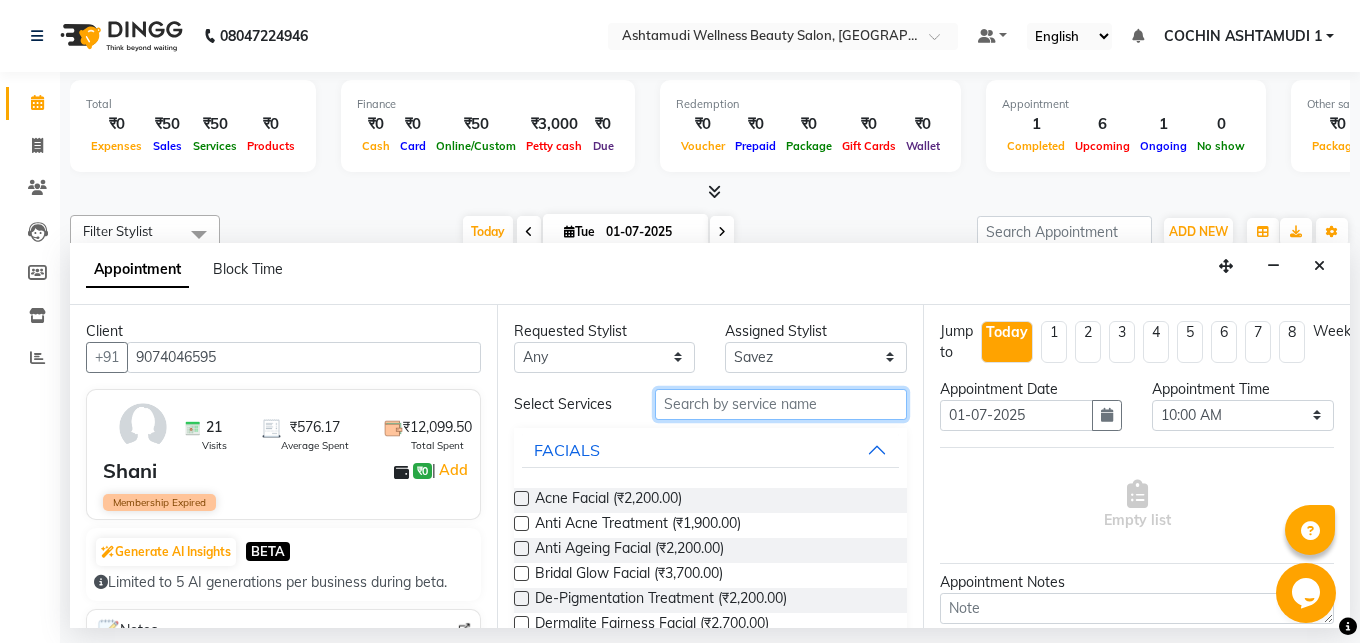 click at bounding box center (781, 404) 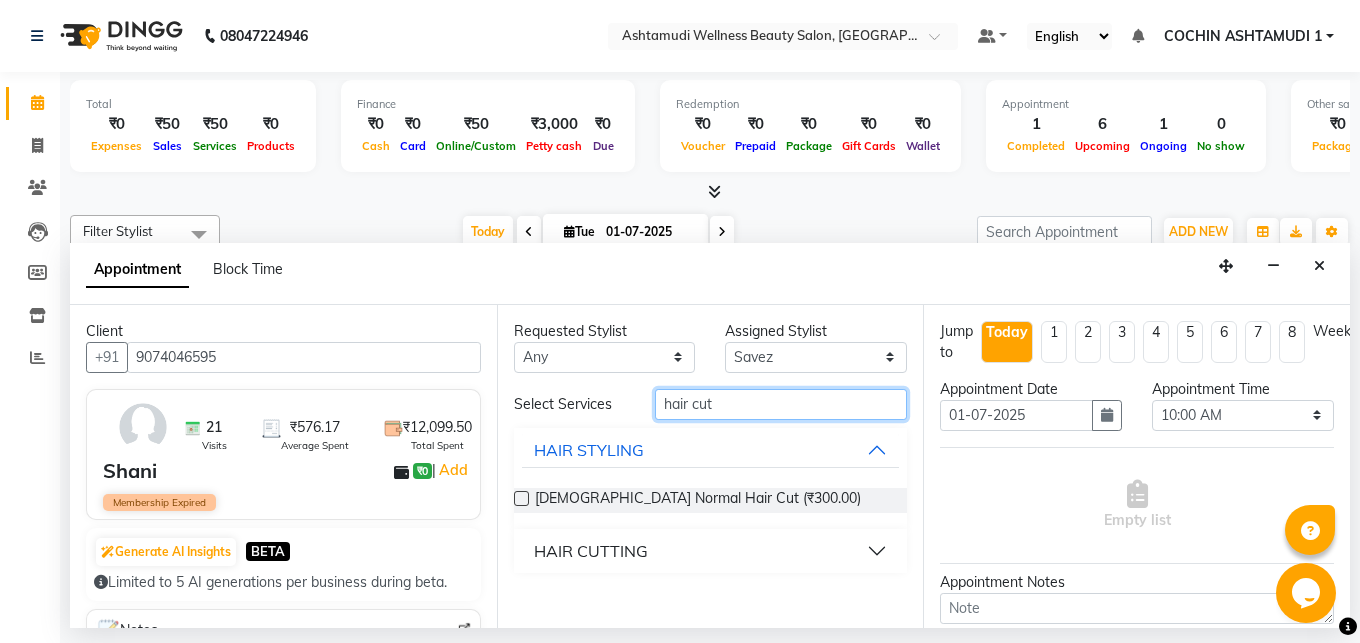 type on "hair cut" 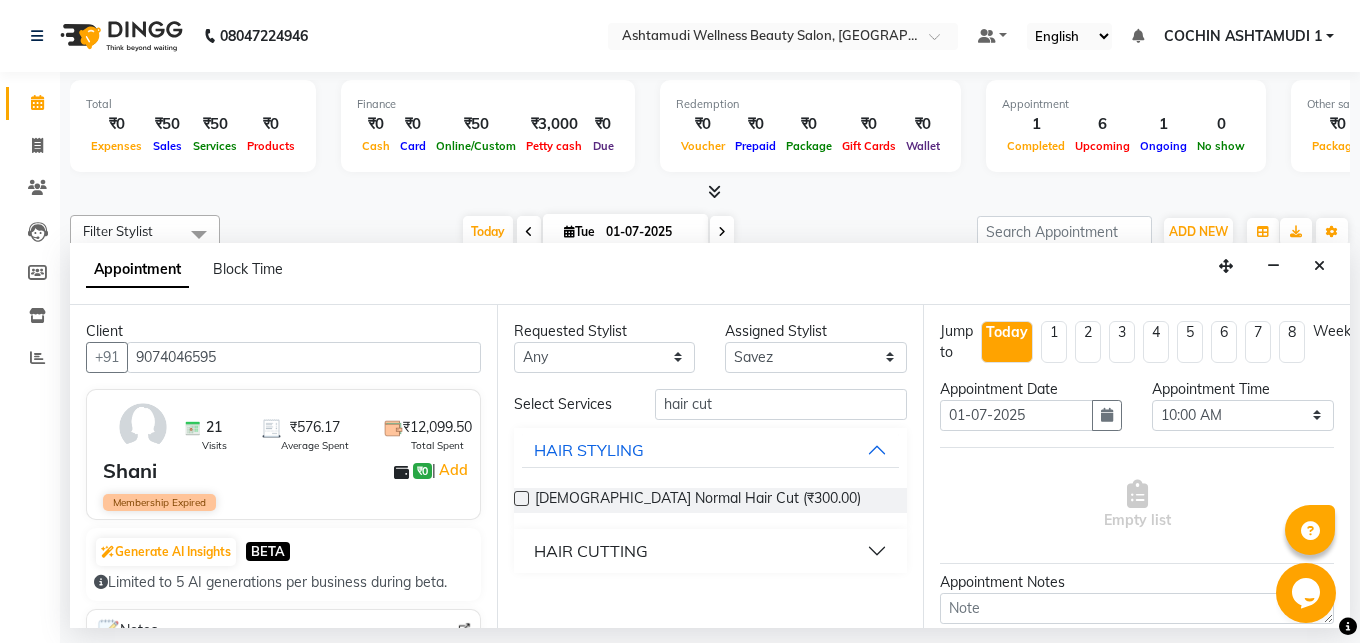 click at bounding box center (521, 498) 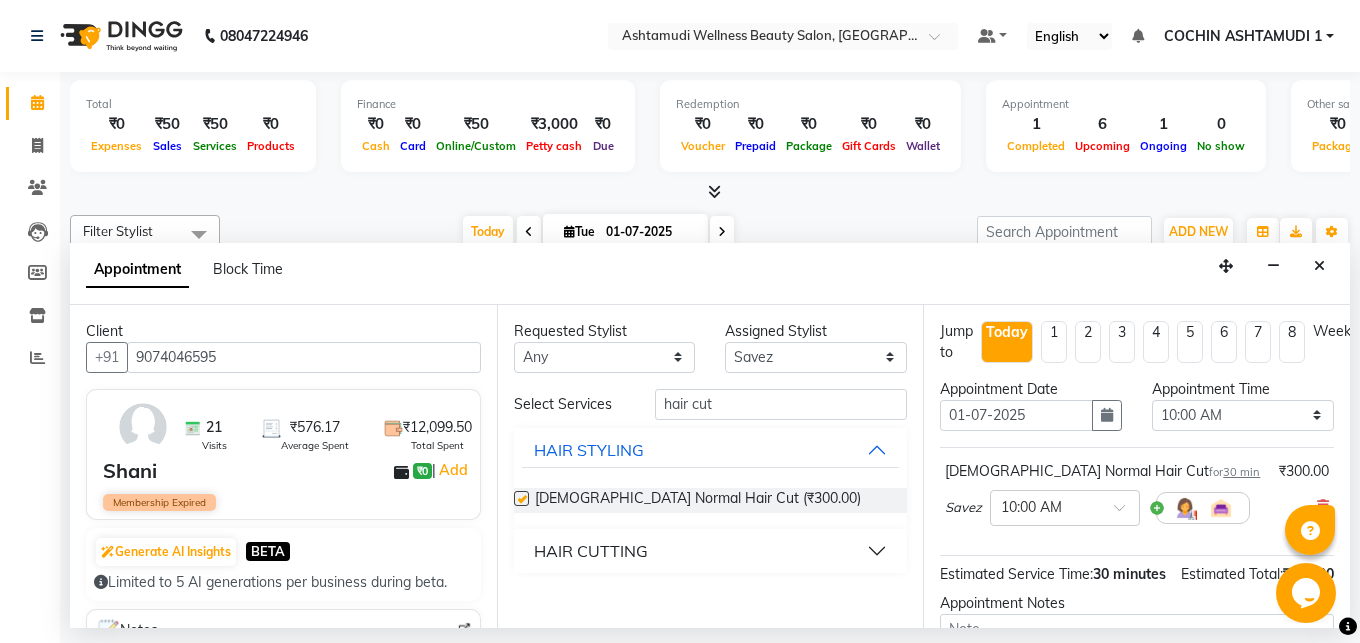 checkbox on "false" 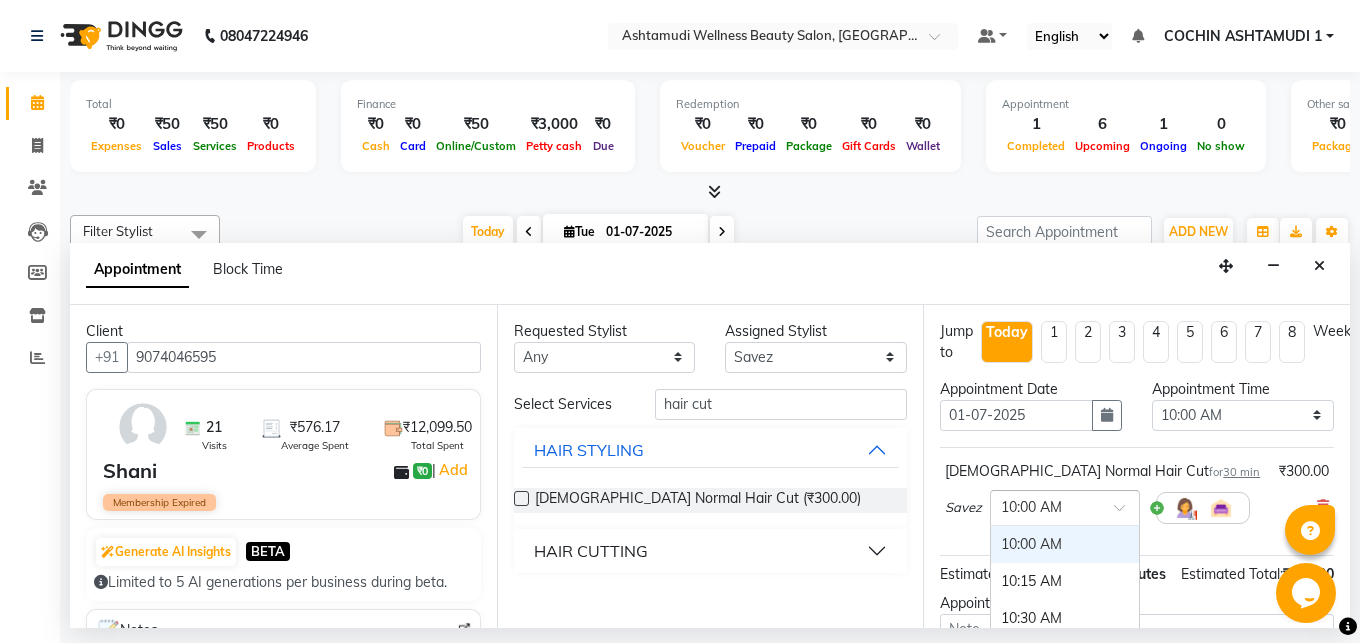 click at bounding box center [1065, 506] 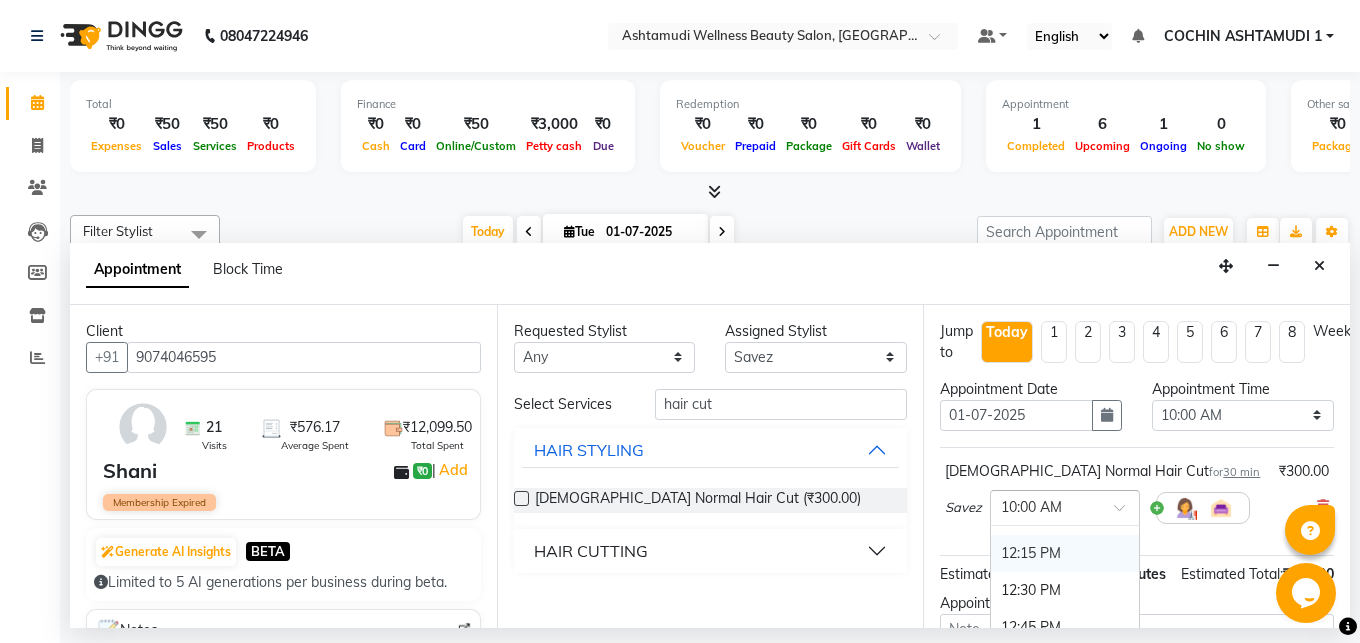 scroll, scrollTop: 432, scrollLeft: 0, axis: vertical 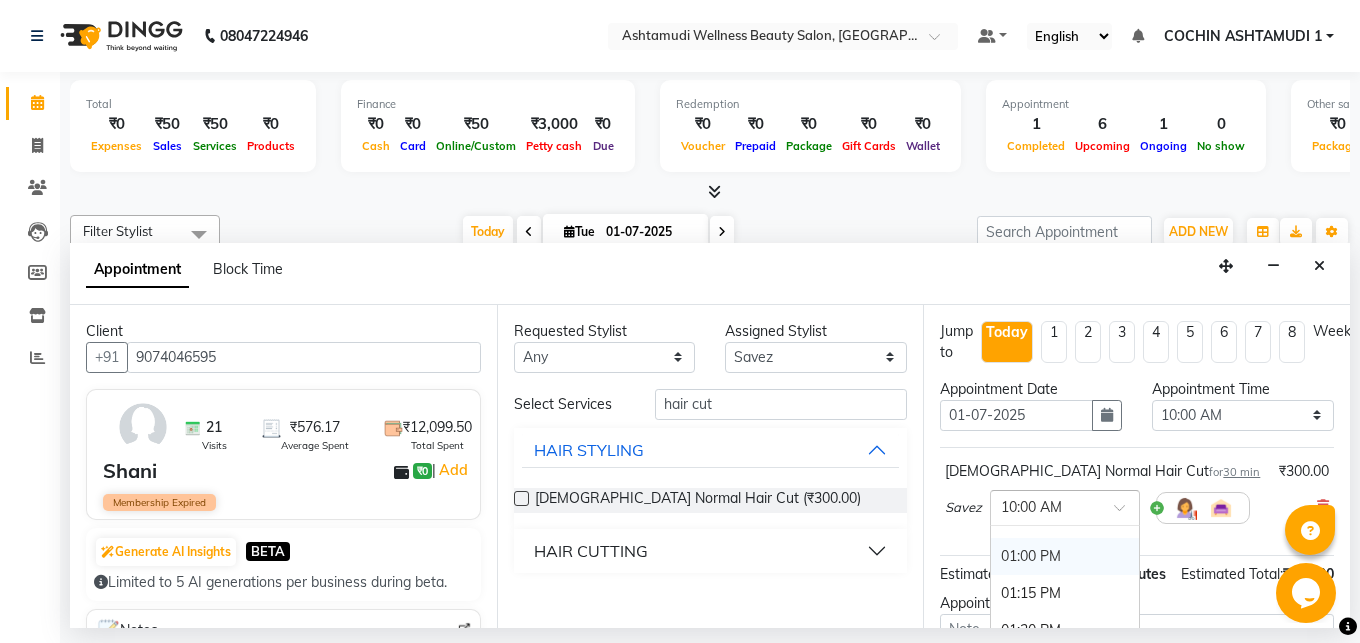 click on "01:00 PM" at bounding box center (1065, 556) 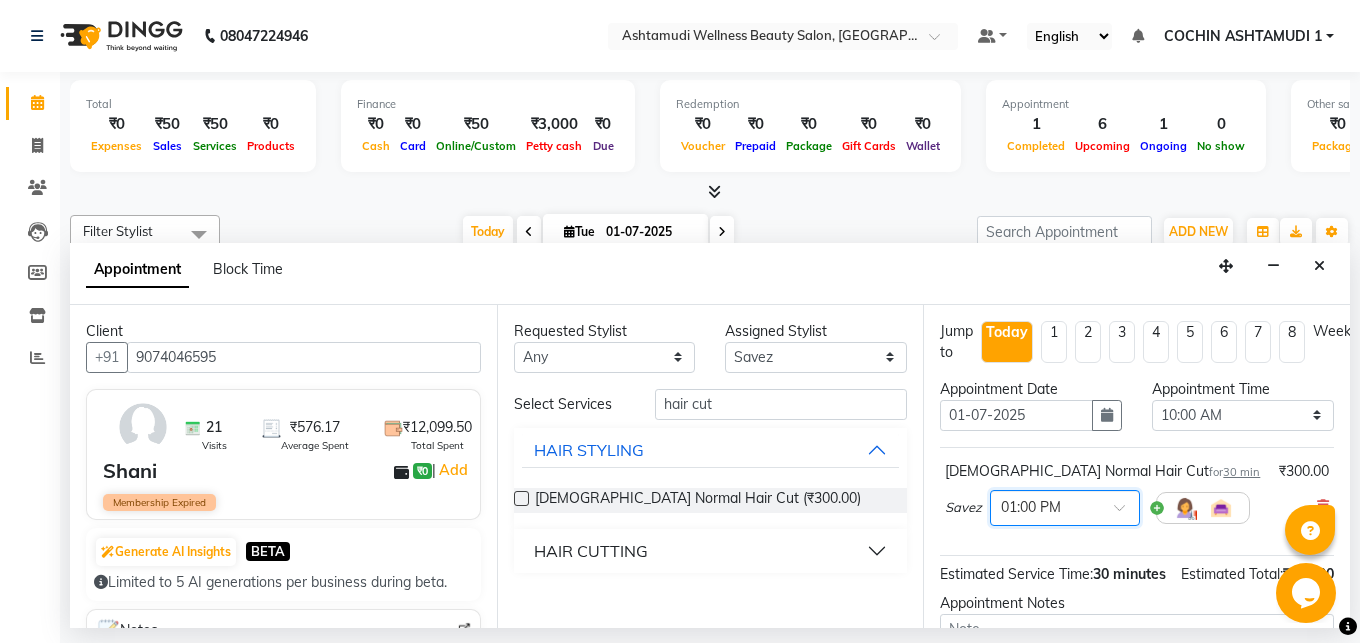 click at bounding box center [1045, 506] 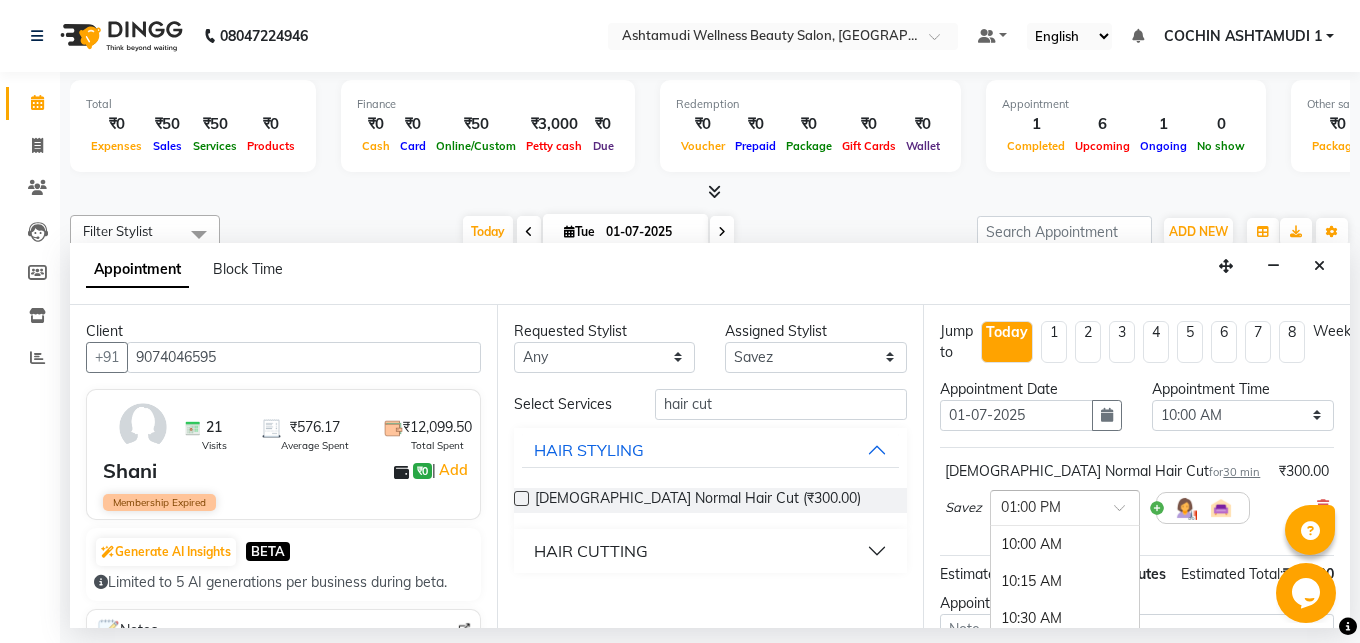 scroll, scrollTop: 444, scrollLeft: 0, axis: vertical 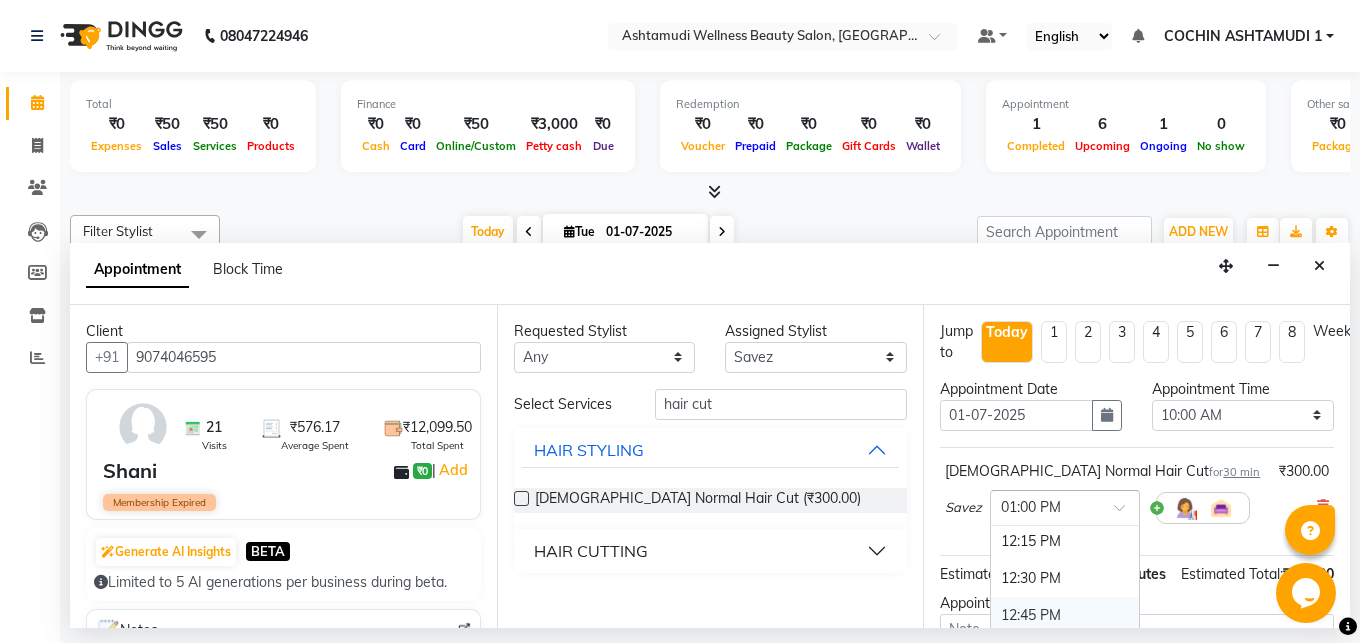 click on "12:45 PM" at bounding box center (1065, 615) 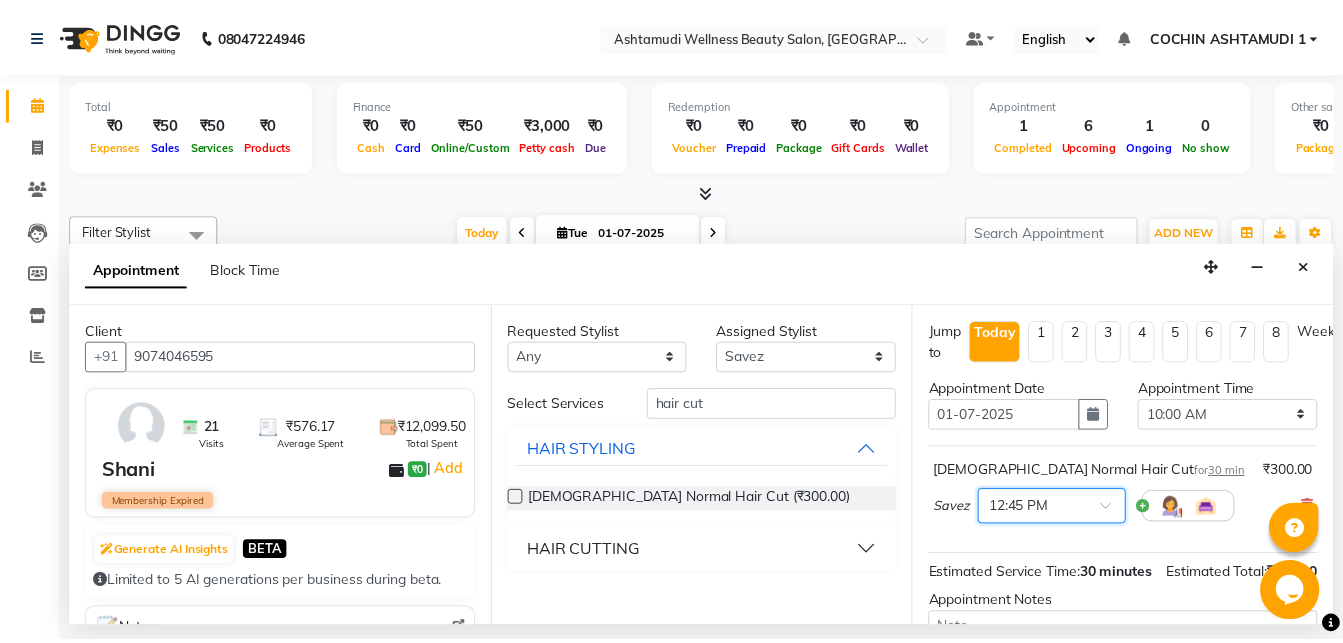 scroll, scrollTop: 207, scrollLeft: 0, axis: vertical 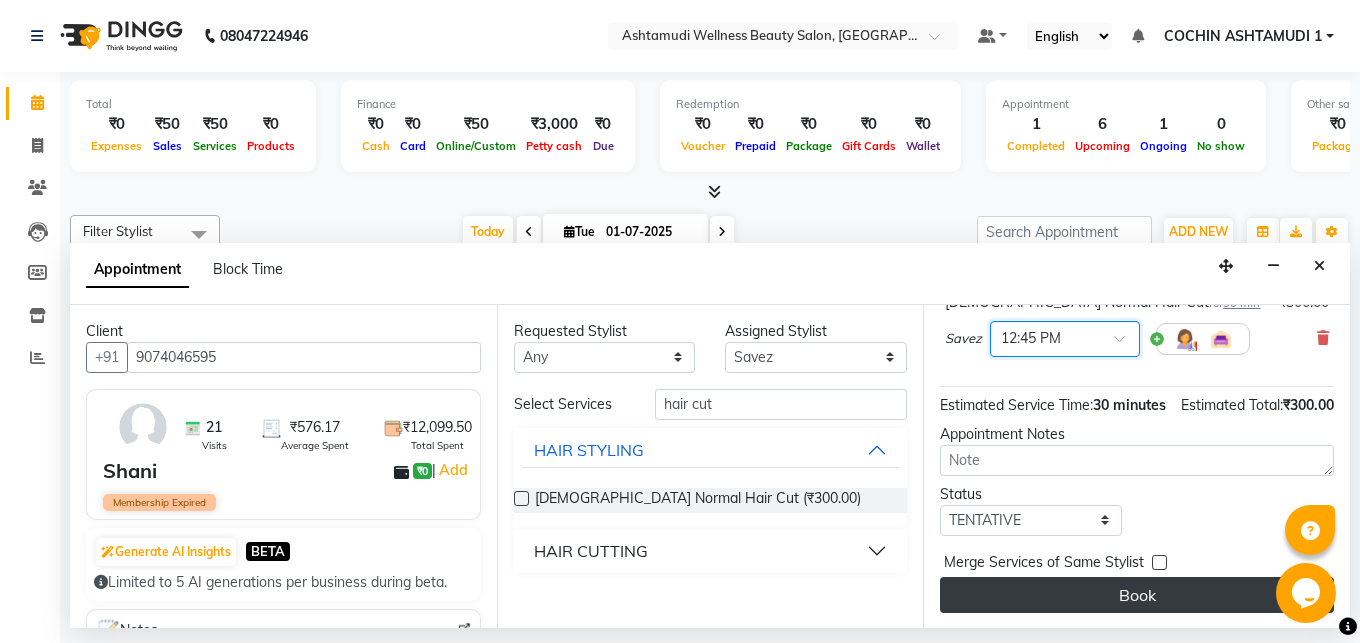 click on "Book" at bounding box center (1137, 595) 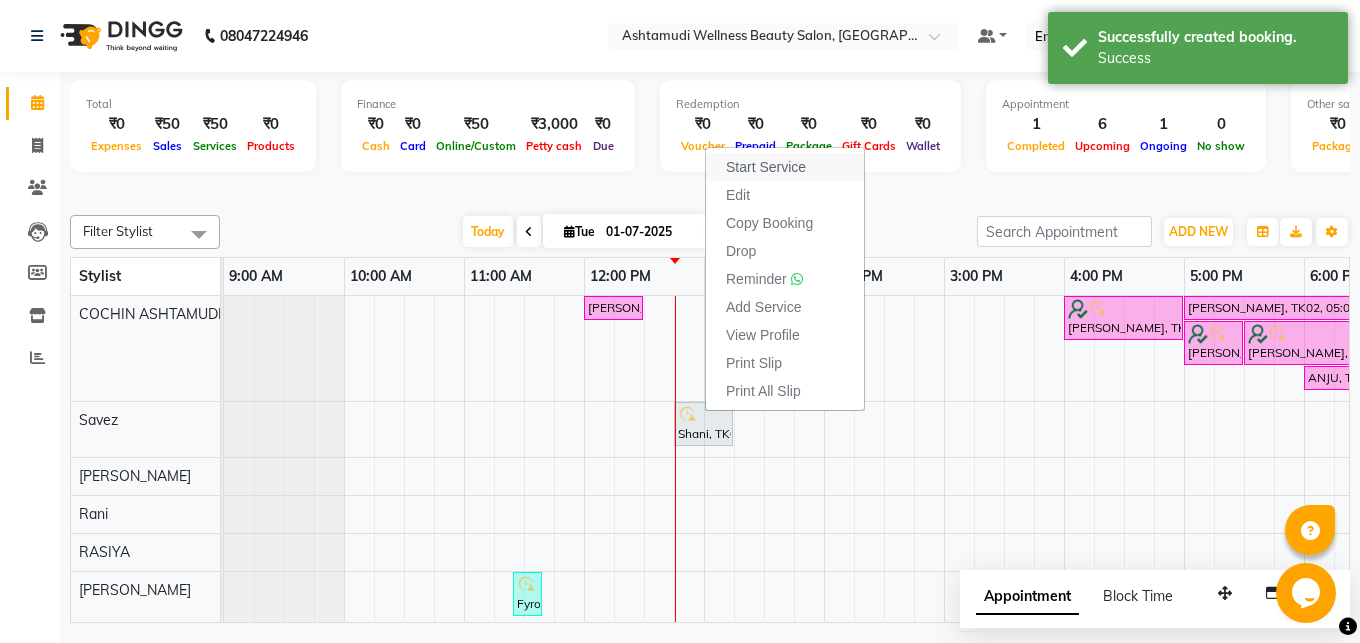click on "Start Service" at bounding box center [766, 167] 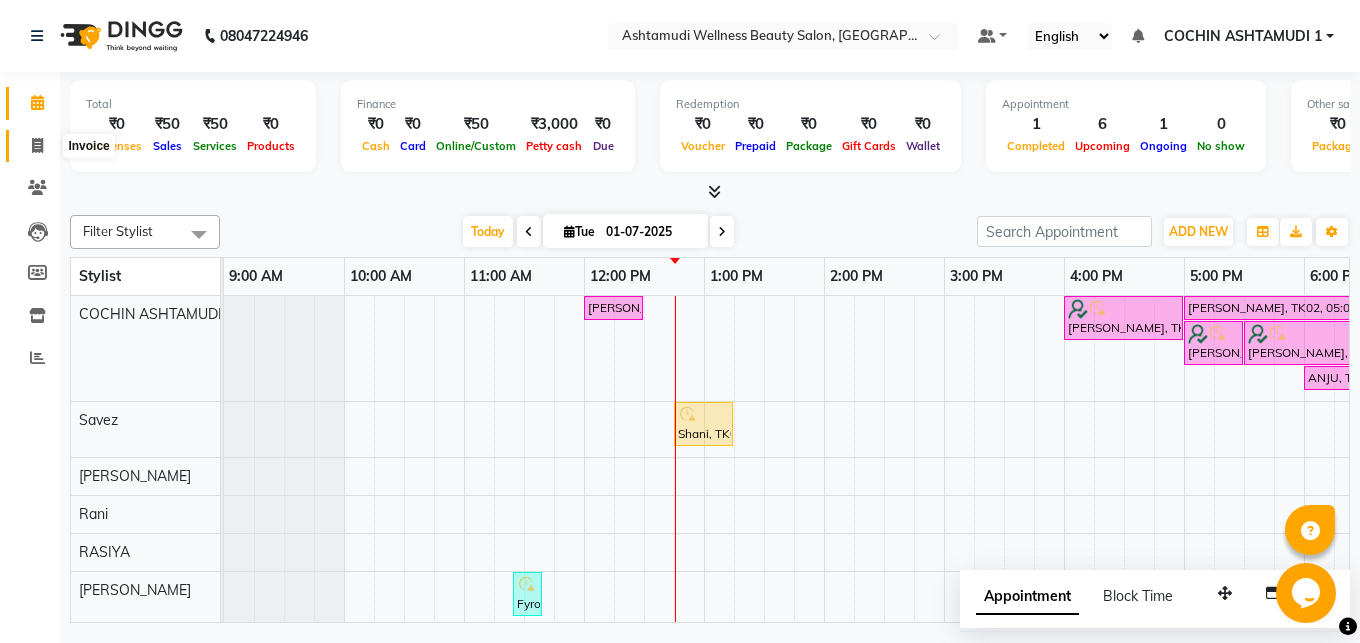 click 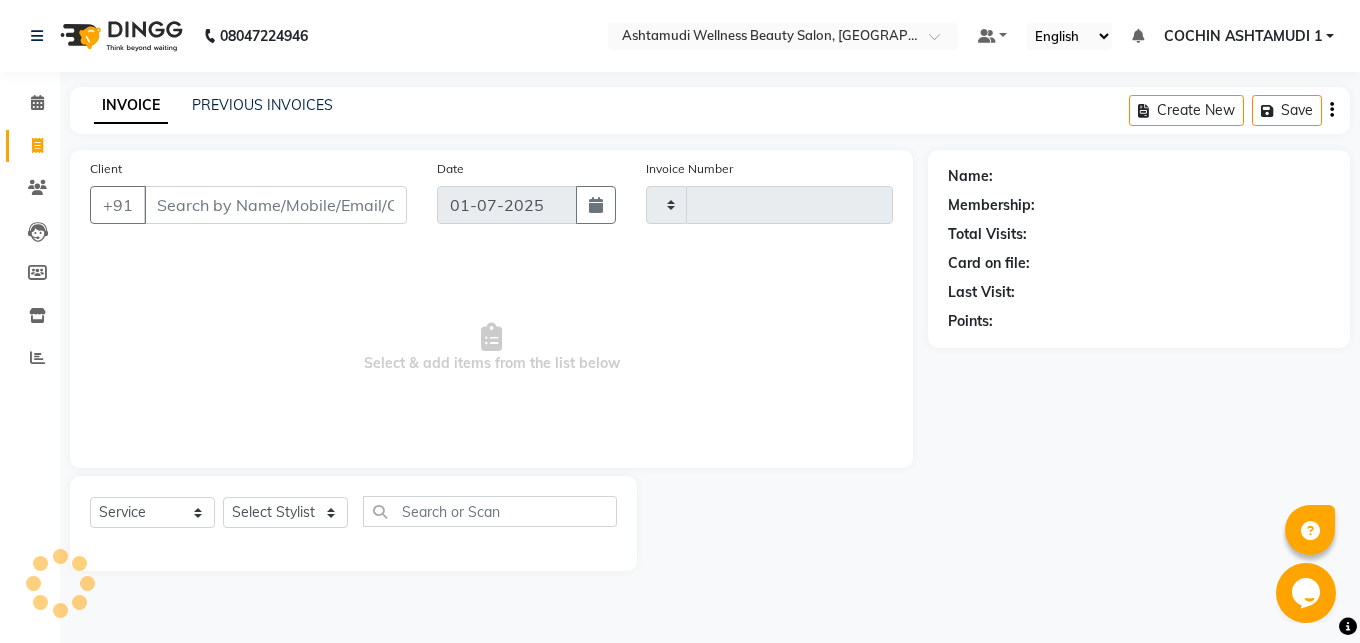 type on "2722" 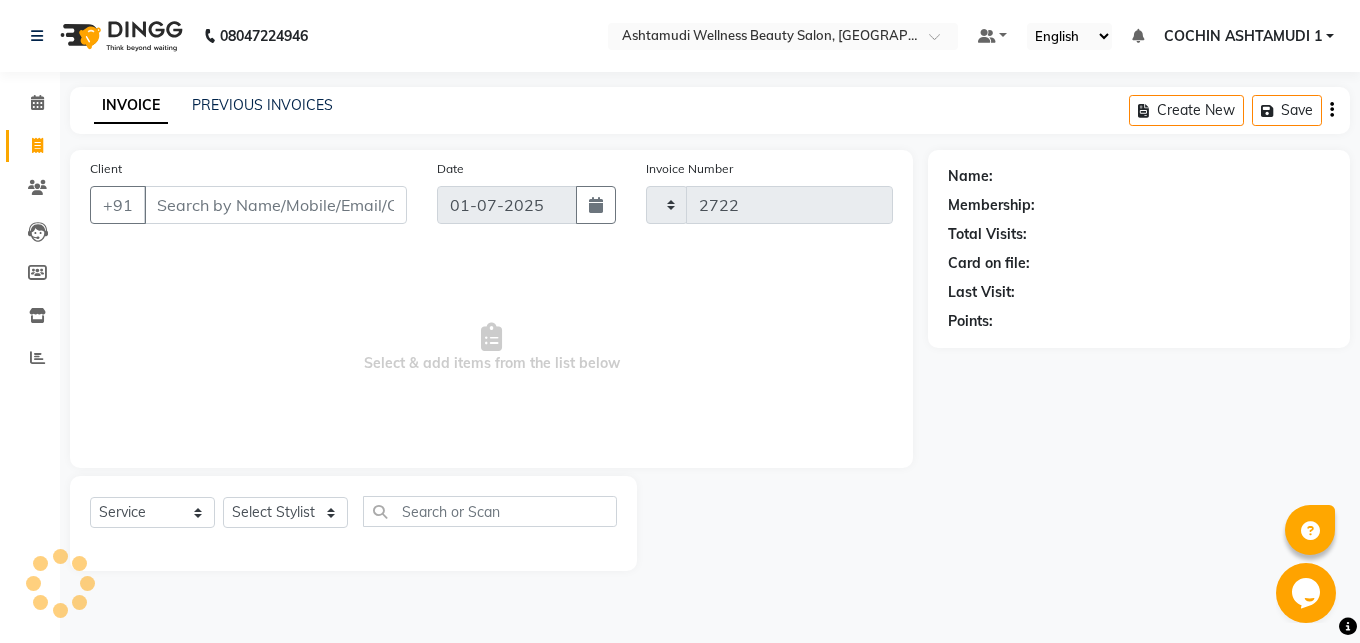 select on "4632" 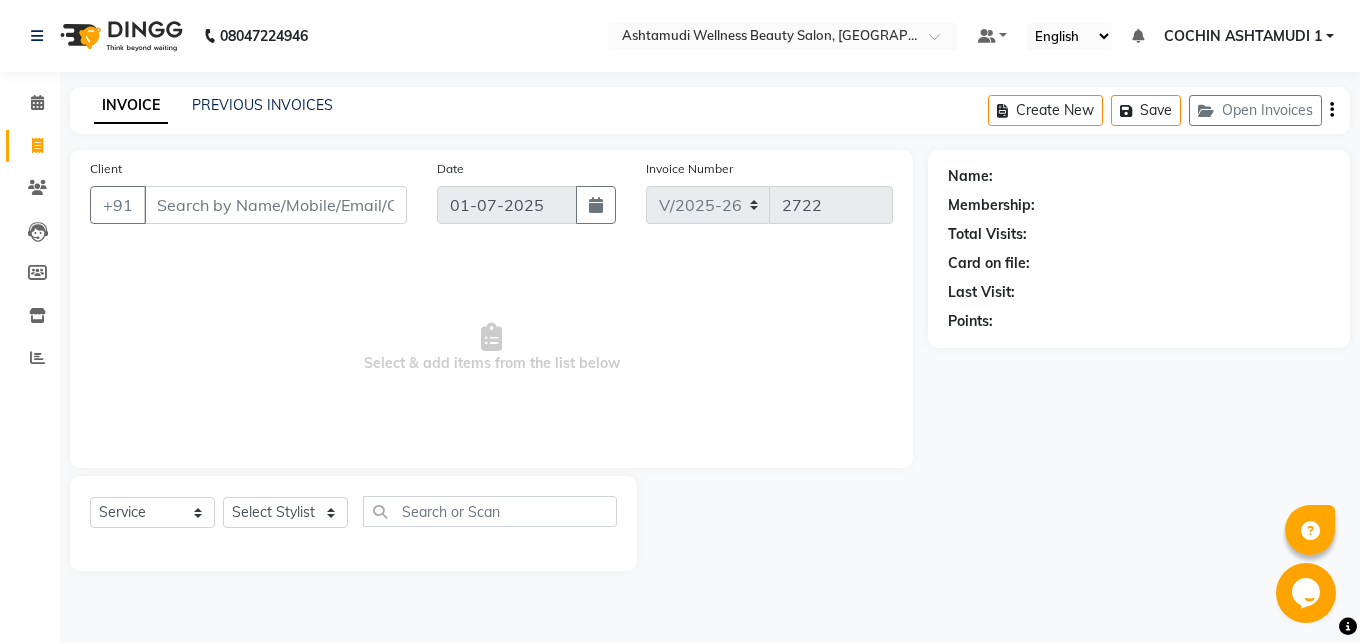 click on "Client" at bounding box center (275, 205) 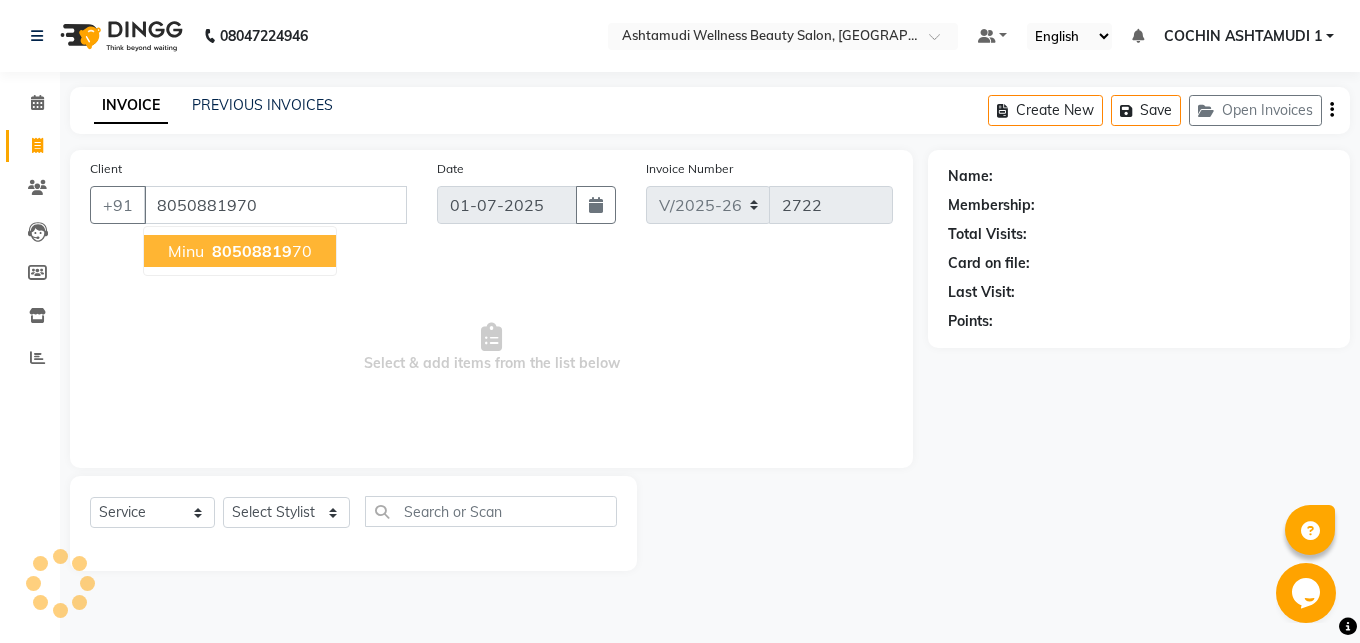 type on "8050881970" 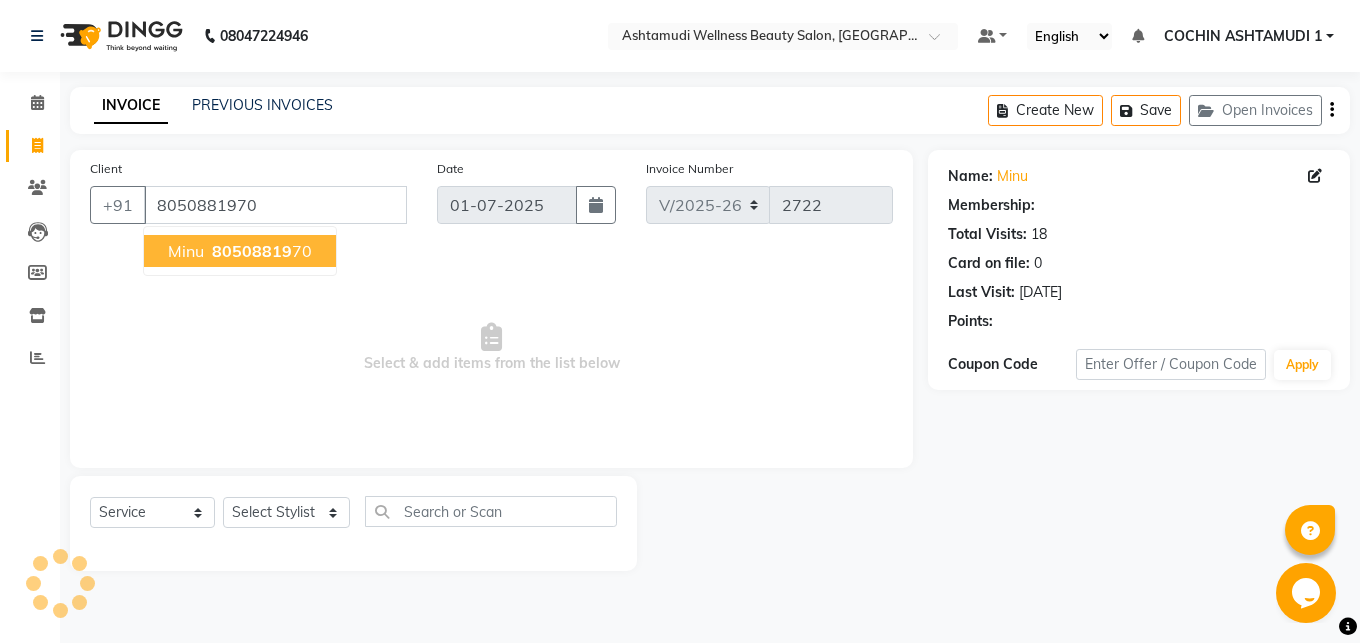 select on "1: Object" 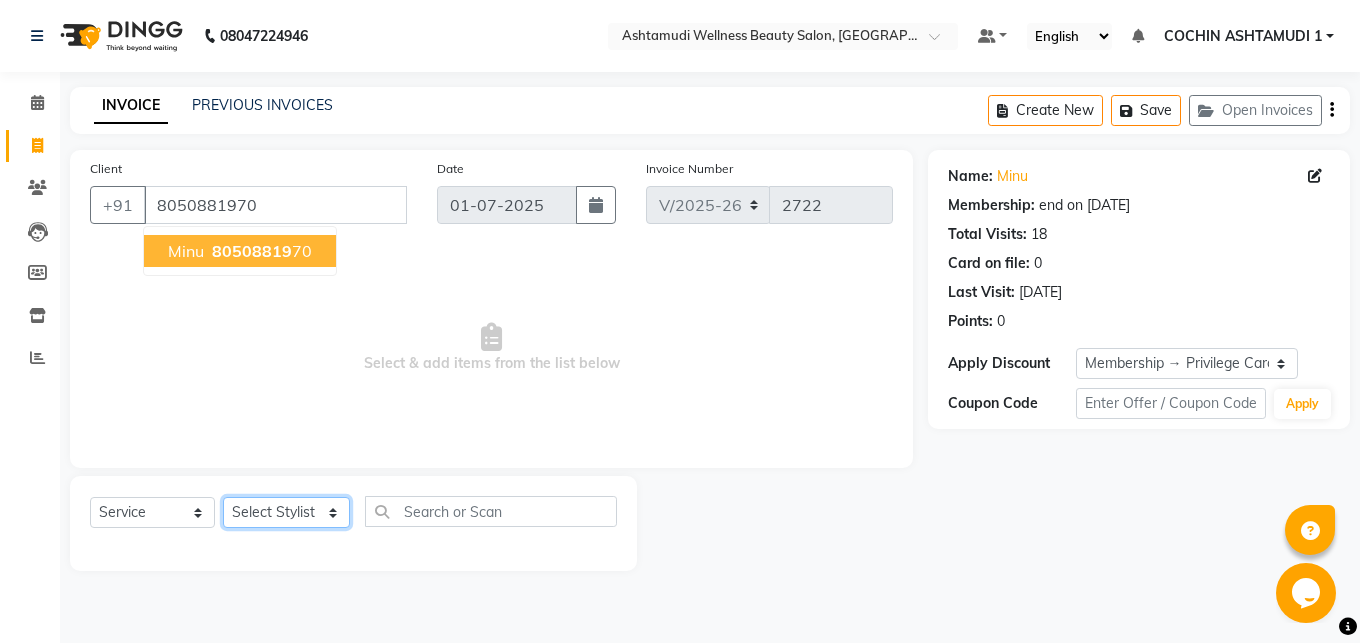 click on "Select Stylist Abhirami S [PERSON_NAME] B [PERSON_NAME] COCHIN ASHTAMUDI [DEMOGRAPHIC_DATA] [PERSON_NAME] [PERSON_NAME] [PERSON_NAME] [PERSON_NAME] [PERSON_NAME] [PERSON_NAME]" 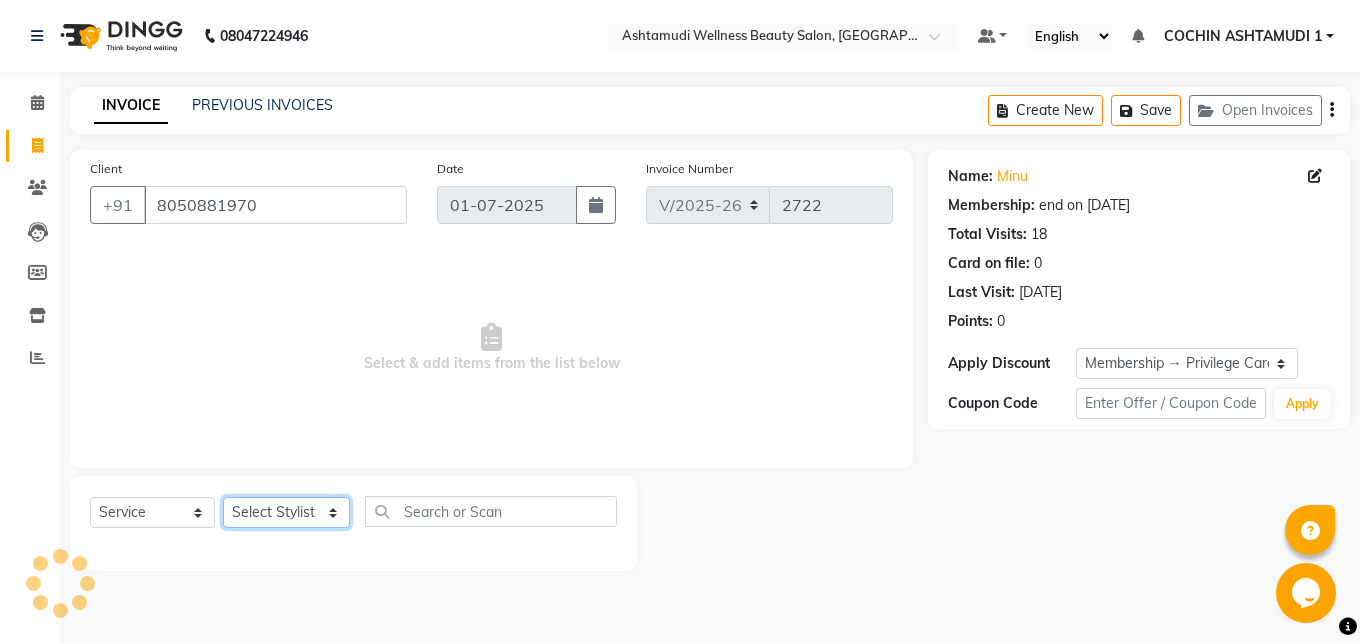 select on "44402" 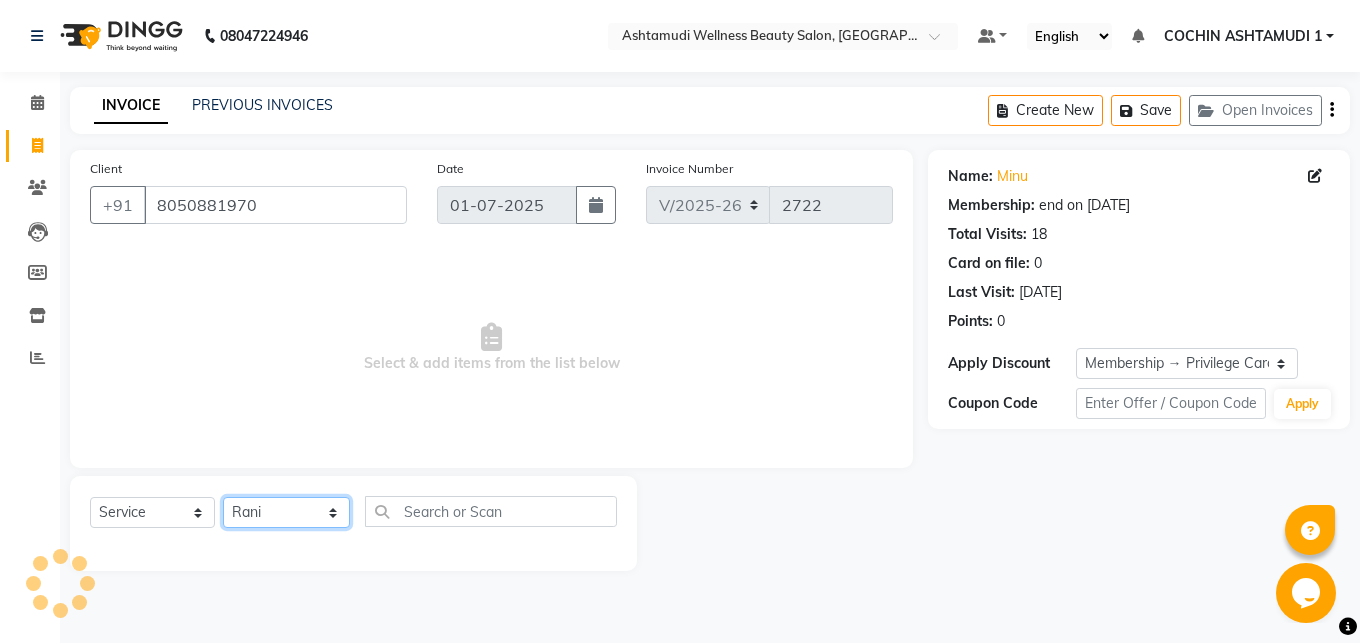 click on "Rani" 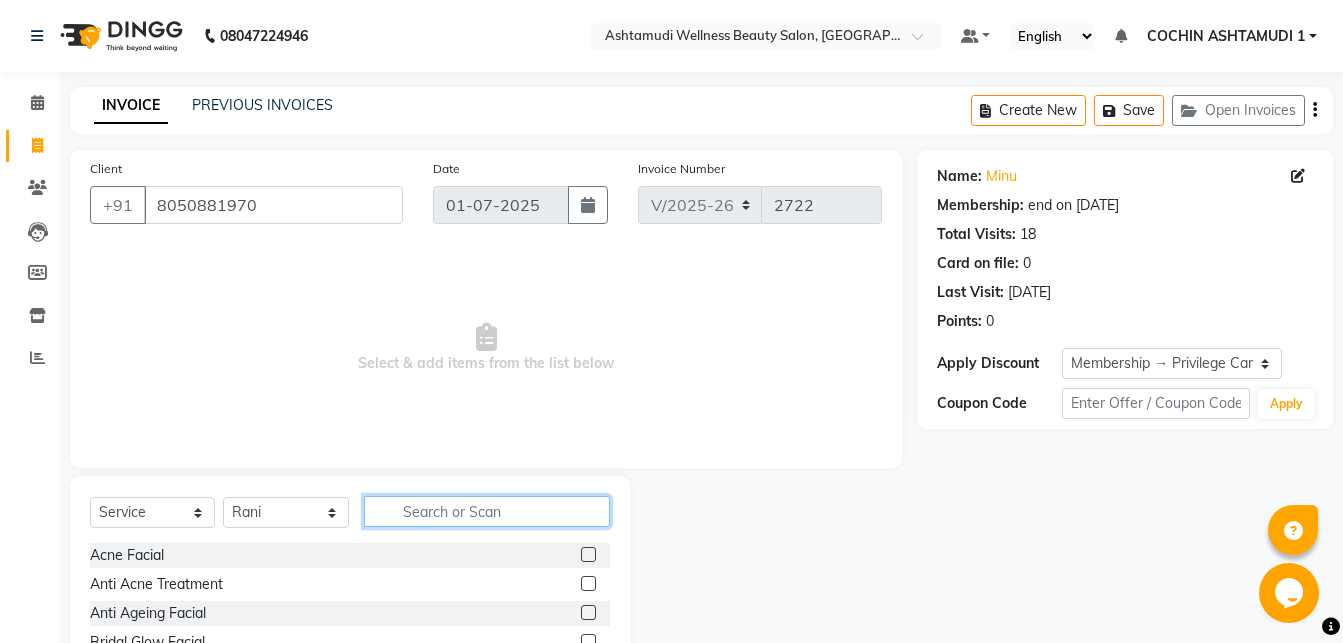 click 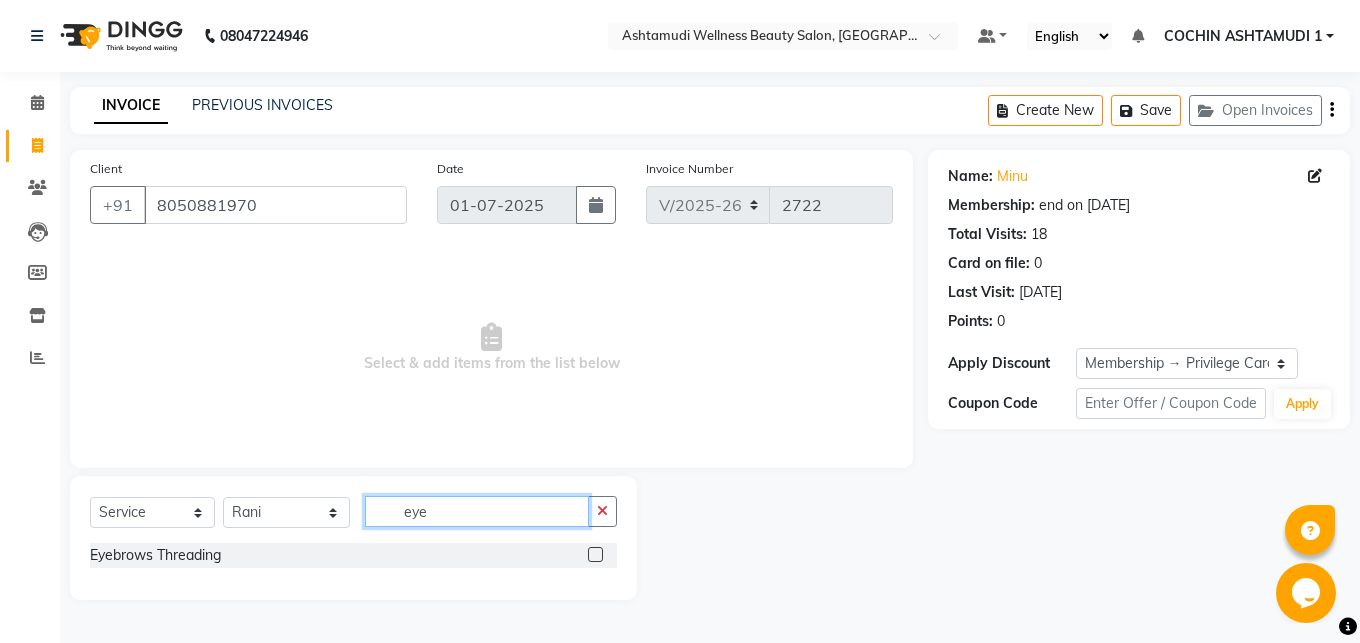 type on "eye" 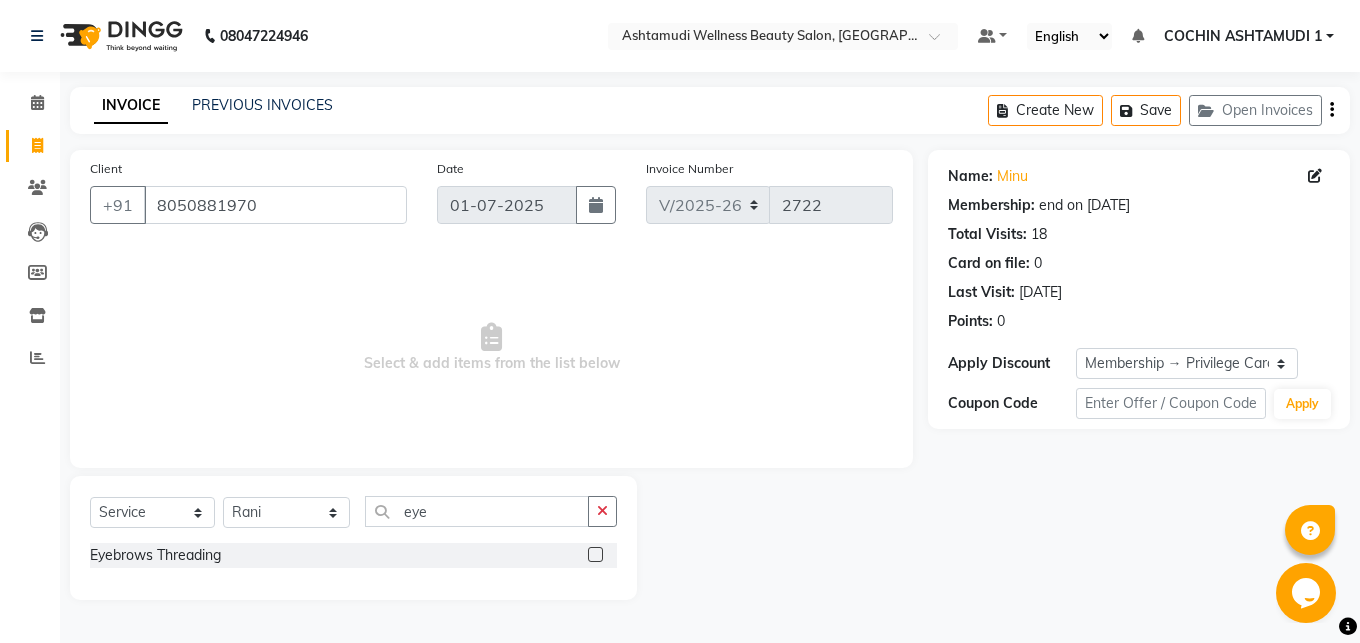 click 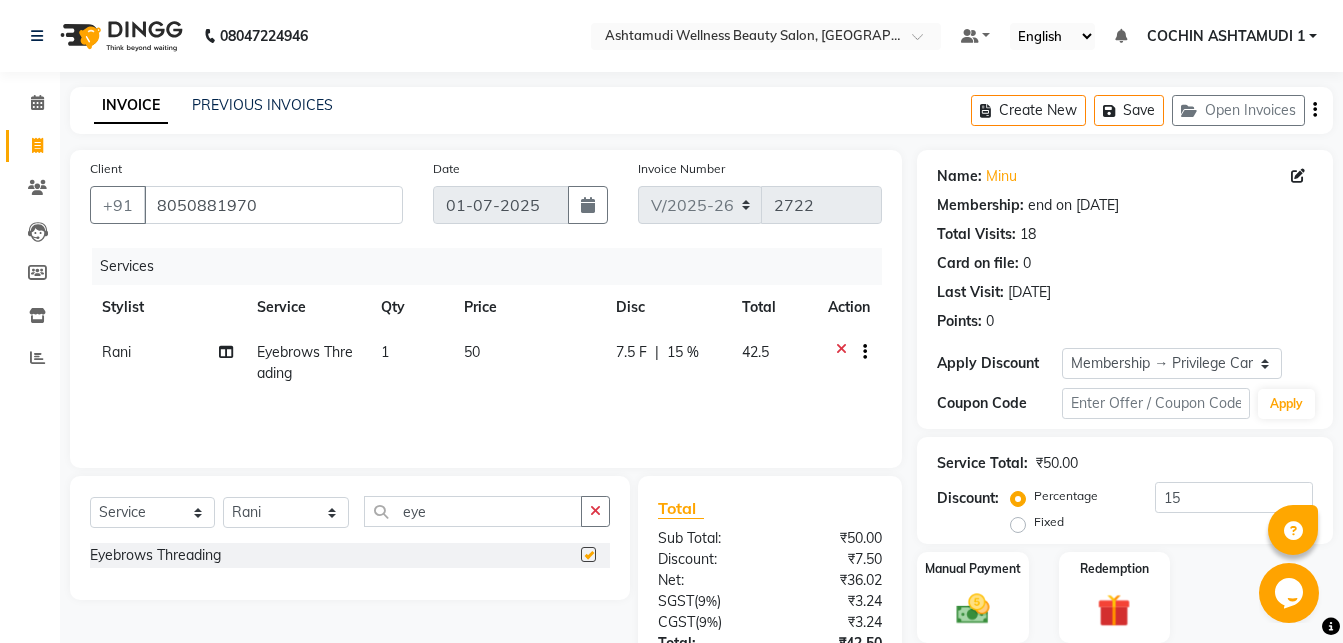 checkbox on "false" 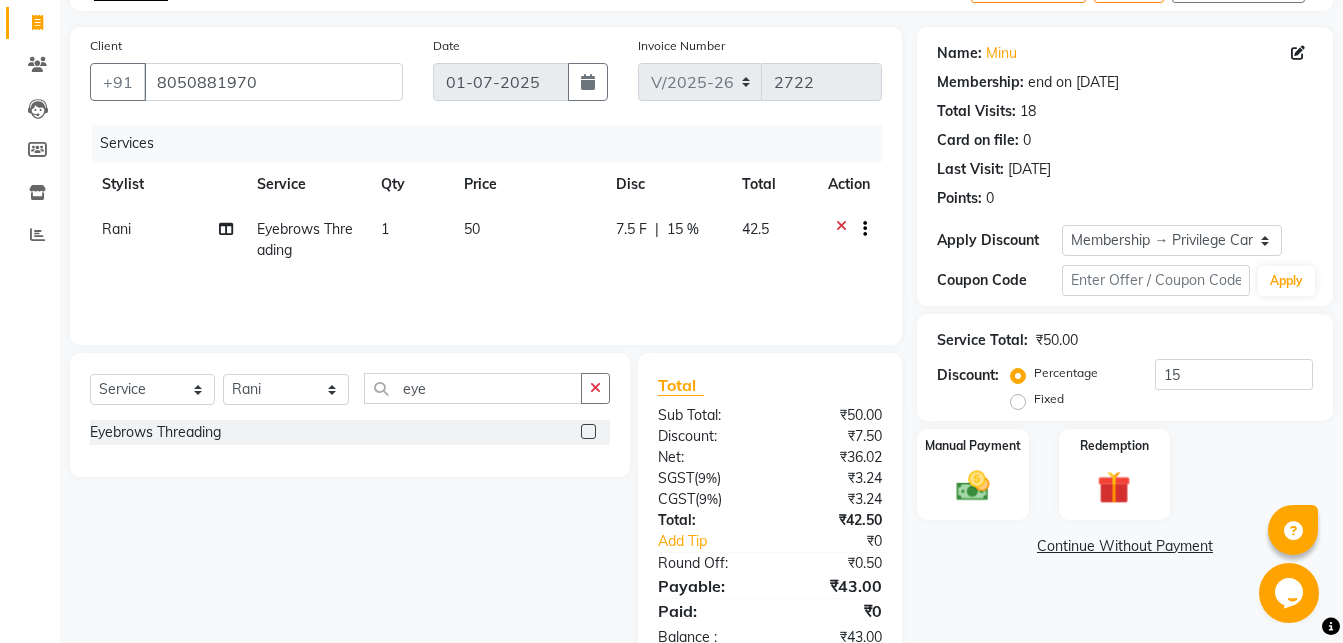 scroll, scrollTop: 178, scrollLeft: 0, axis: vertical 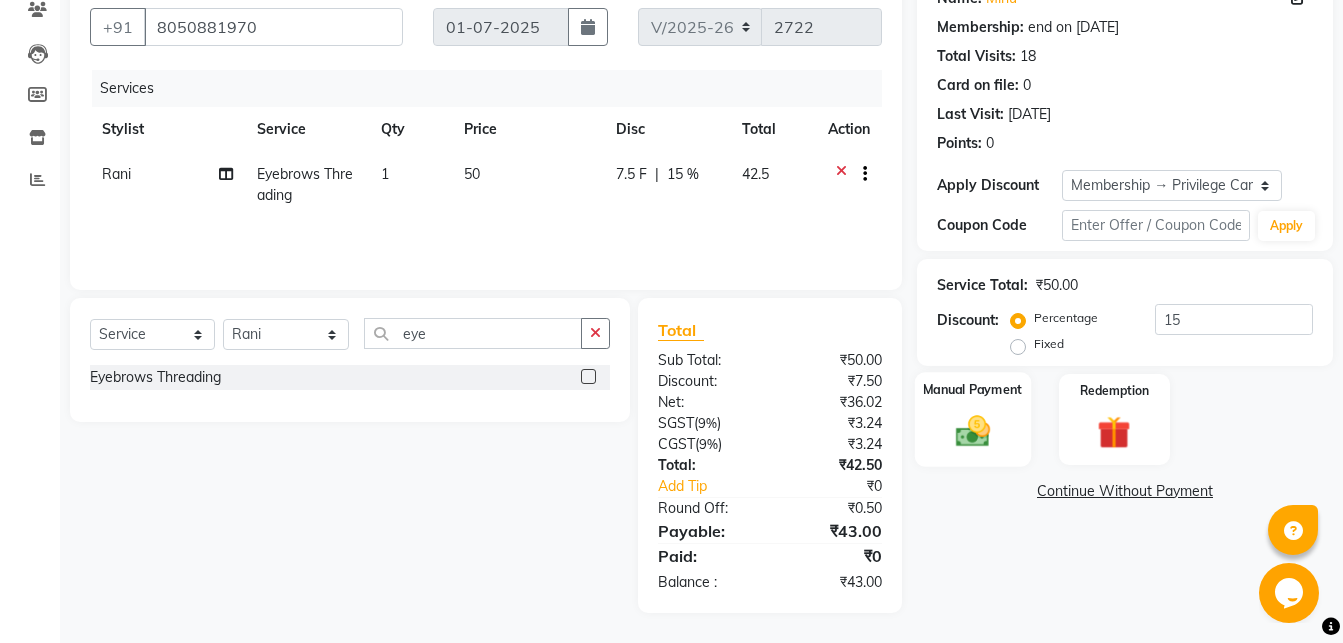 click 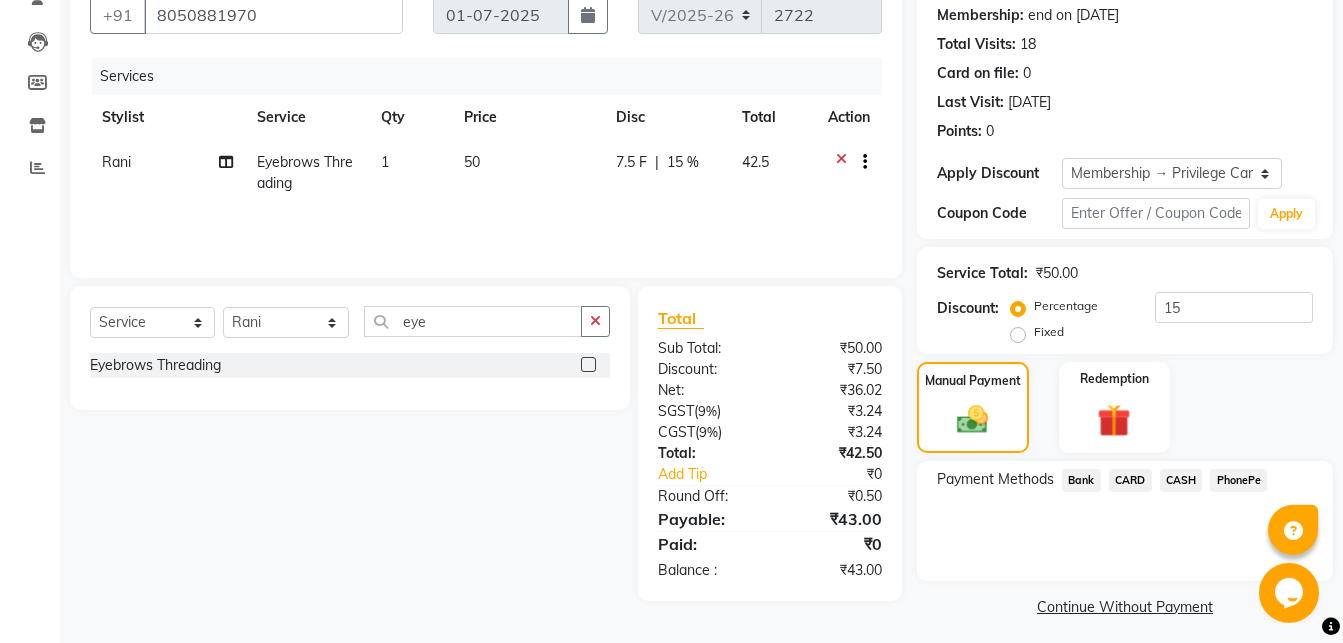 scroll, scrollTop: 199, scrollLeft: 0, axis: vertical 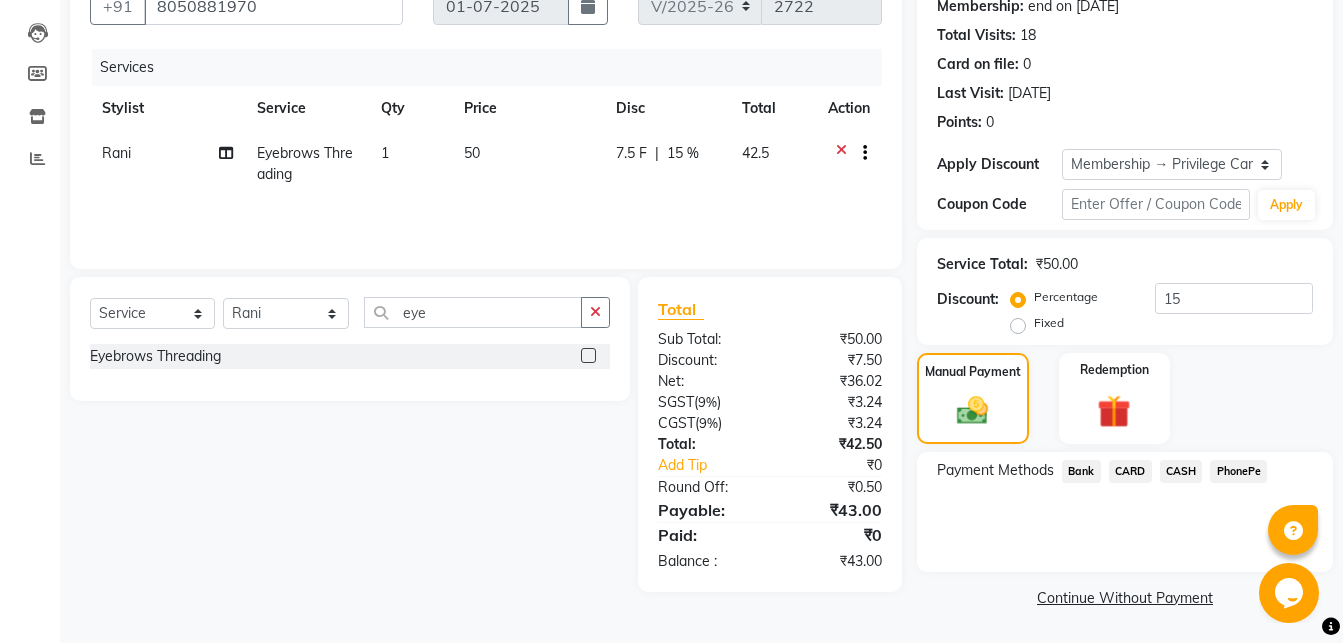 click on "CASH" 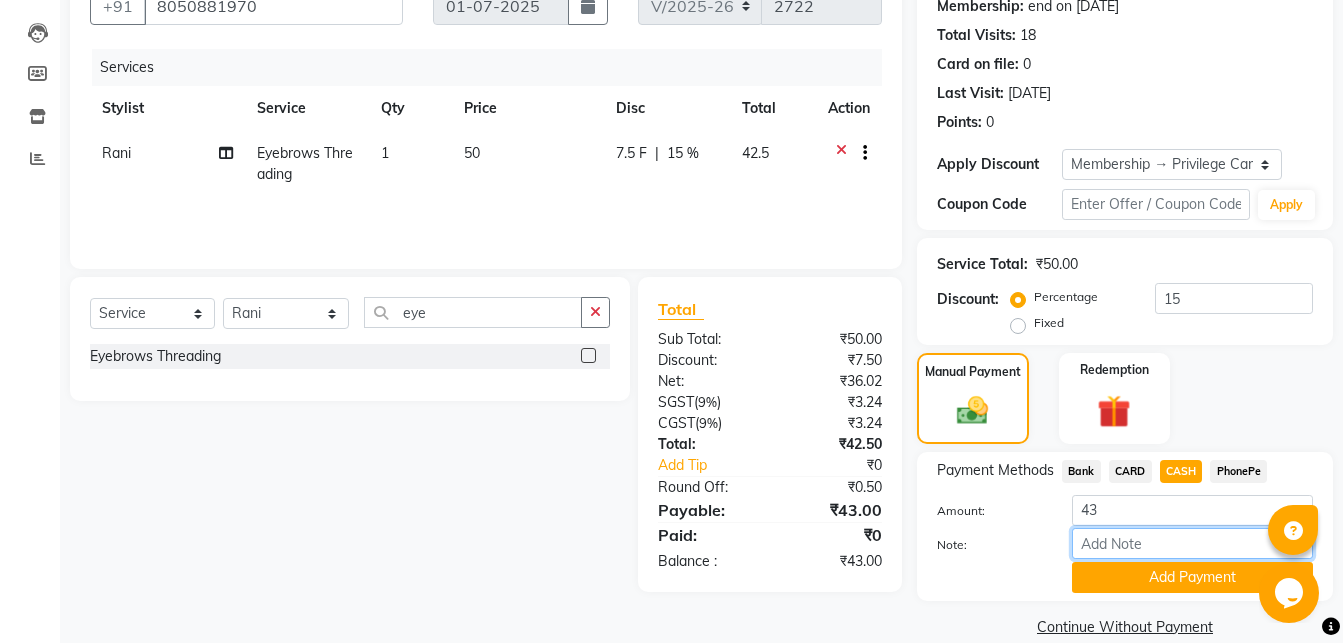 click on "Note:" at bounding box center [1192, 543] 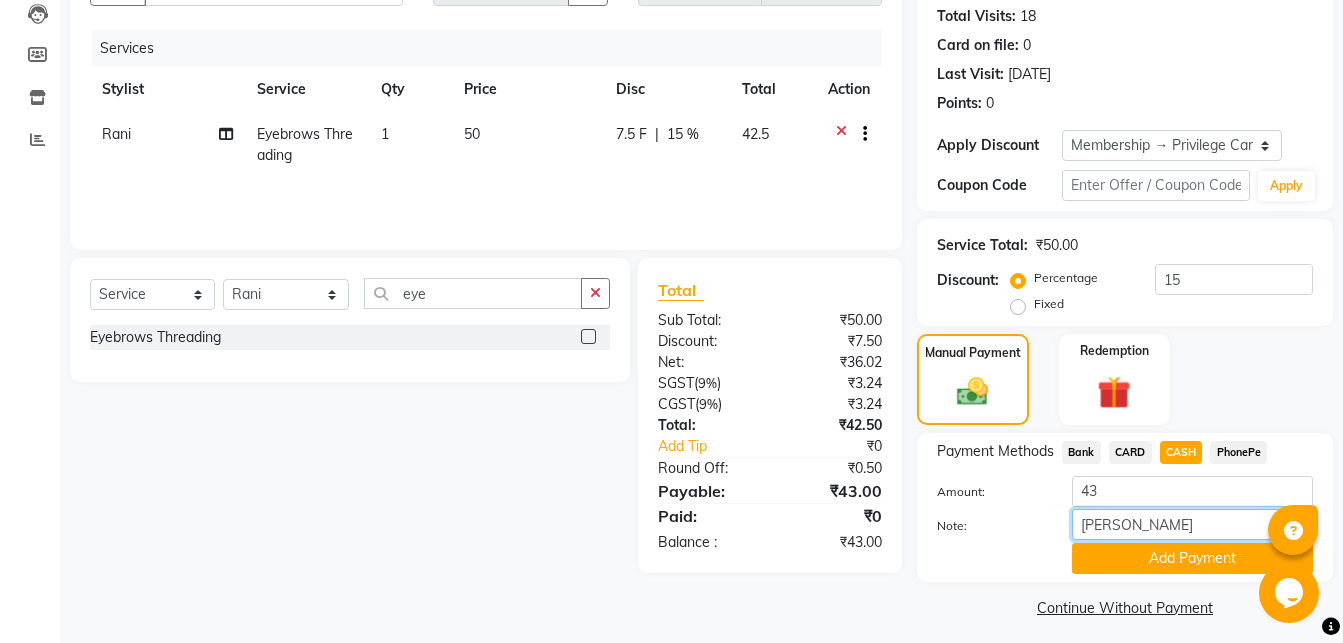 scroll, scrollTop: 227, scrollLeft: 0, axis: vertical 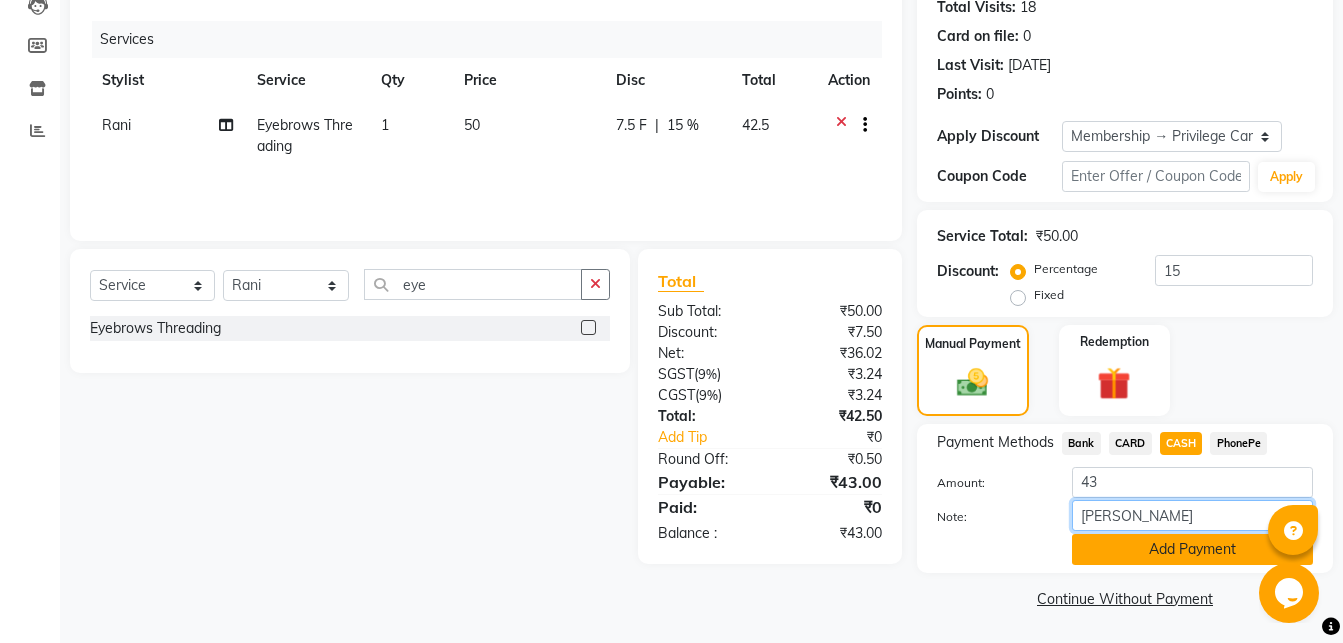 type on "[PERSON_NAME]" 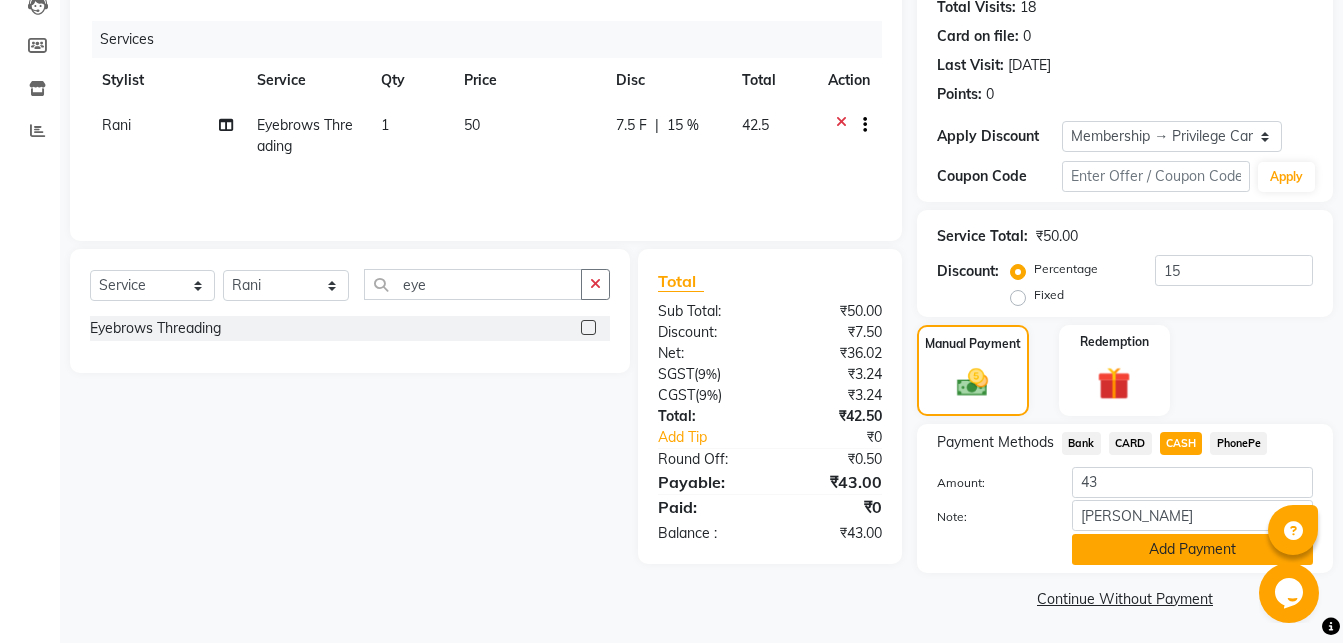 click on "Add Payment" 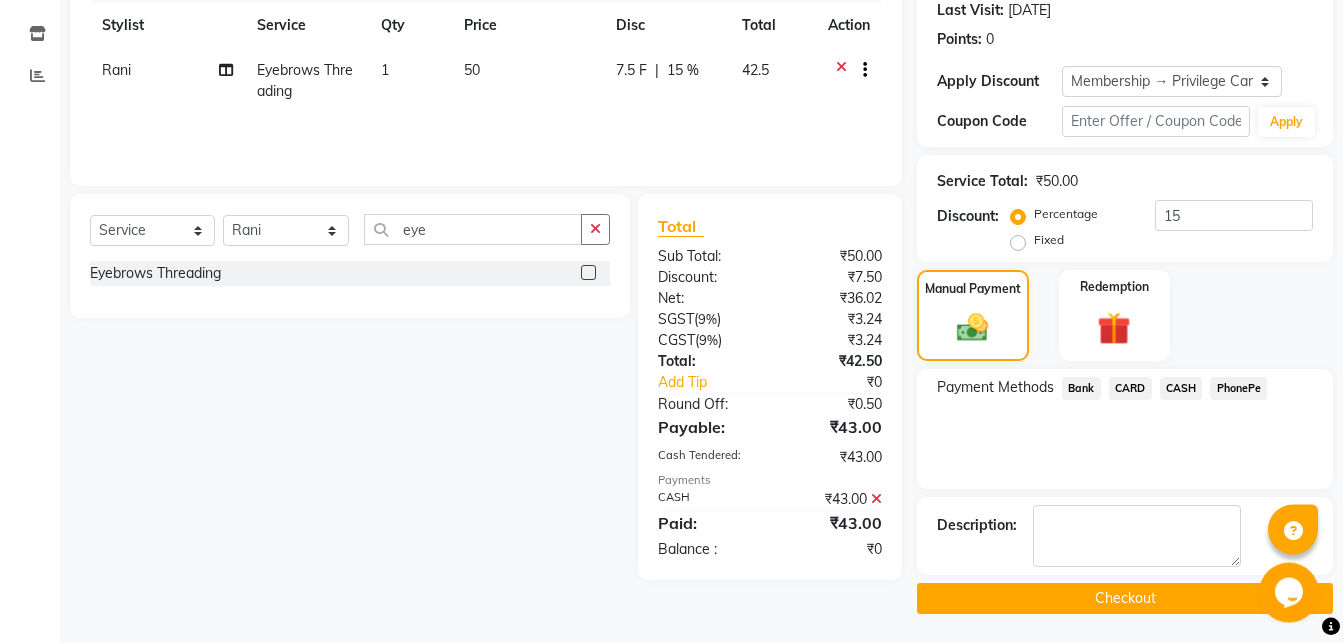 scroll, scrollTop: 283, scrollLeft: 0, axis: vertical 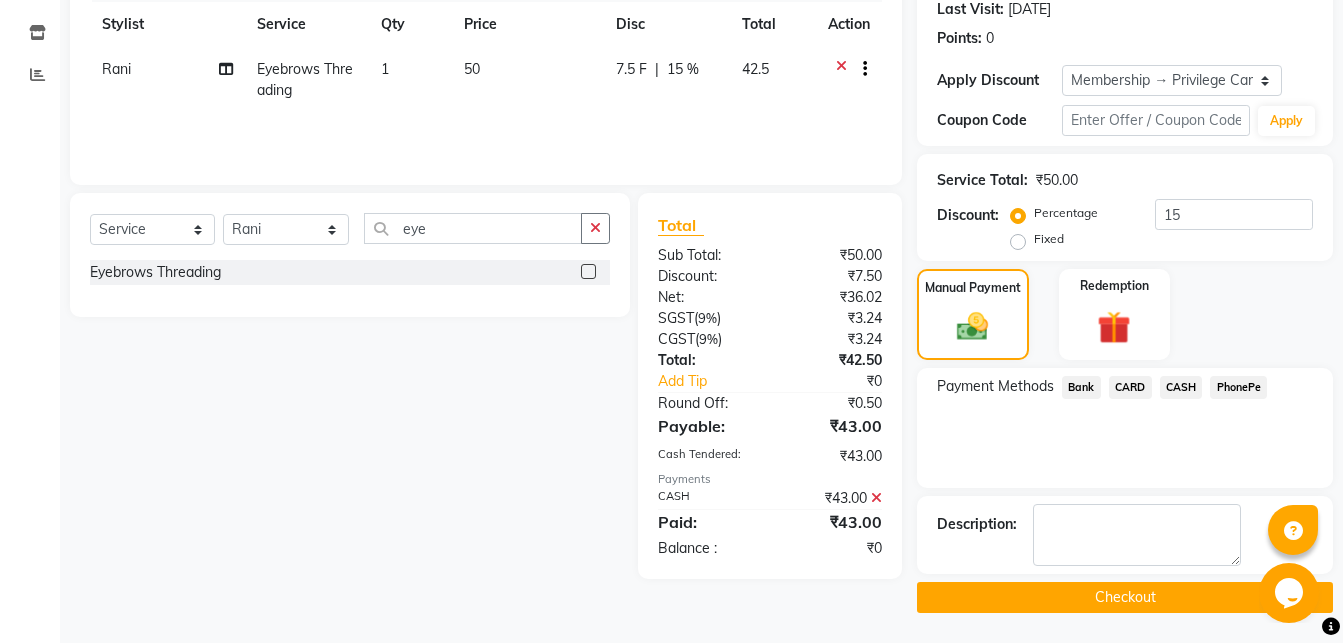 click on "Checkout" 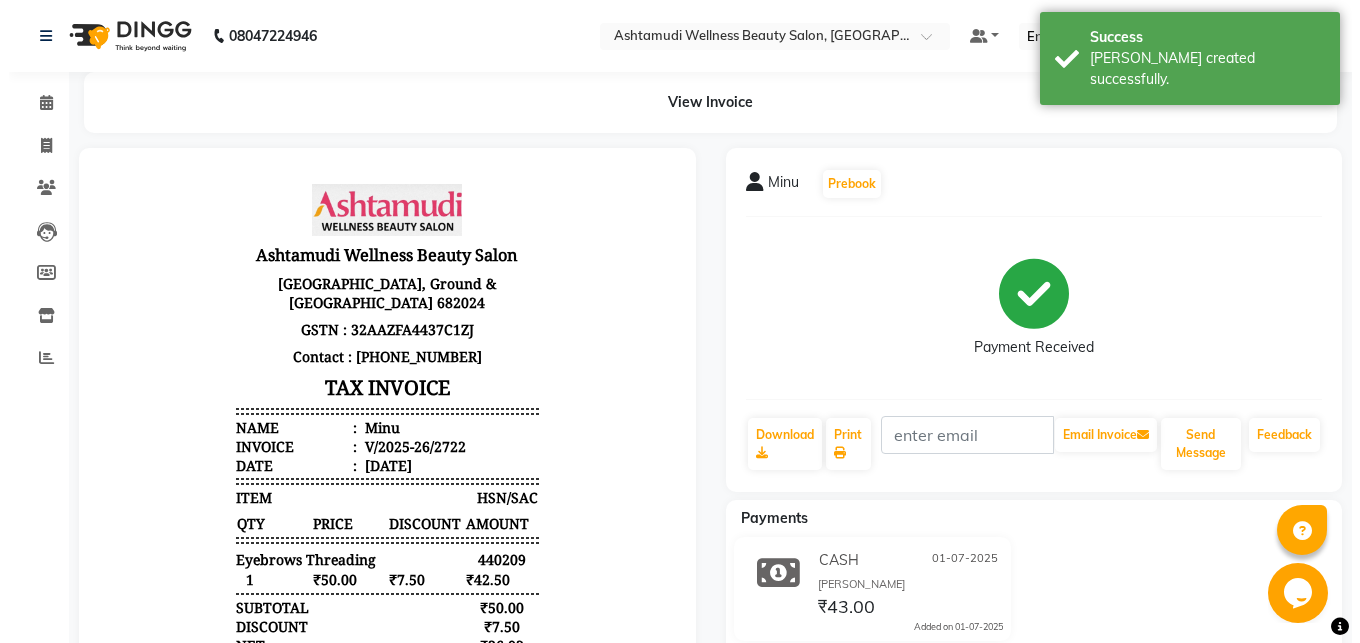 scroll, scrollTop: 0, scrollLeft: 0, axis: both 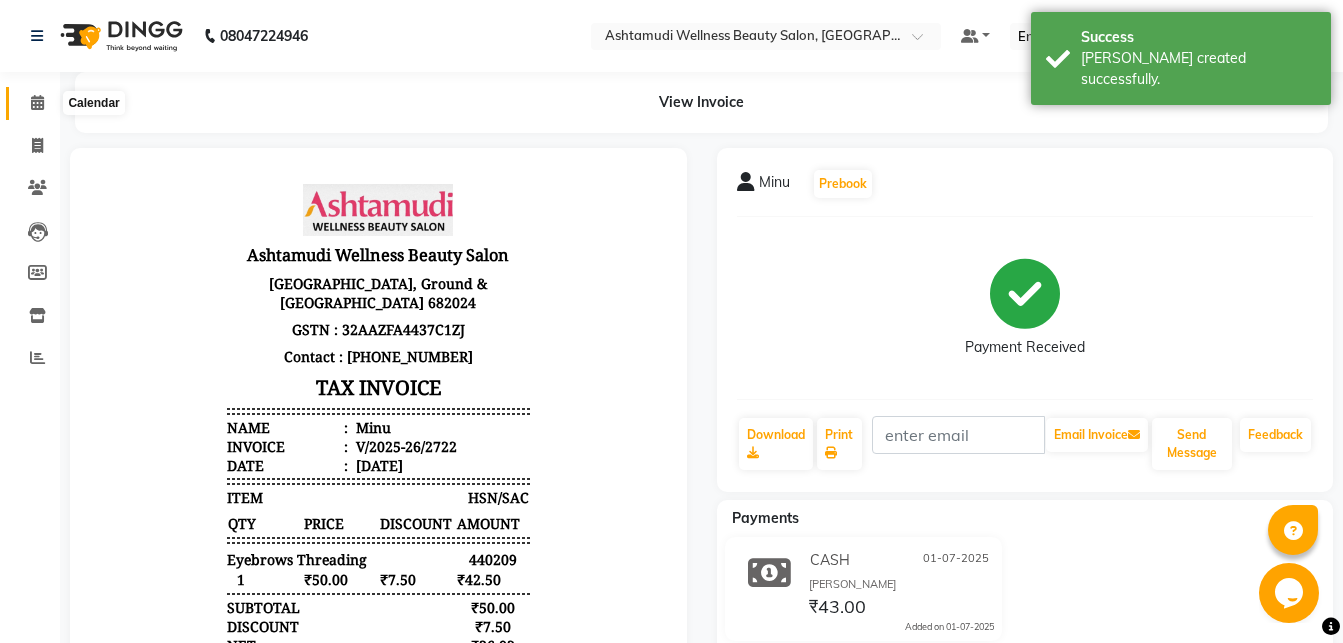 click 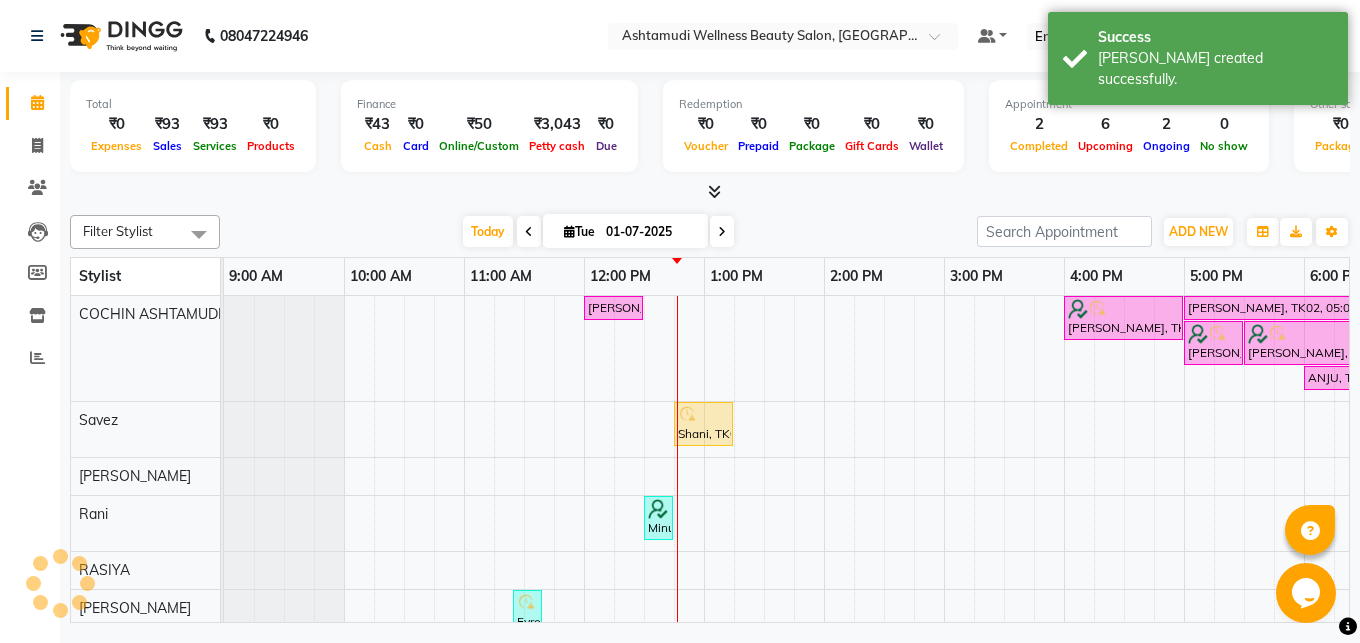 scroll, scrollTop: 0, scrollLeft: 0, axis: both 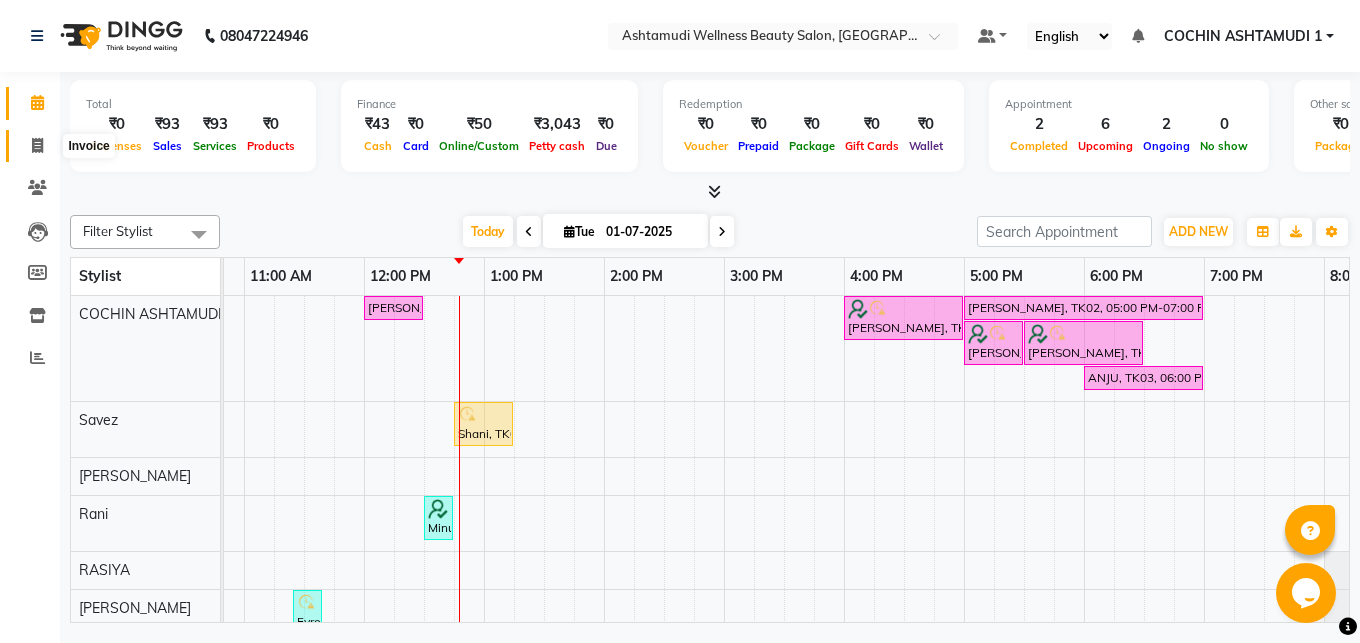 click 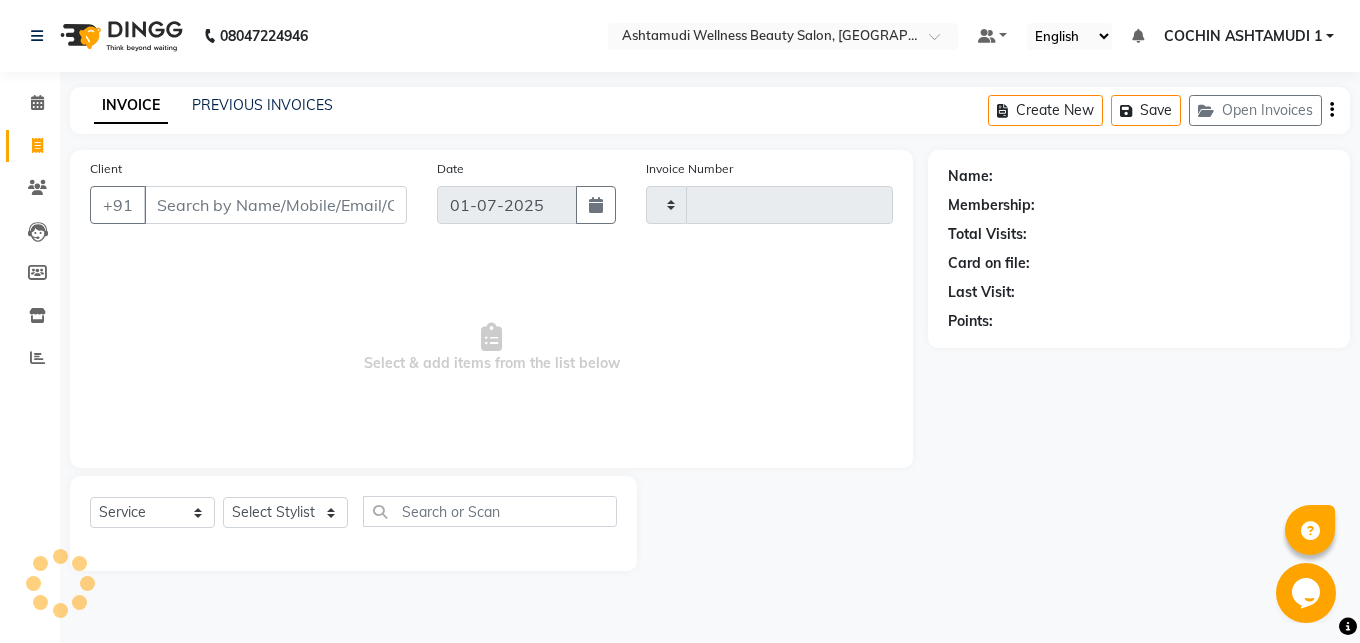 type on "2723" 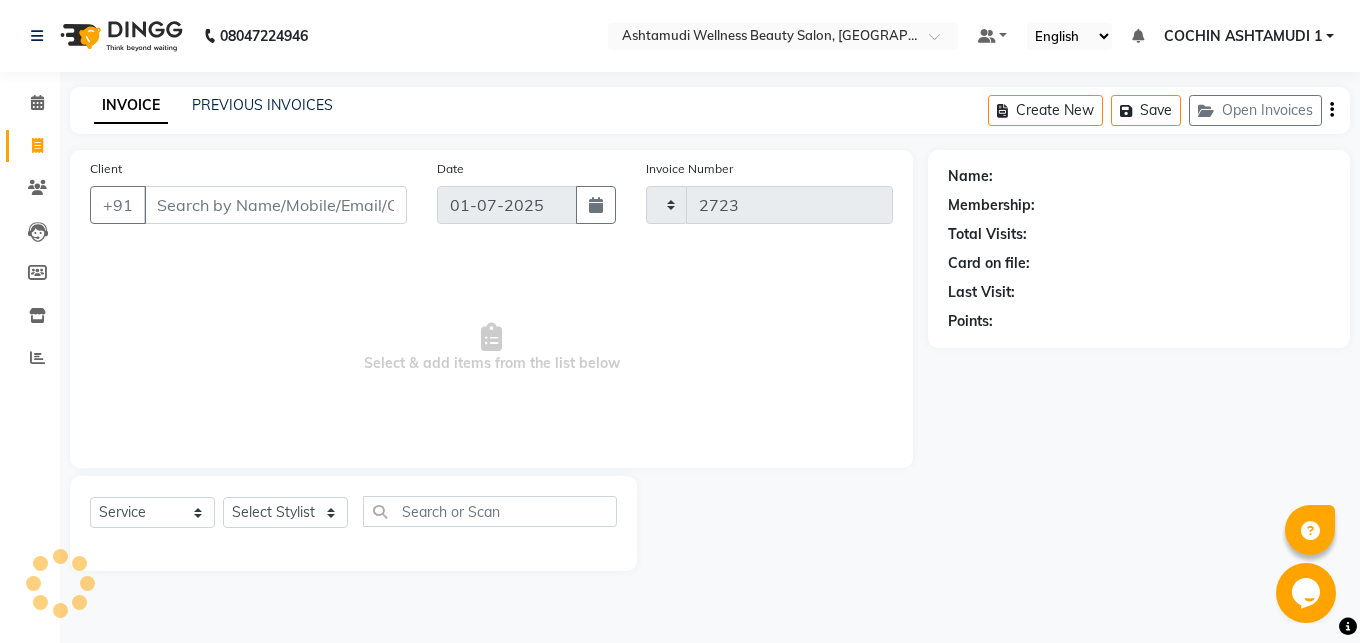 select on "4632" 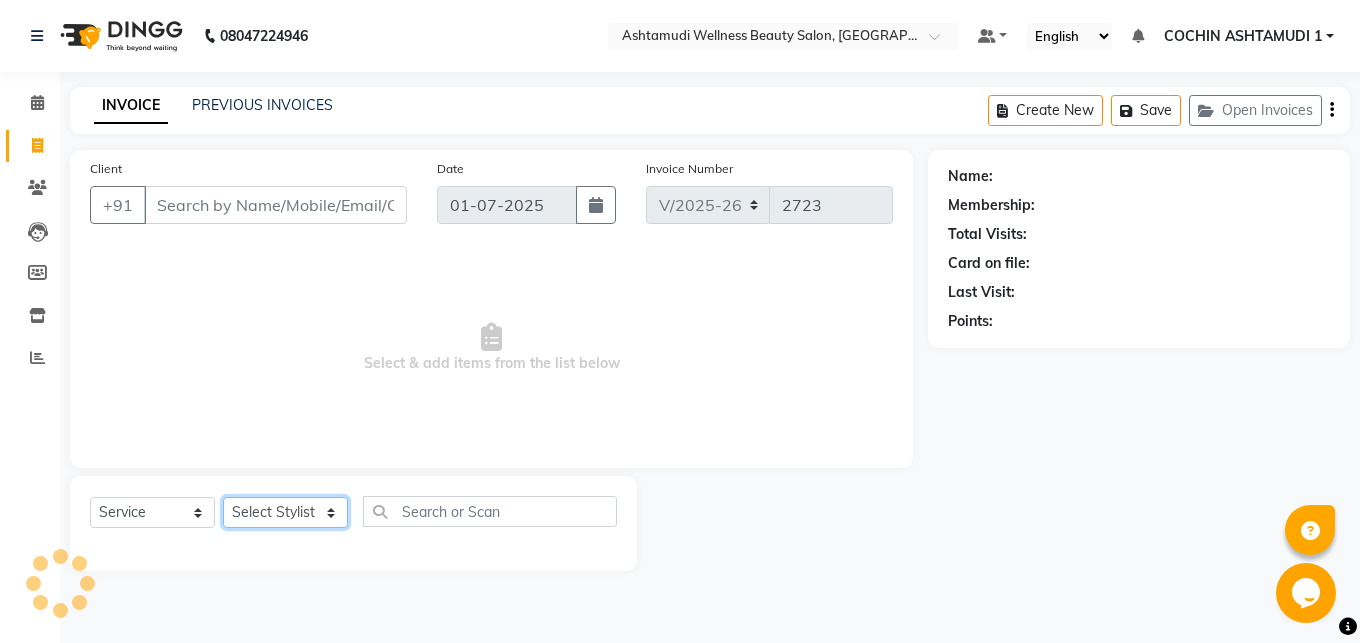 click on "Select Stylist" 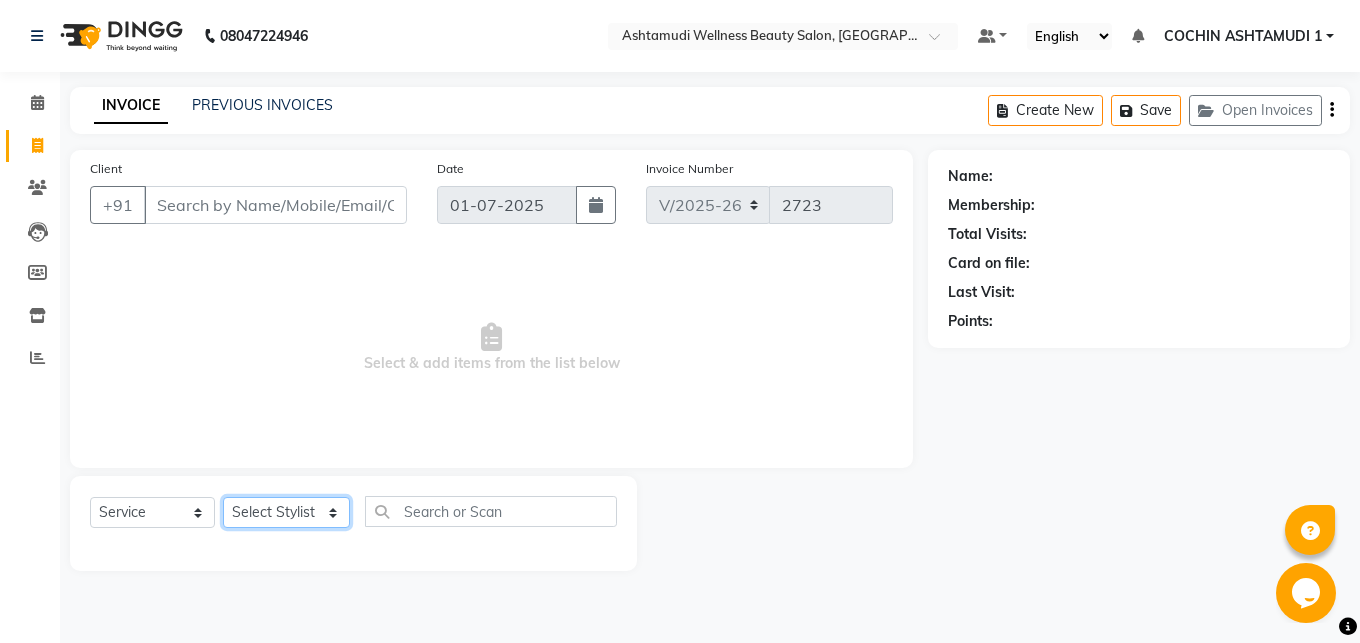 select on "61969" 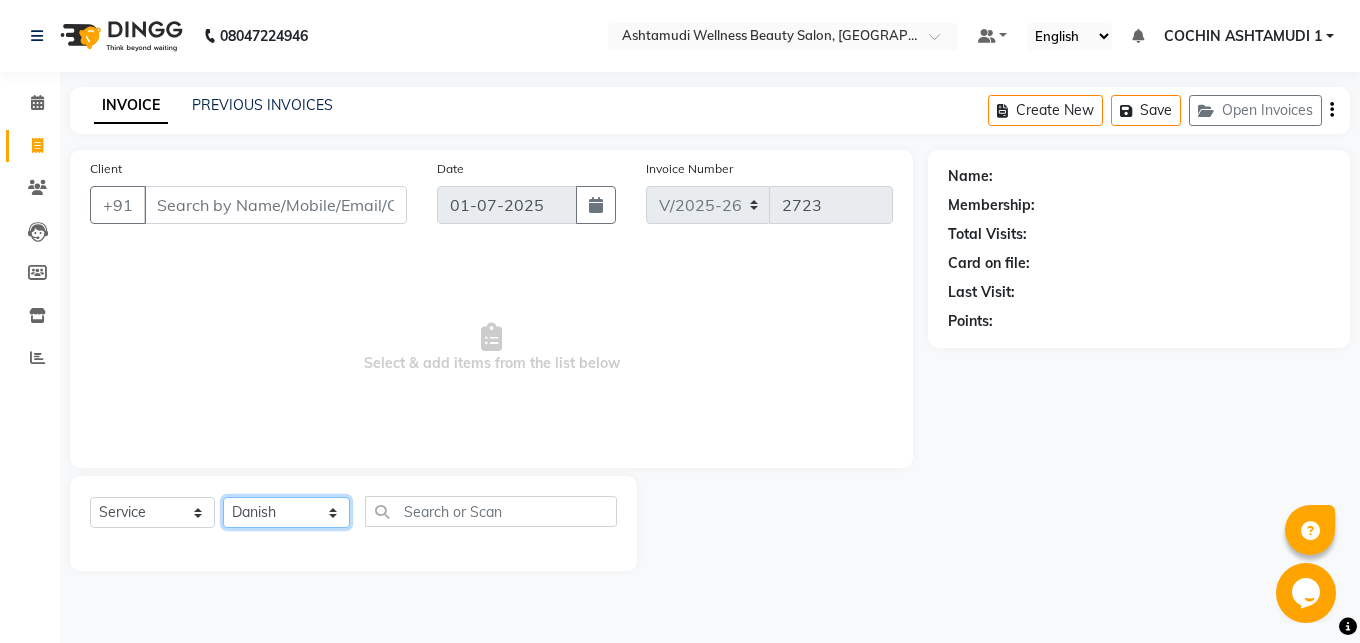 click on "Danish" 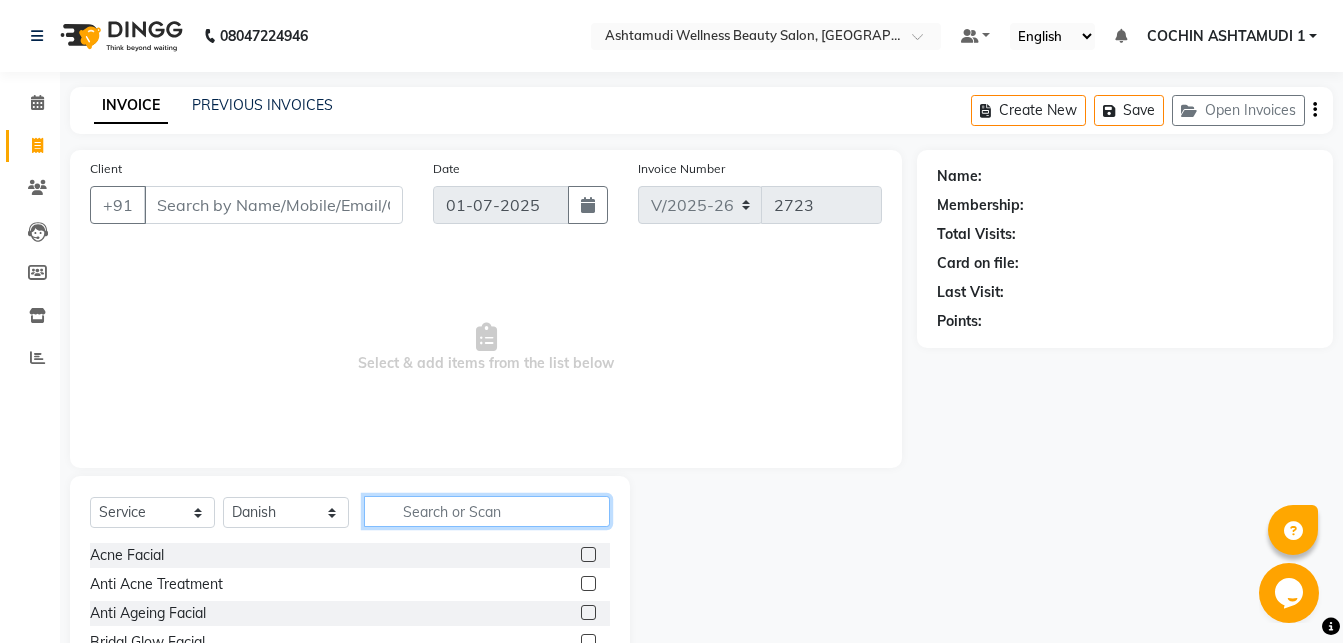 click 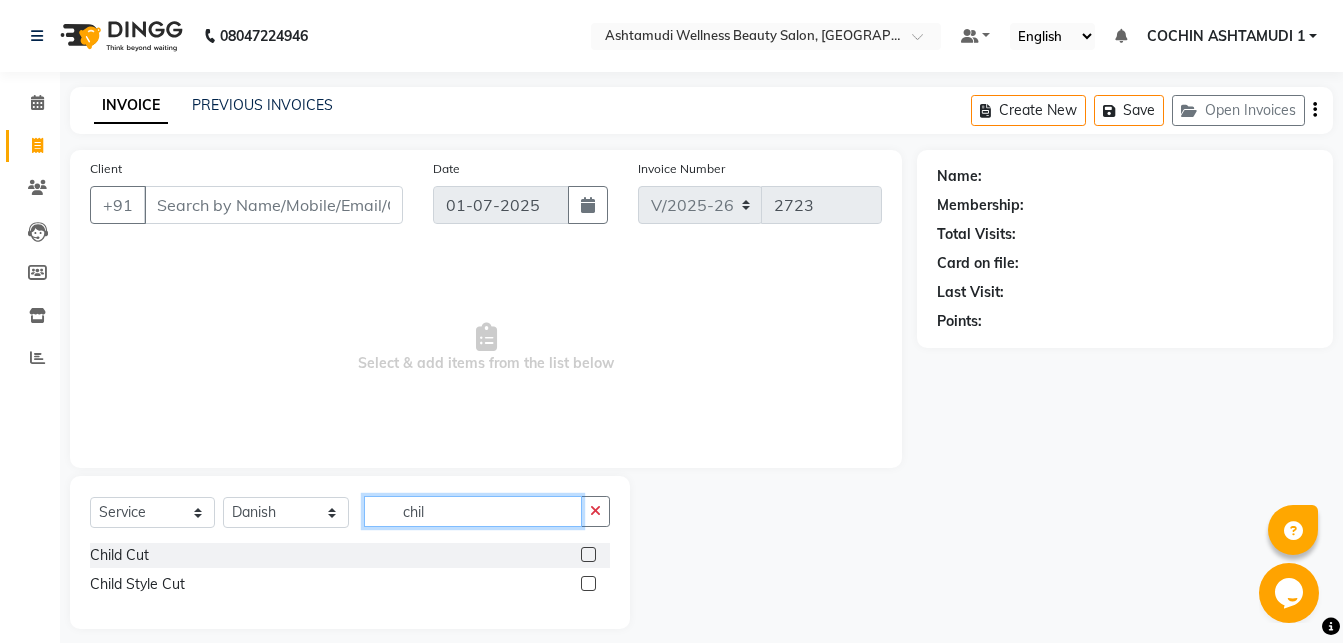 type on "chil" 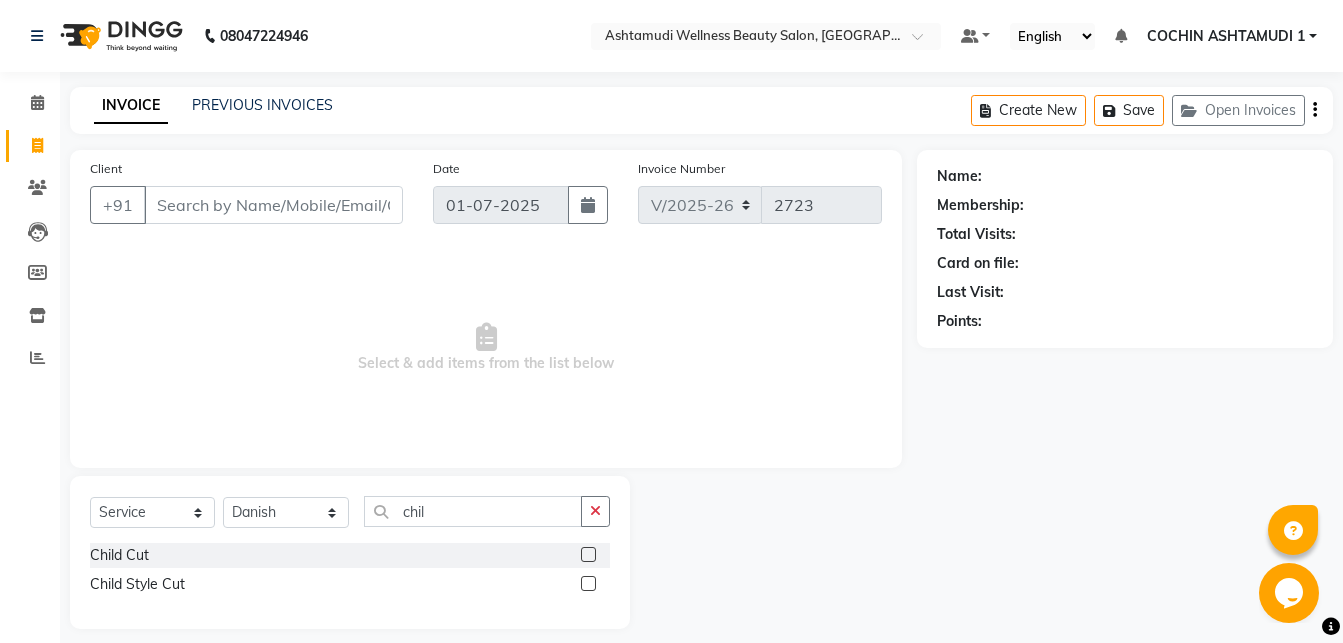 click 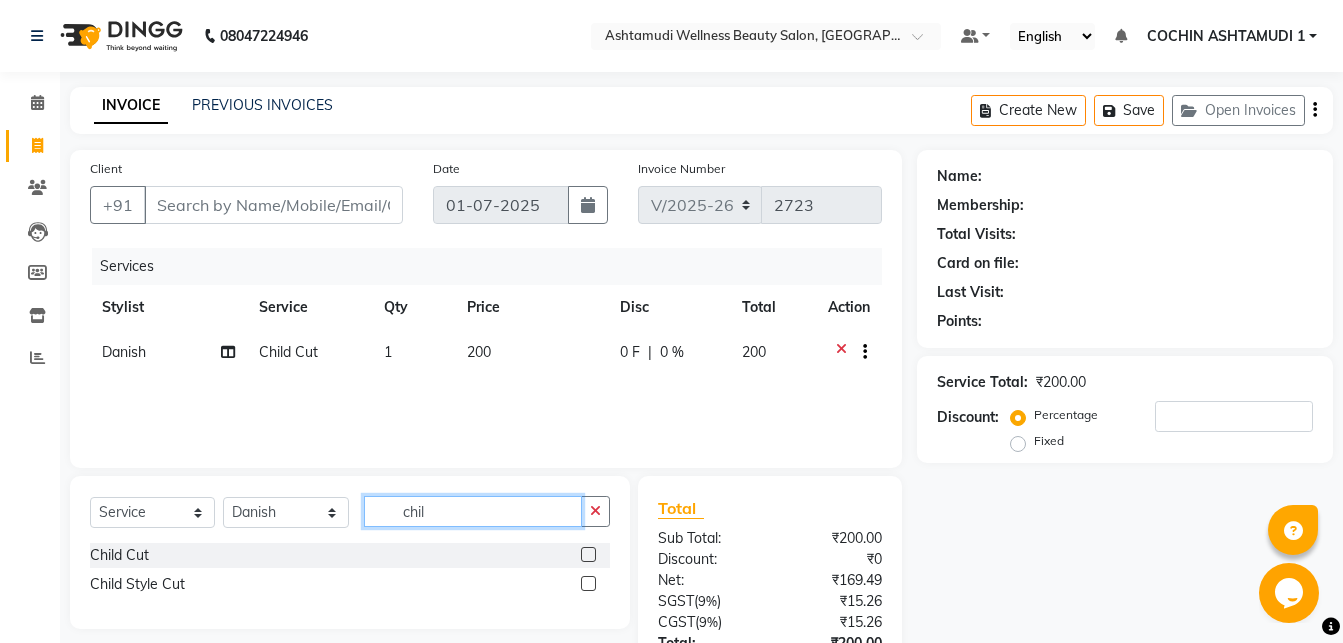click on "chil" 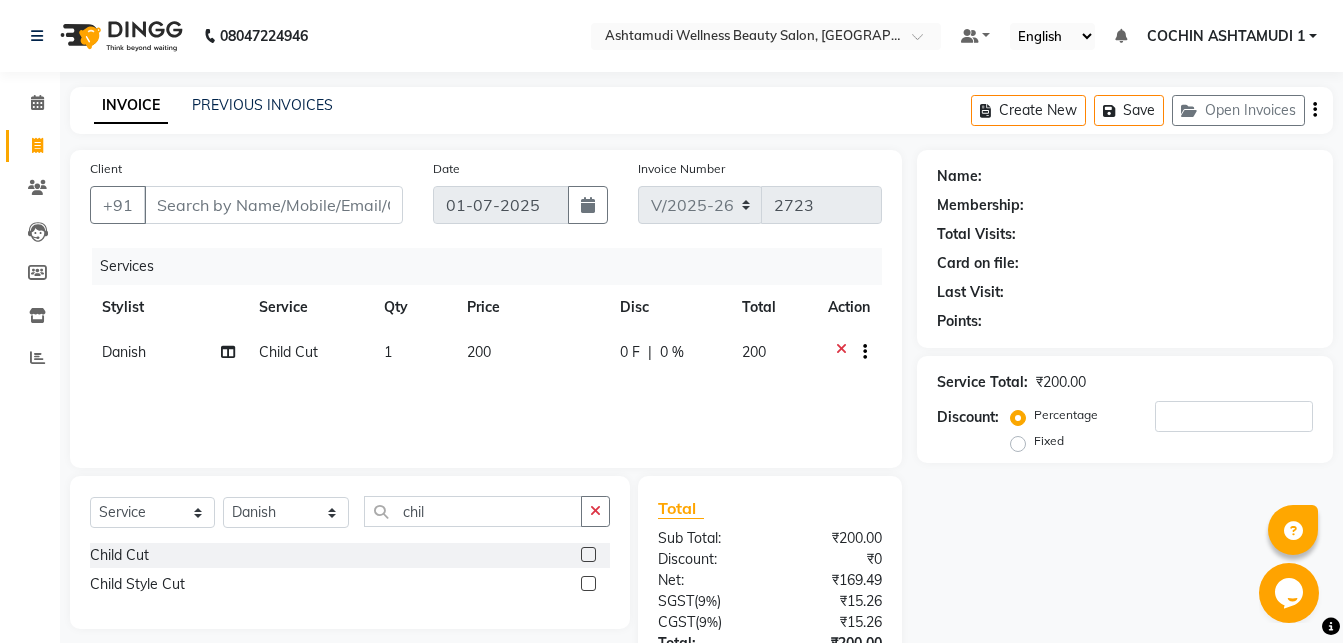 click 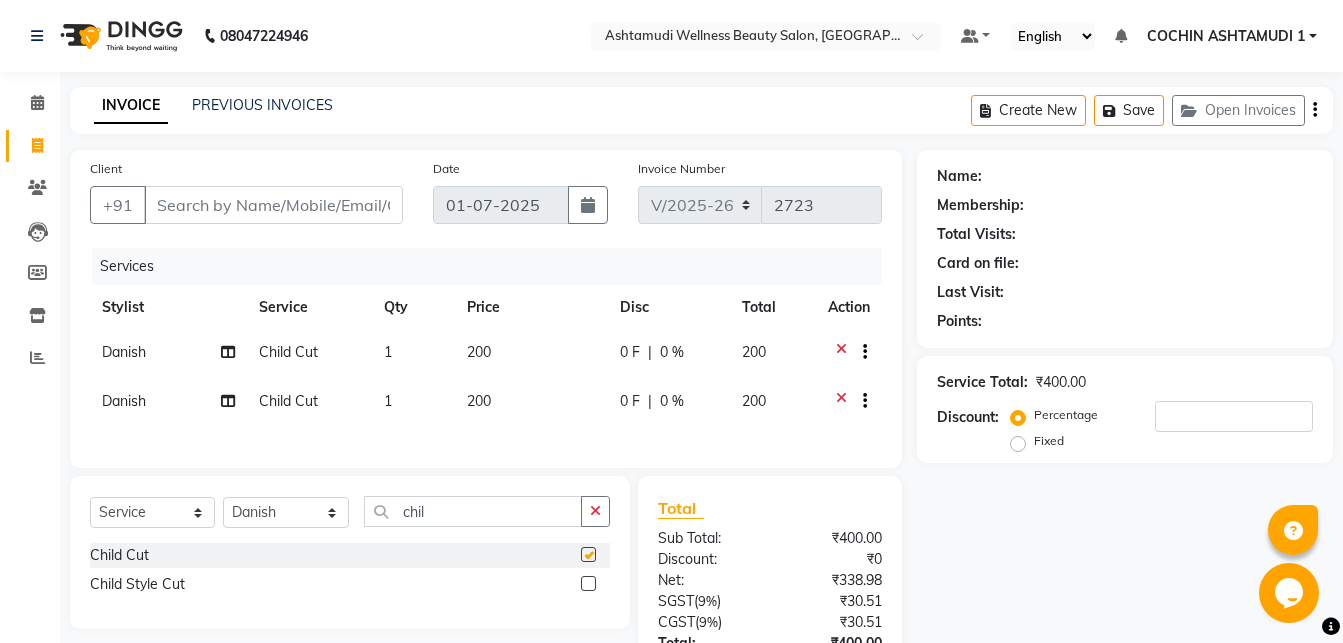 checkbox on "false" 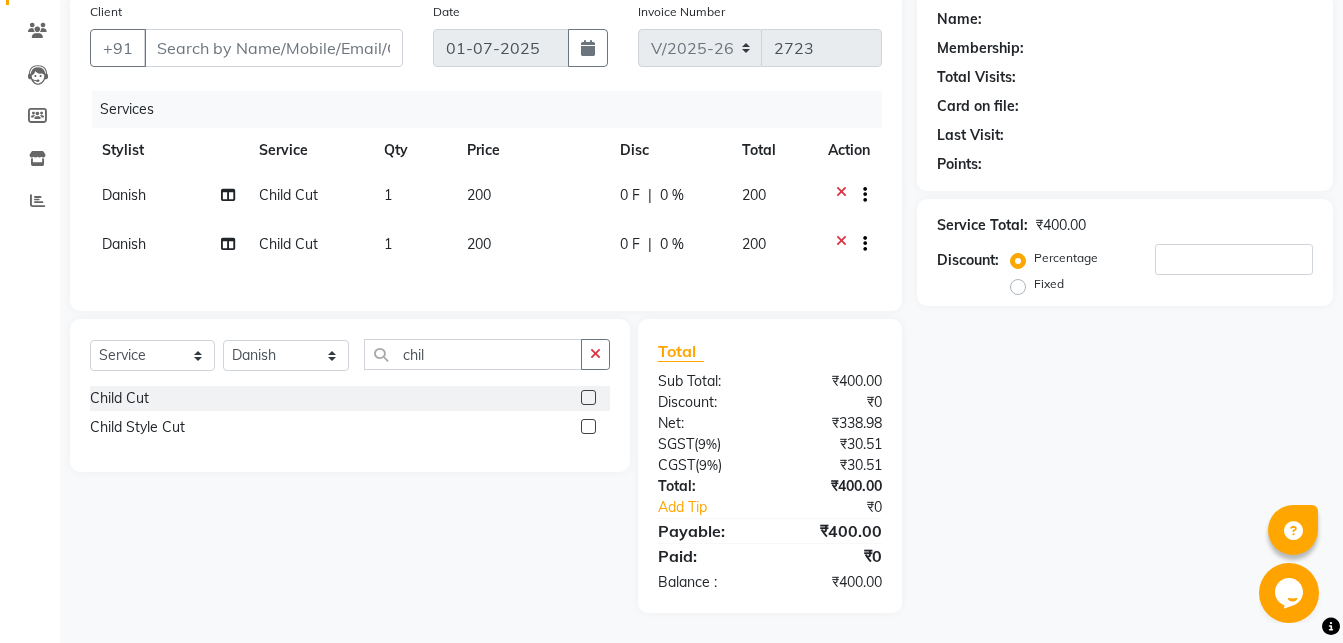 scroll, scrollTop: 0, scrollLeft: 0, axis: both 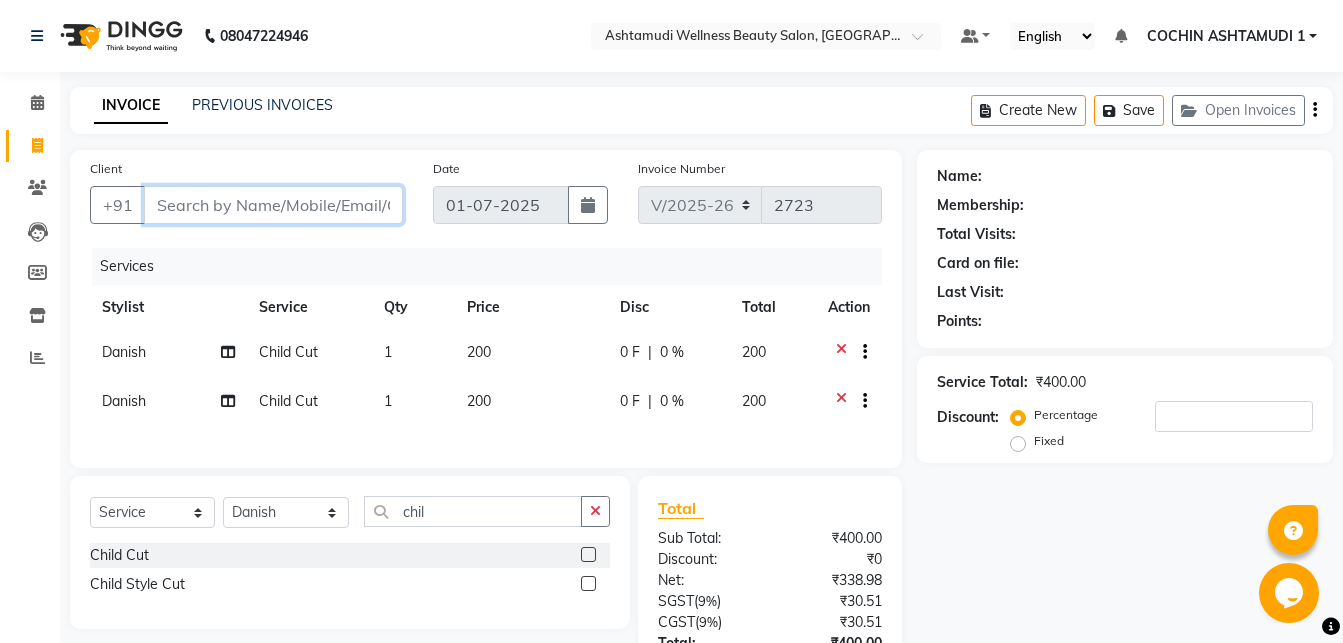 click on "Client" at bounding box center [273, 205] 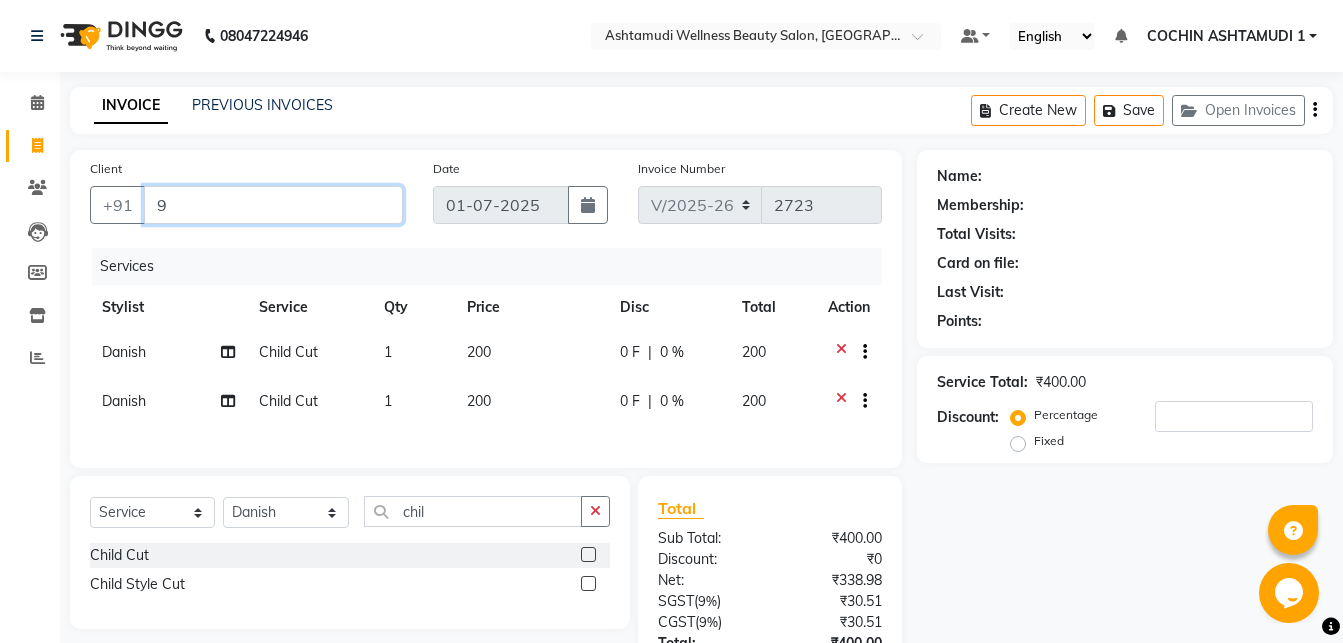 type on "0" 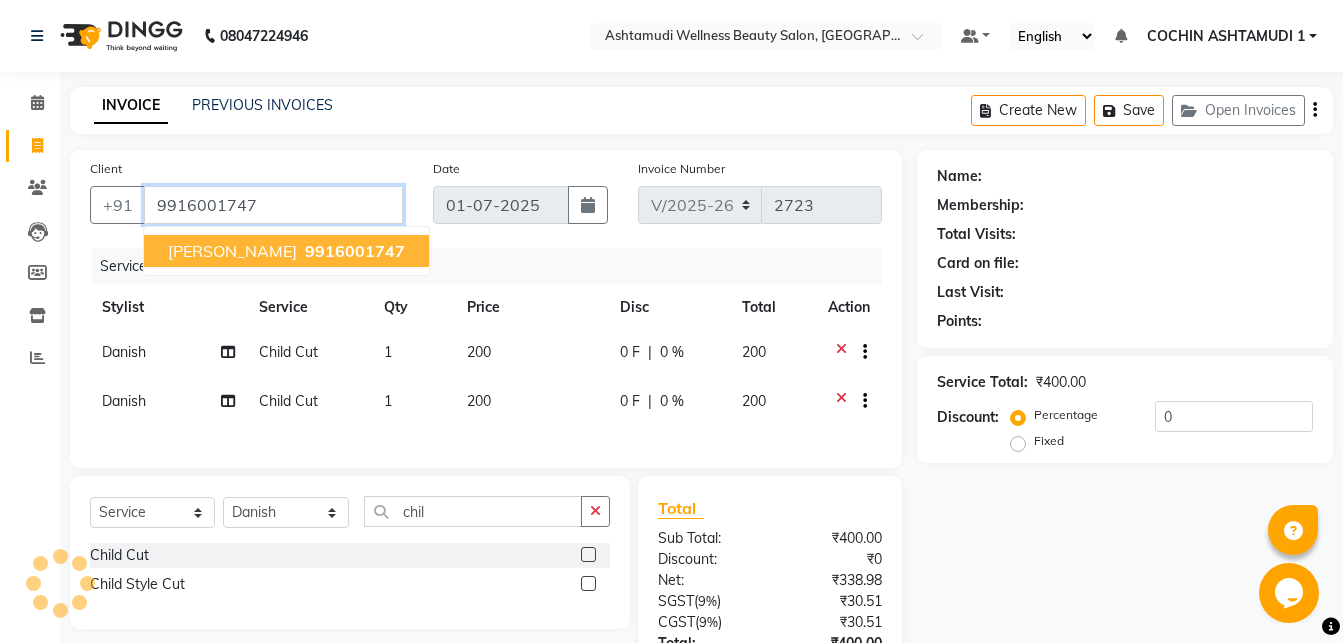 type on "9916001747" 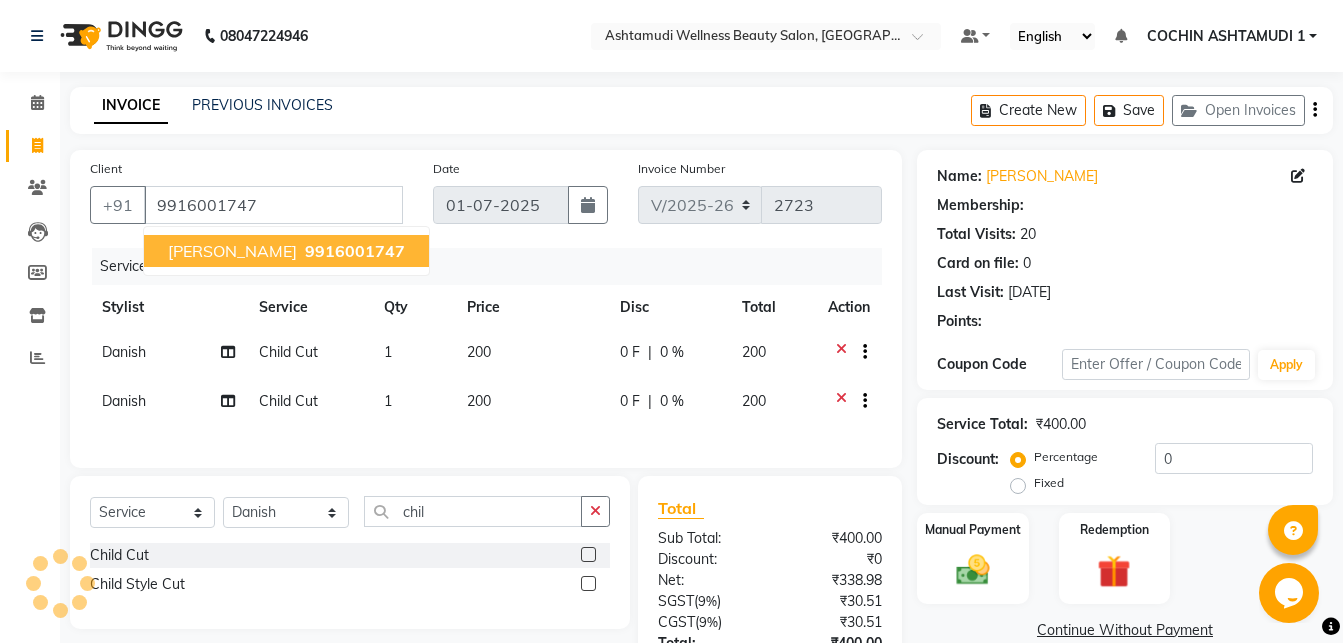 select on "2: Object" 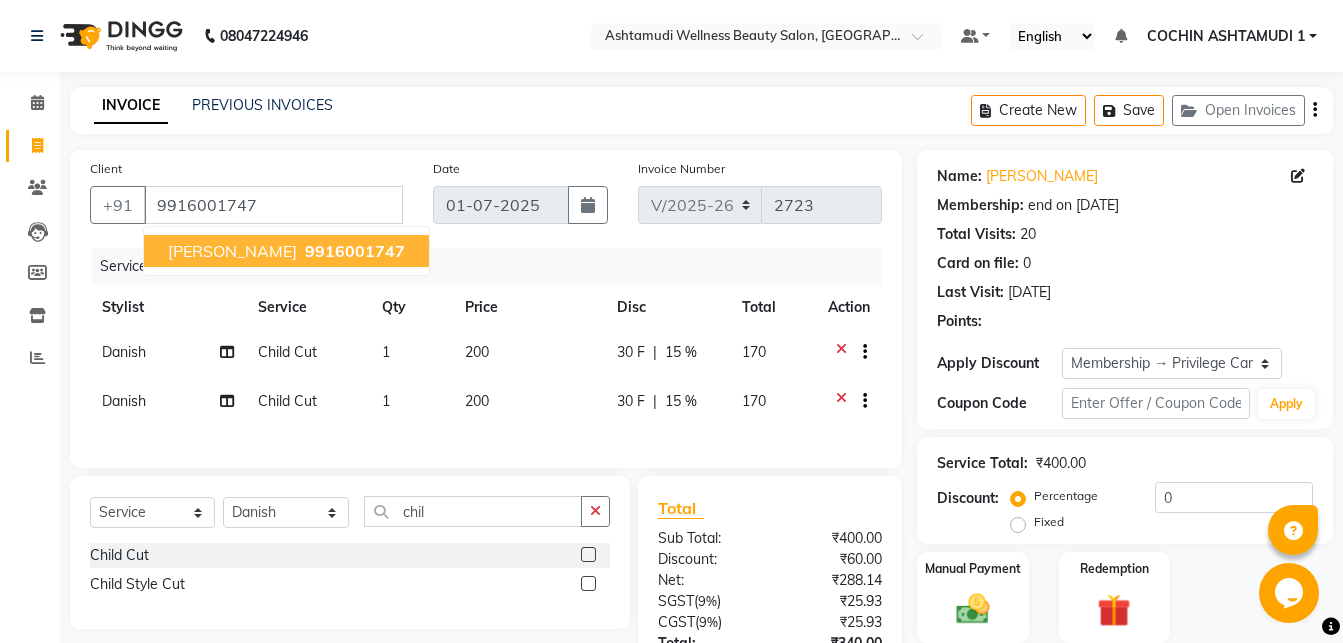 type on "15" 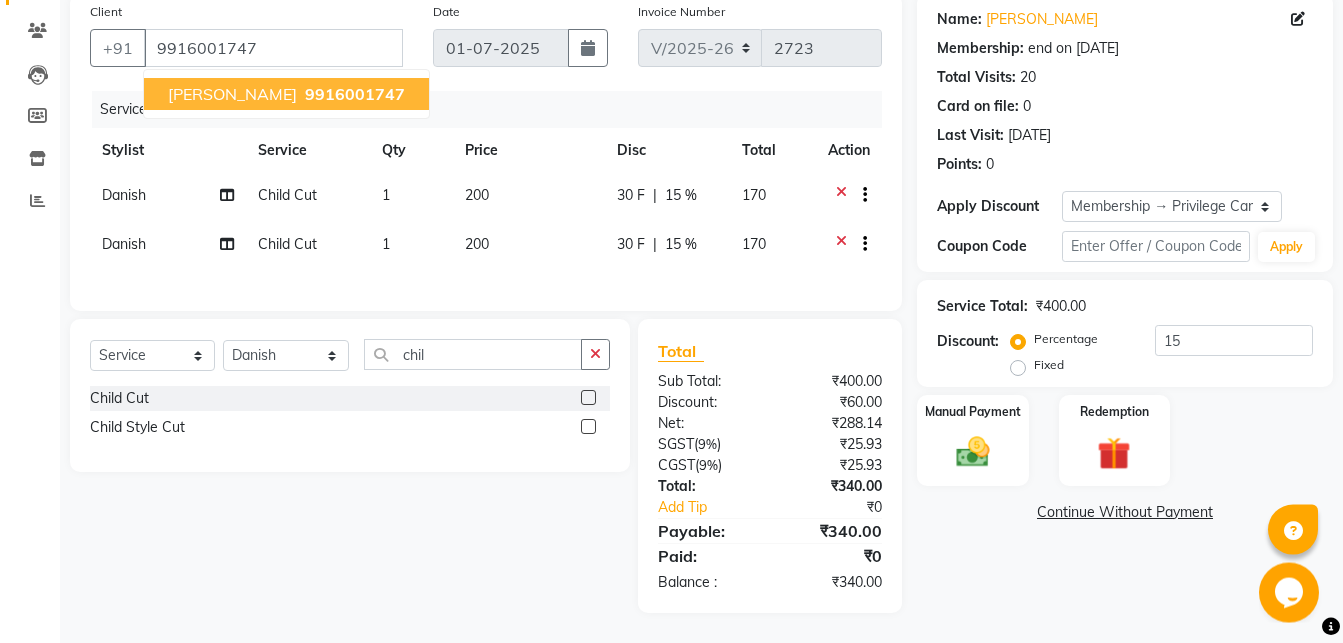 scroll, scrollTop: 170, scrollLeft: 0, axis: vertical 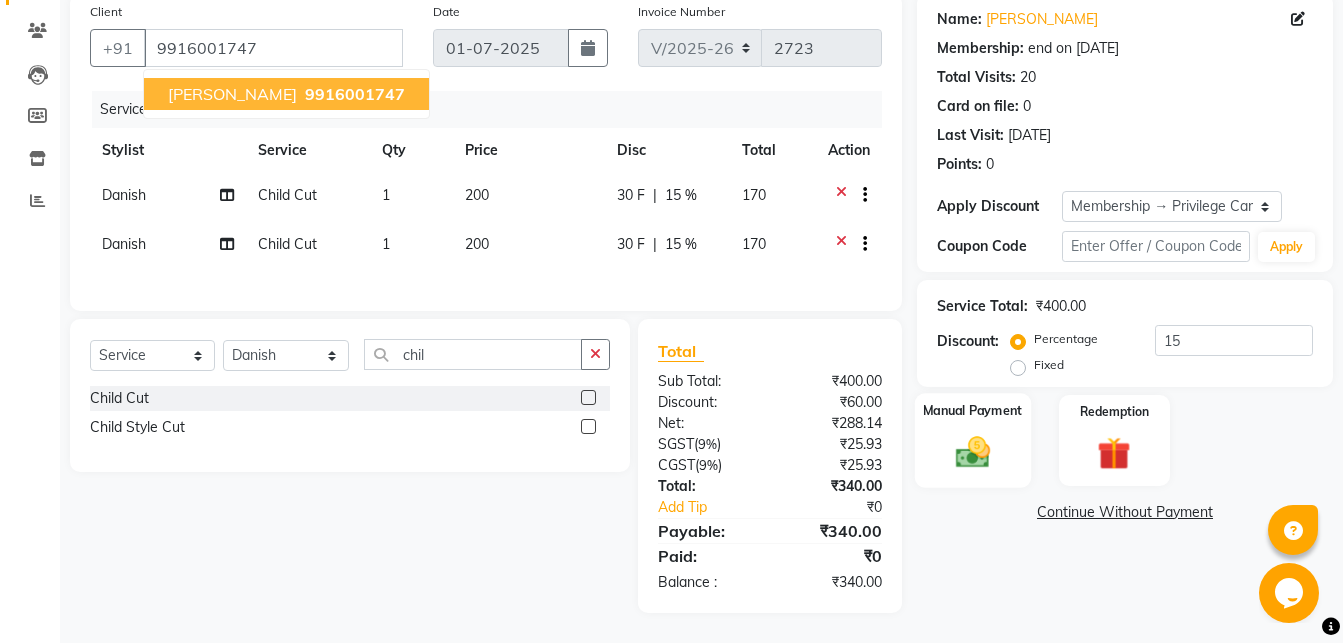 click 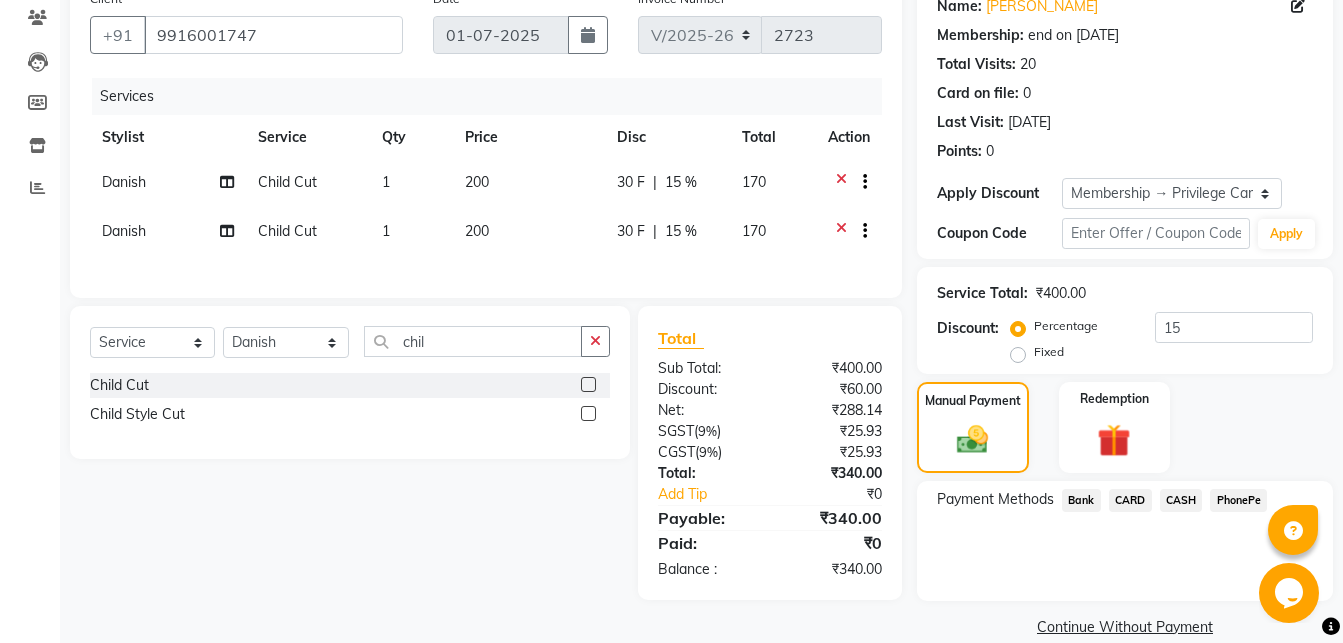 click on "CARD" 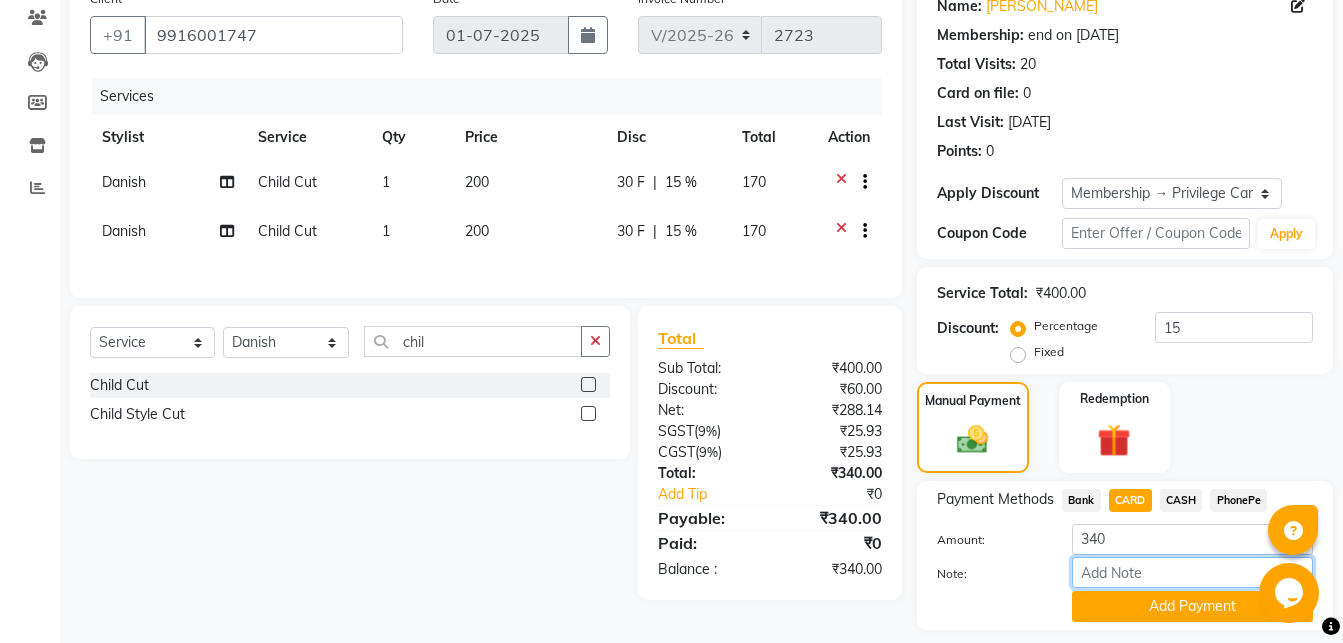 click on "Note:" at bounding box center (1192, 572) 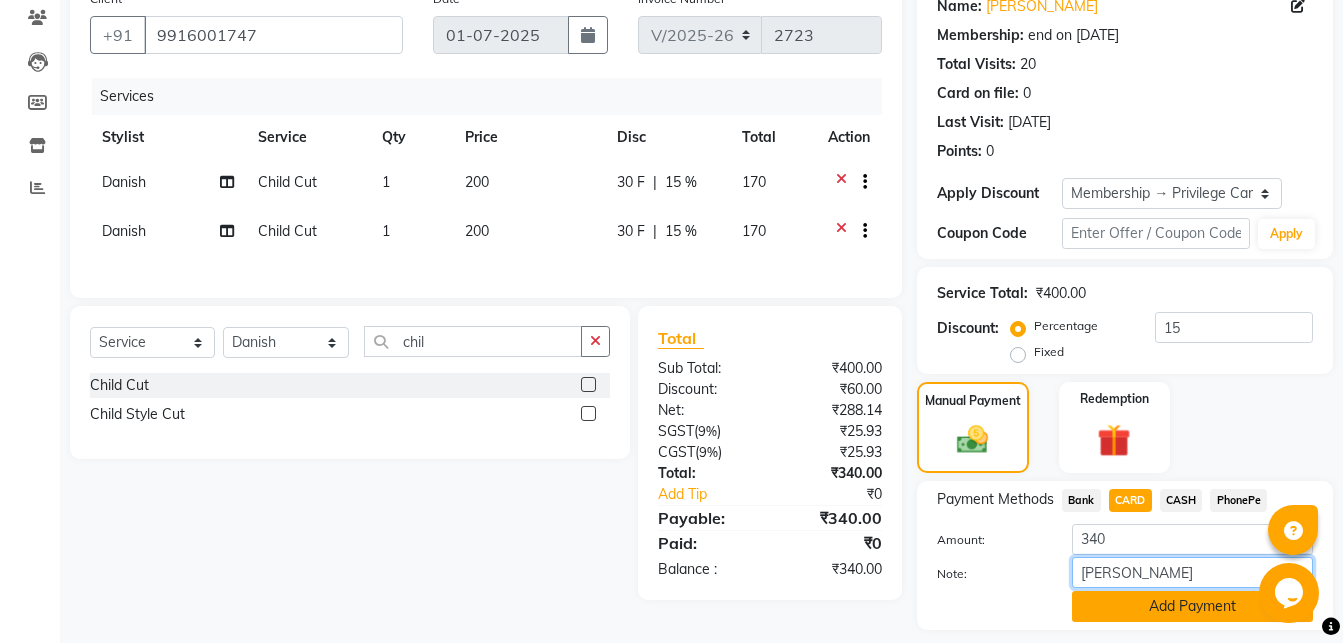 type on "[PERSON_NAME]" 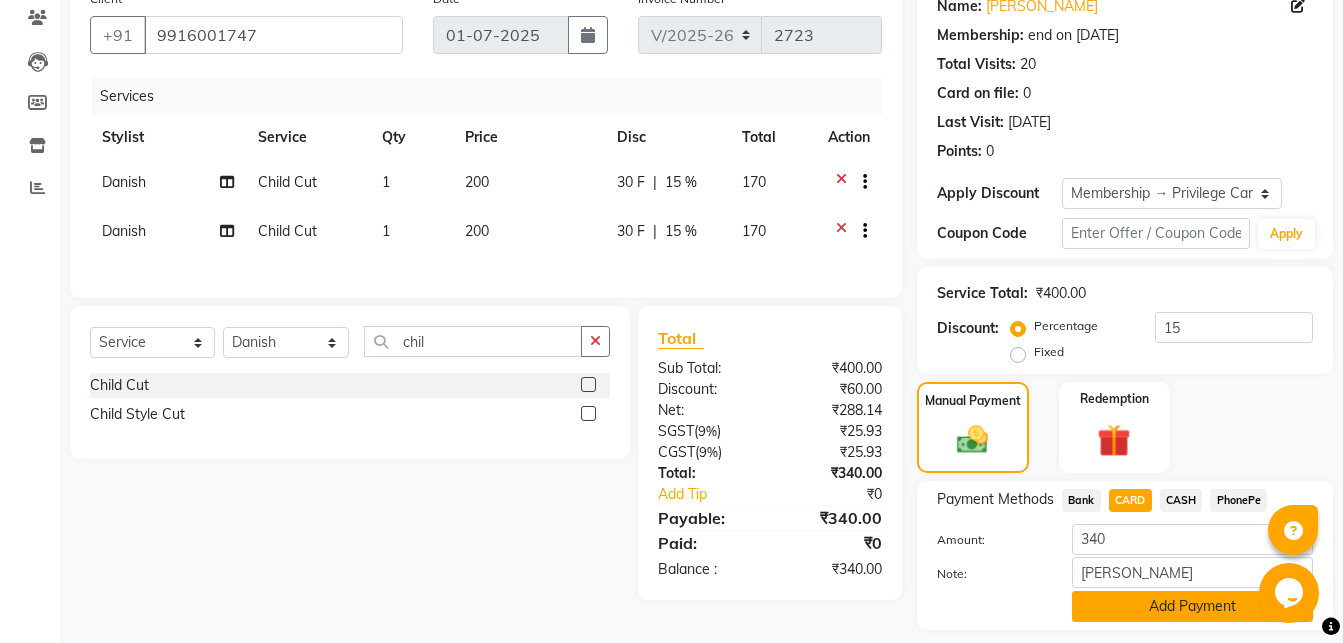 click on "Add Payment" 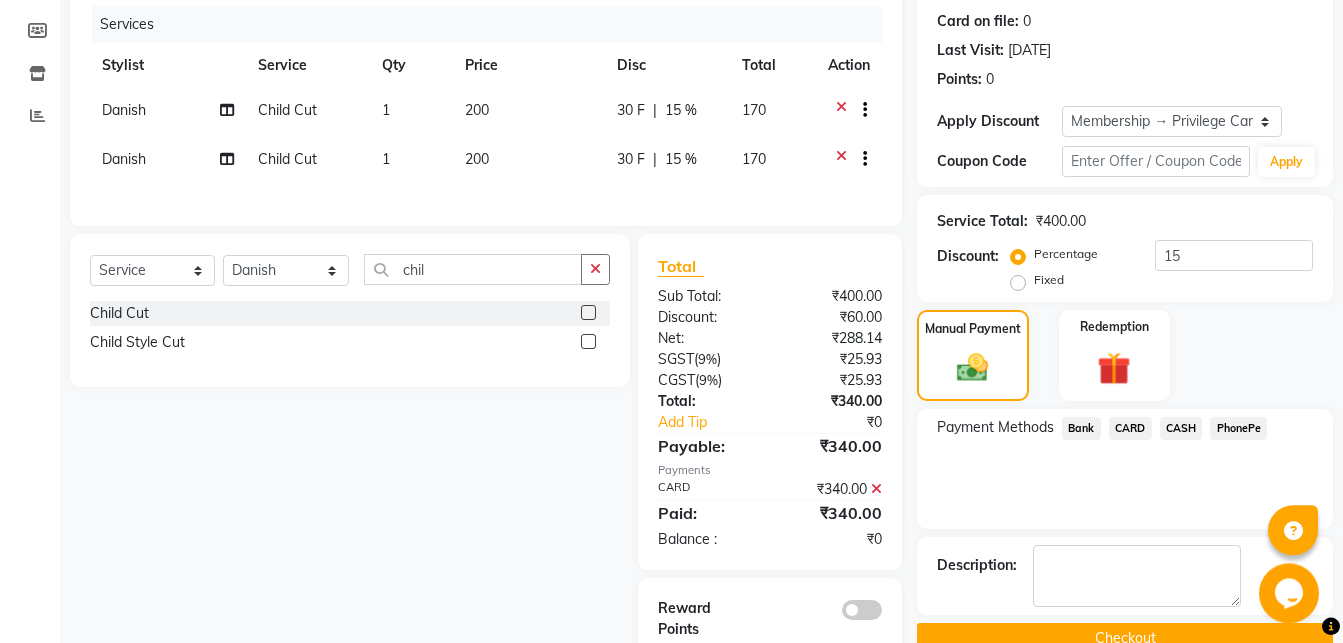 scroll, scrollTop: 302, scrollLeft: 0, axis: vertical 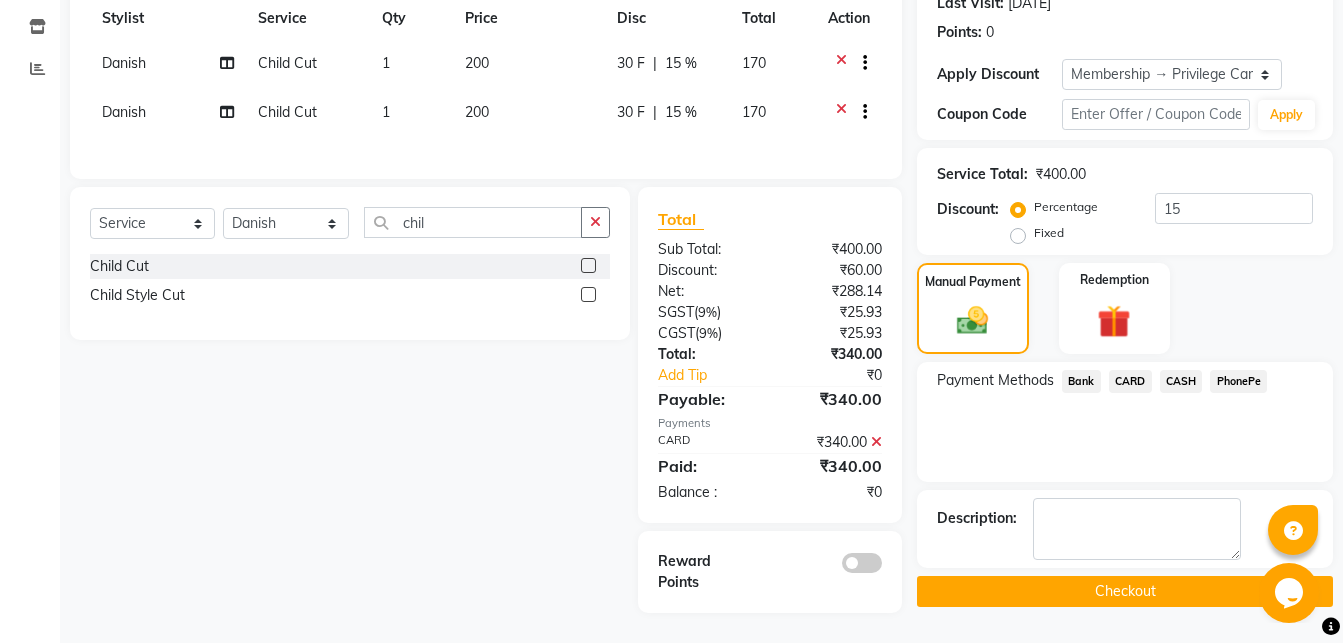 click on "Checkout" 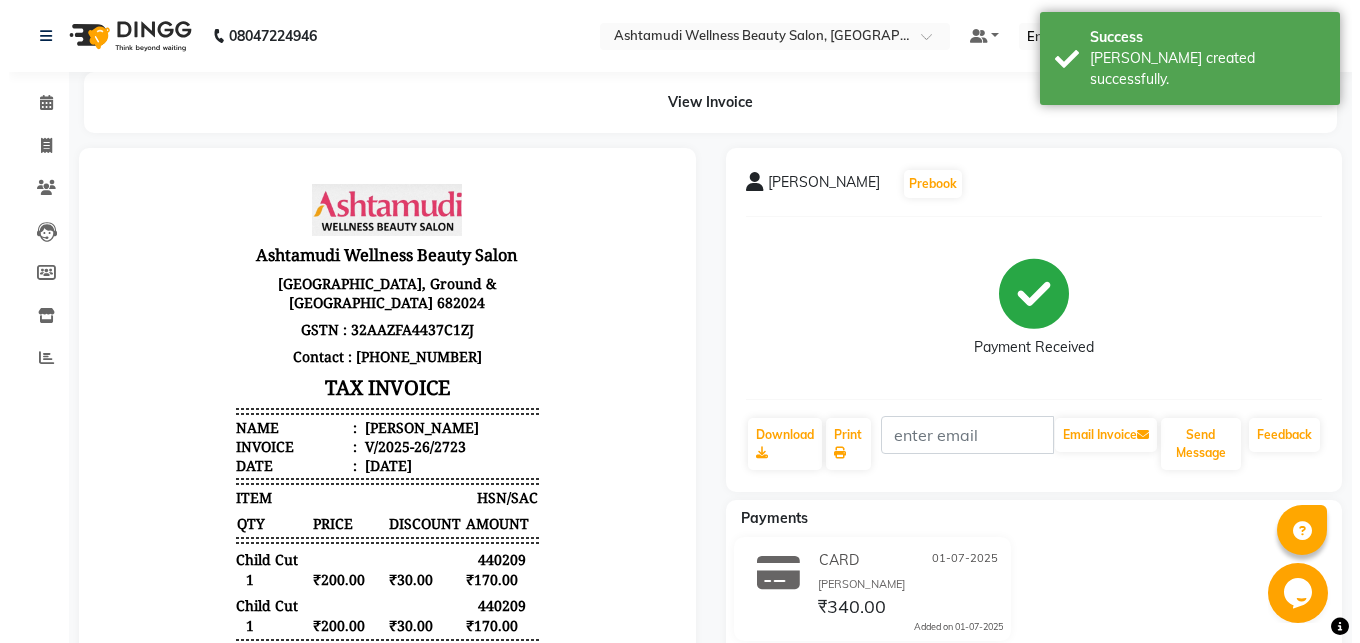 scroll, scrollTop: 0, scrollLeft: 0, axis: both 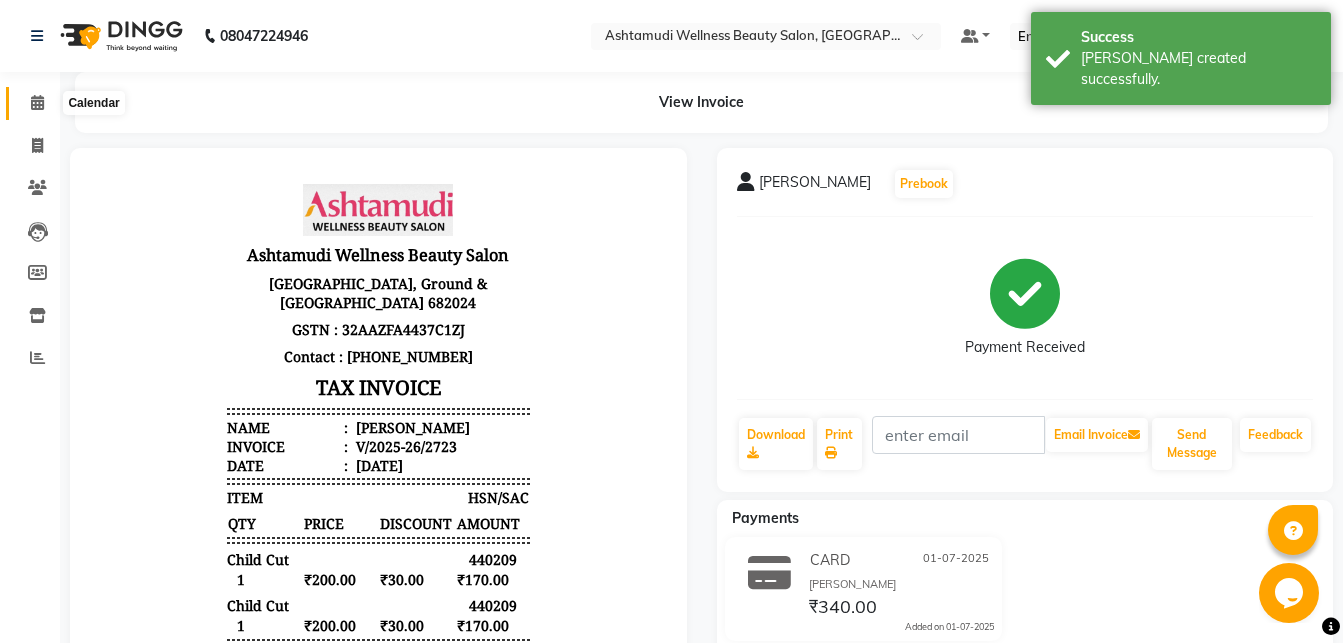 click 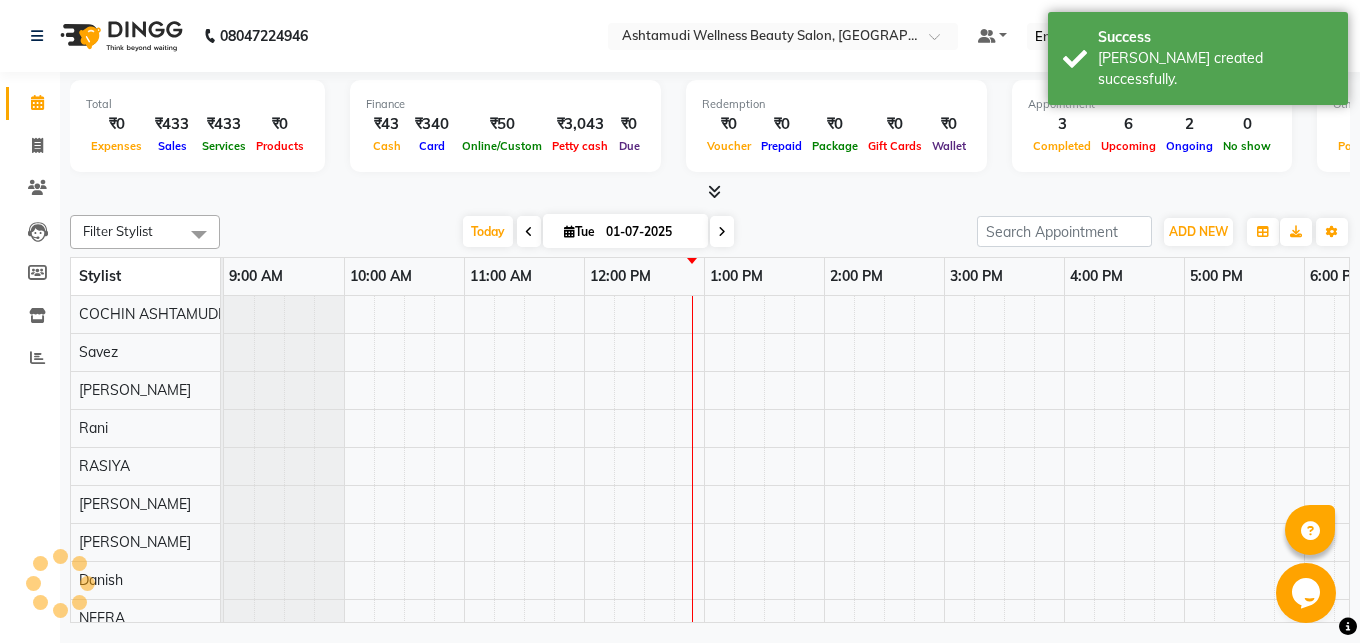 scroll, scrollTop: 0, scrollLeft: 0, axis: both 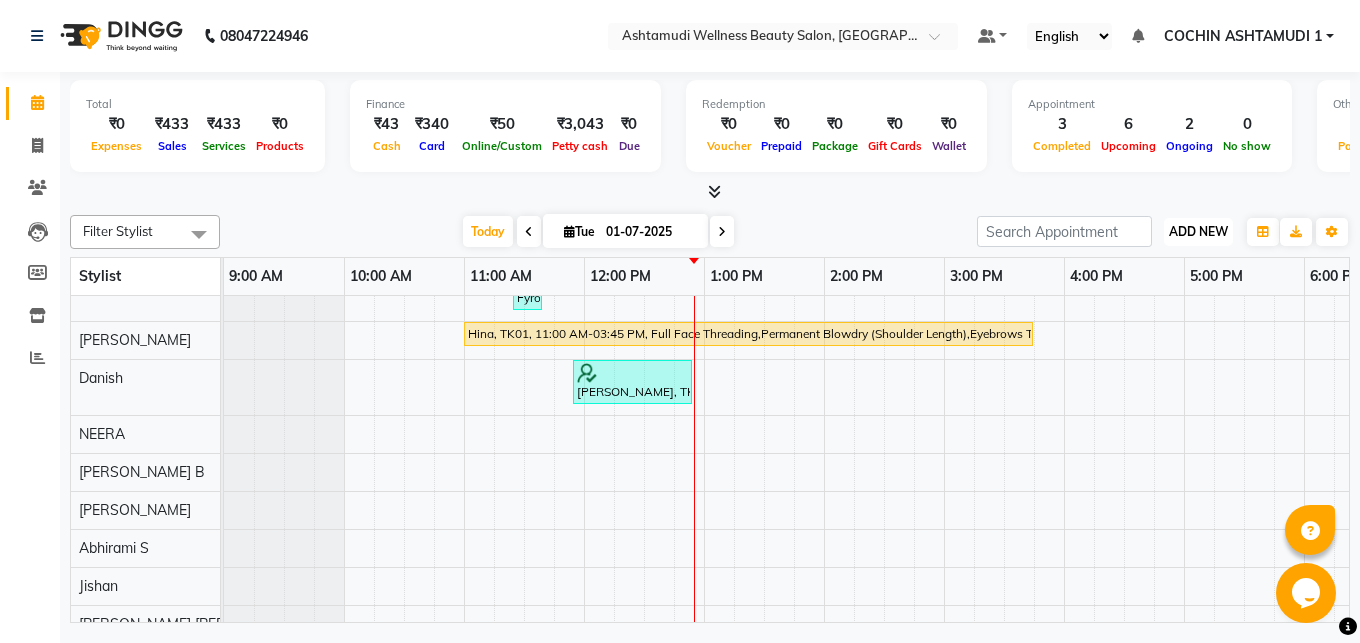 click on "ADD NEW" at bounding box center [1198, 231] 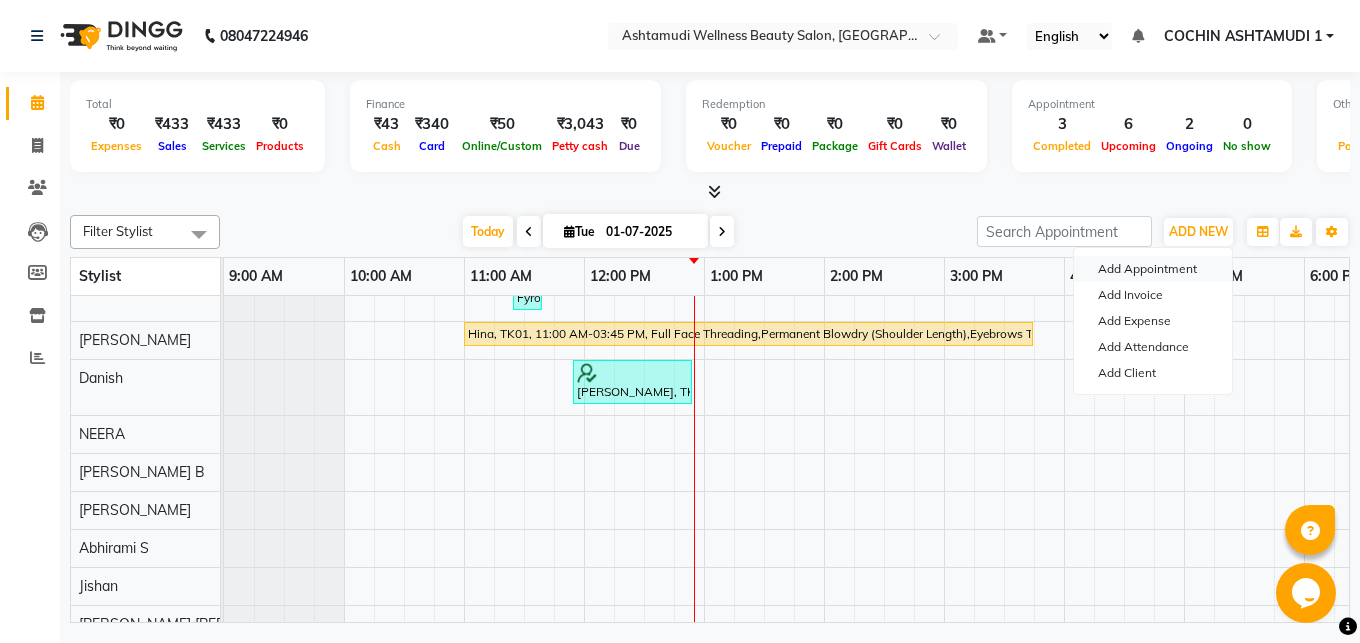 click on "Add Appointment" at bounding box center (1153, 269) 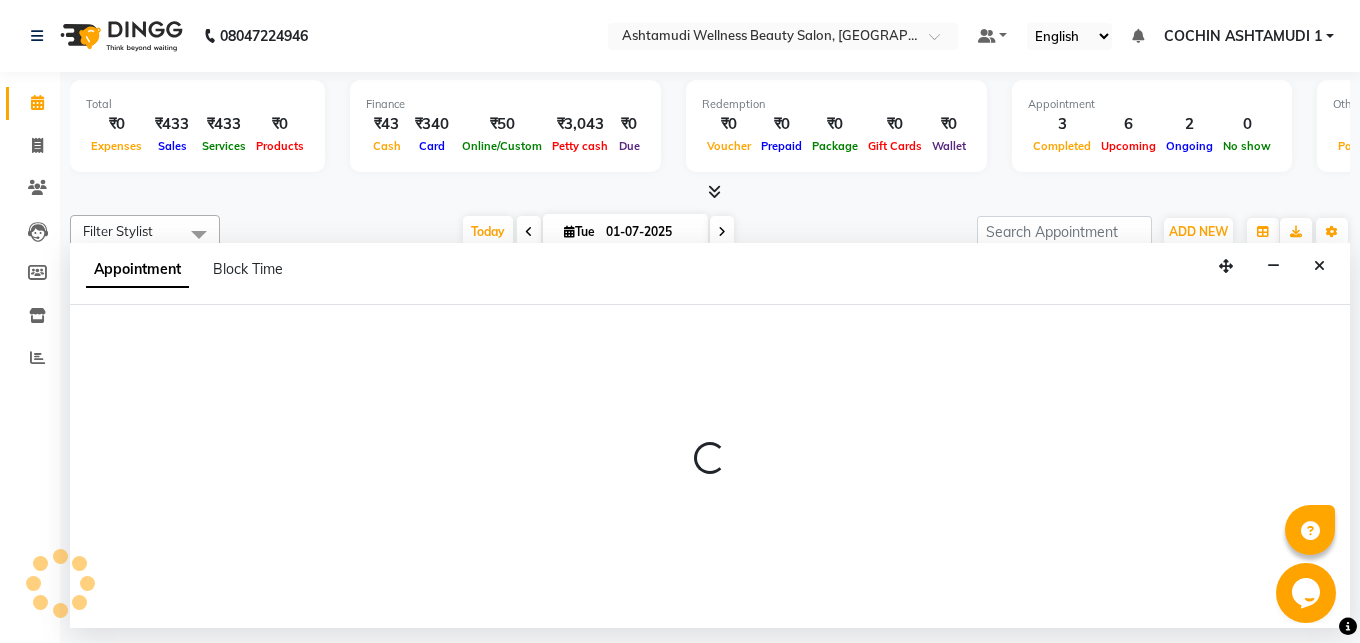 select on "tentative" 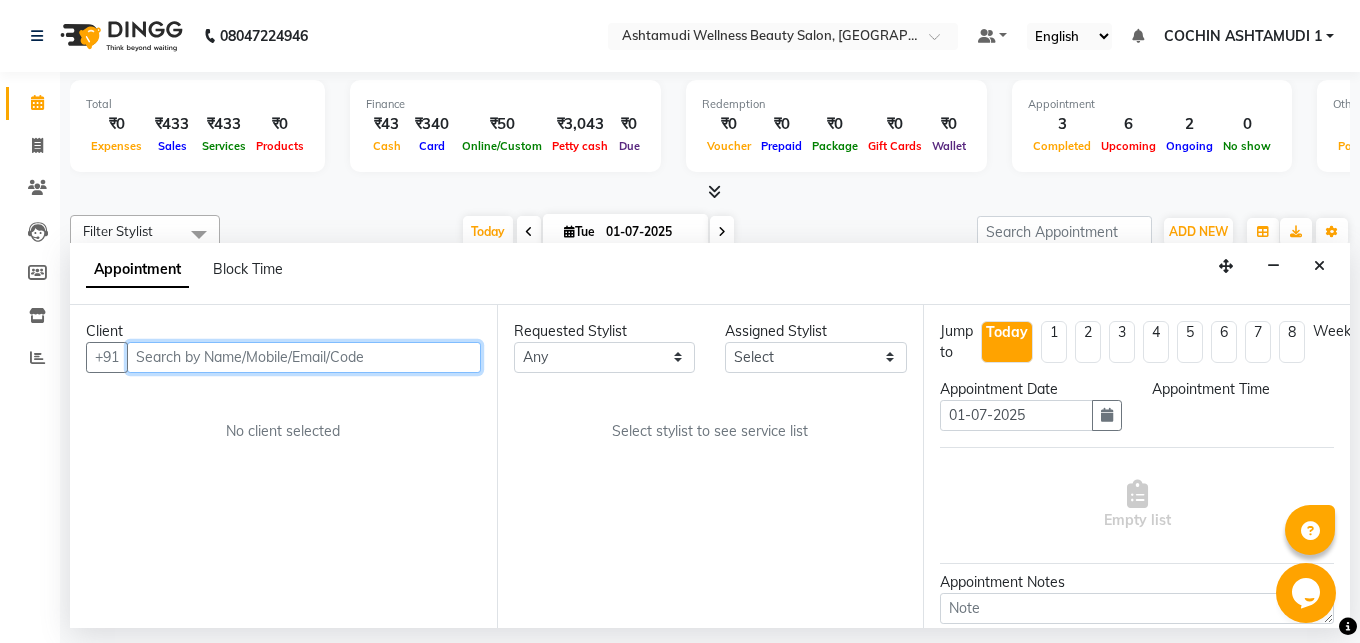 select on "600" 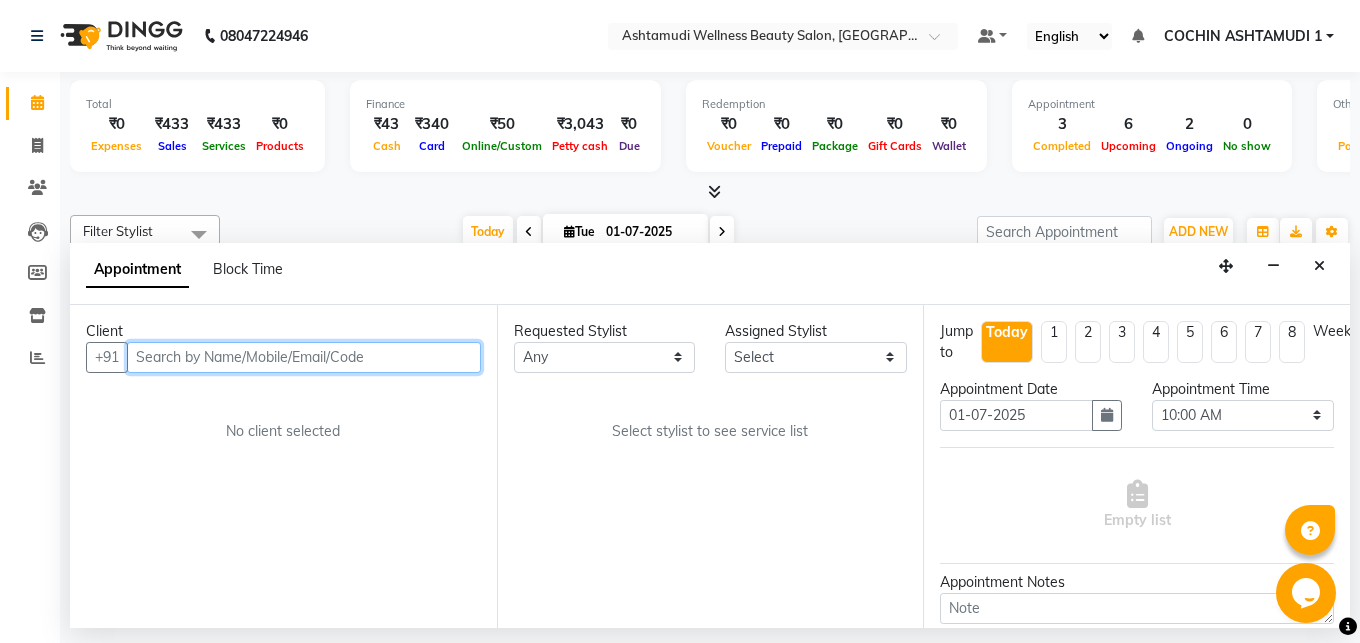 click at bounding box center [304, 357] 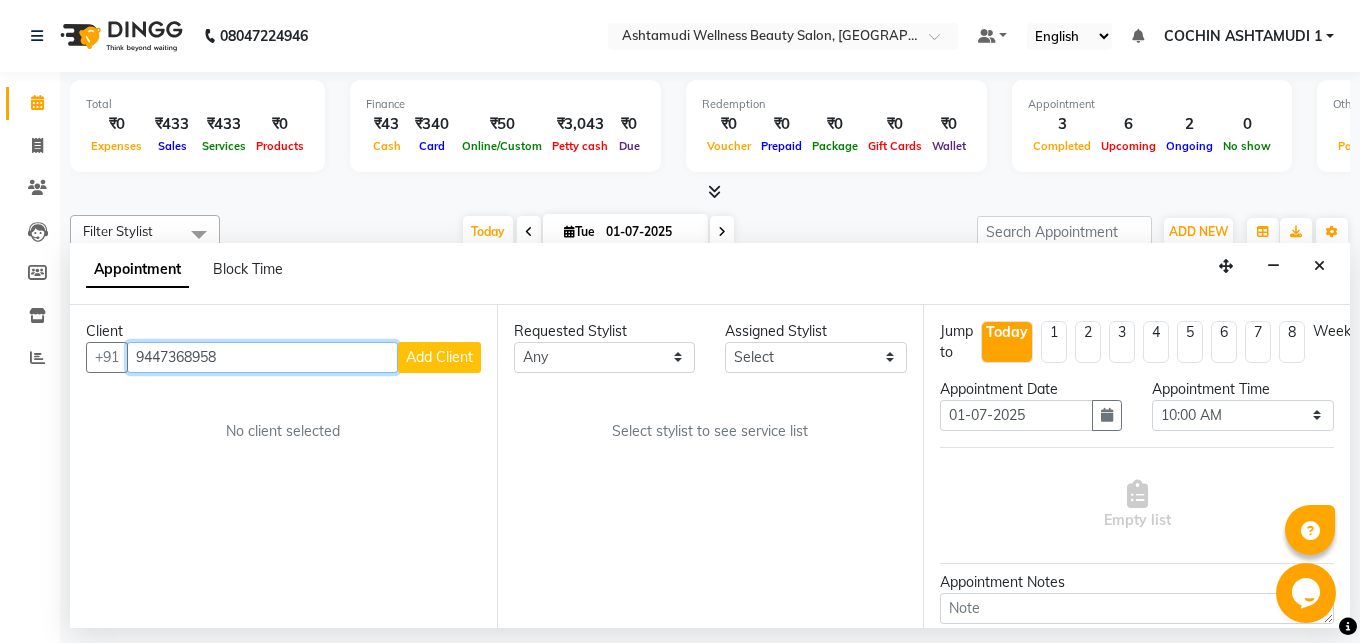 type on "9447368958" 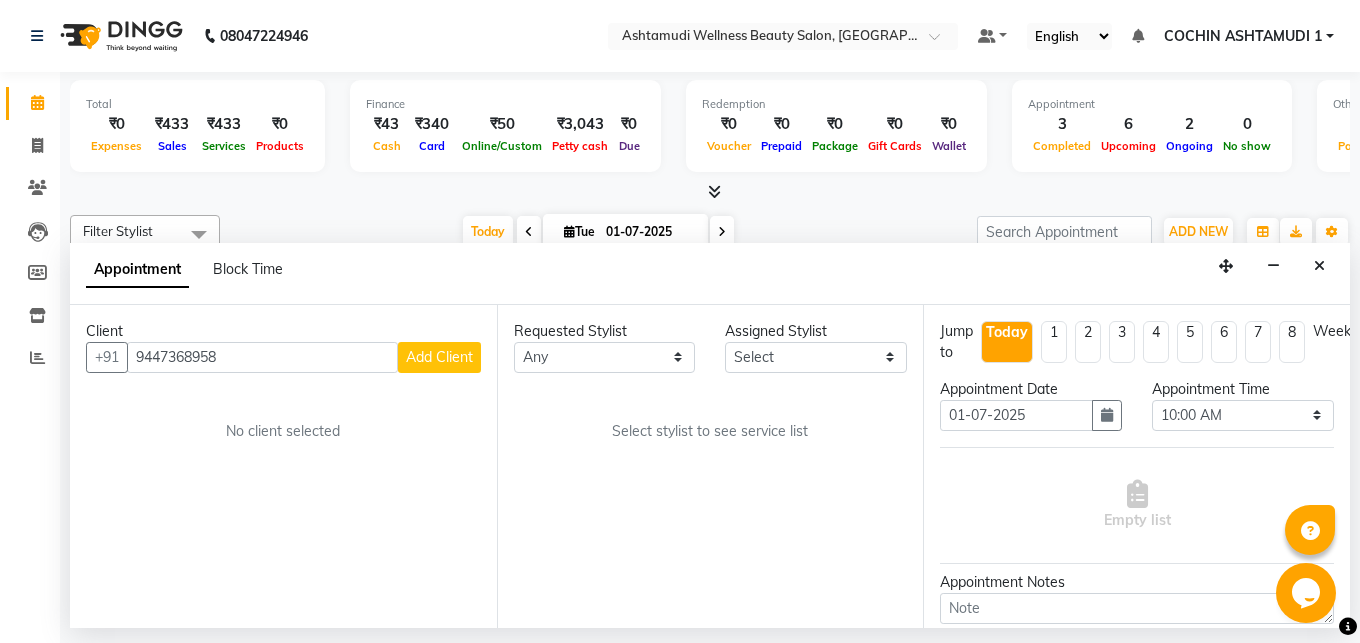 click on "Add Client" at bounding box center (439, 357) 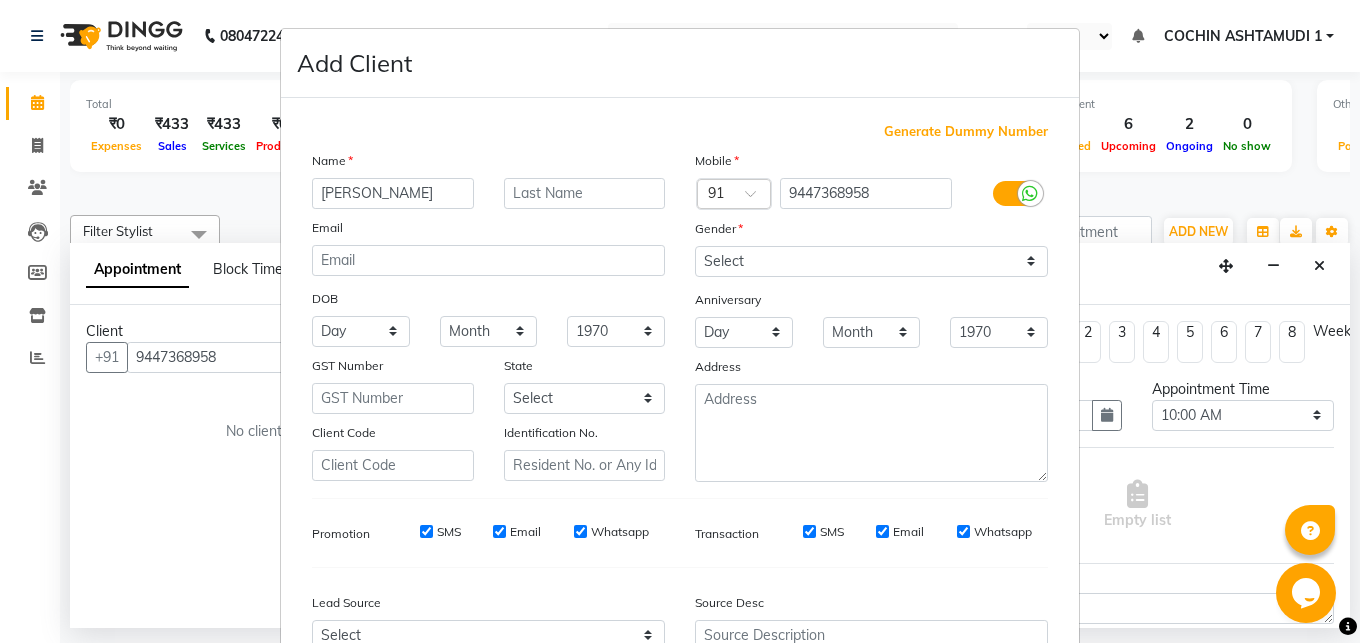 type on "[PERSON_NAME]" 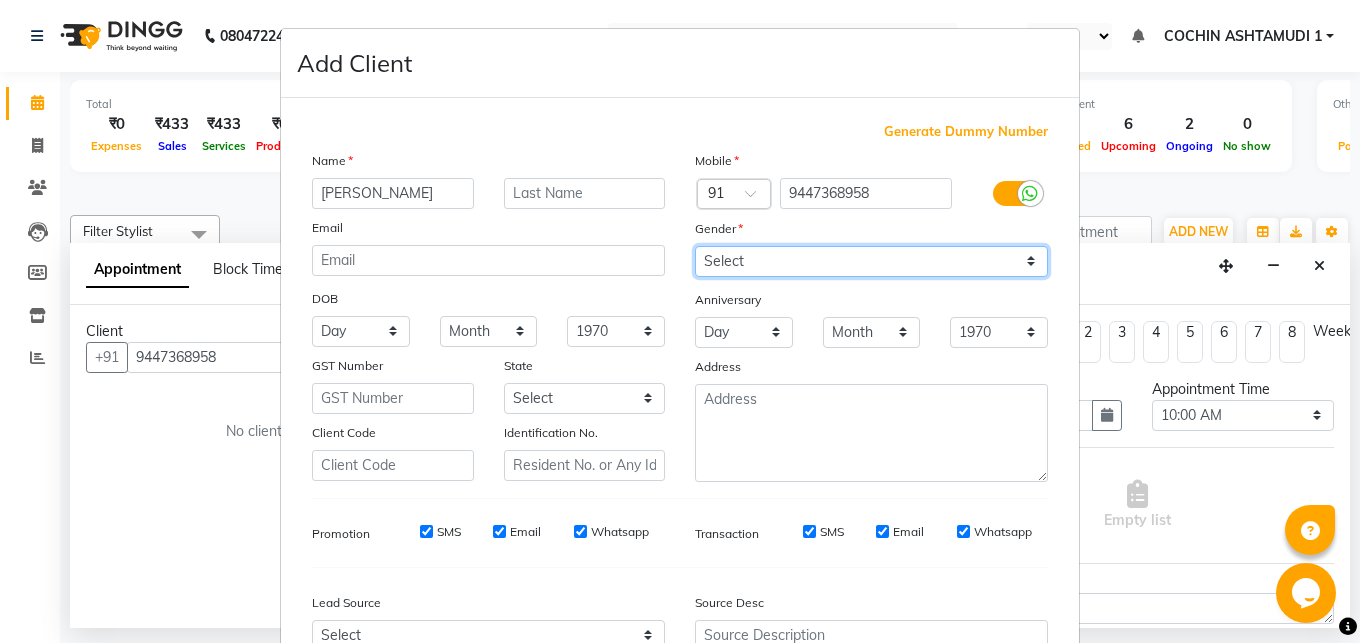 click on "Select [DEMOGRAPHIC_DATA] [DEMOGRAPHIC_DATA] Other Prefer Not To Say" at bounding box center (871, 261) 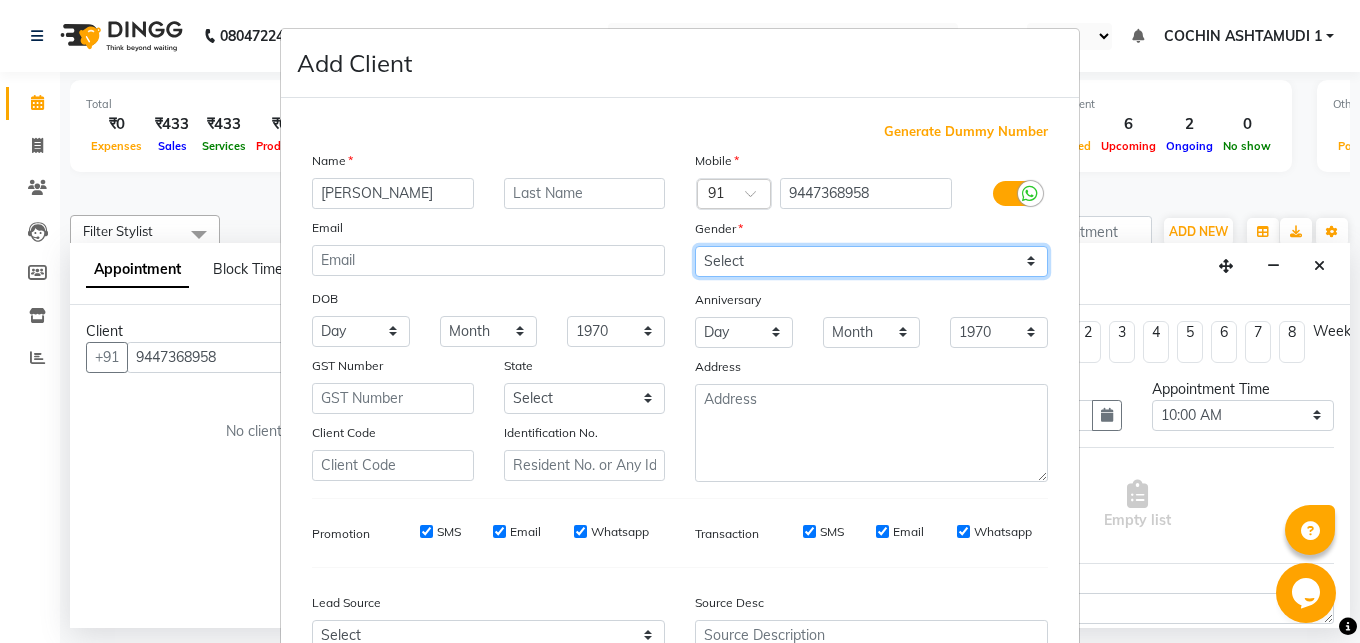 scroll, scrollTop: 206, scrollLeft: 0, axis: vertical 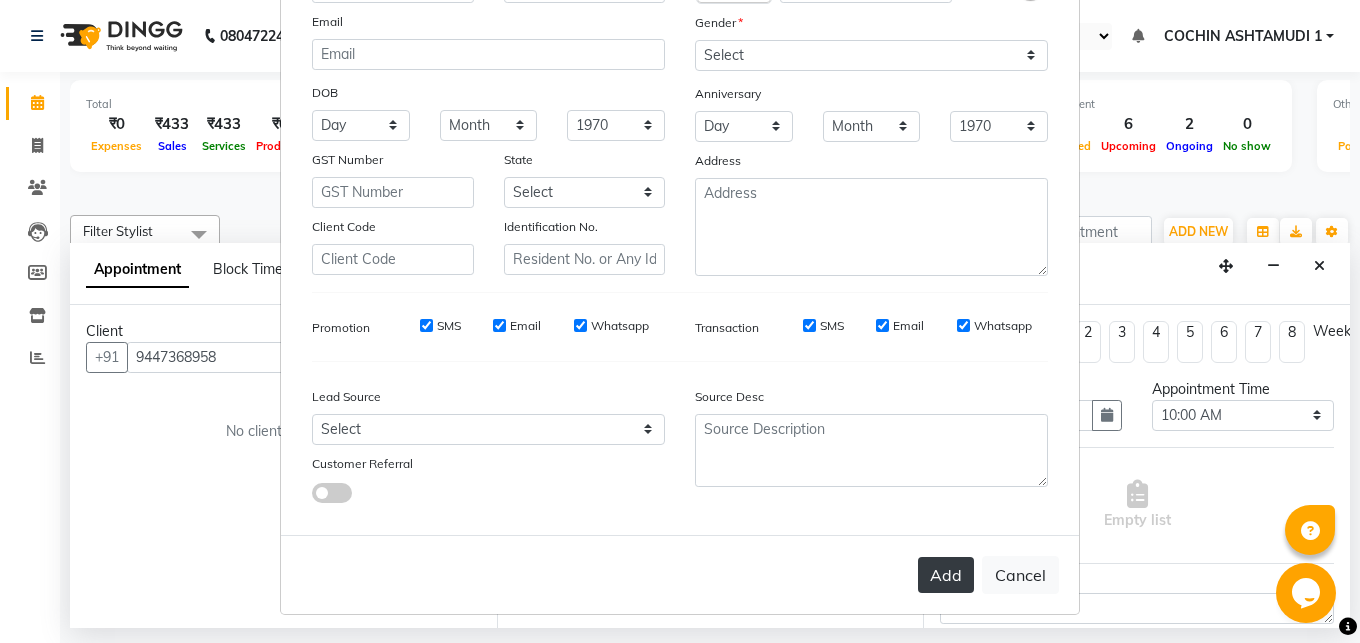 click on "Add" at bounding box center [946, 575] 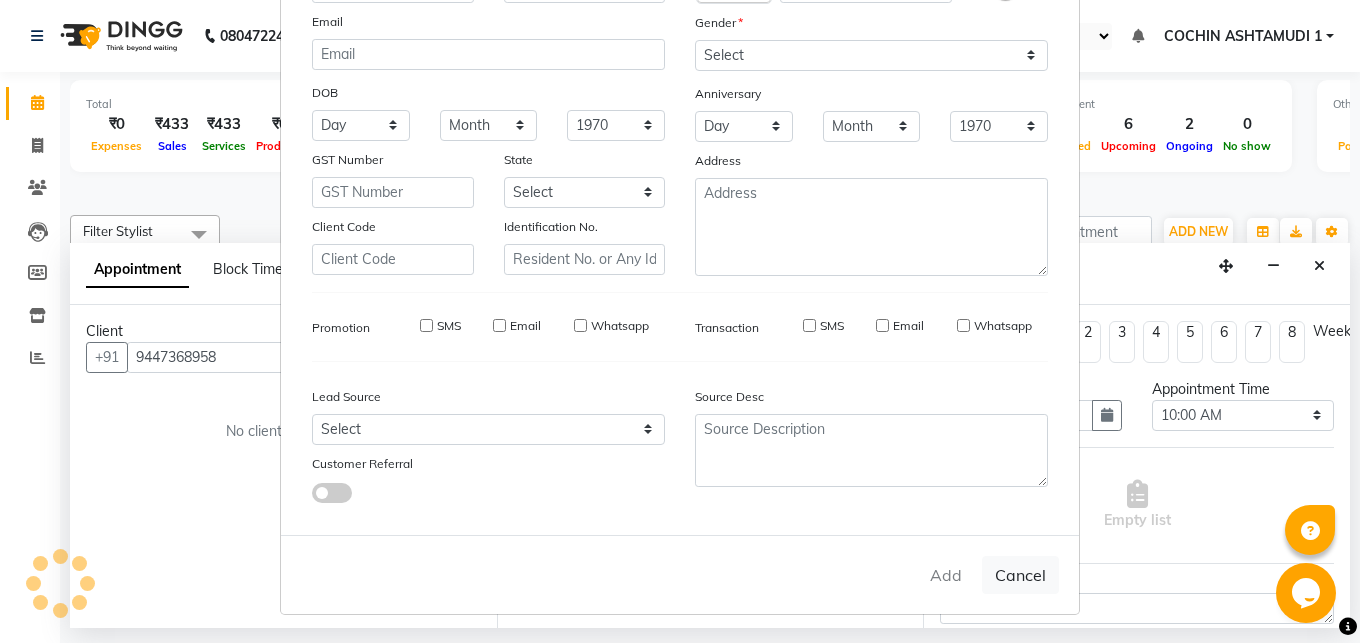 type 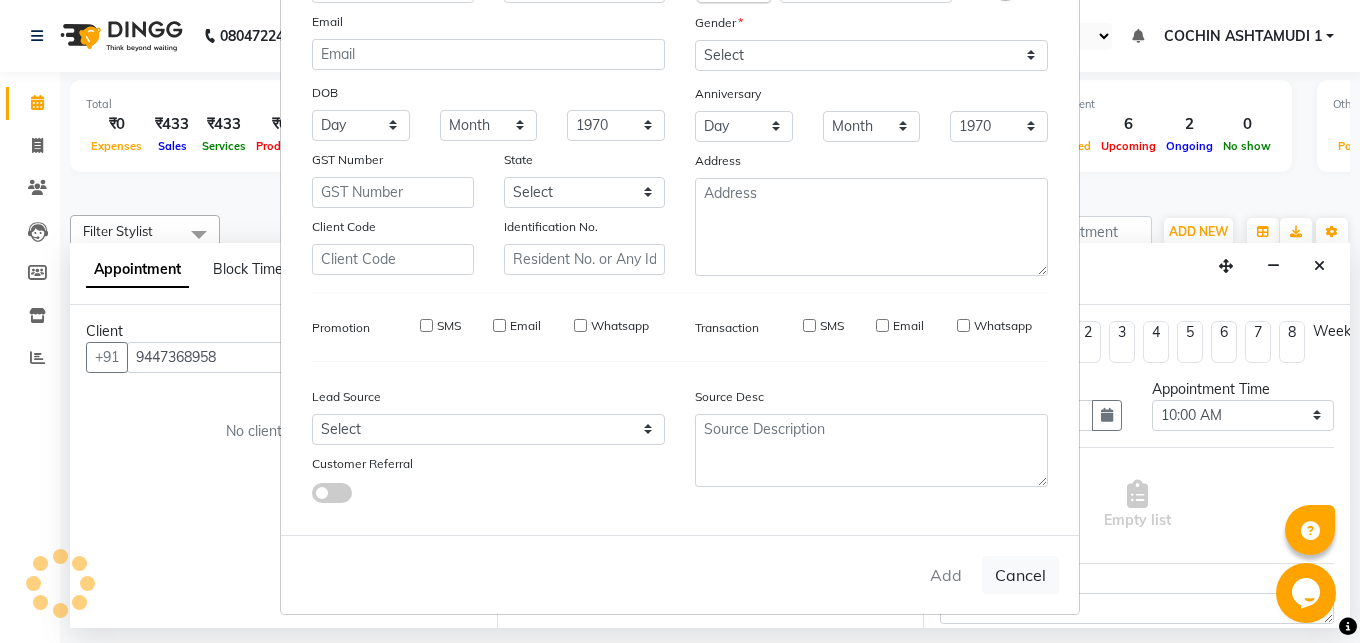 select 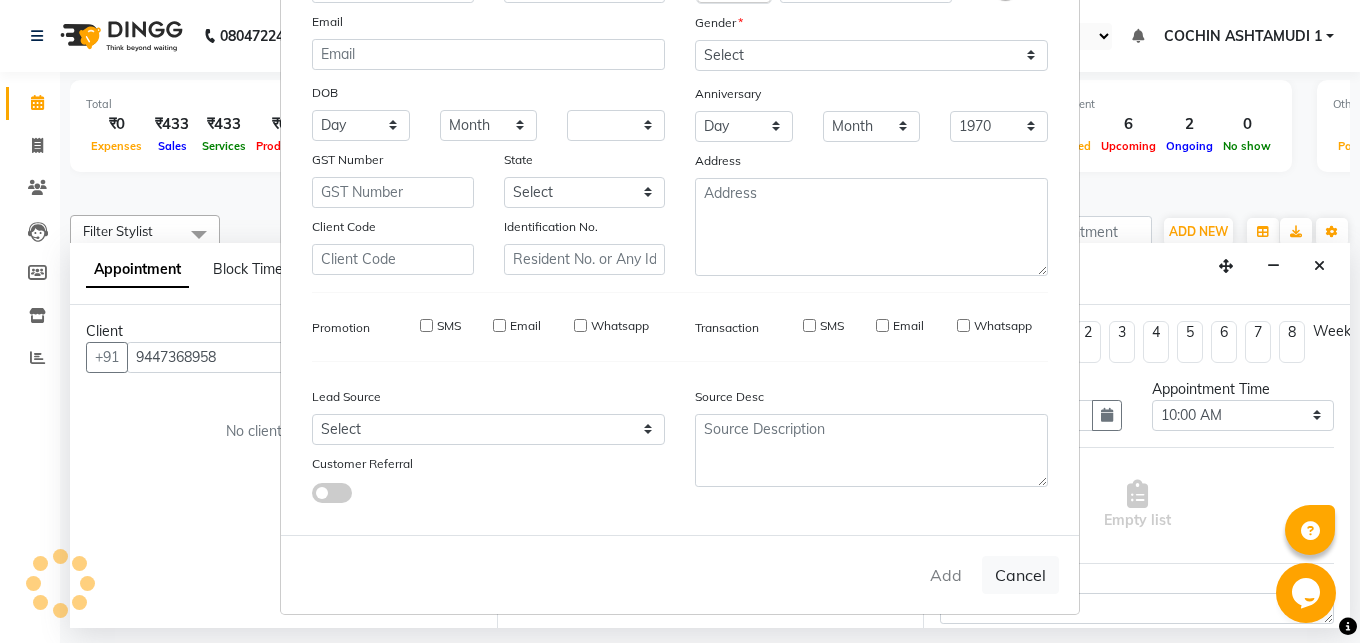 select 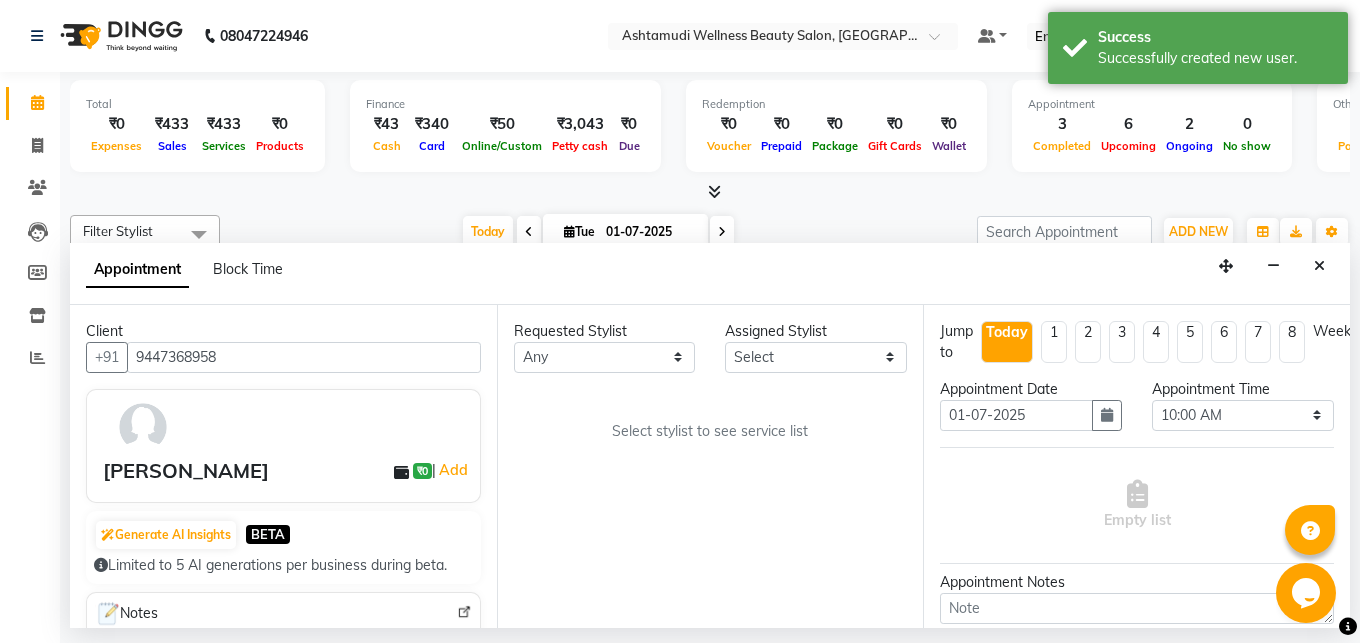click on "Requested Stylist Any Abhirami S [PERSON_NAME] B [PERSON_NAME] COCHIN ASHTAMUDI Danish [PERSON_NAME] [PERSON_NAME] [PERSON_NAME] [PERSON_NAME] [PERSON_NAME] [PERSON_NAME]  Assigned Stylist Select Abhirami S [PERSON_NAME] B [PERSON_NAME] COCHIN ASHTAMUDI Danish [PERSON_NAME] [PERSON_NAME] [PERSON_NAME] [PERSON_NAME] [PERSON_NAME] [PERSON_NAME] Savez  Select stylist to see service list" at bounding box center [710, 467] 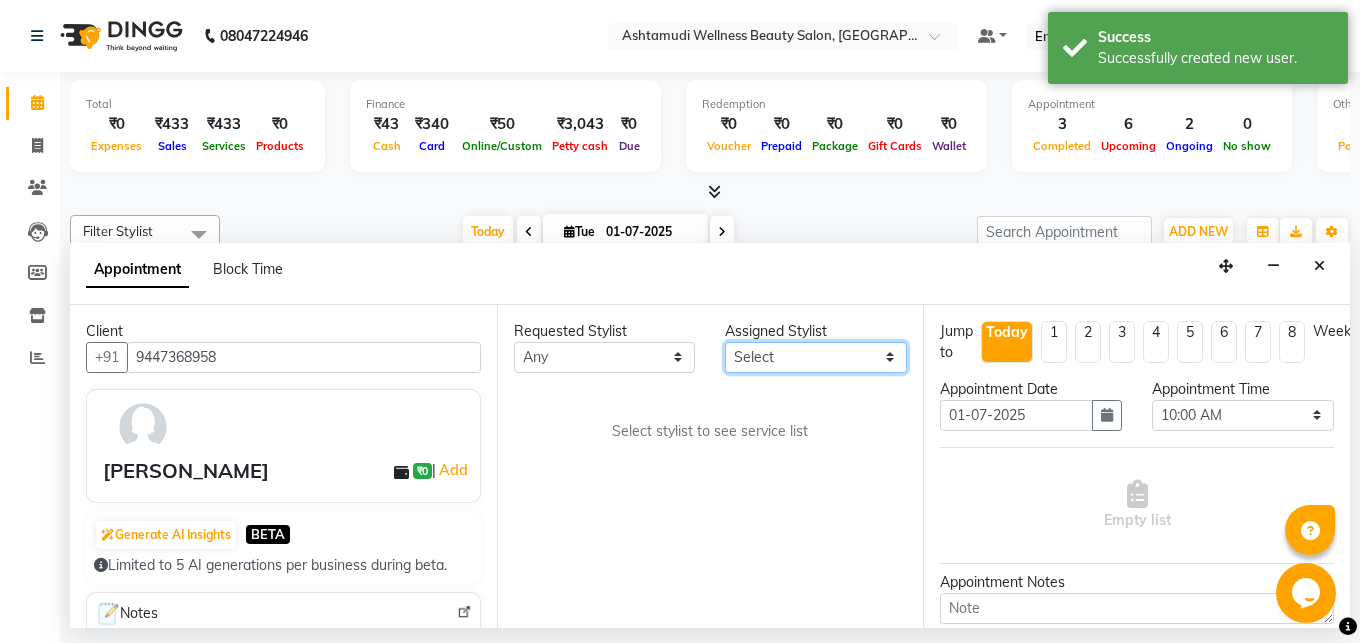 click on "Select Abhirami S [PERSON_NAME] B [PERSON_NAME] COCHIN ASHTAMUDI Danish [PERSON_NAME] [PERSON_NAME] [PERSON_NAME] [PERSON_NAME] [PERSON_NAME] [PERSON_NAME]" at bounding box center (816, 357) 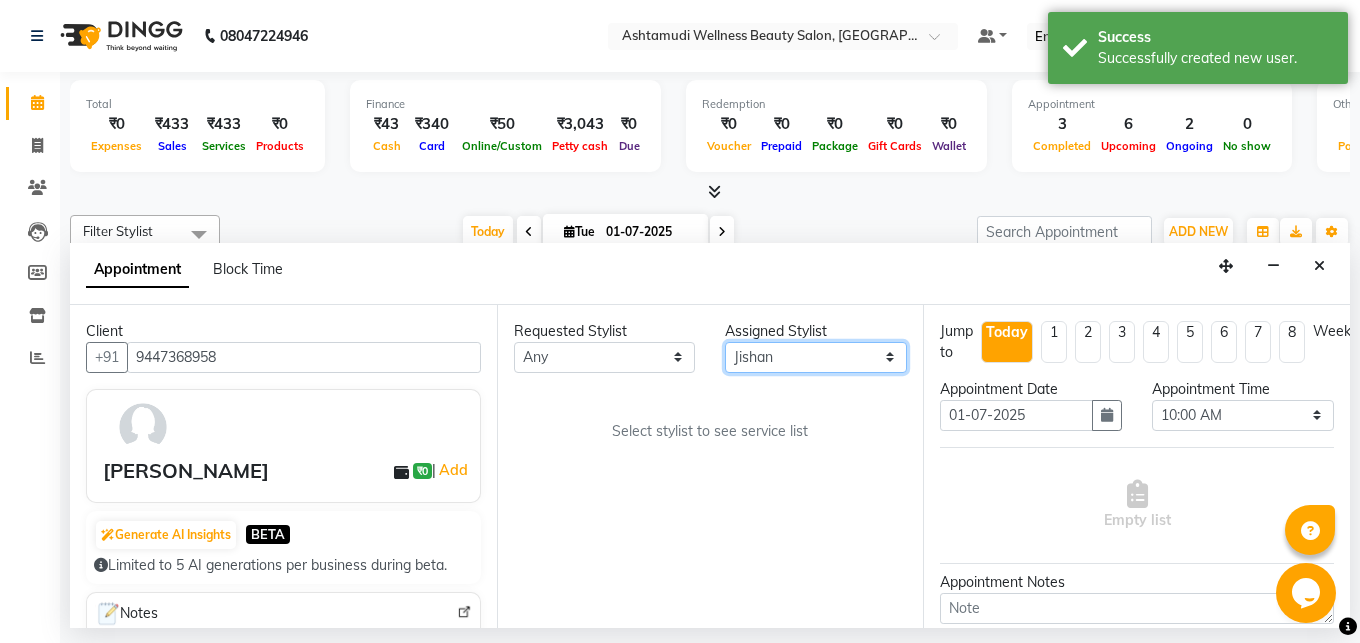 click on "Jishan" at bounding box center (0, 0) 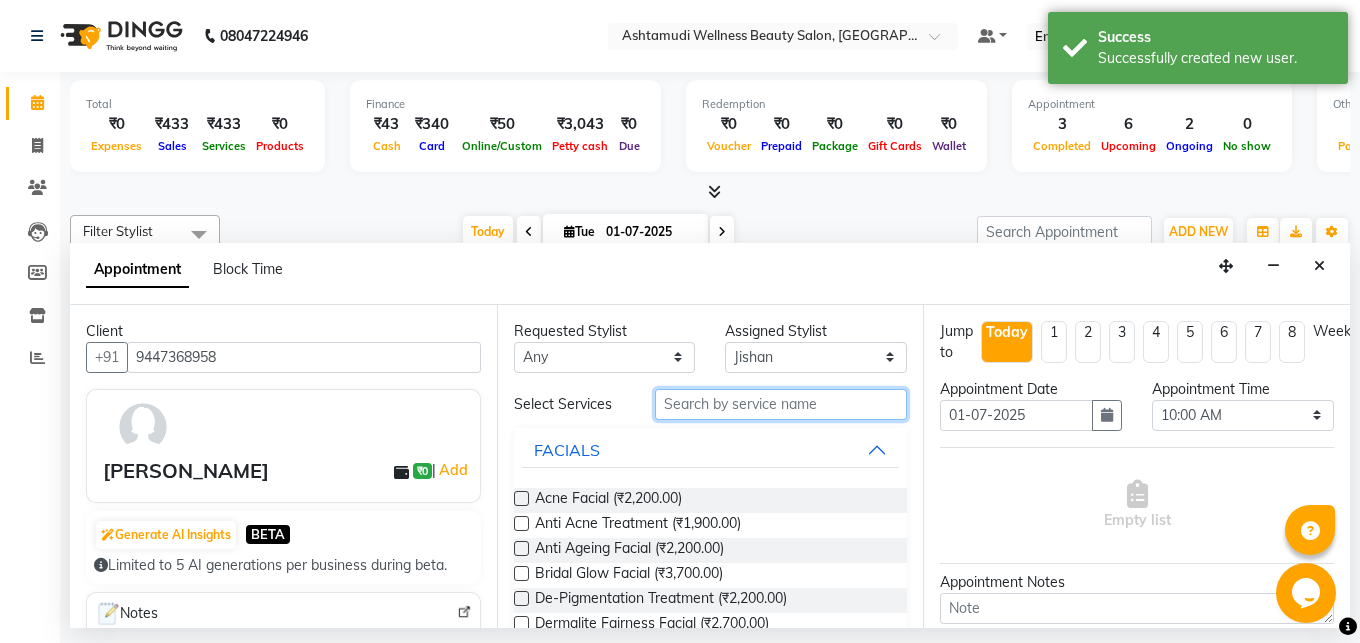 click at bounding box center (781, 404) 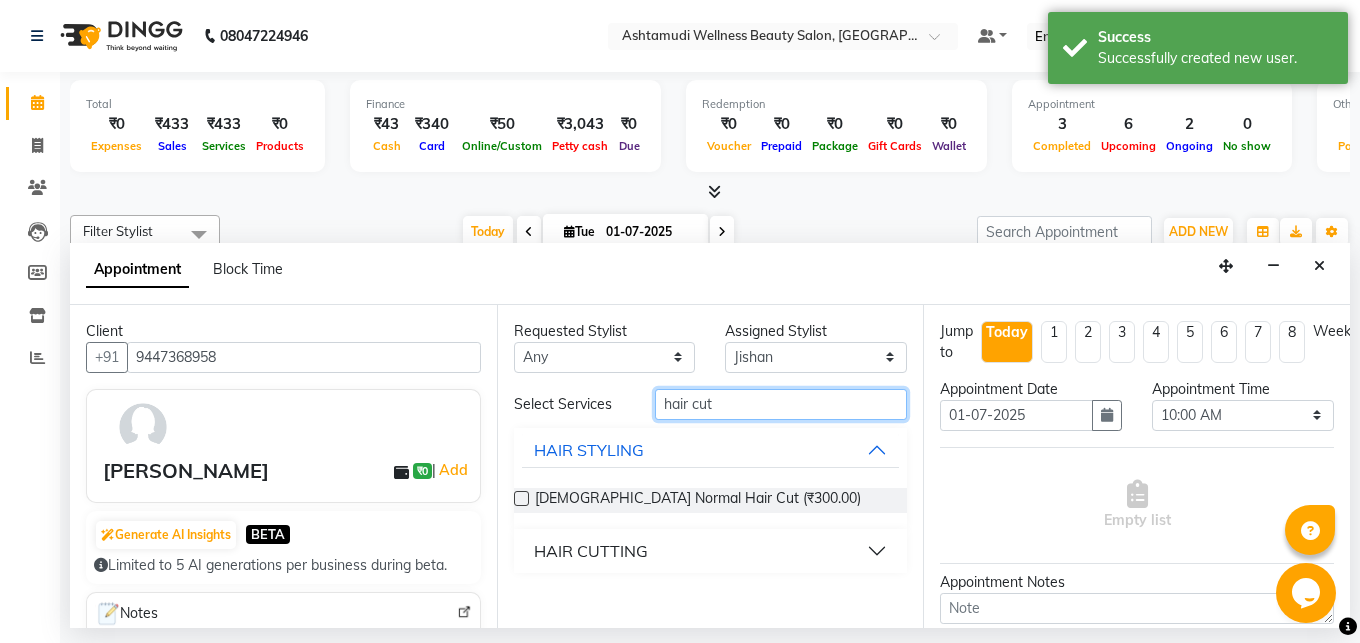 type on "hair cut" 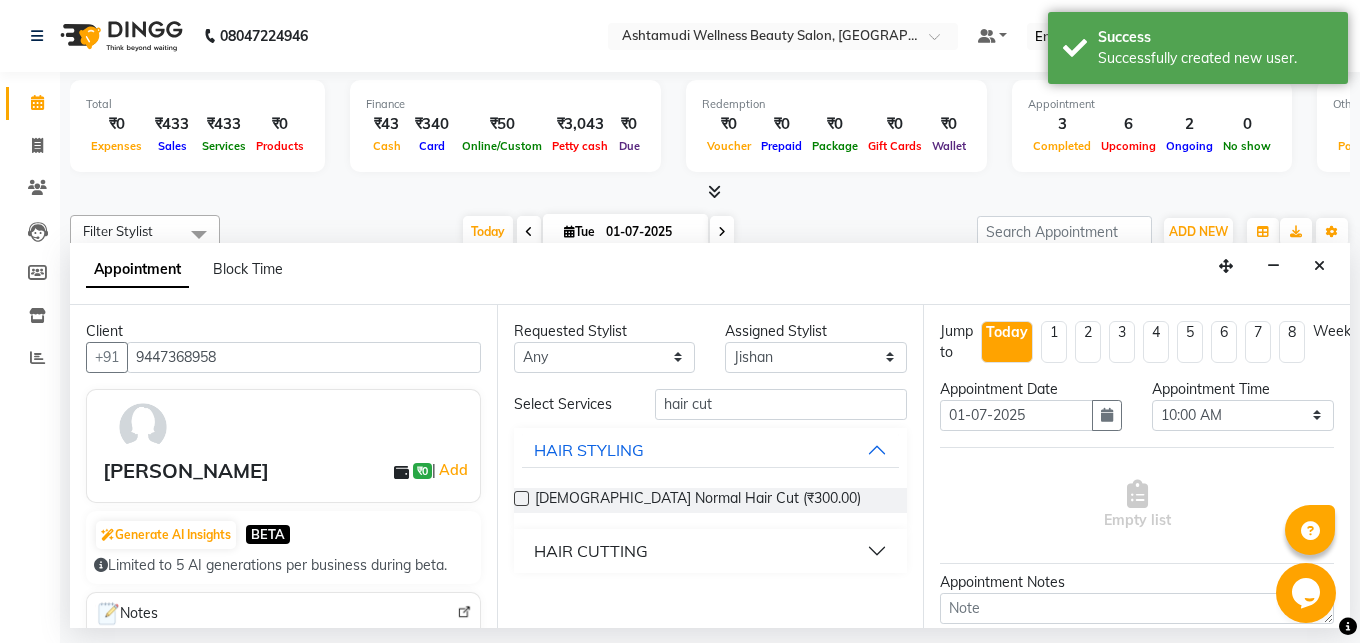 click at bounding box center [521, 498] 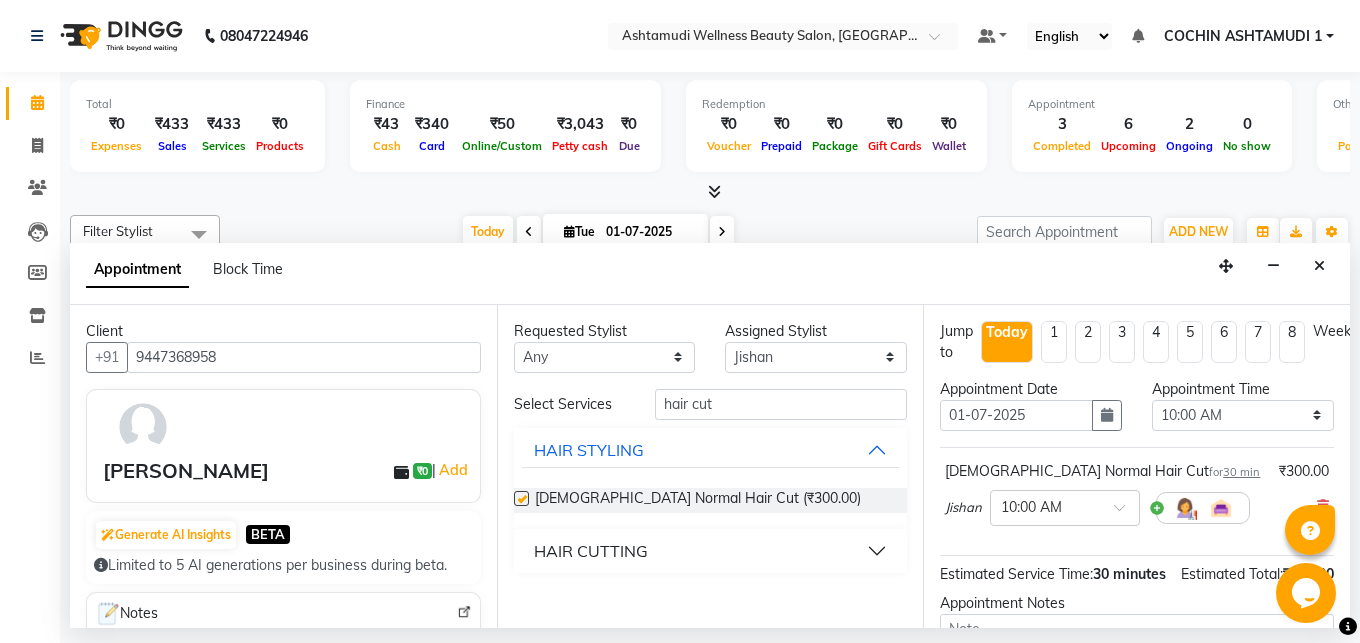 checkbox on "false" 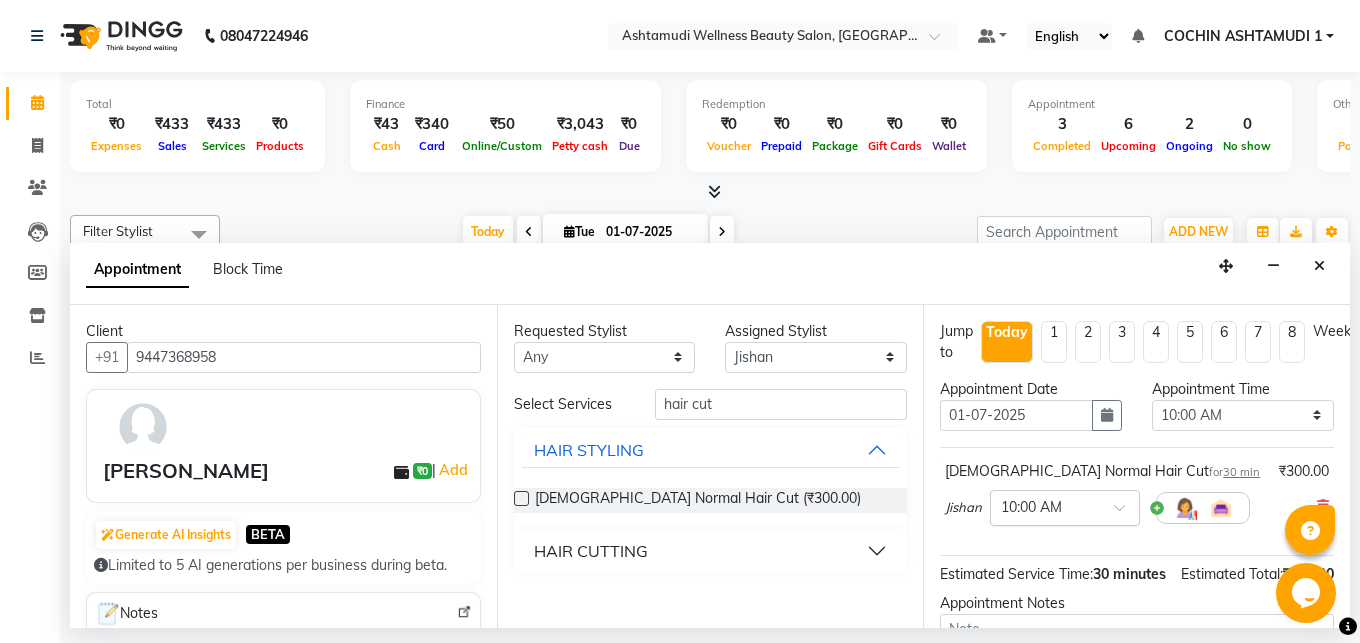 click at bounding box center [1045, 506] 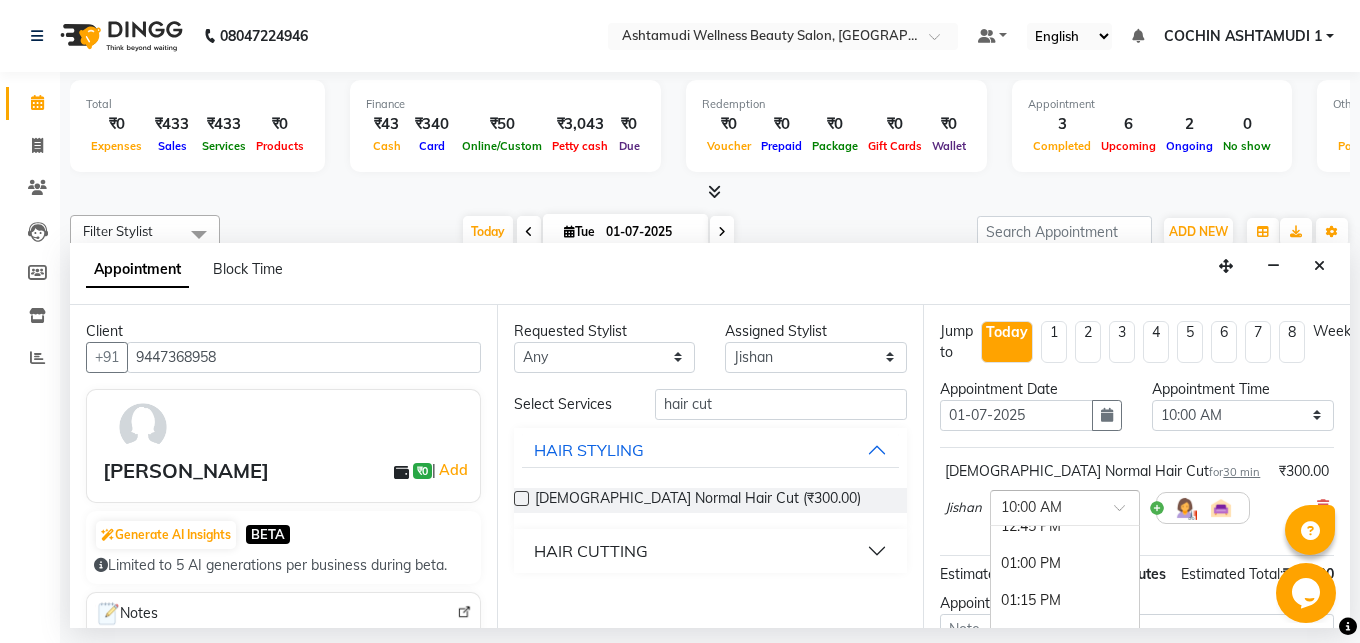 scroll, scrollTop: 432, scrollLeft: 0, axis: vertical 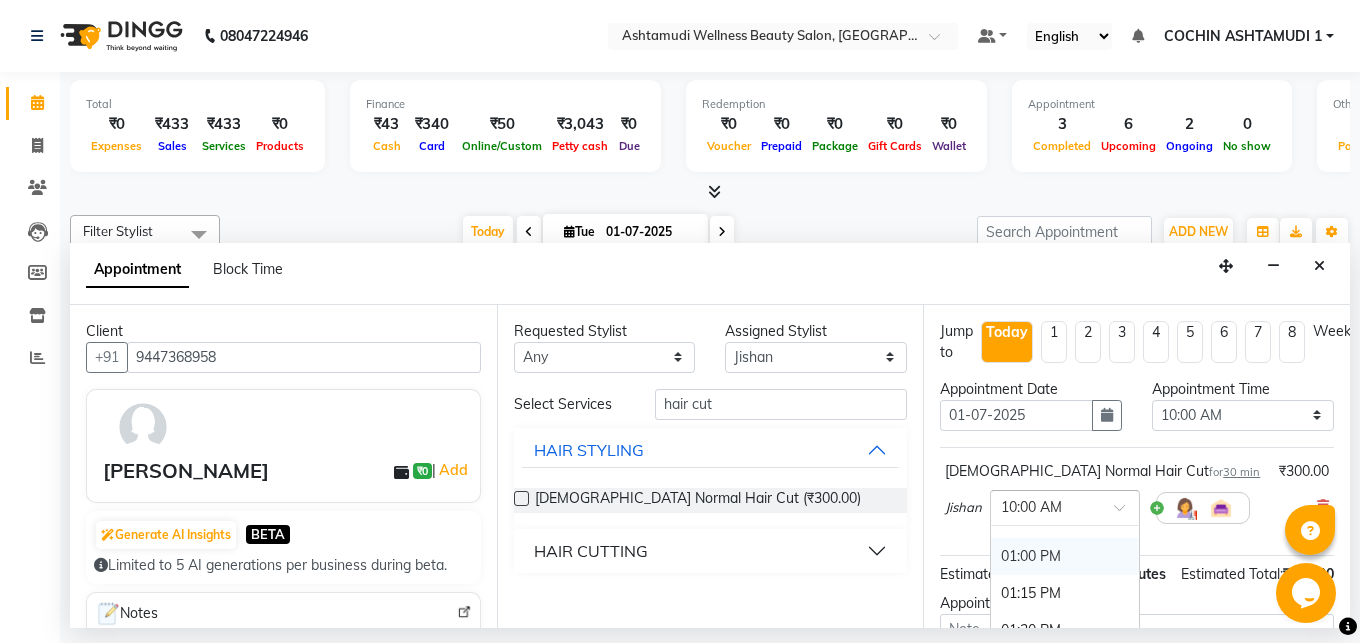 click on "01:00 PM" at bounding box center (1065, 556) 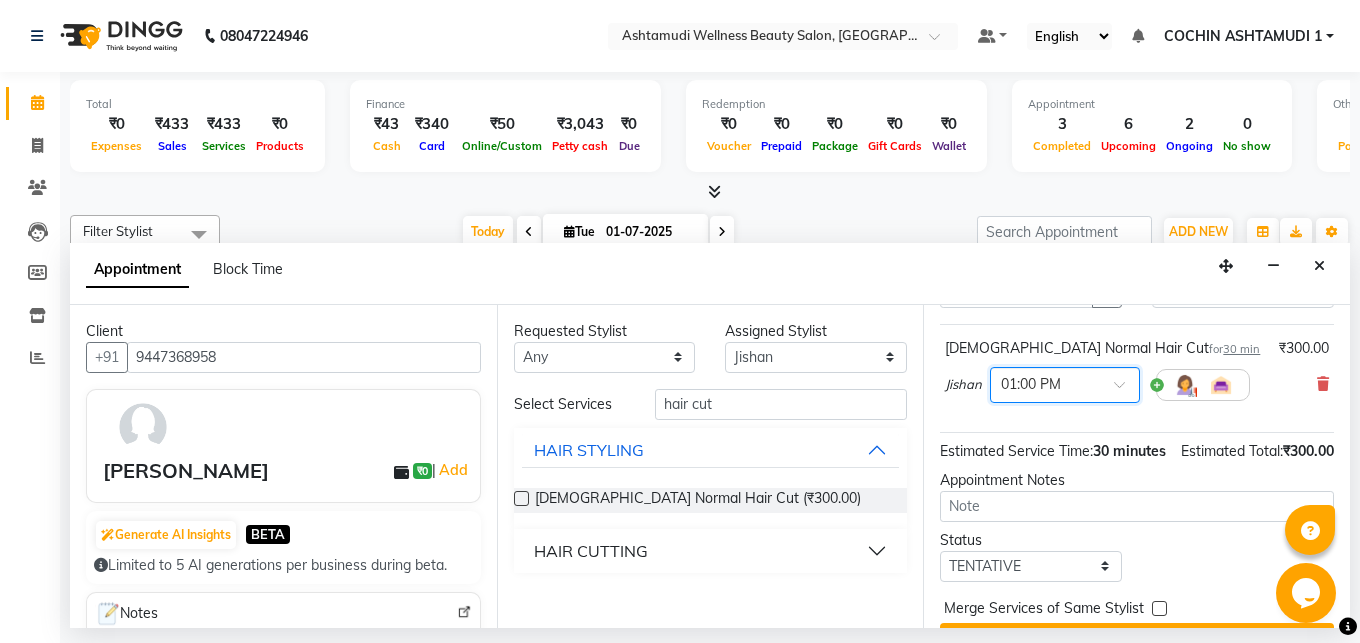 scroll, scrollTop: 207, scrollLeft: 0, axis: vertical 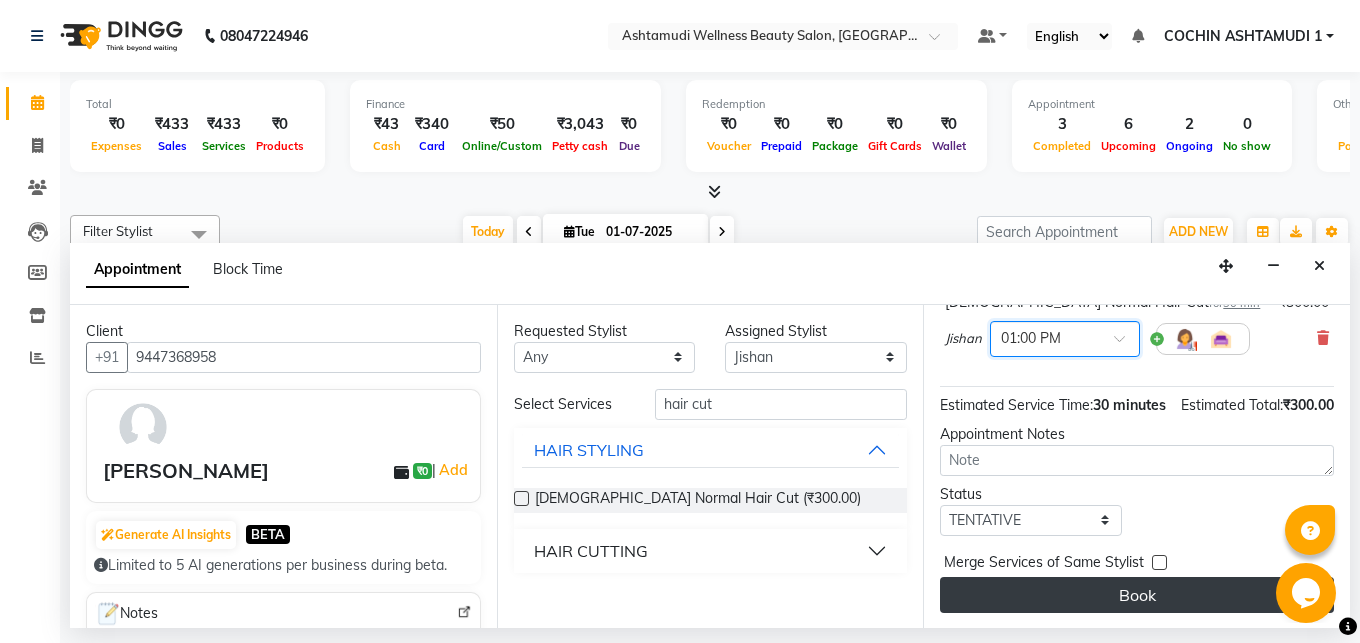 click on "Book" at bounding box center [1137, 595] 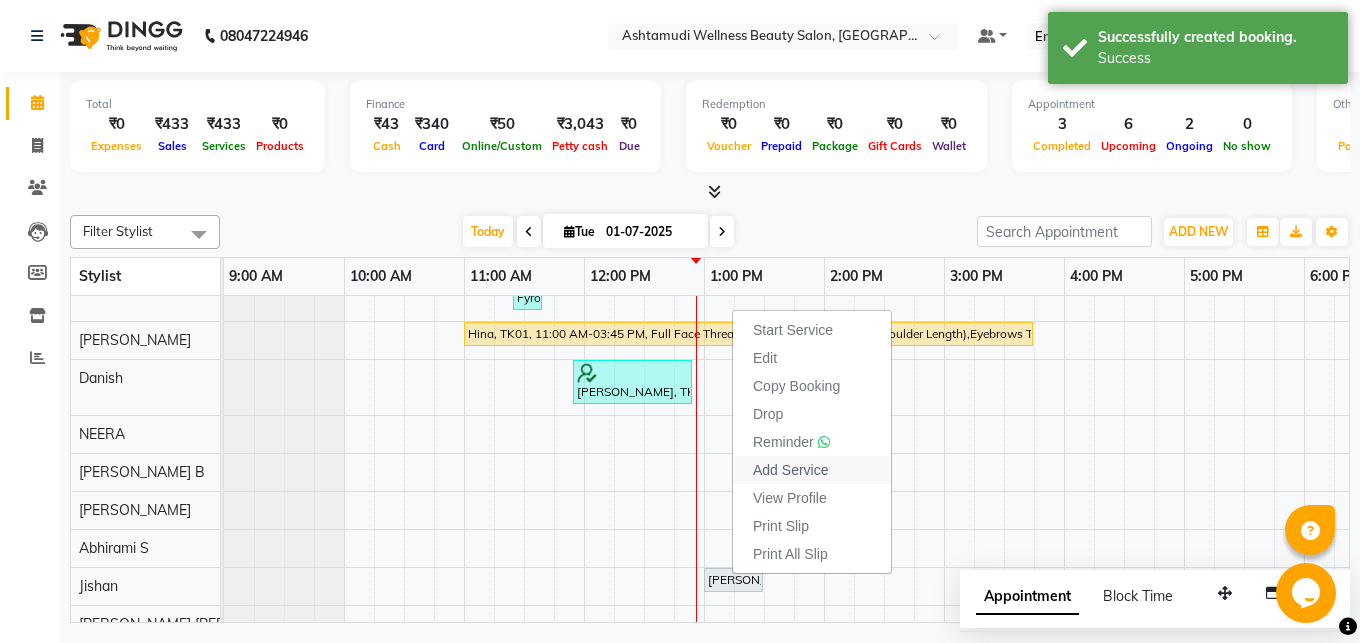 click on "Add Service" at bounding box center (790, 470) 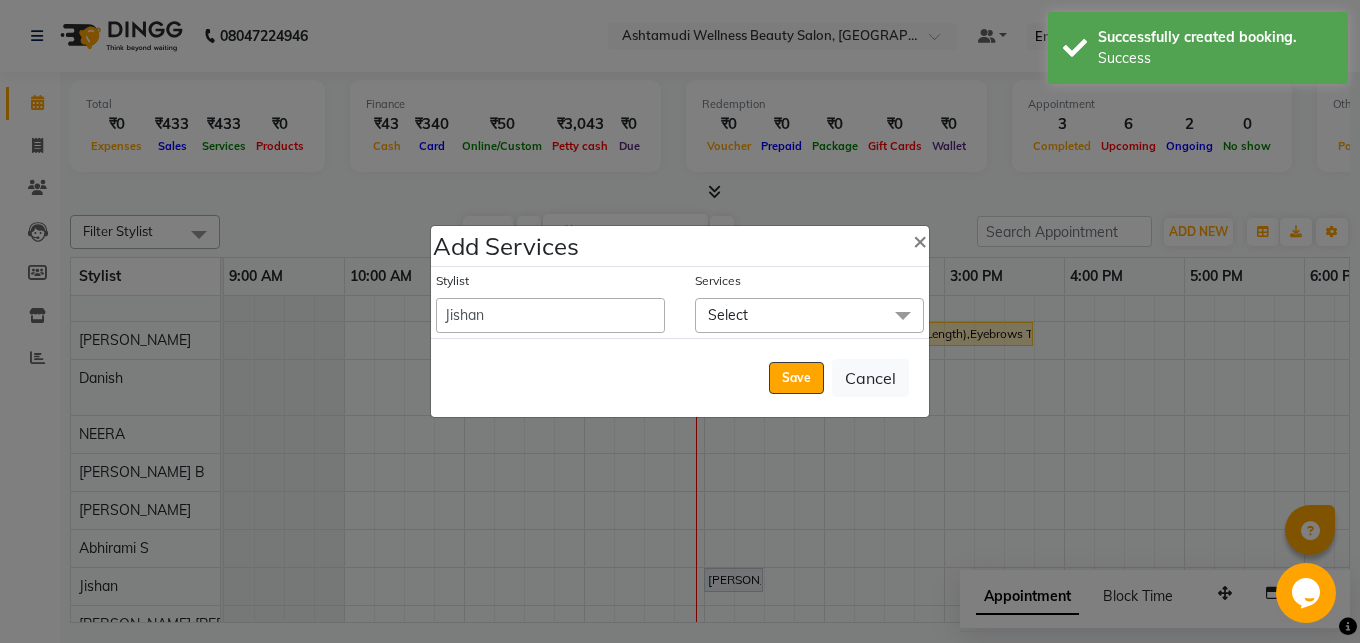 click on "Select" 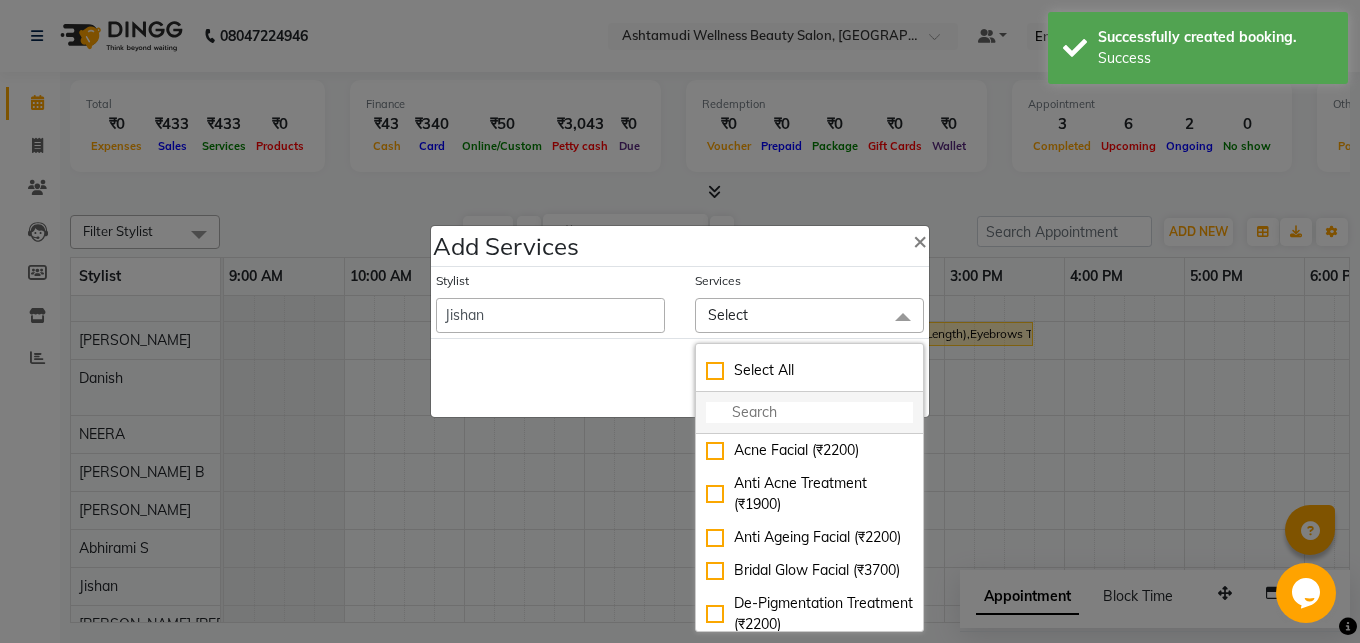 click 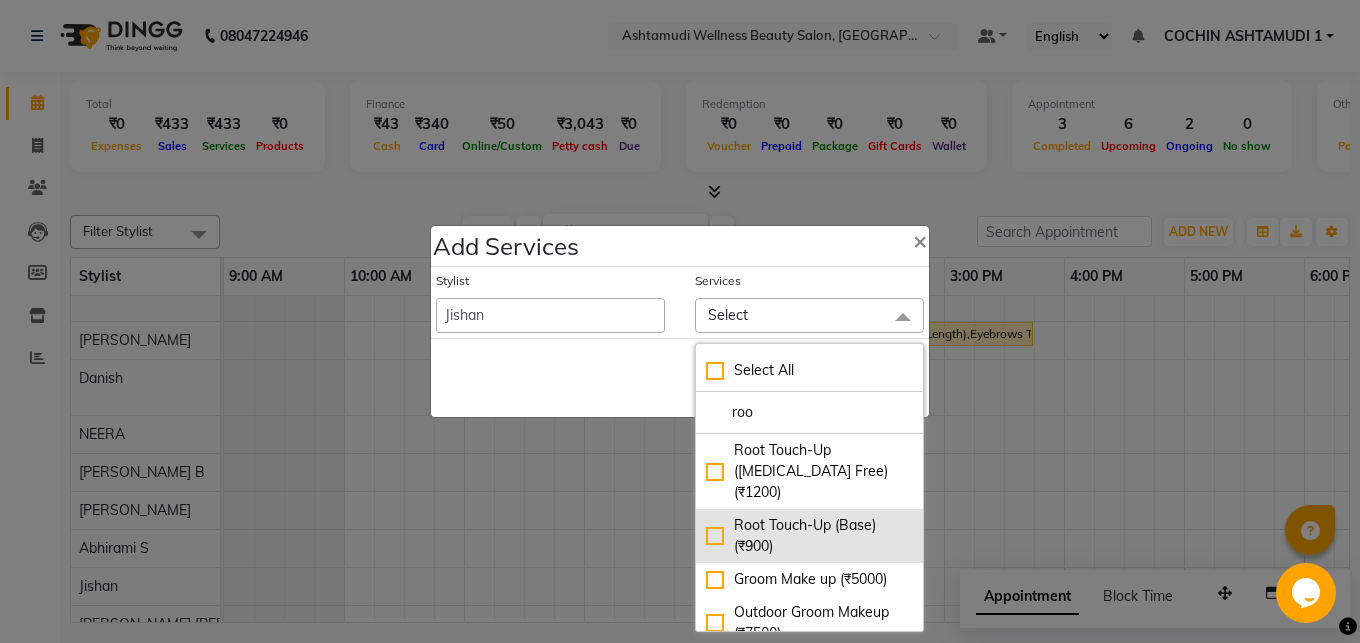 scroll, scrollTop: 52, scrollLeft: 0, axis: vertical 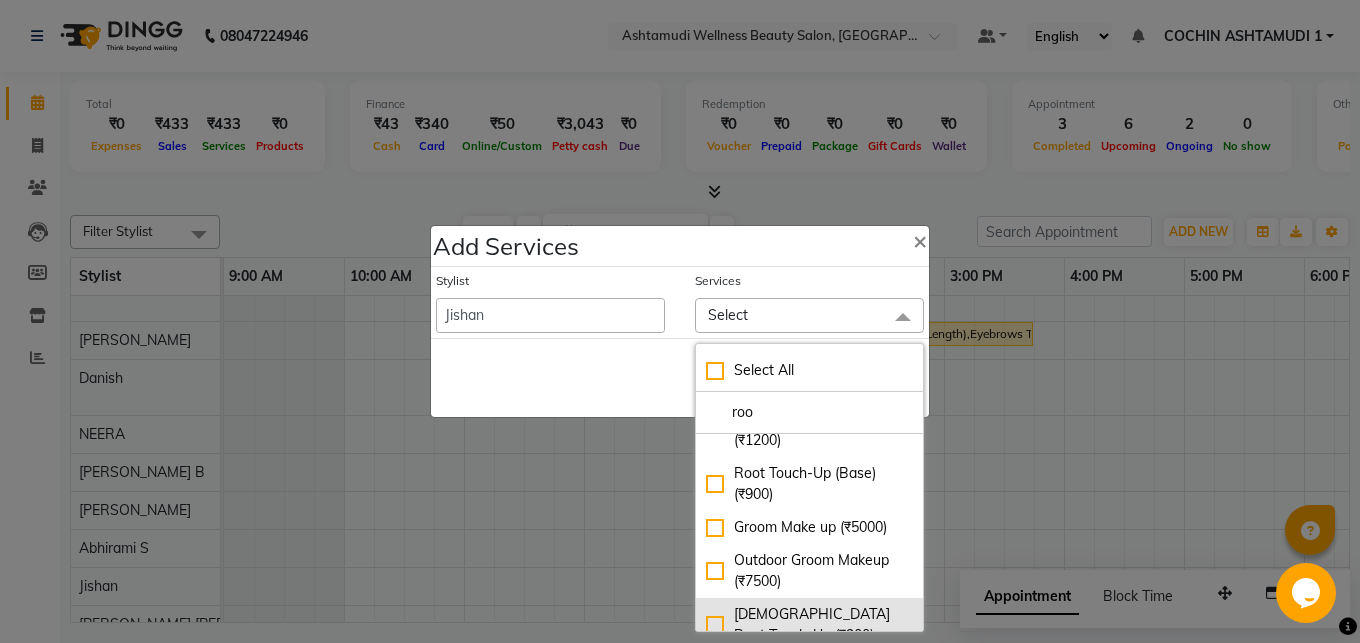type on "roo" 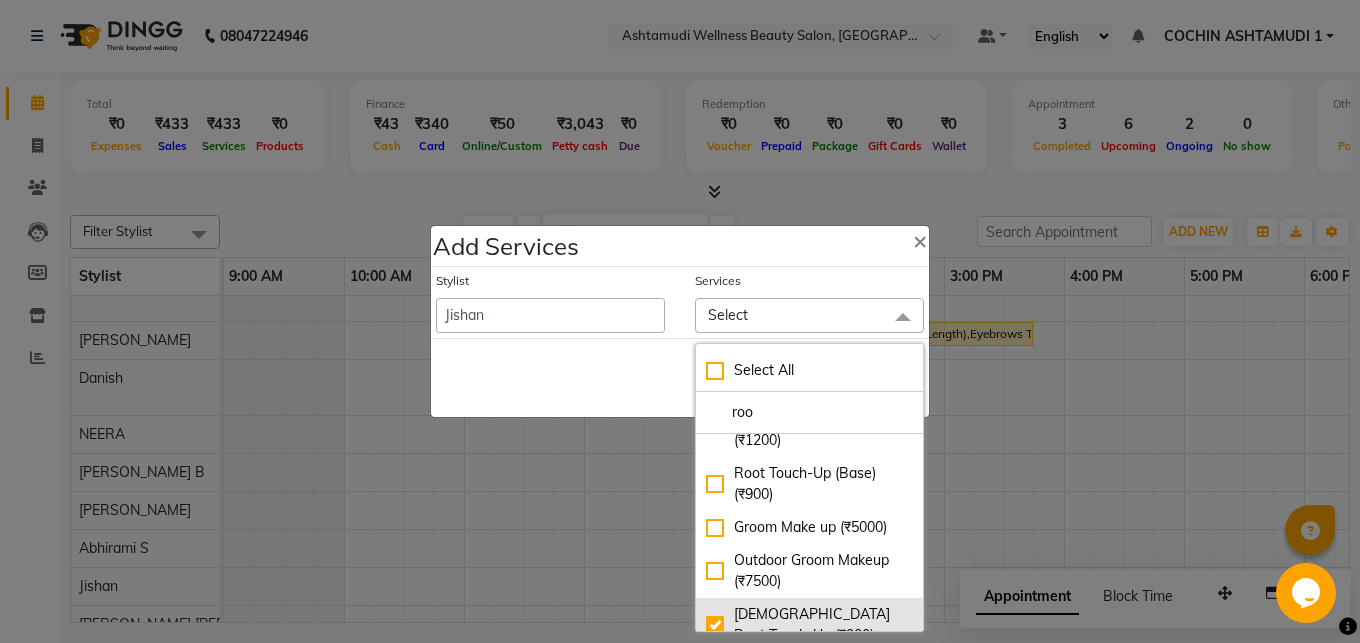 checkbox on "true" 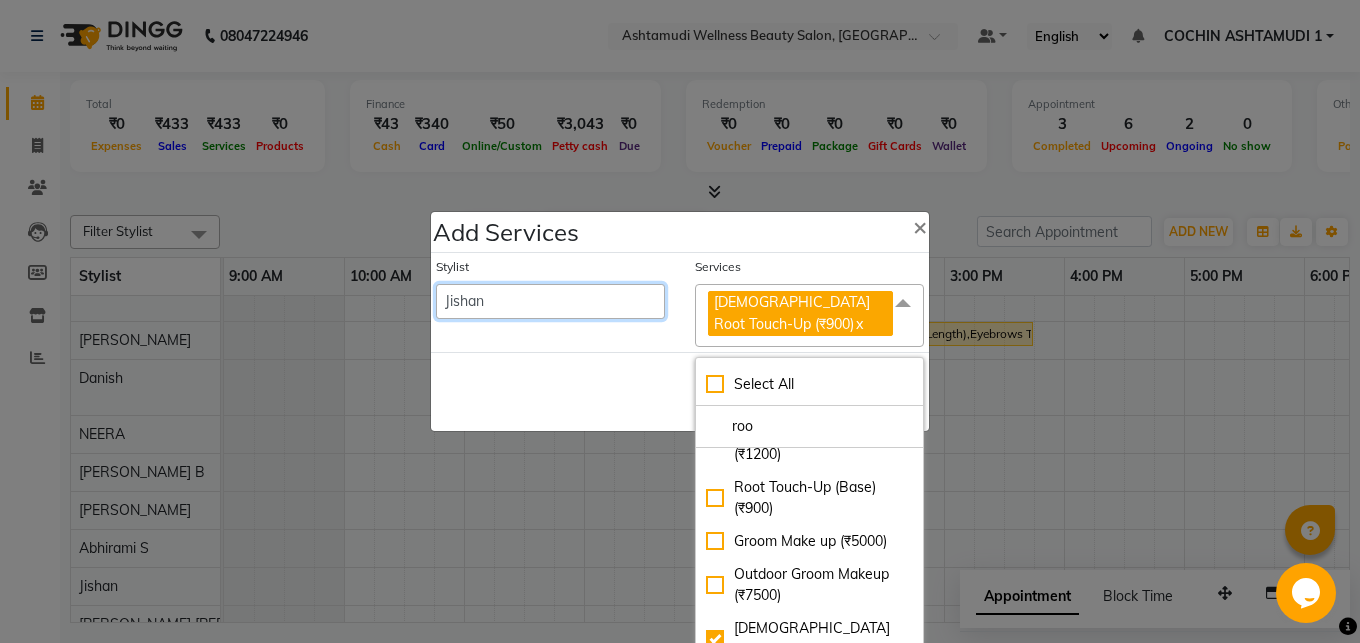 click on "Abhirami S   [PERSON_NAME] B   [PERSON_NAME]   COCHIN ASHTAMUDI   [DEMOGRAPHIC_DATA]   [PERSON_NAME]   [PERSON_NAME] [PERSON_NAME] [PERSON_NAME]   [PERSON_NAME]   [PERSON_NAME]" at bounding box center (550, 301) 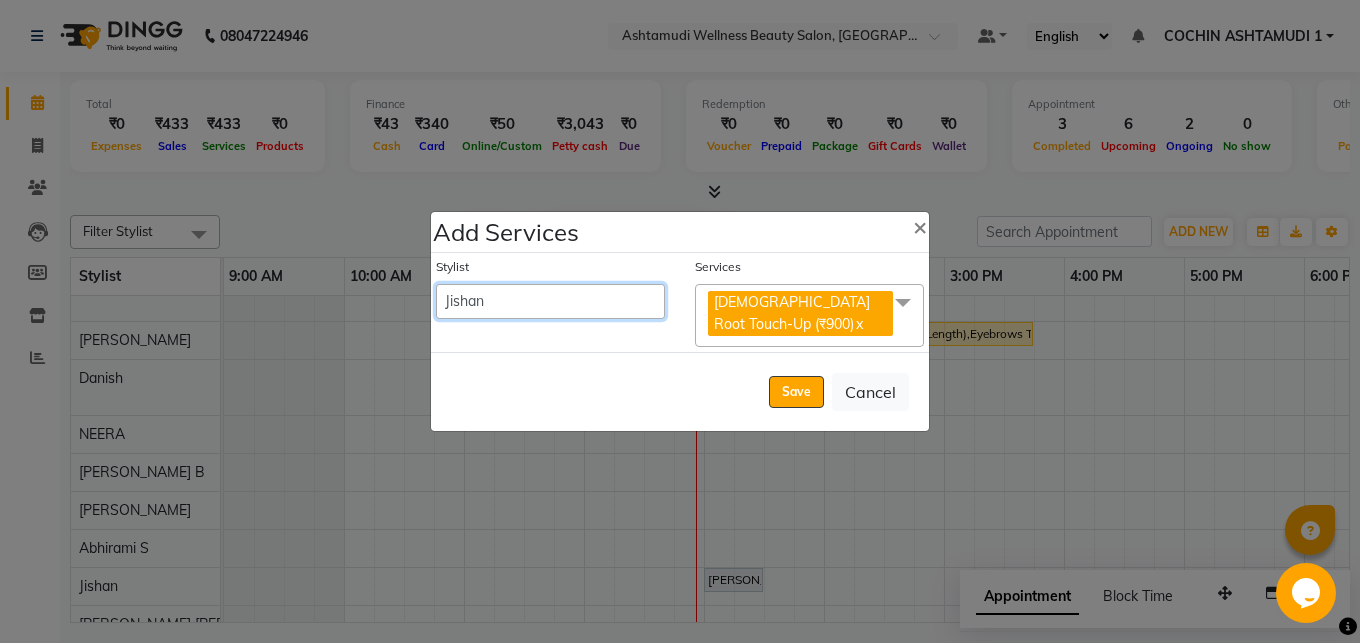 click on "Abhirami S   [PERSON_NAME] B   [PERSON_NAME]   COCHIN ASHTAMUDI   [DEMOGRAPHIC_DATA]   [PERSON_NAME]   [PERSON_NAME] [PERSON_NAME] [PERSON_NAME]   [PERSON_NAME]   [PERSON_NAME]" at bounding box center (550, 301) 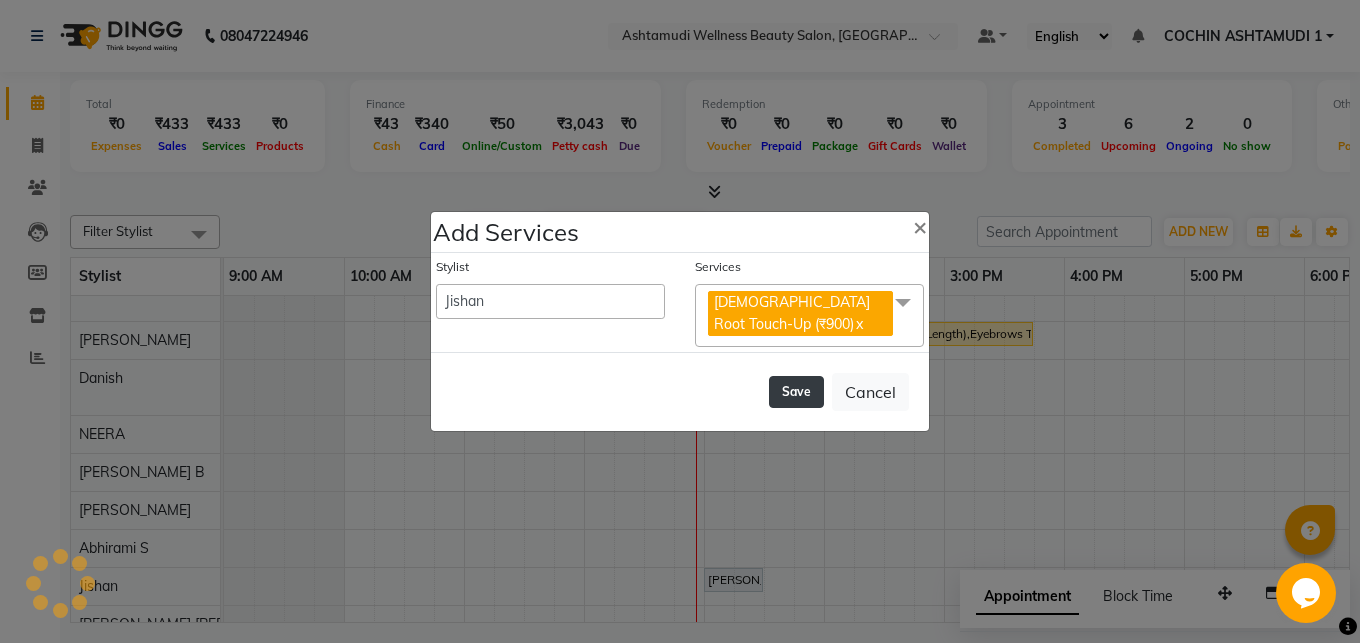 click on "Save" 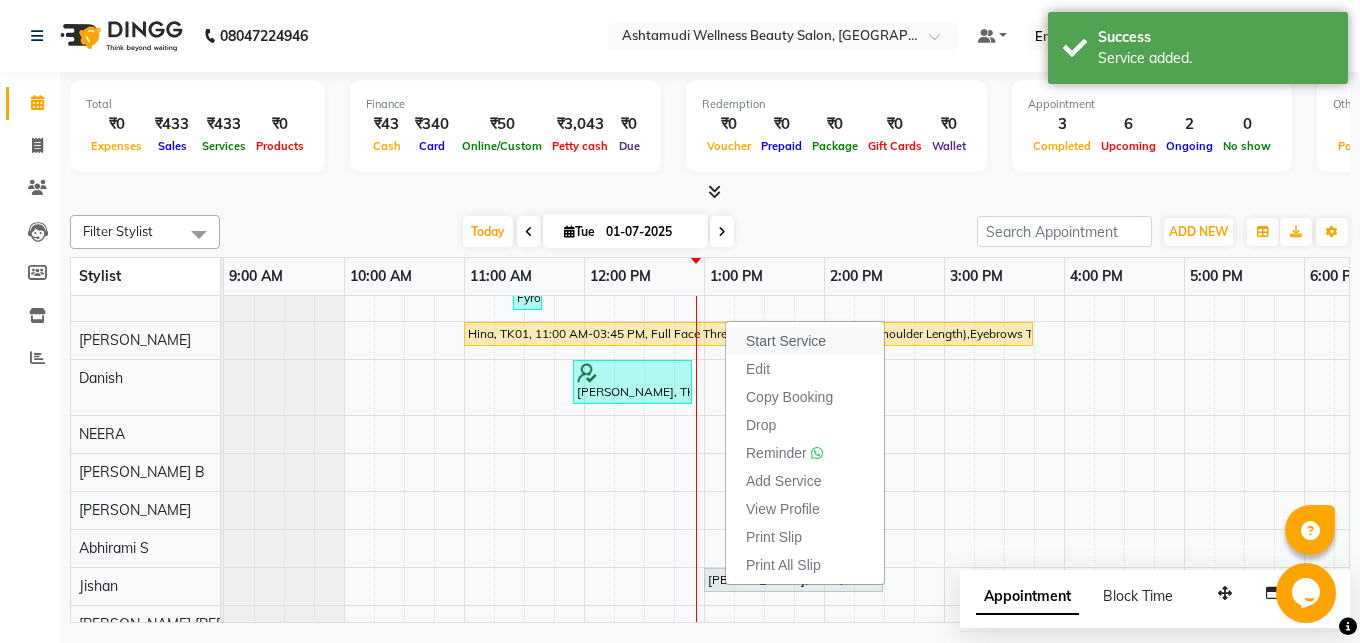 click on "Start Service" at bounding box center [786, 341] 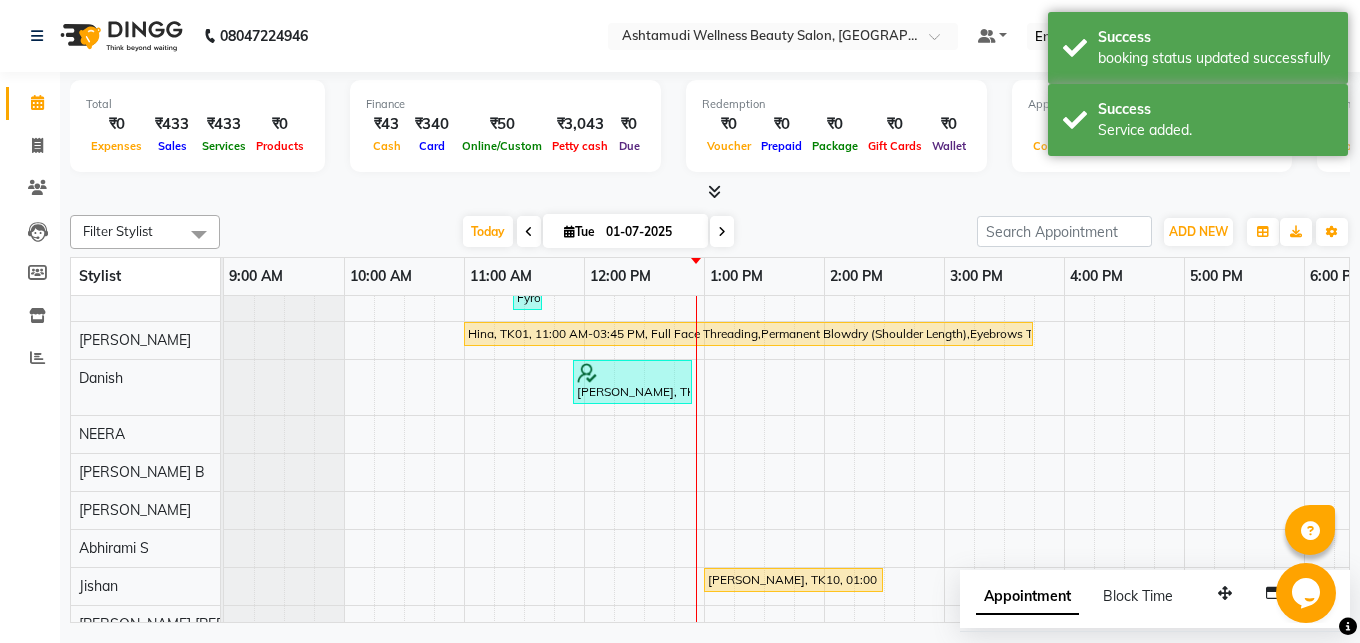 scroll, scrollTop: 433, scrollLeft: 0, axis: vertical 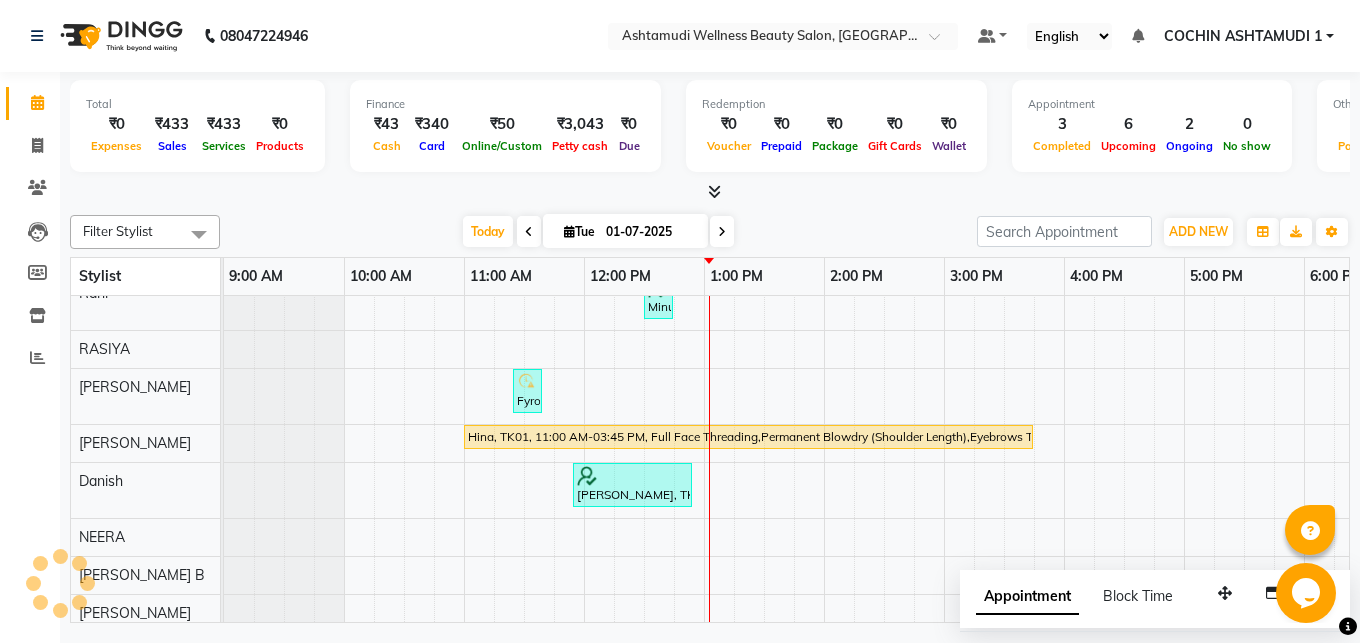 click on "Devi, TK05, 12:00 PM-12:30 PM, [DEMOGRAPHIC_DATA] Normal Hair Cut     Durga Lakshmi, TK06, 04:00 PM-05:00 PM, Aroma Pedicure    [PERSON_NAME], TK02, 05:00 PM-07:00 PM, [MEDICAL_DATA] OFFER - ELBOW LENGTH     Durga Lakshmi, TK06, 05:00 PM-05:30 PM, Half Arm Waxing     Durga Lakshmi, TK06, 05:30 PM-06:30 PM, Root Touch-Up ([MEDICAL_DATA] Free)    ANJU, TK03, 06:00 PM-07:00 PM, Hair Spa     Shani, TK07, 12:45 PM-01:15 PM, [DEMOGRAPHIC_DATA] Normal Hair Cut     Minu, TK08, 12:30 PM-12:45 PM, Eyebrows Threading     Fyroza, TK04, 11:25 AM-11:40 AM, Eyebrows Threading    Hina, TK01, 11:00 AM-03:45 PM, Full Face Threading,Permanent Blowdry (Shoulder Length),Eyebrows Threading     [PERSON_NAME], TK09, 11:55 AM-12:55 PM, Child Cut,Child Cut    [PERSON_NAME], TK10, 01:00 PM-02:30 PM, [DEMOGRAPHIC_DATA] Normal Hair Cut,[DEMOGRAPHIC_DATA] Root Touch-Up (₹900)" at bounding box center [944, 448] 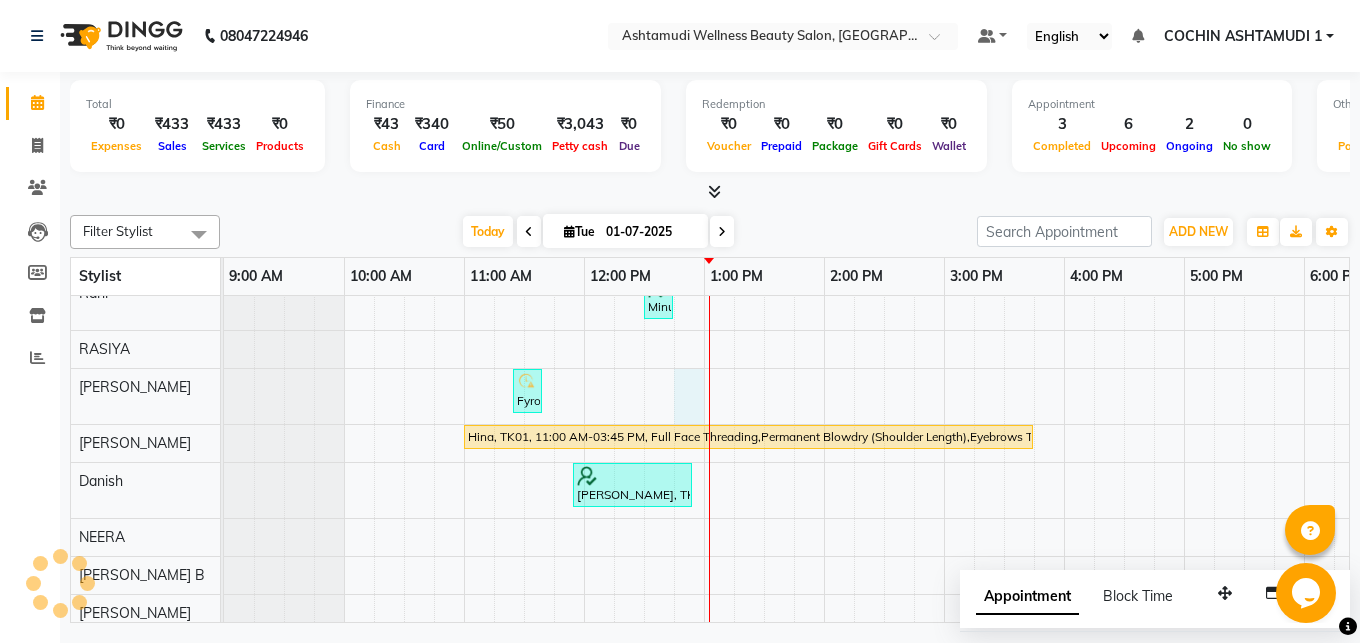 scroll, scrollTop: 108, scrollLeft: 0, axis: vertical 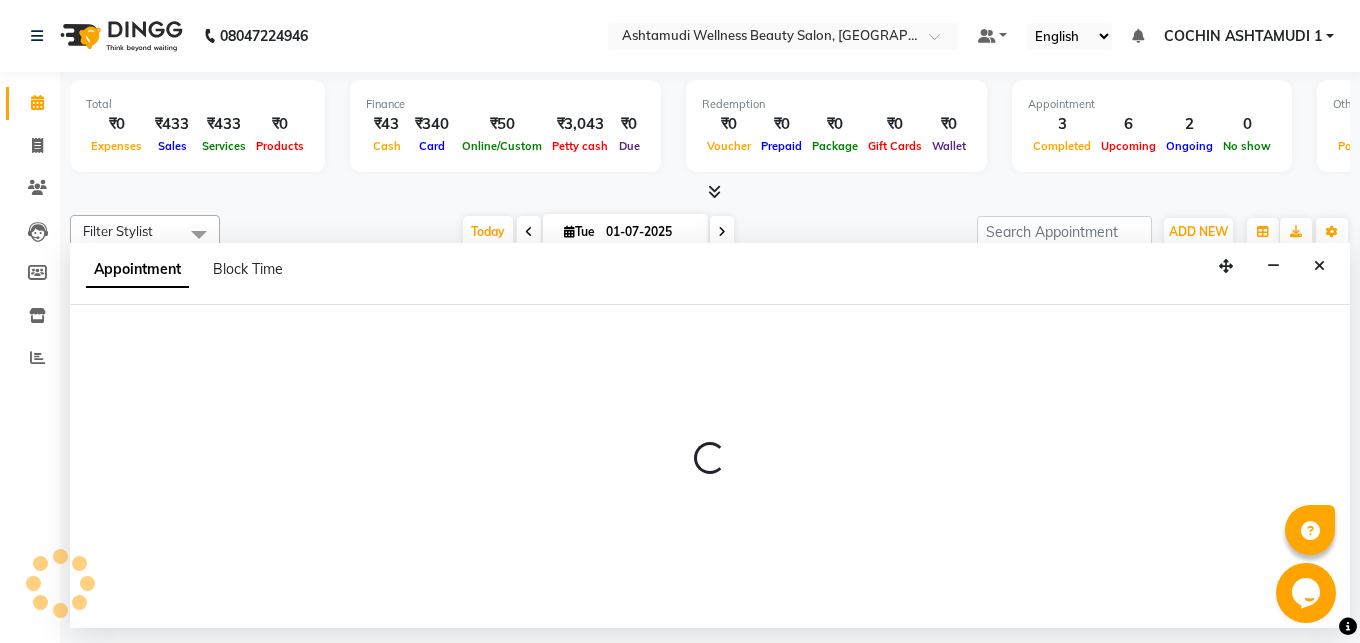 select on "45927" 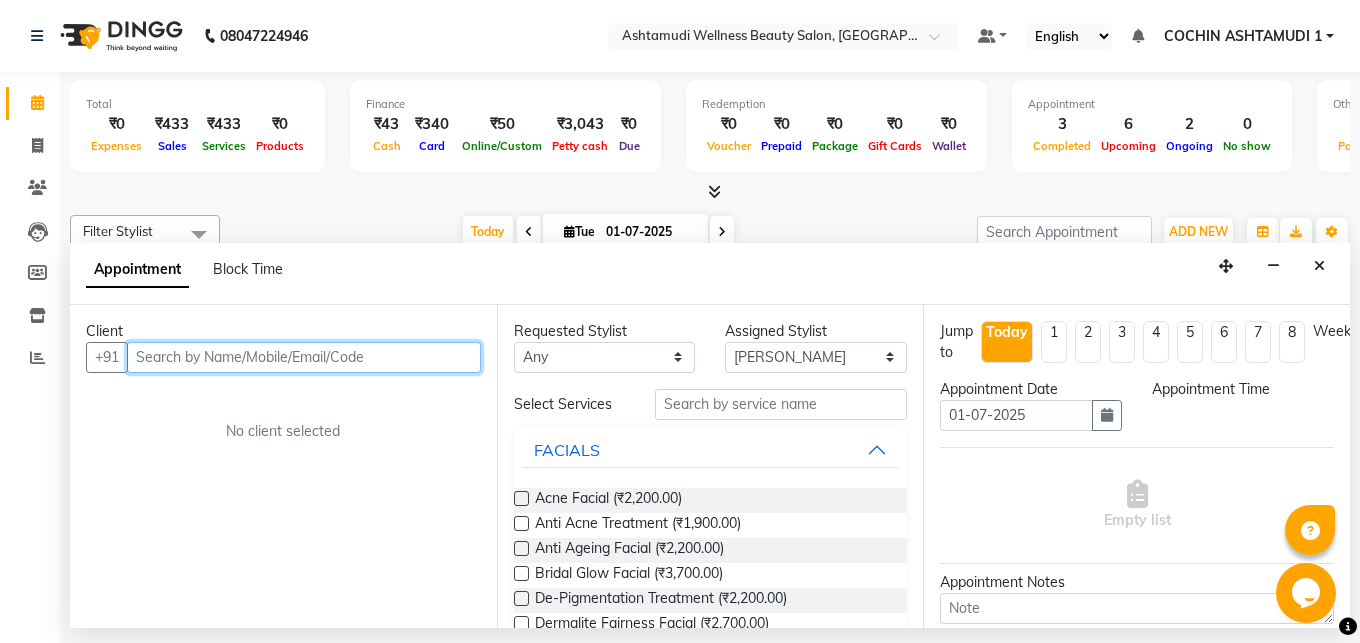 select on "765" 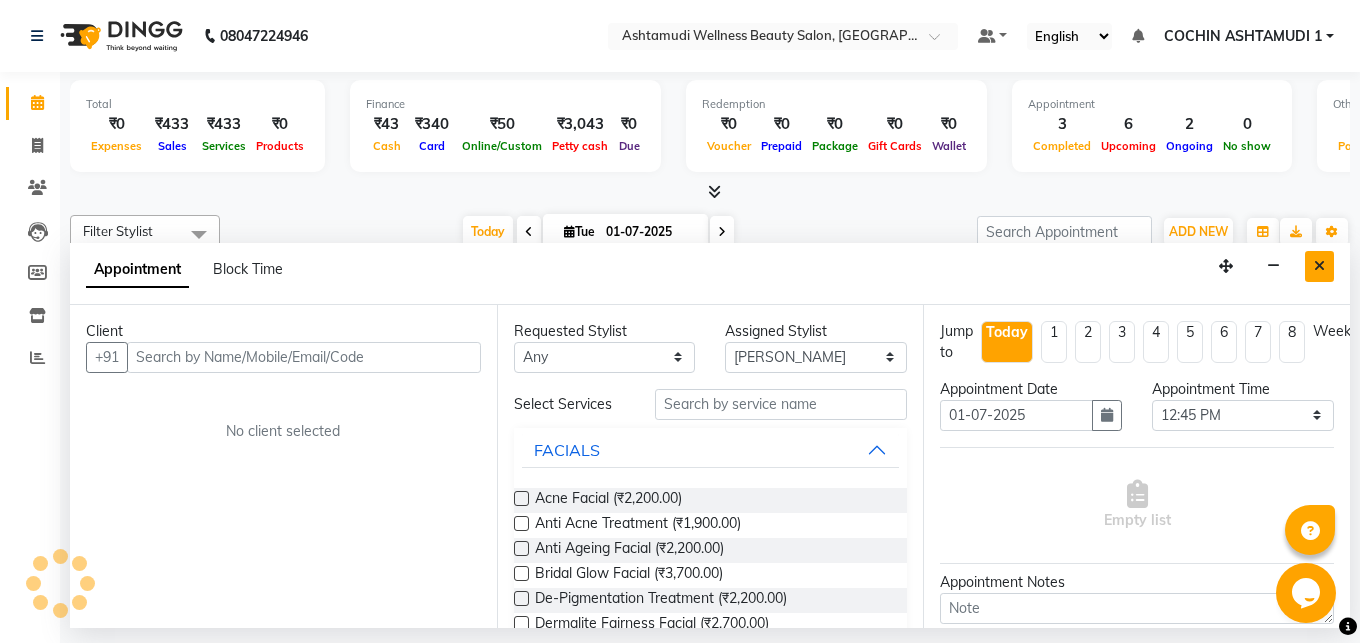 click at bounding box center (1319, 266) 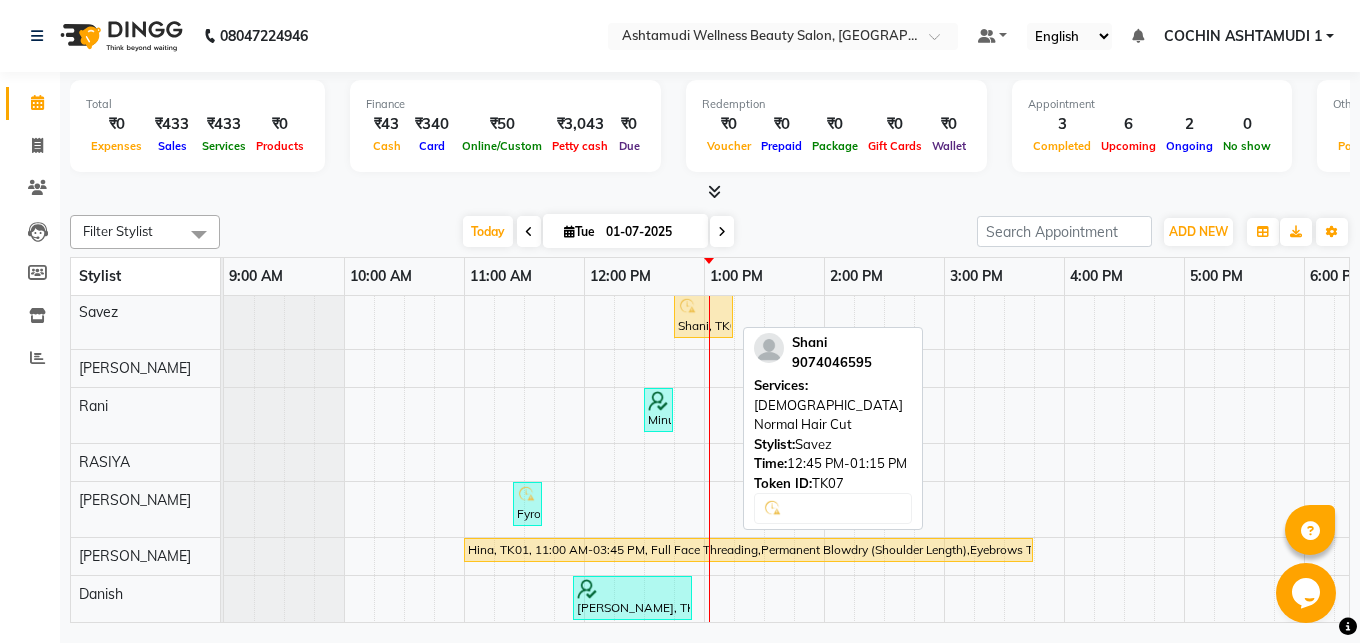 click at bounding box center [688, 307] 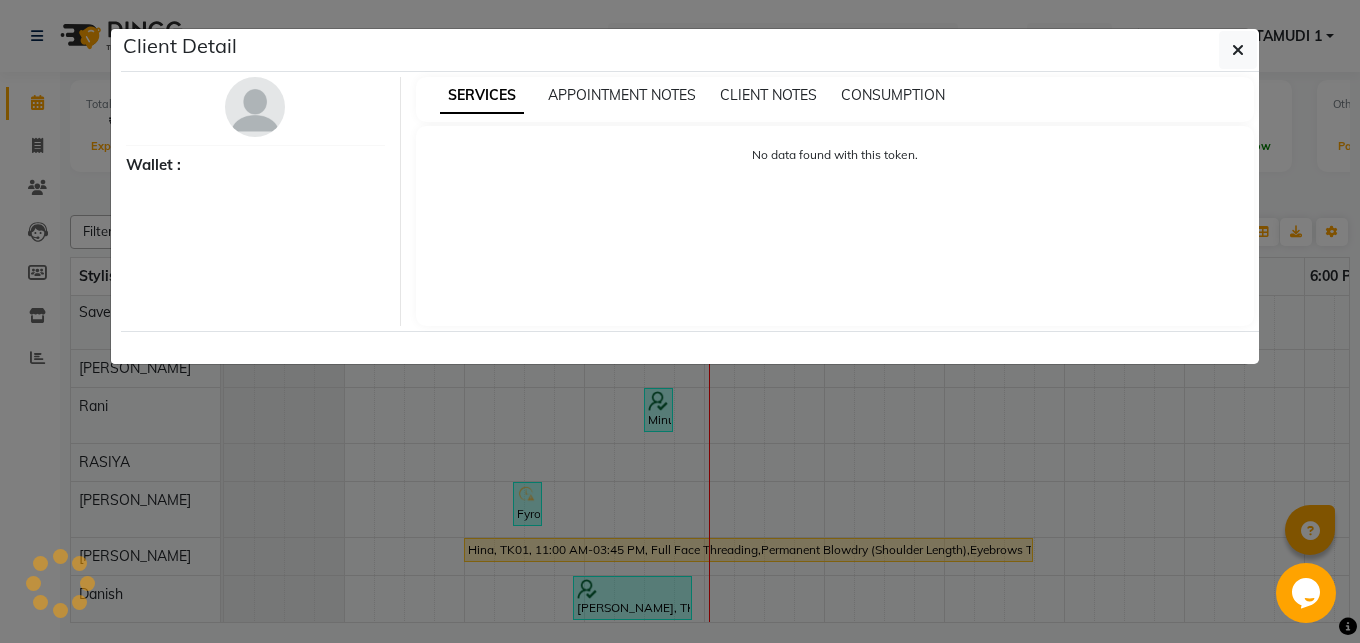 select on "1" 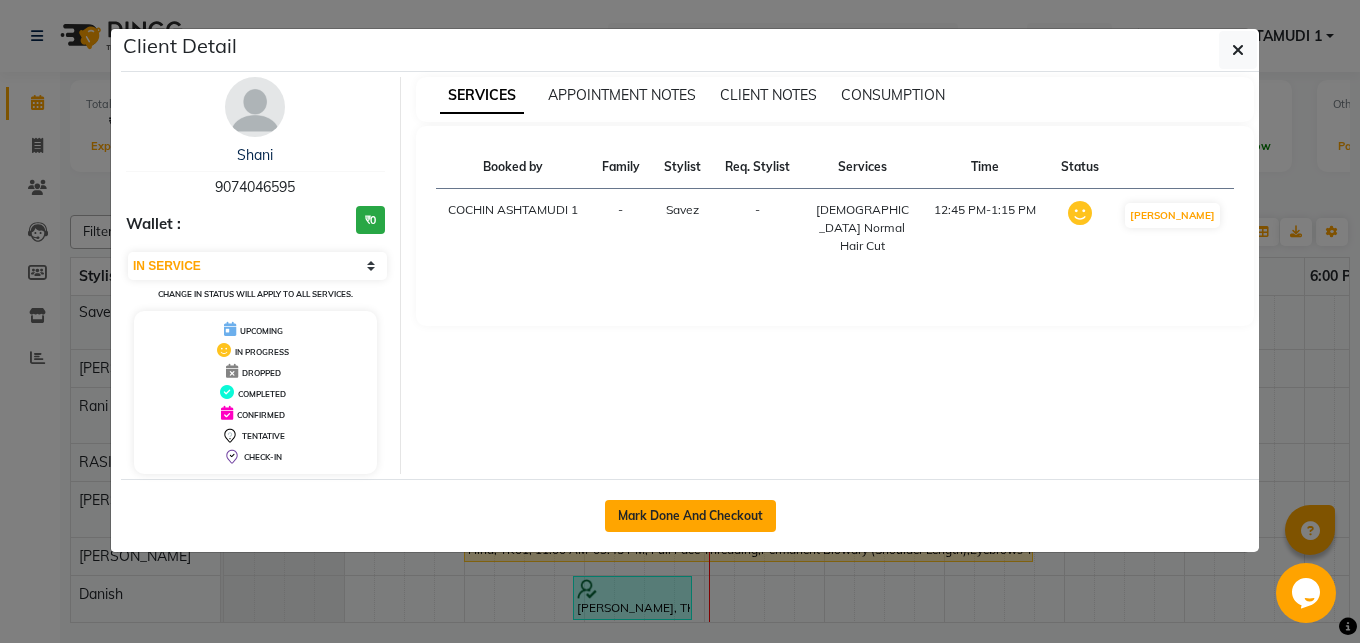 click on "Mark Done And Checkout" 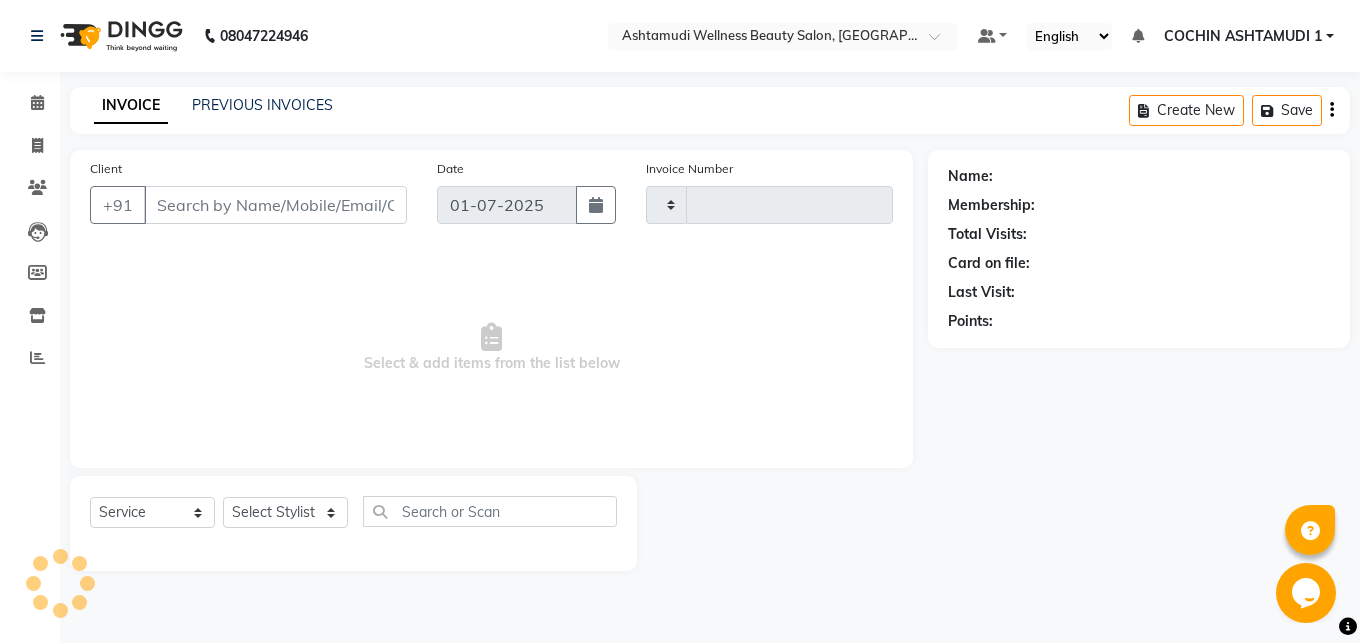 type on "2724" 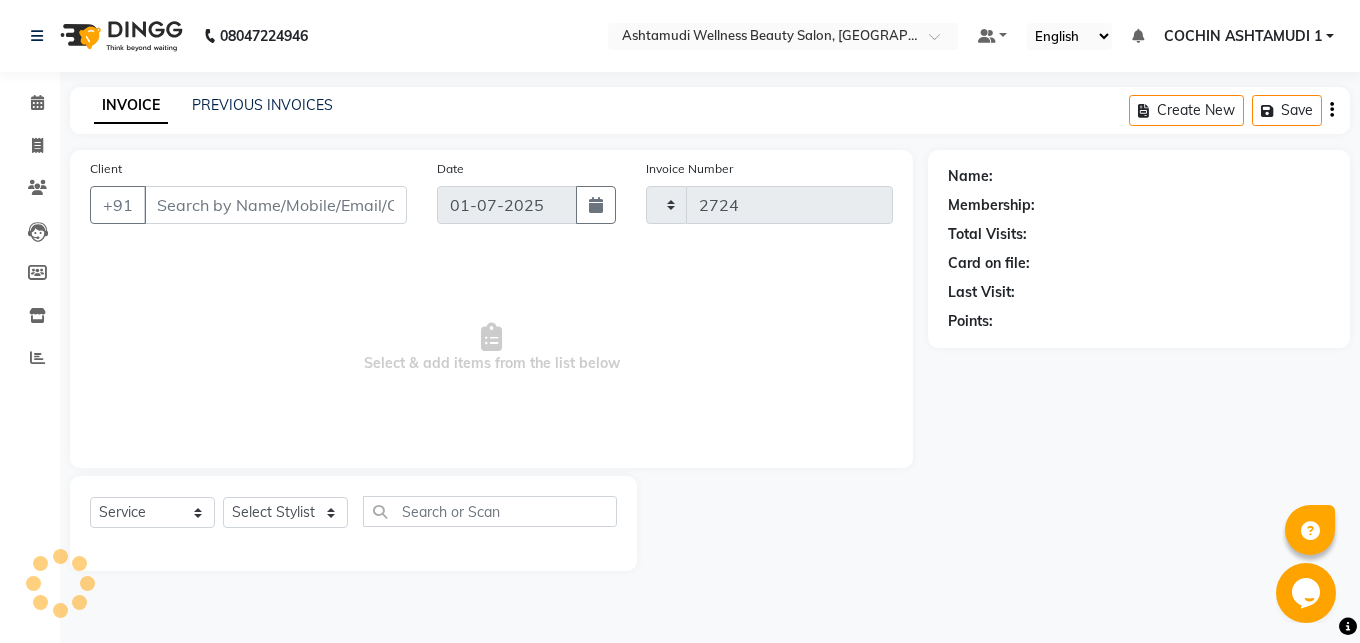 select on "4632" 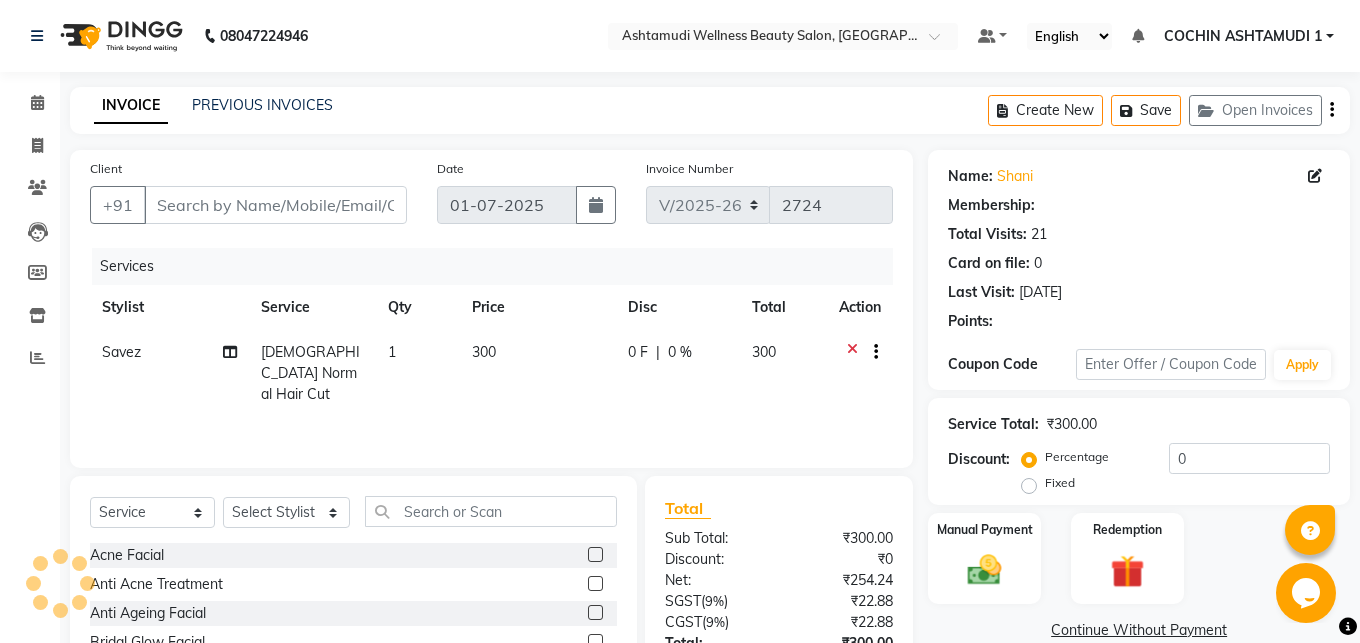 type on "9074046595" 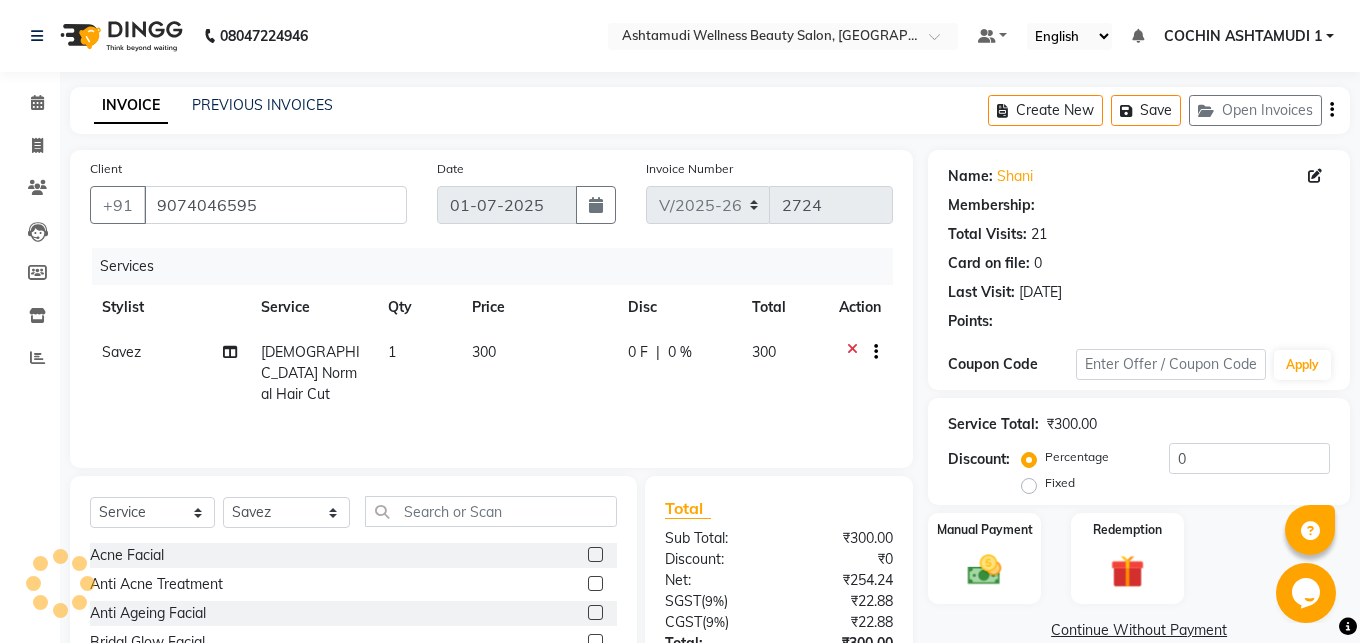 select on "1: Object" 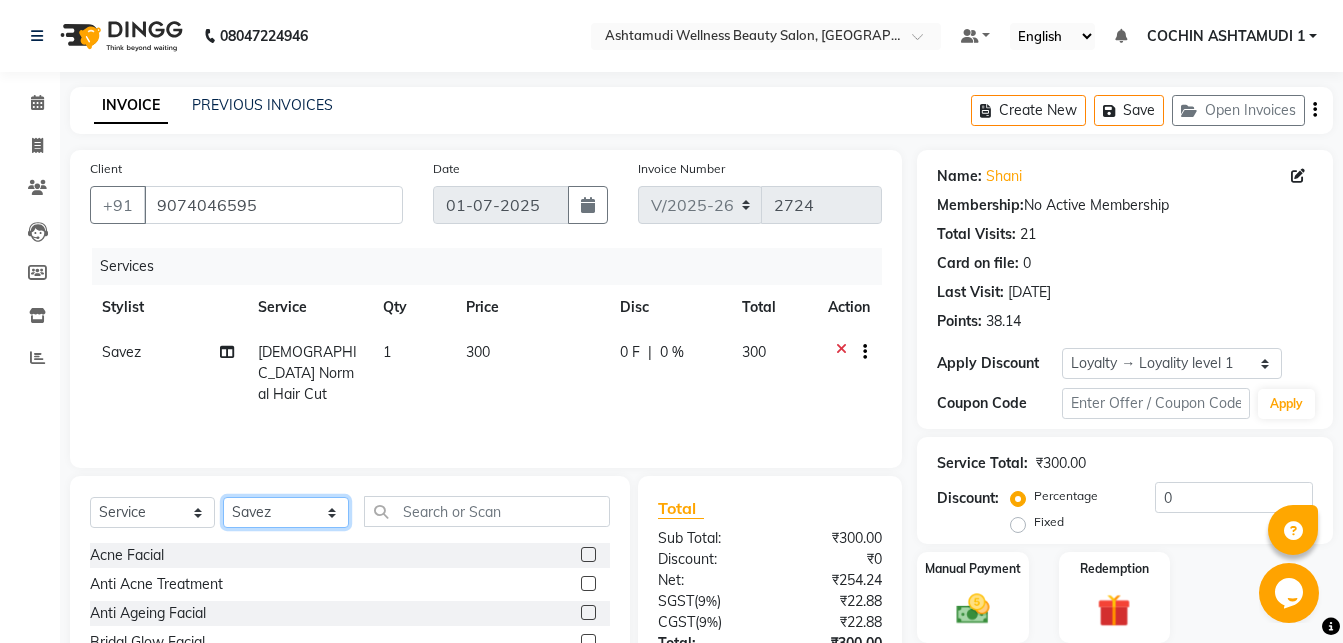 click on "Select Stylist Abhirami S [PERSON_NAME] B [PERSON_NAME] COCHIN ASHTAMUDI [DEMOGRAPHIC_DATA] [PERSON_NAME] [PERSON_NAME] [PERSON_NAME] [PERSON_NAME] [PERSON_NAME] [PERSON_NAME]" 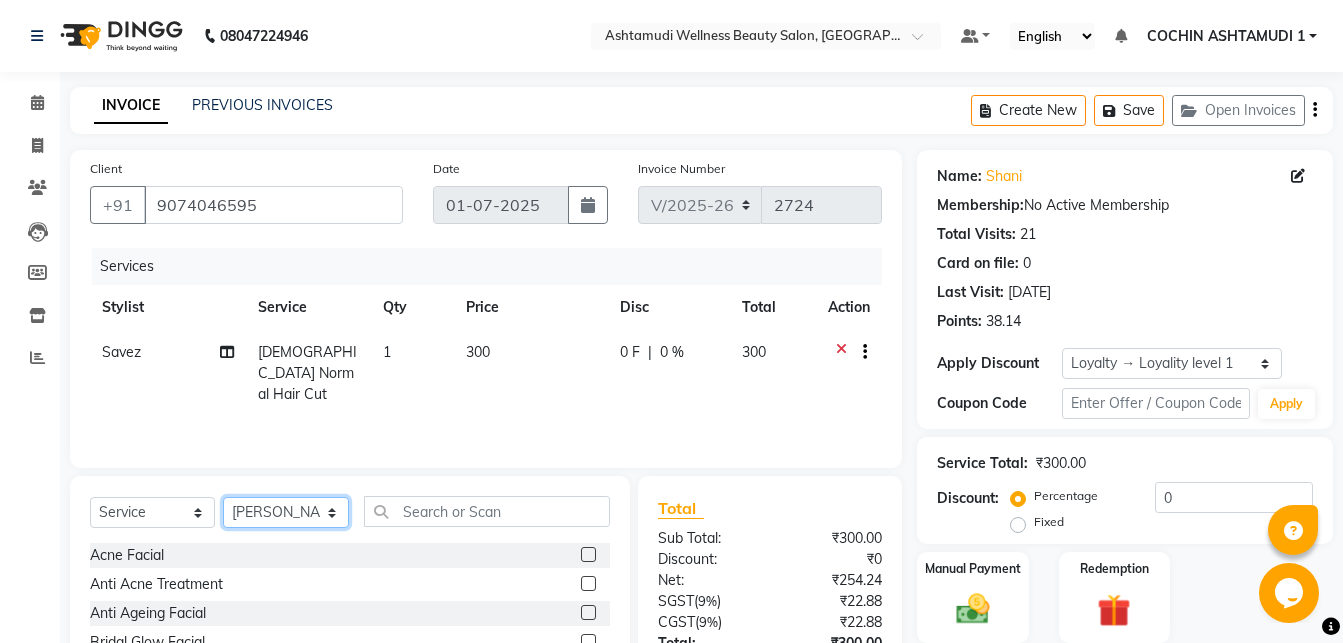 click on "[PERSON_NAME]" 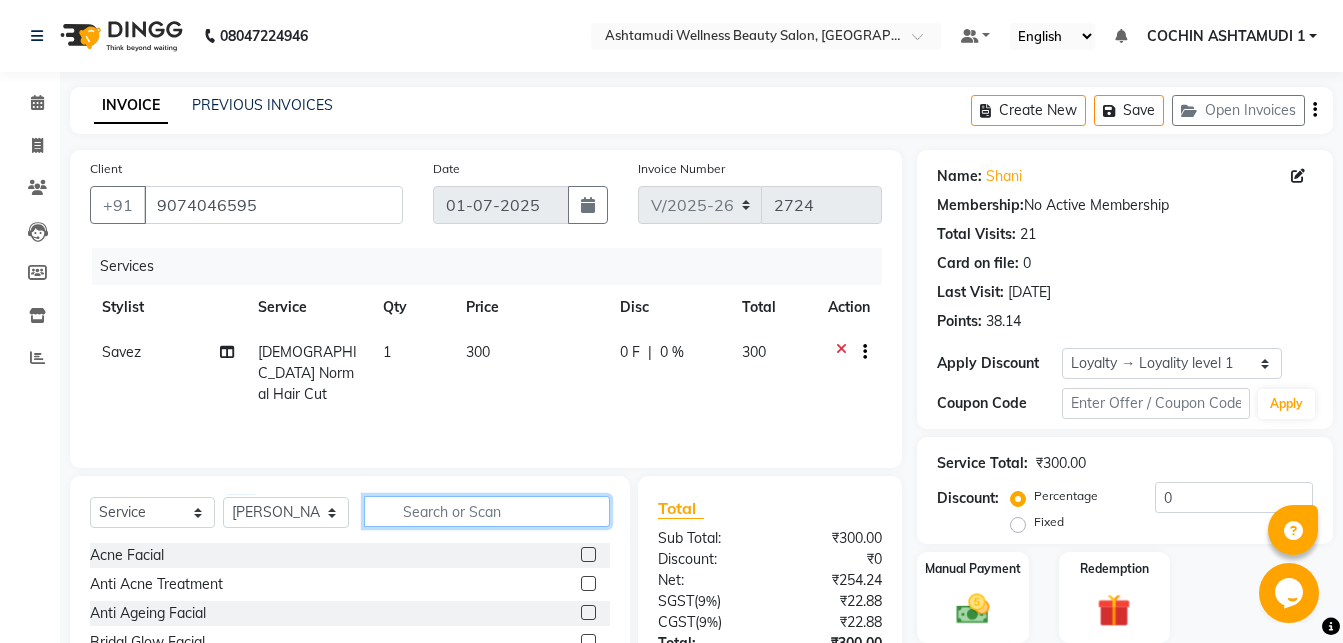 click 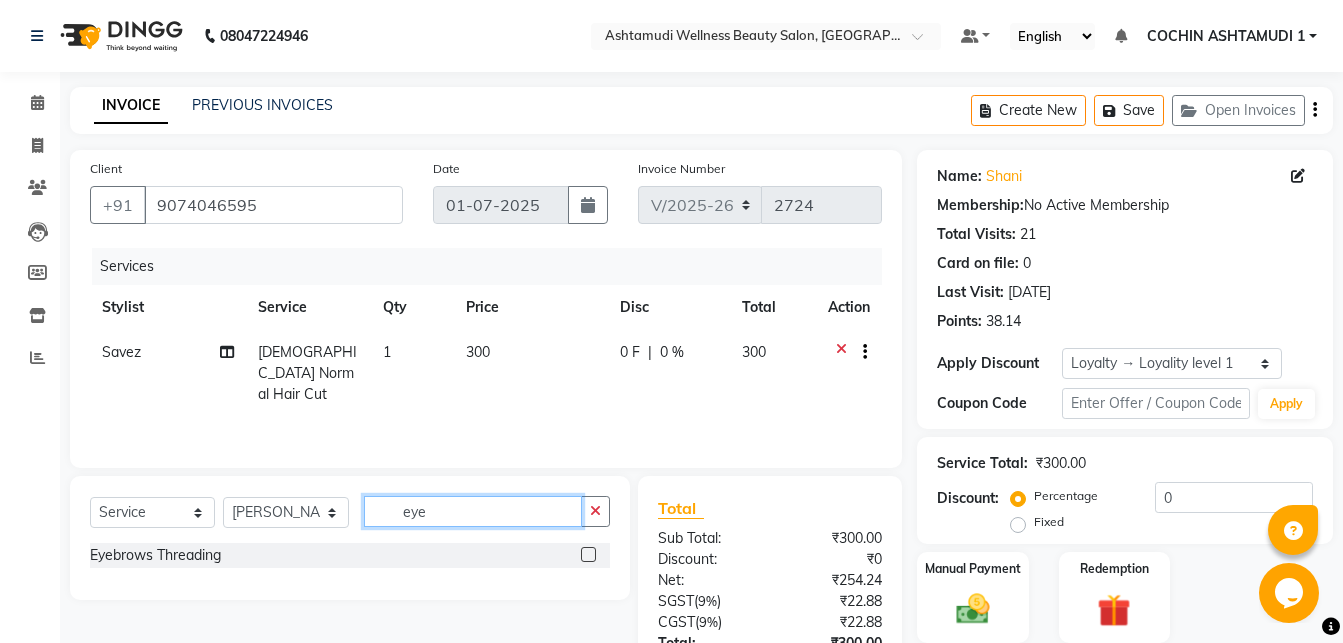 type on "eye" 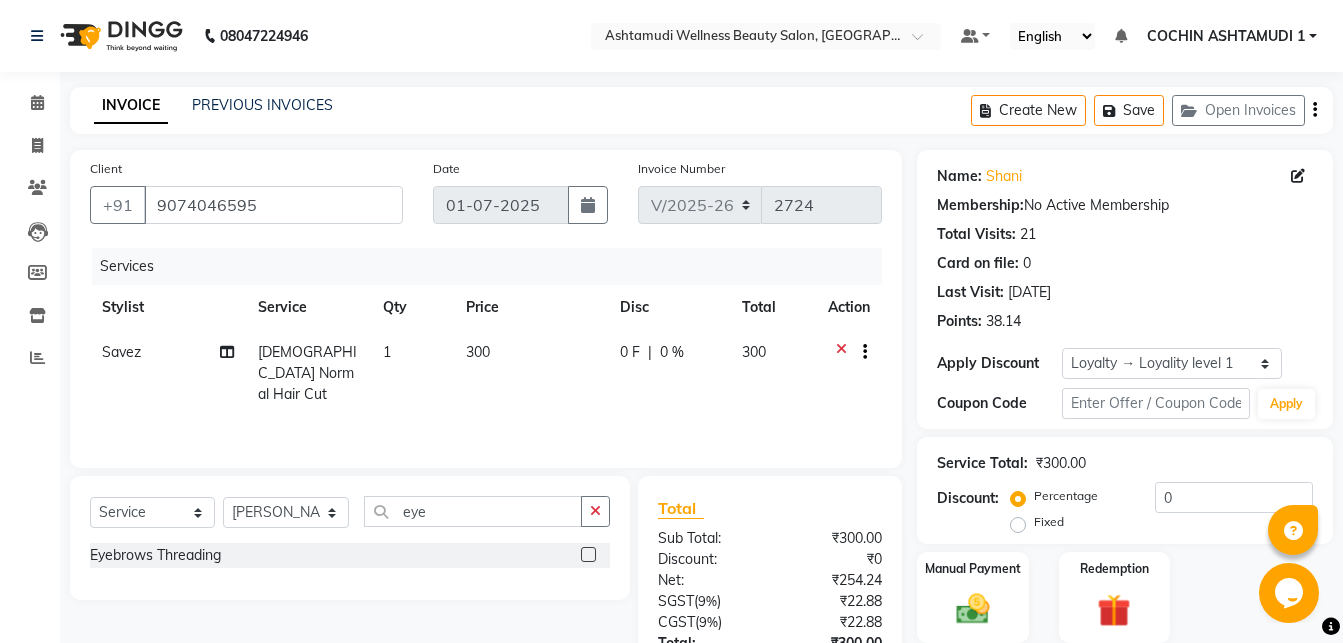 click 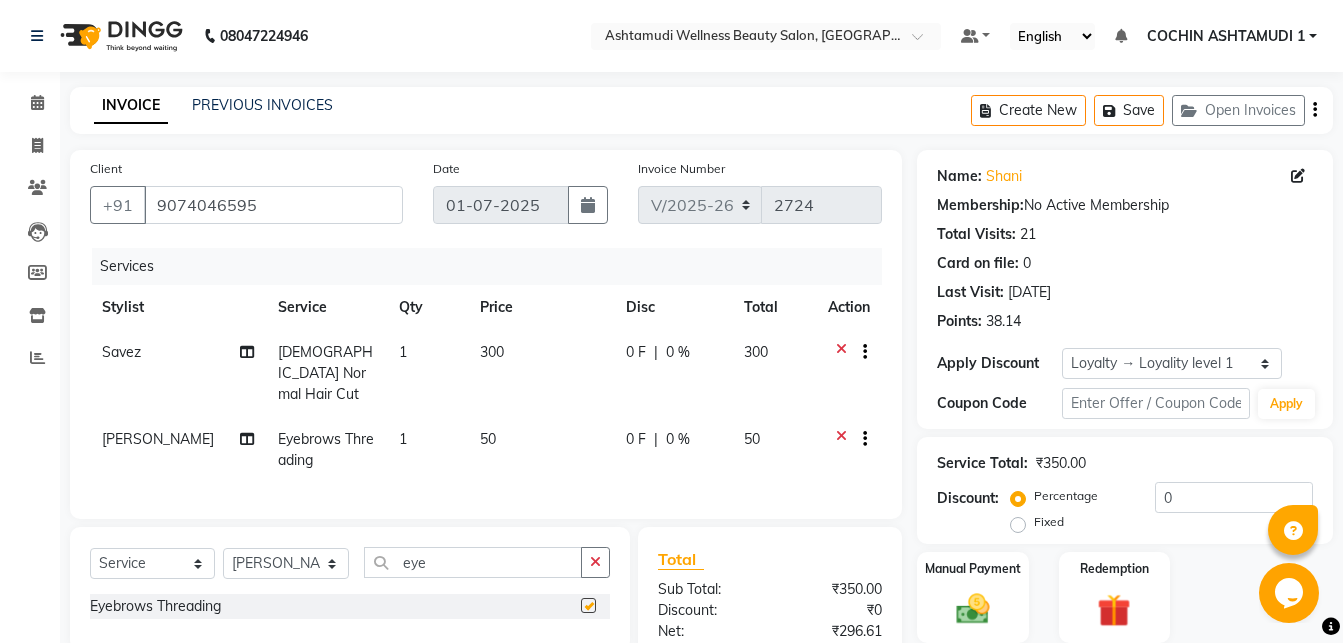 checkbox on "false" 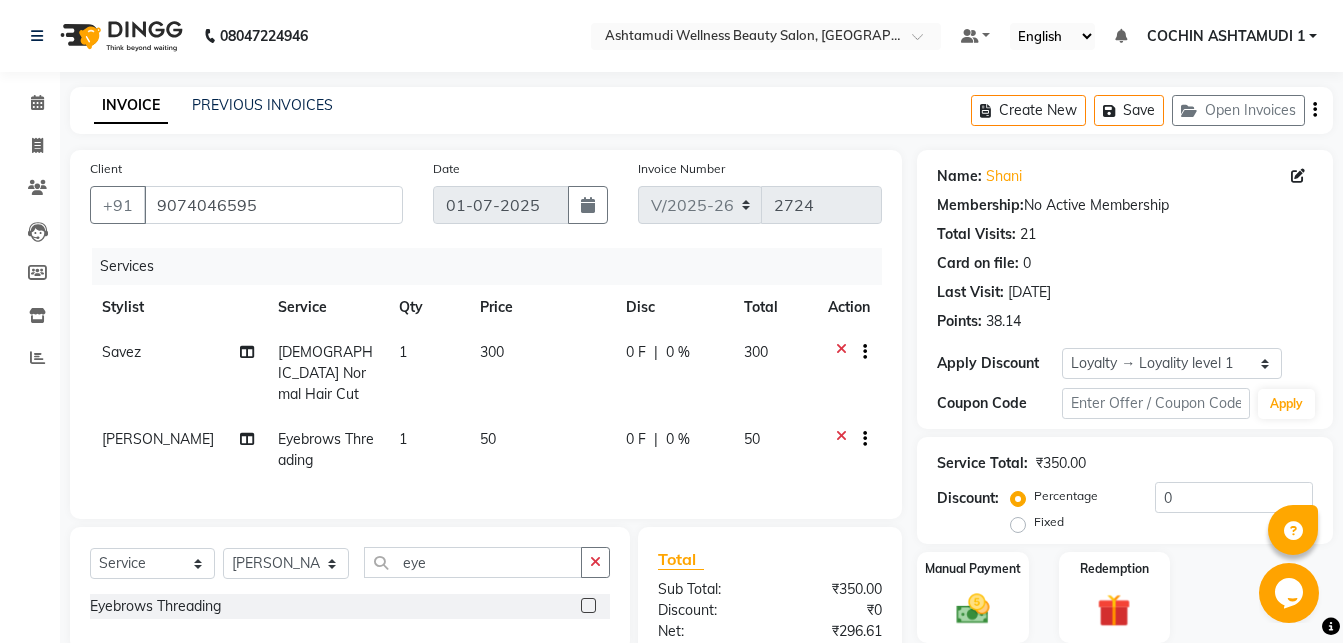 click on "1" 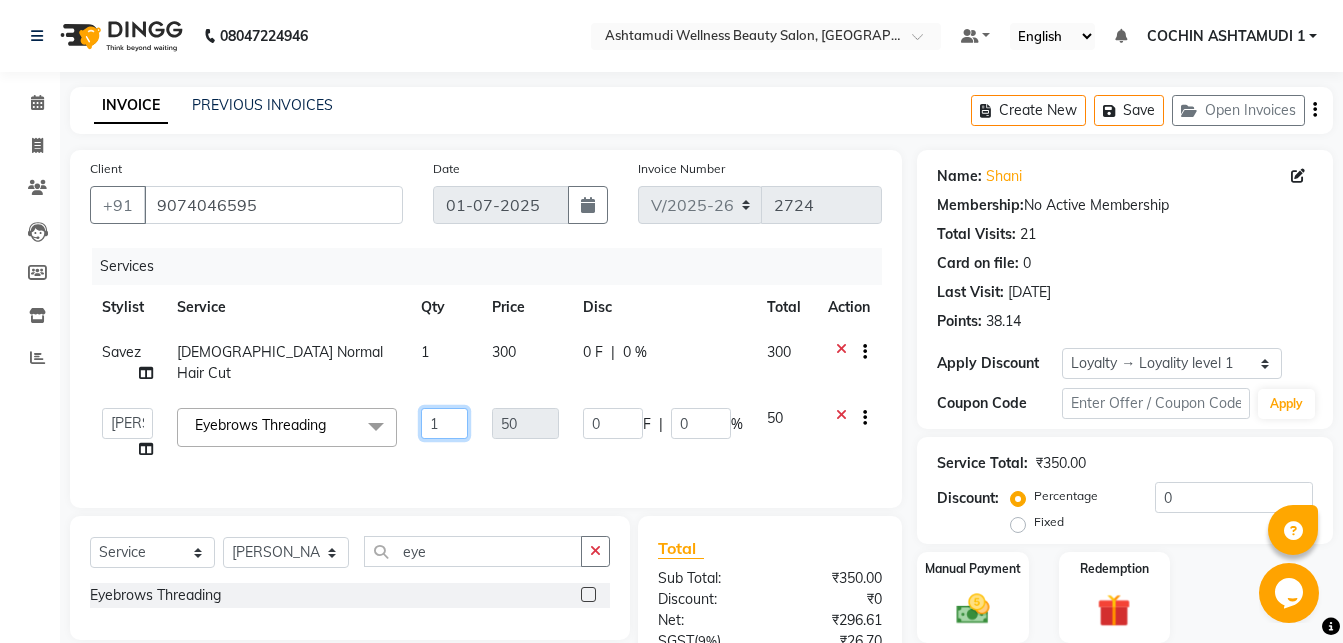click on "1" 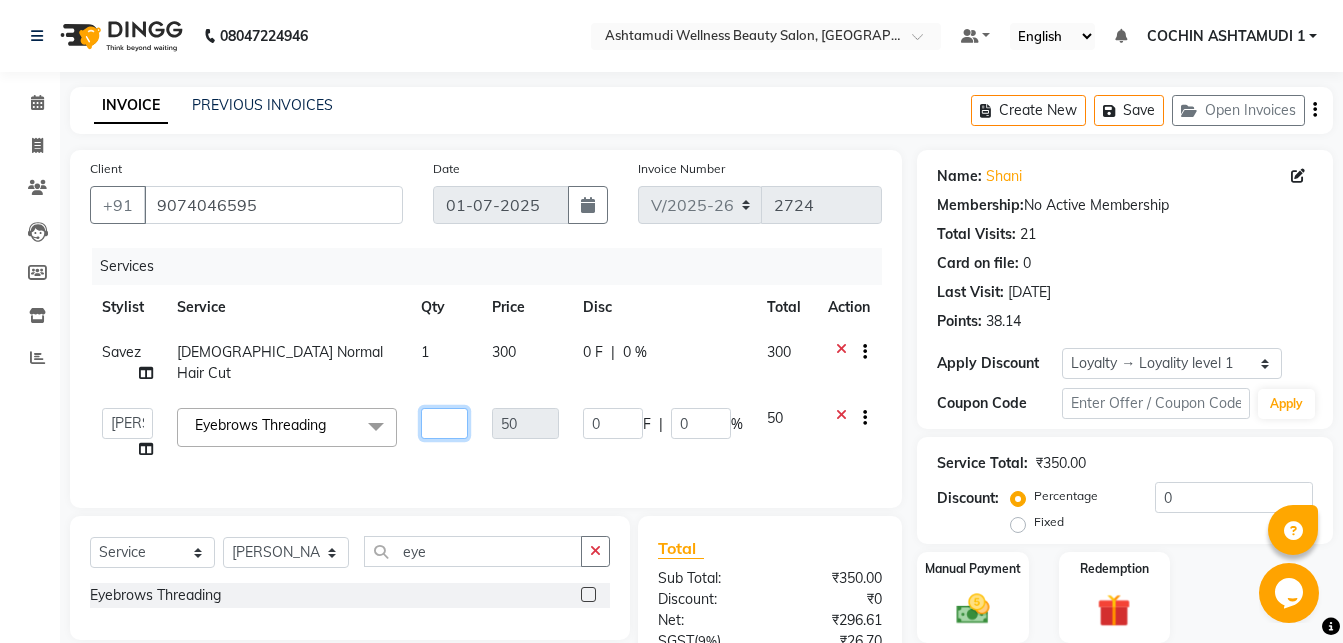 type on "2" 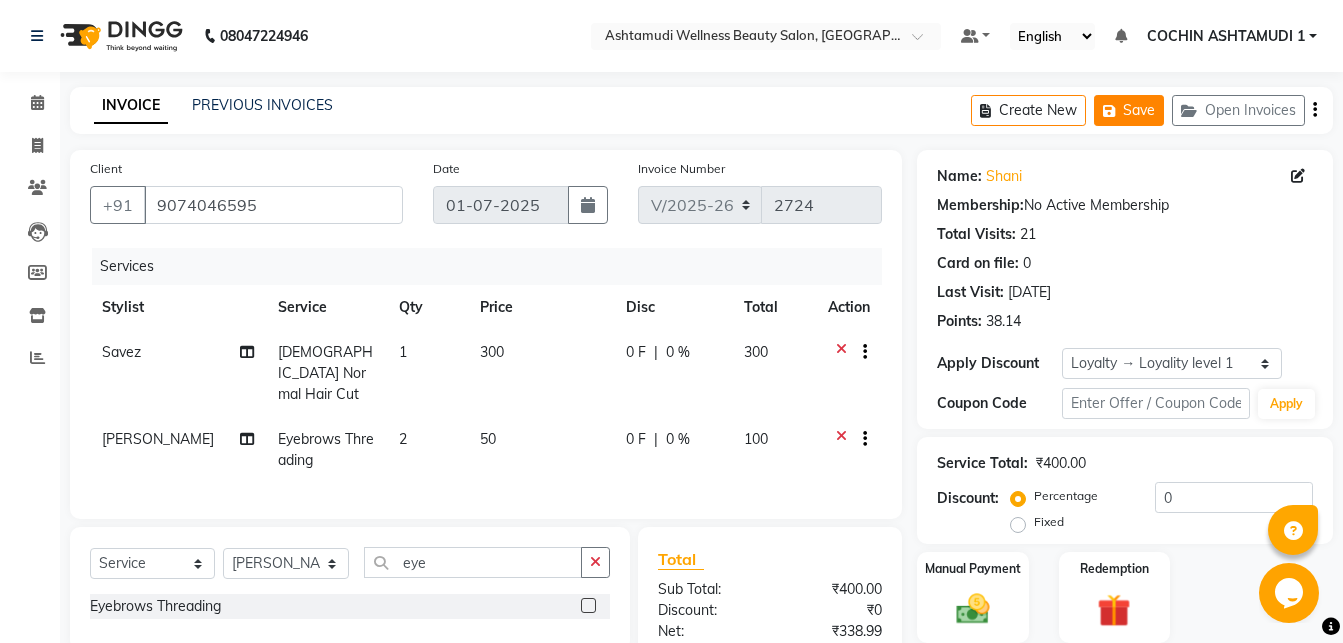 click on "Save" 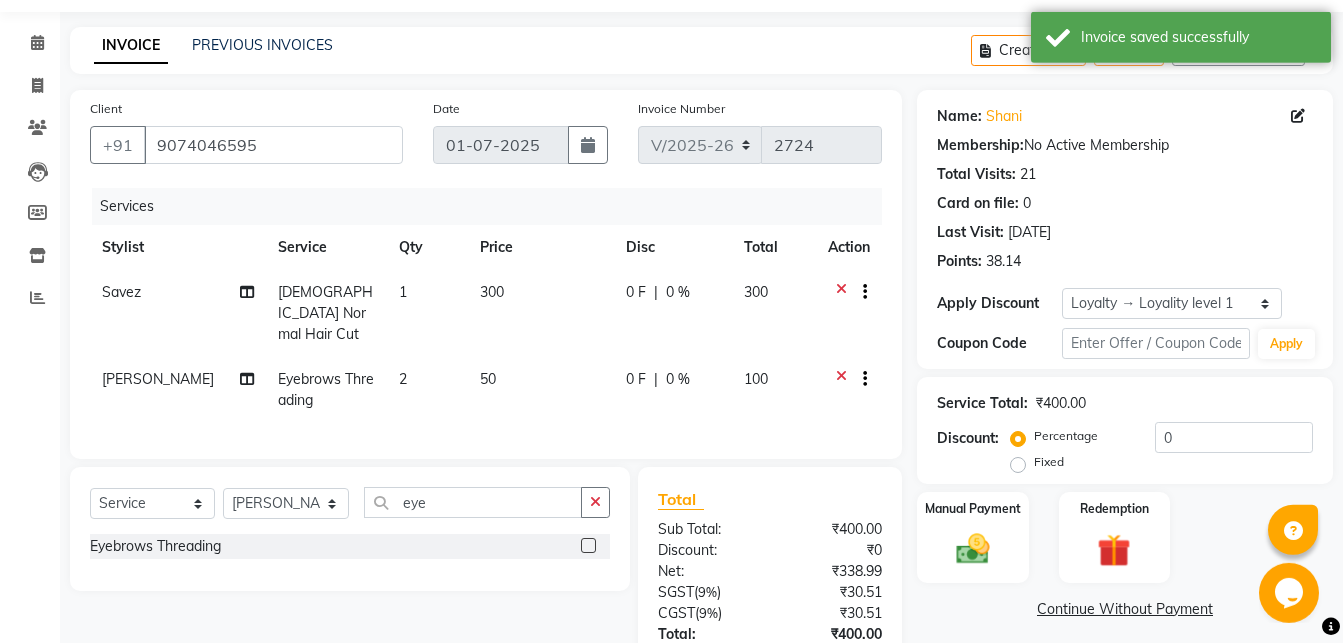 scroll, scrollTop: 102, scrollLeft: 0, axis: vertical 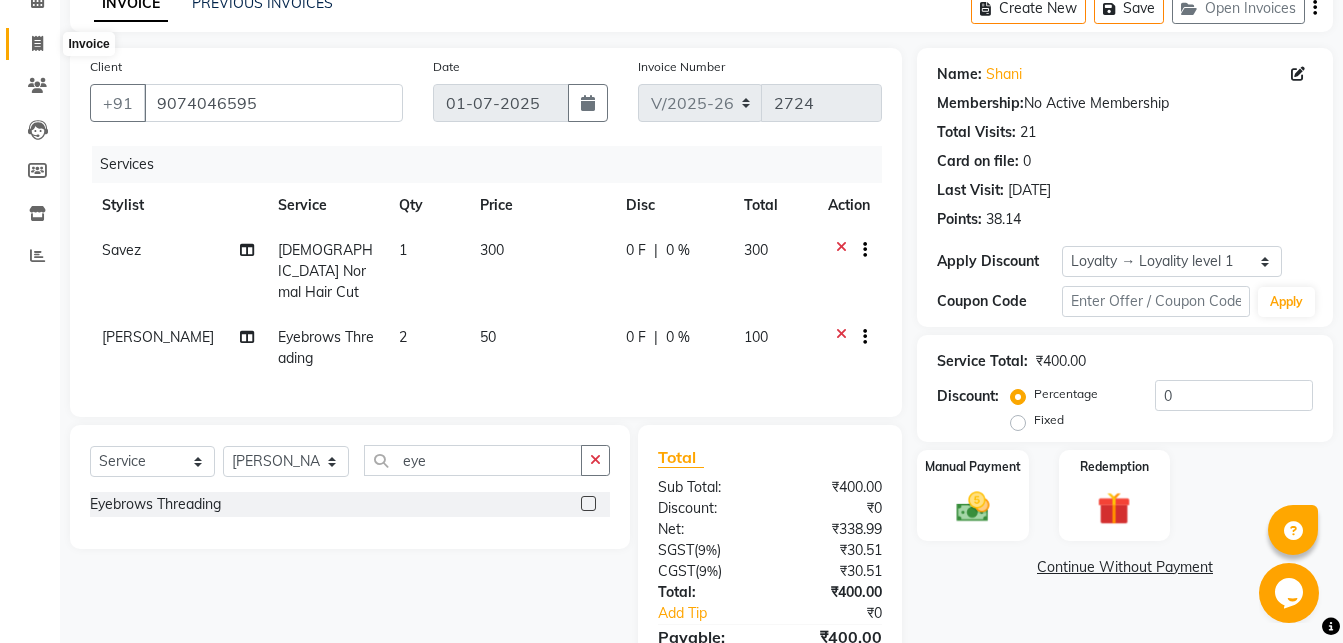 click 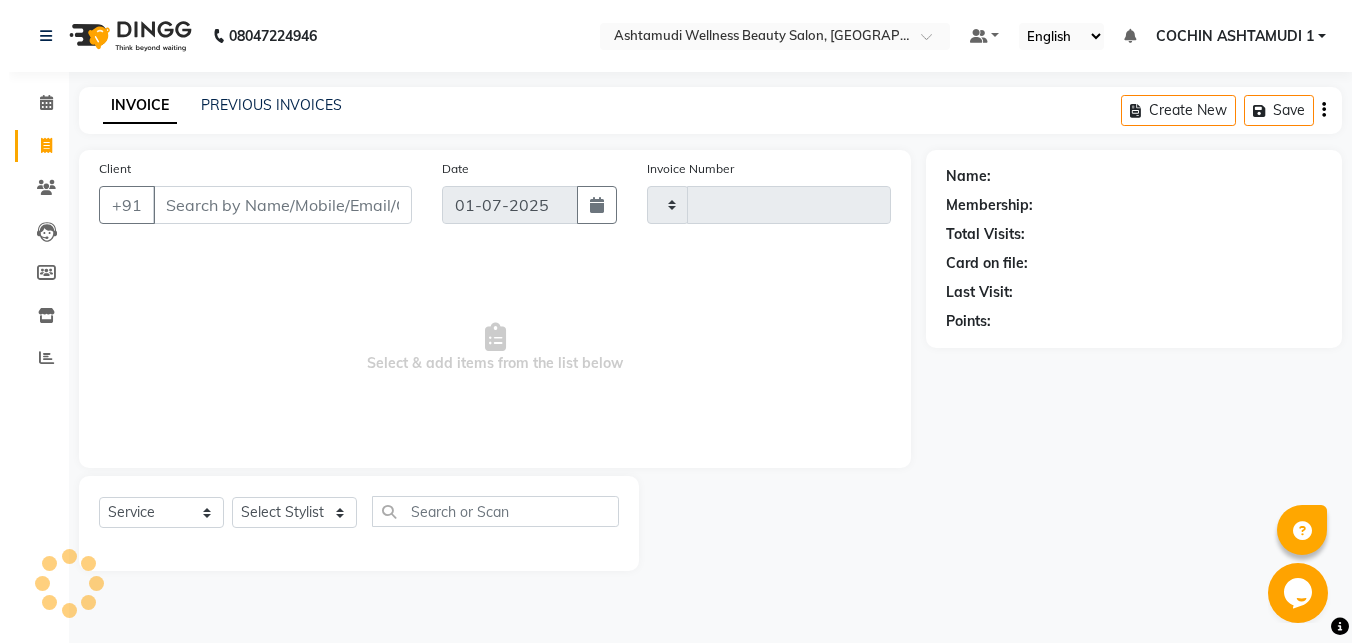 scroll, scrollTop: 0, scrollLeft: 0, axis: both 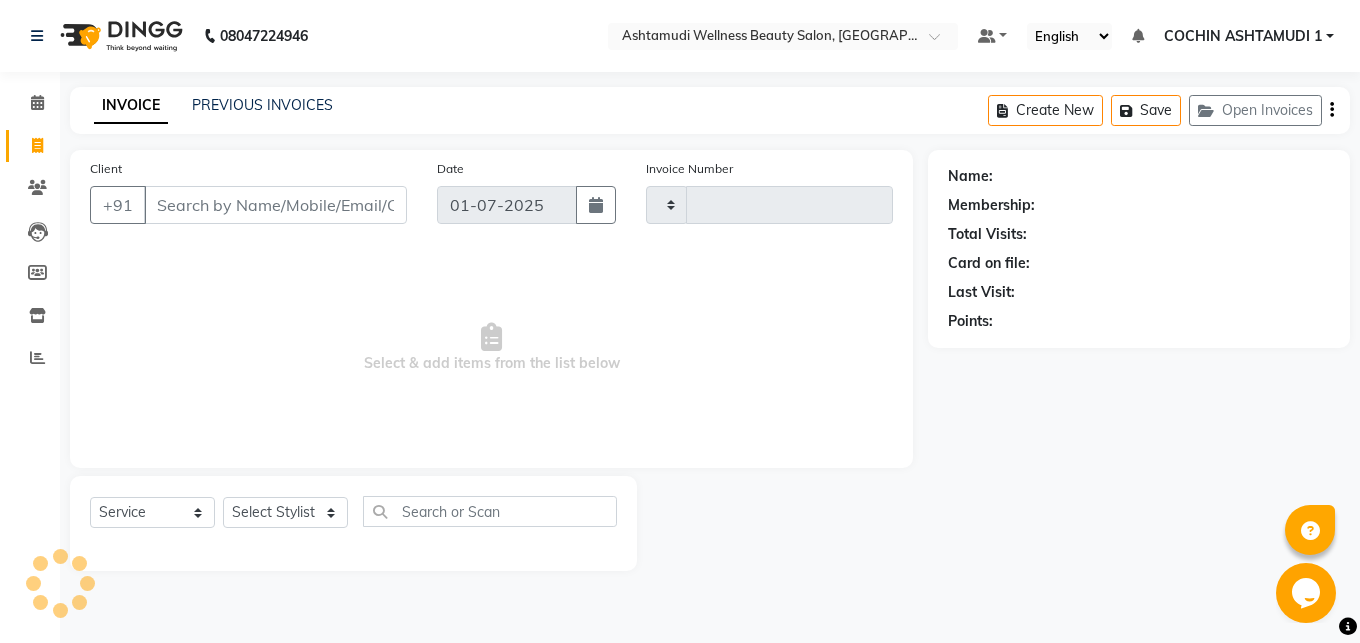 type on "2724" 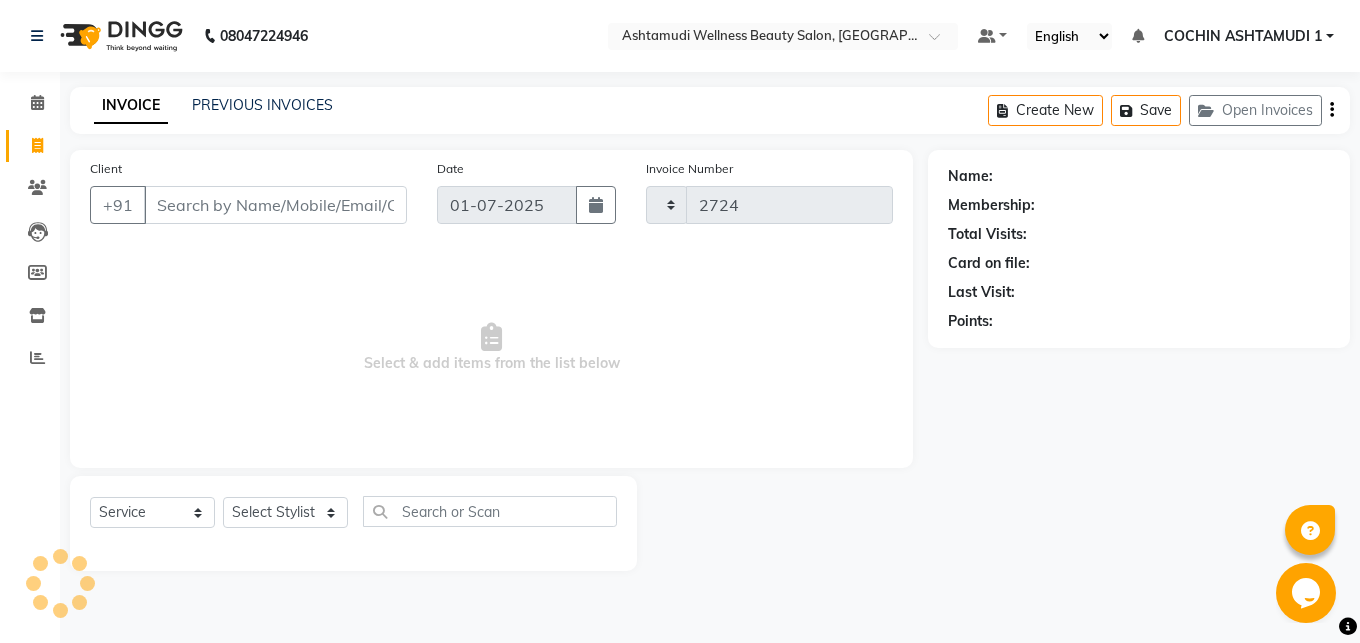 select on "4632" 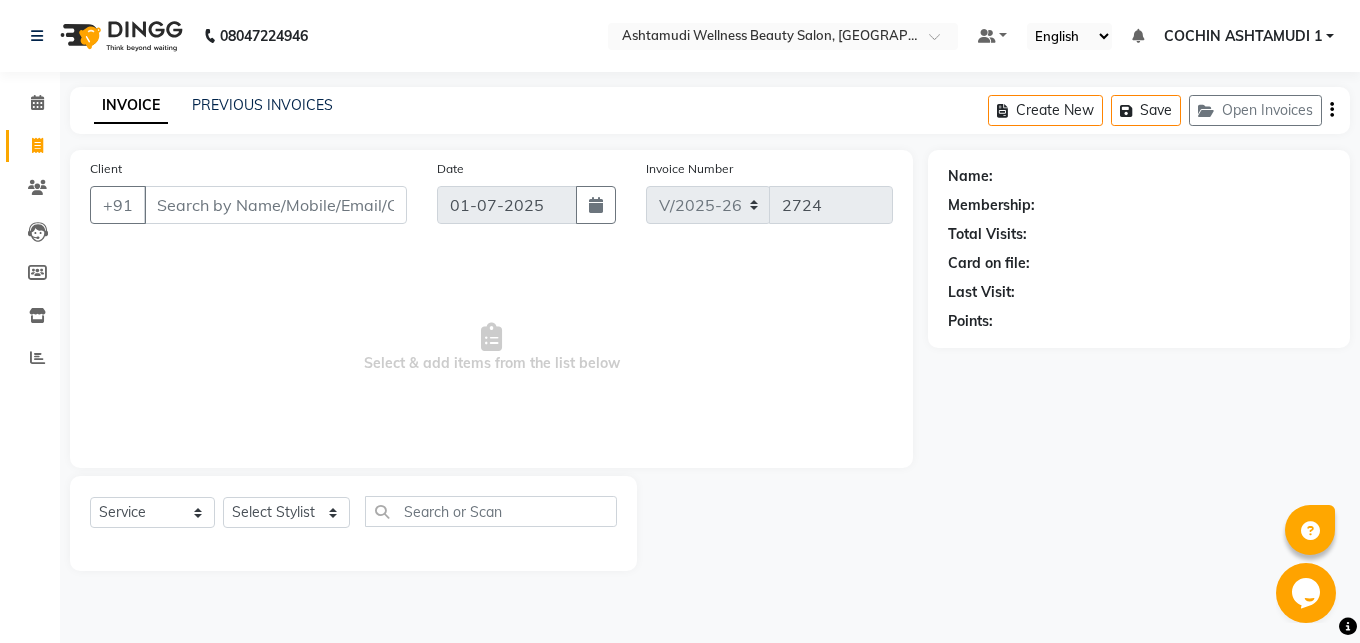 click on "Client" at bounding box center [275, 205] 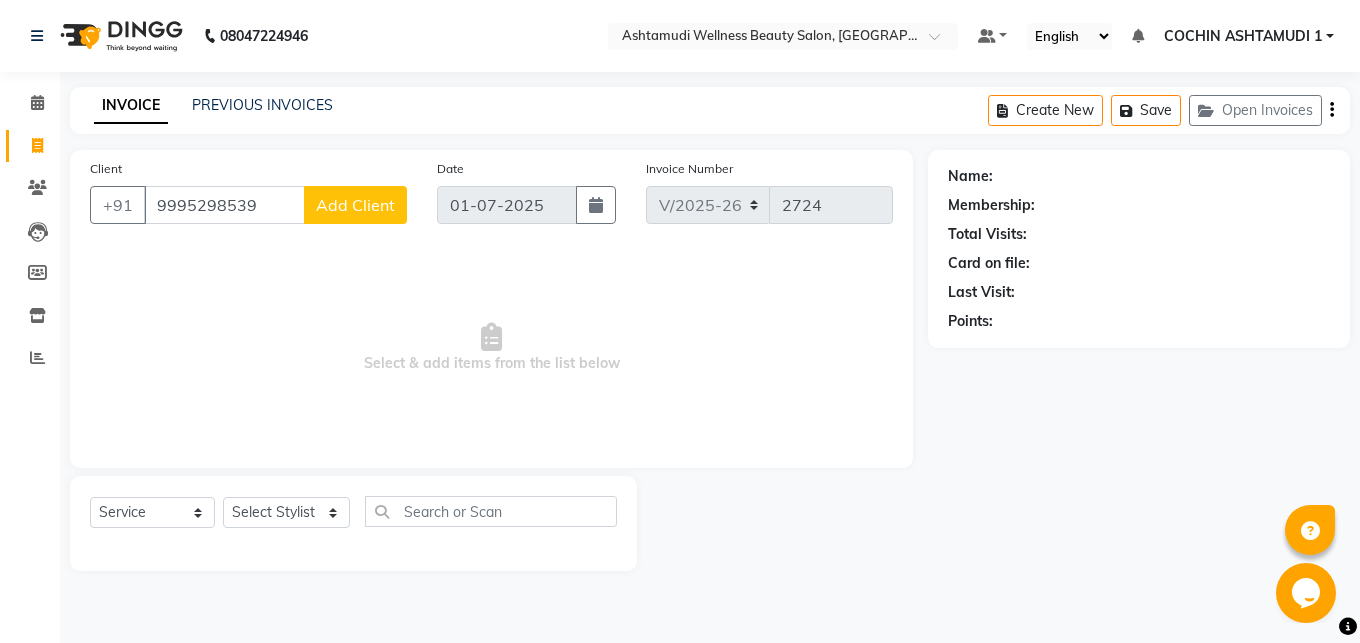 type on "9995298539" 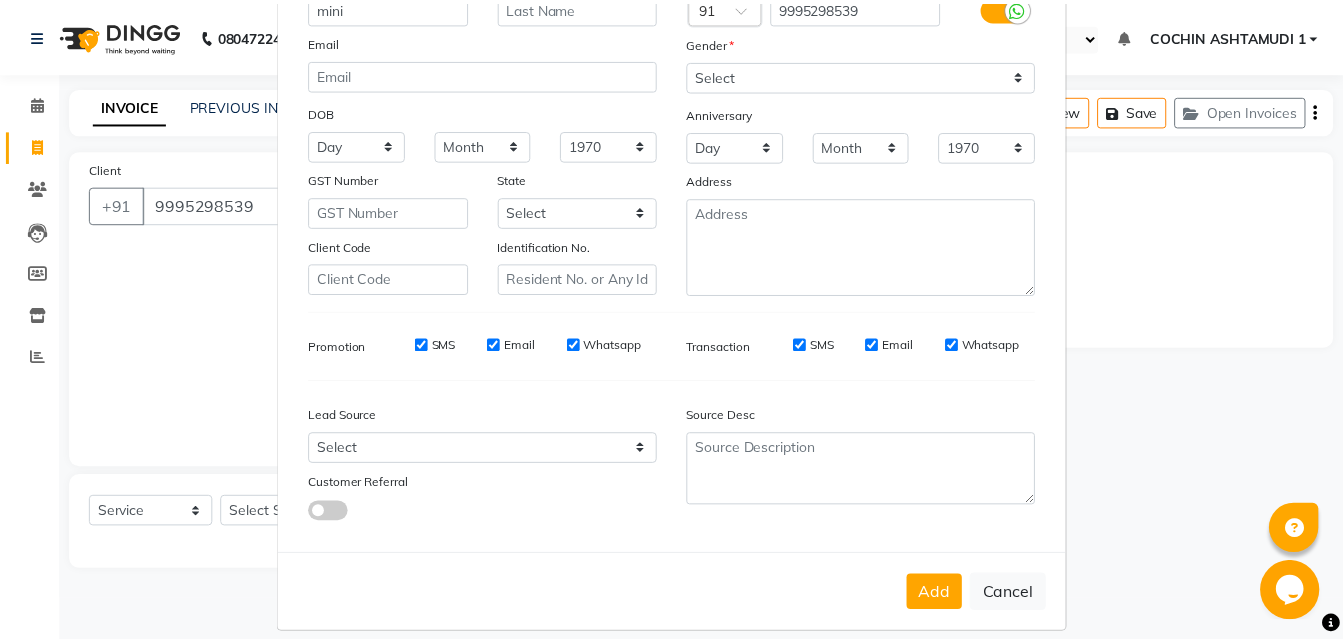 scroll, scrollTop: 206, scrollLeft: 0, axis: vertical 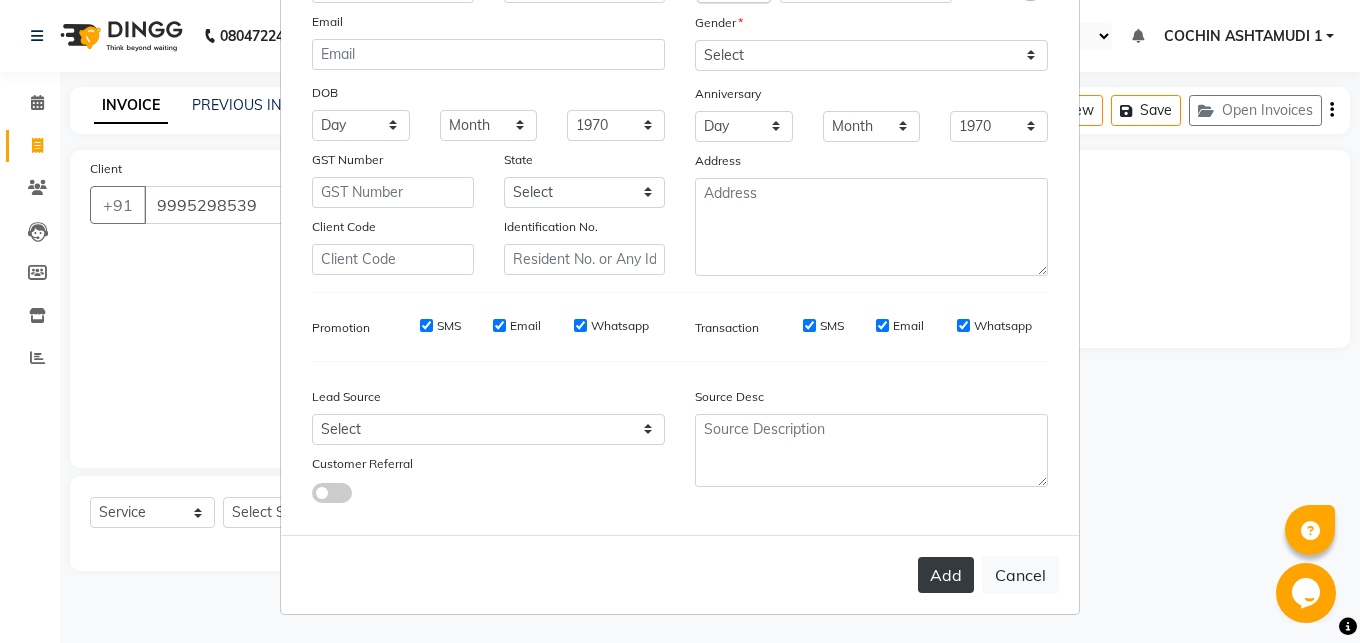 type on "mini" 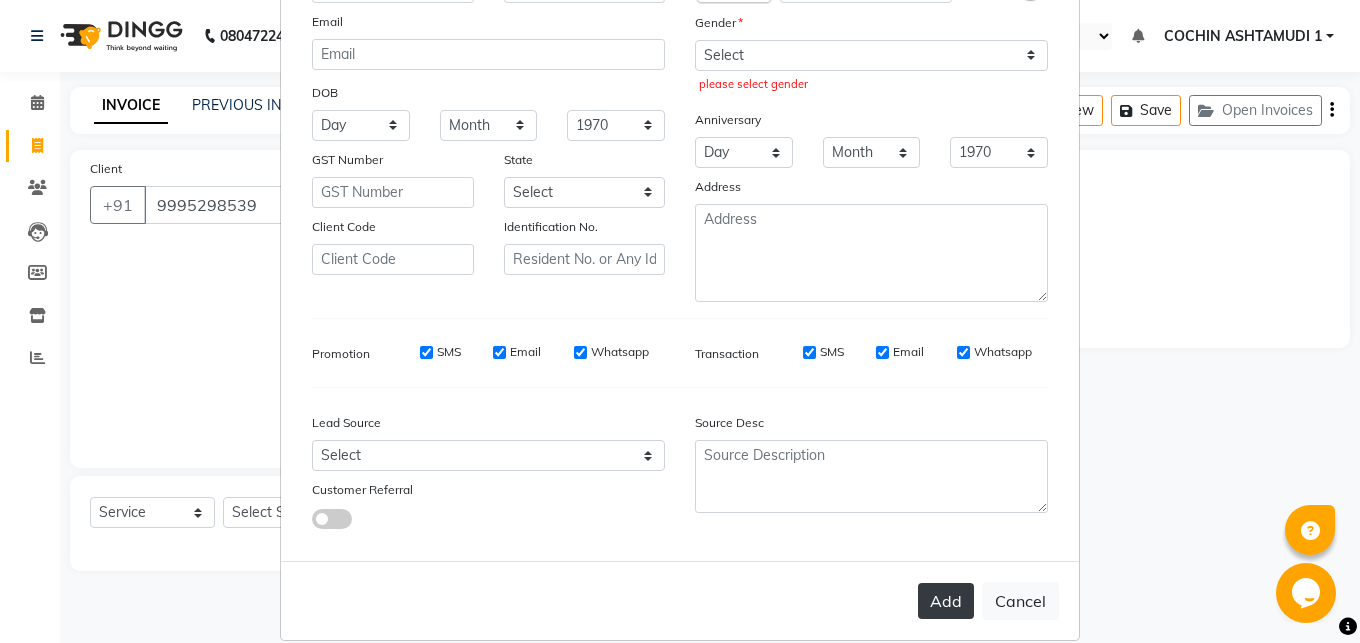 click on "Add" at bounding box center (946, 601) 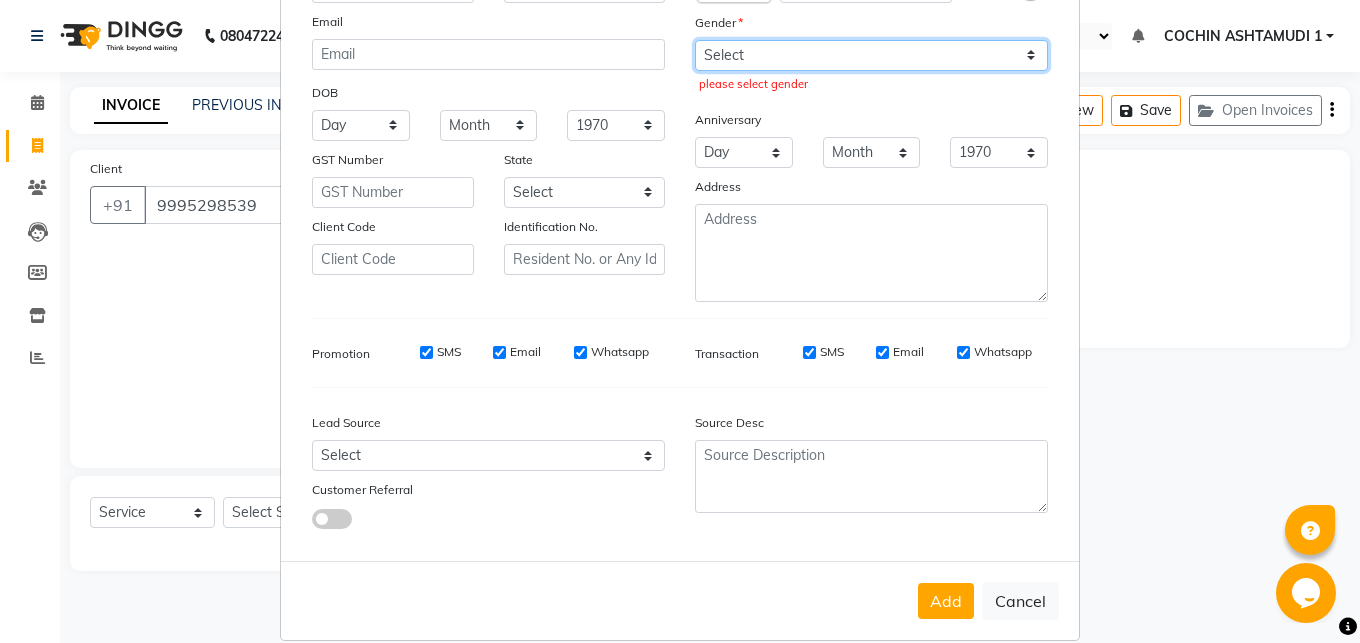 select on "[DEMOGRAPHIC_DATA]" 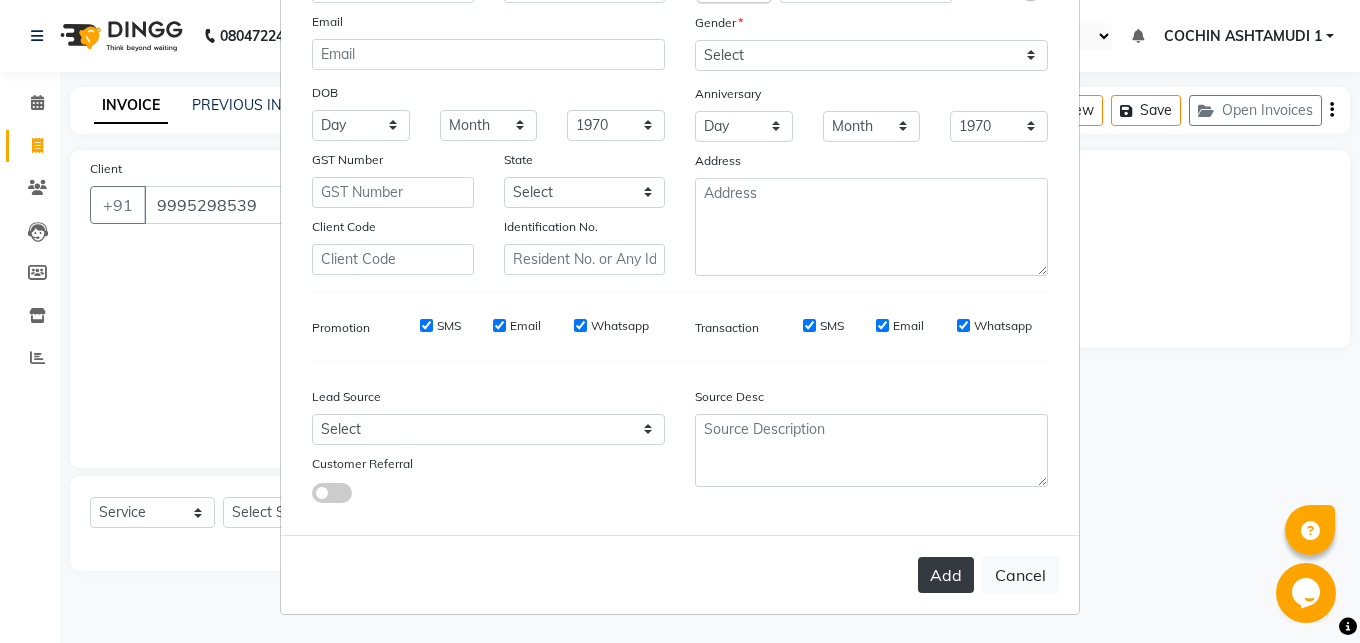 click on "Add" at bounding box center [946, 575] 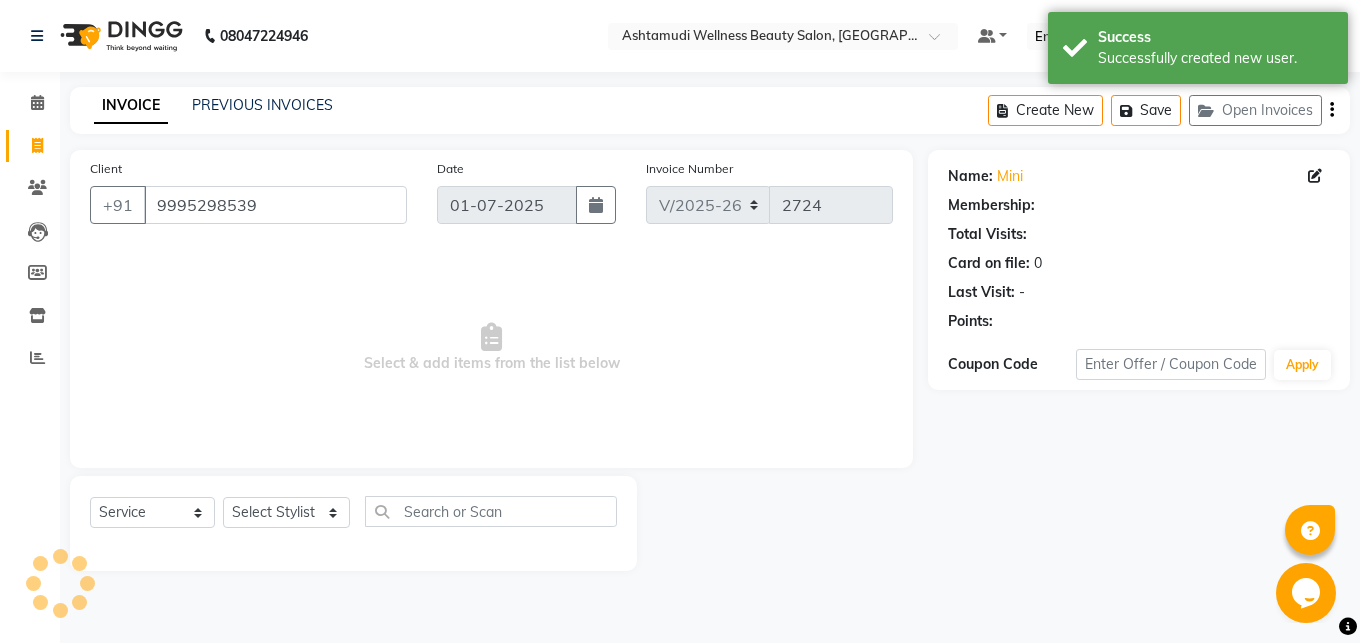 select on "1: Object" 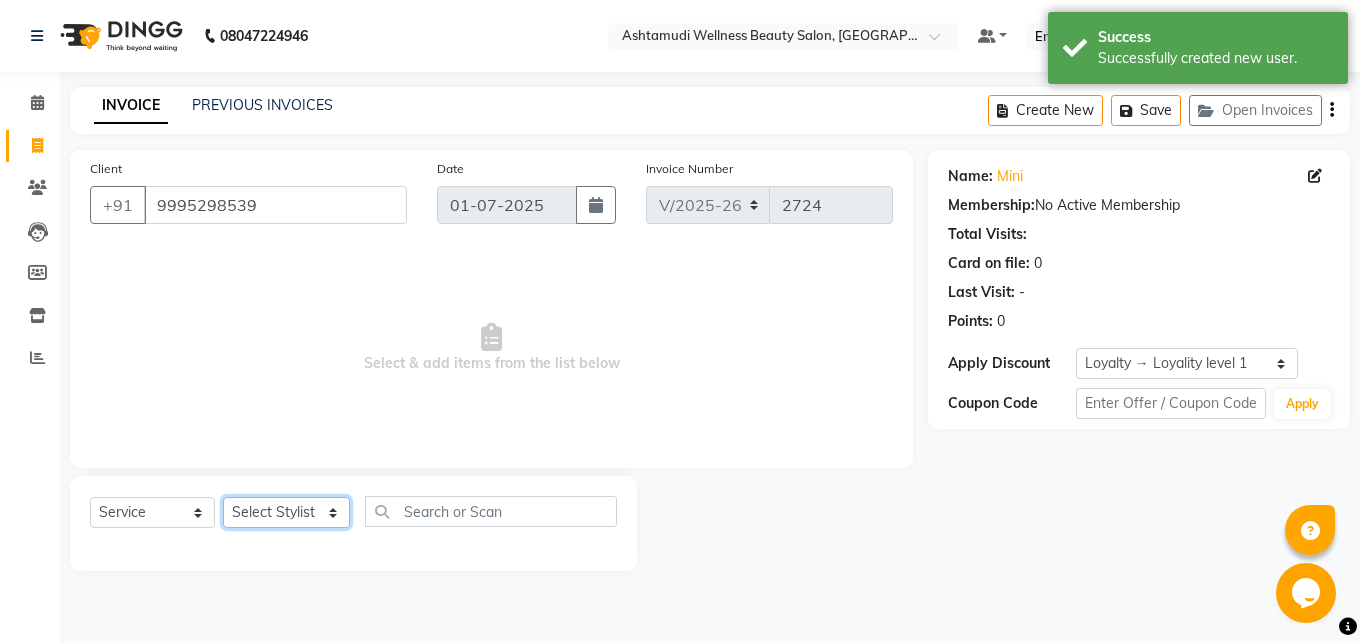 select on "34115" 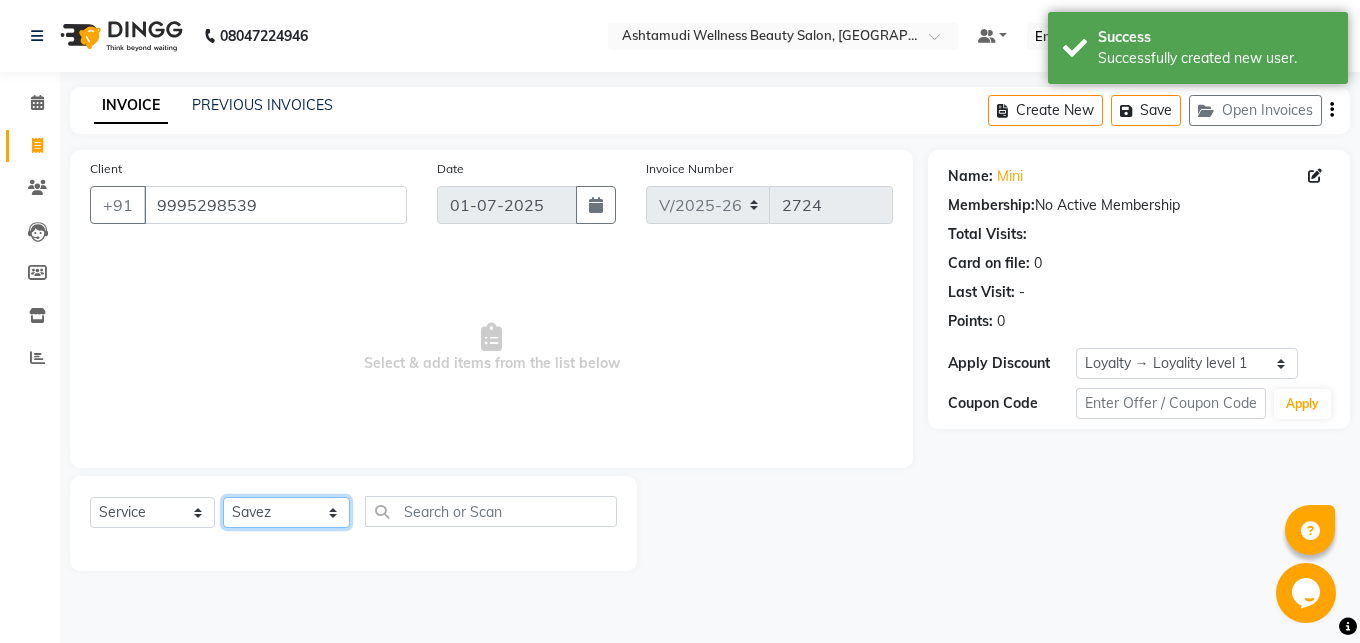 click on "Savez" 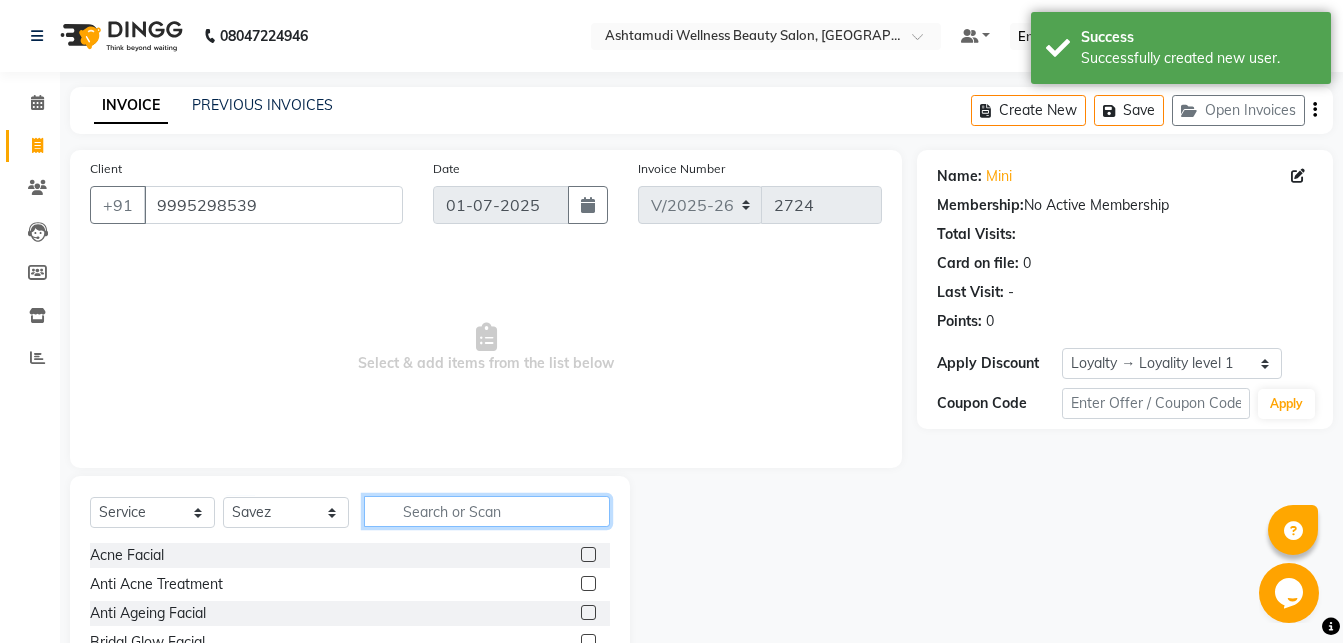 click 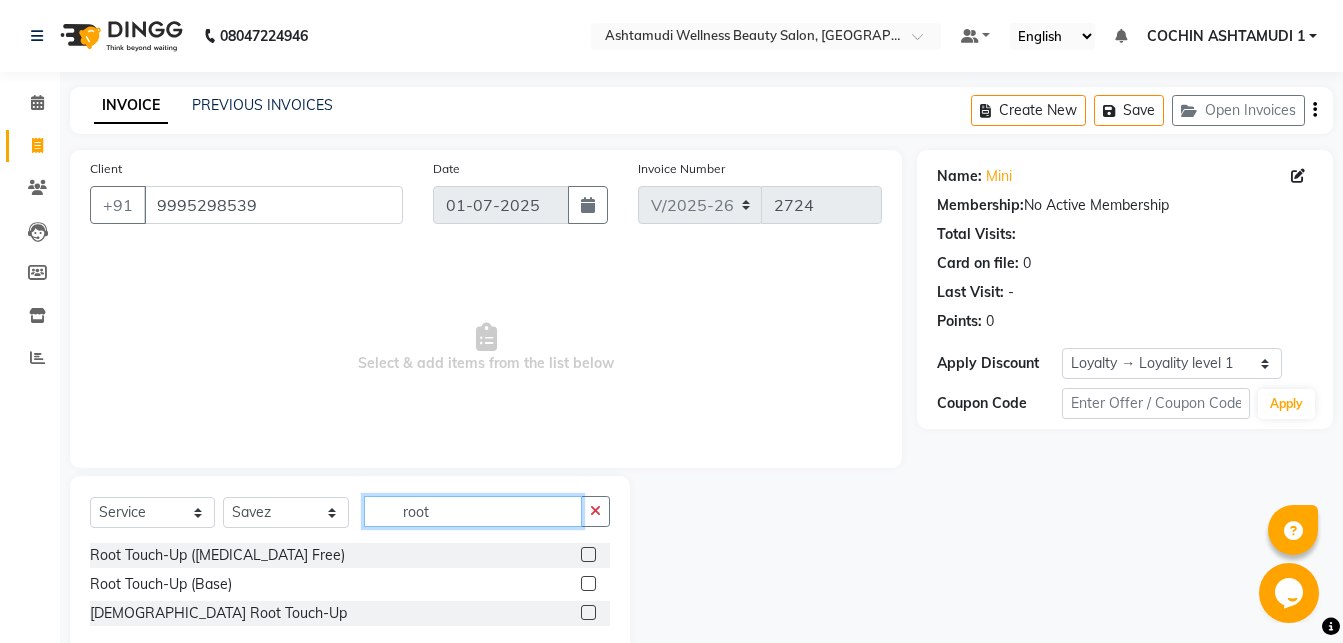 type on "root" 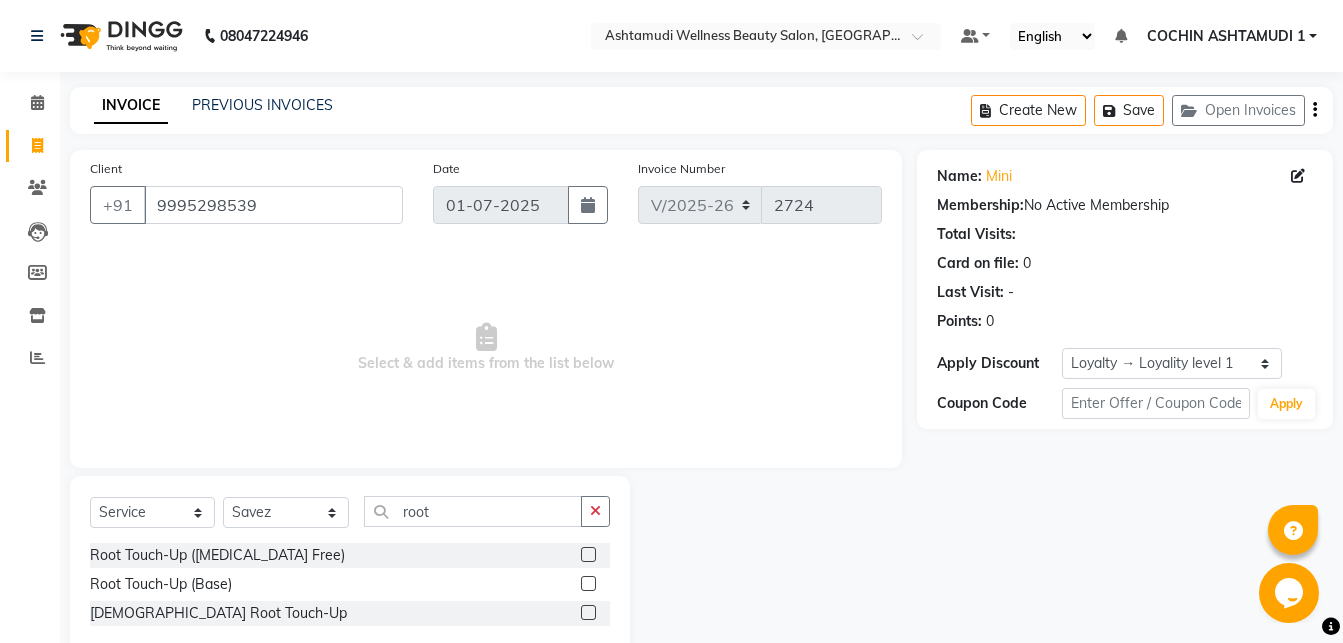 click 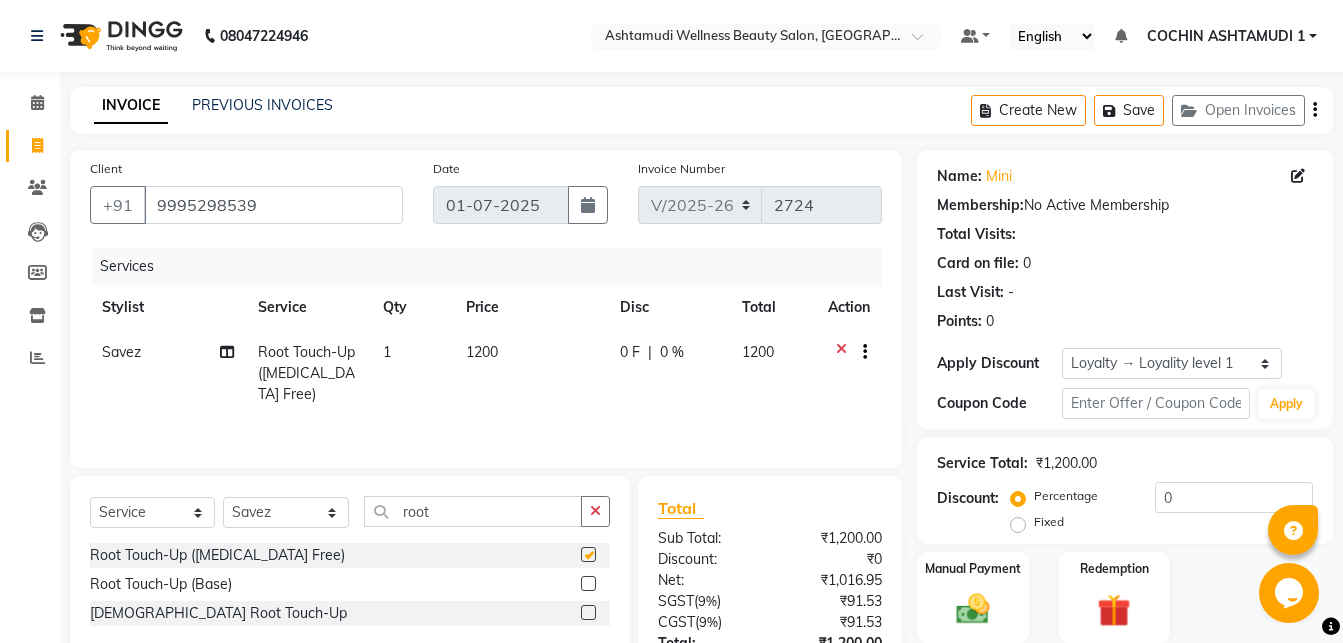 checkbox on "false" 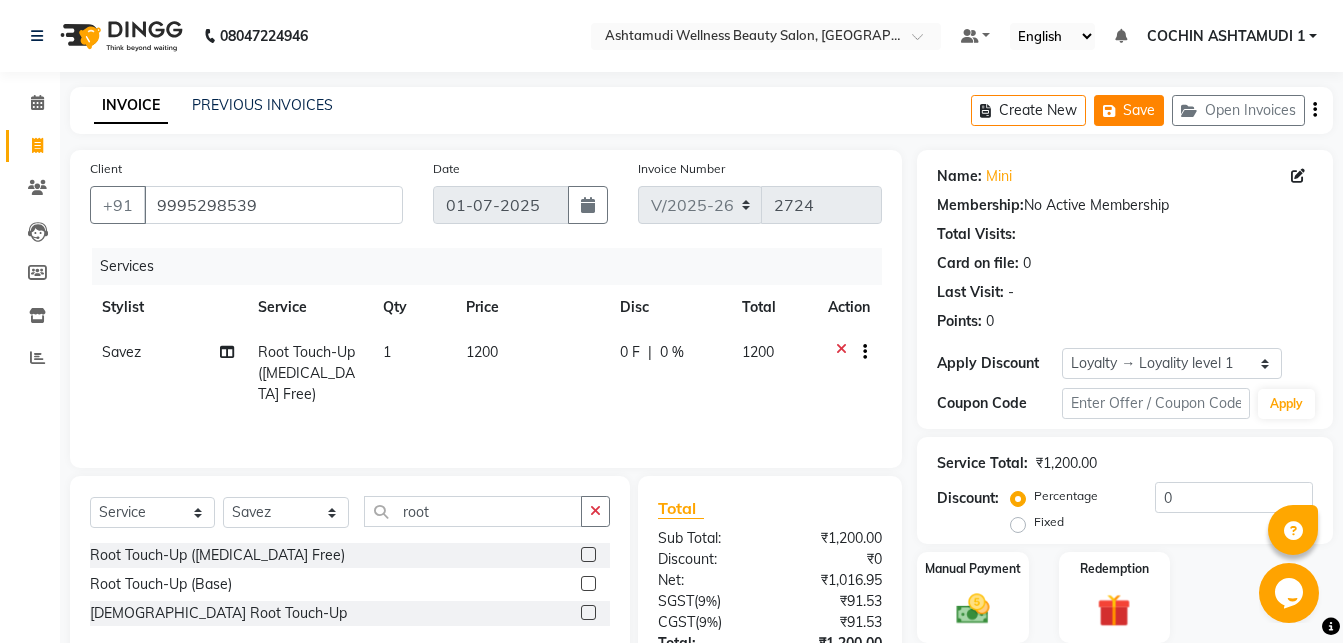 click on "Save" 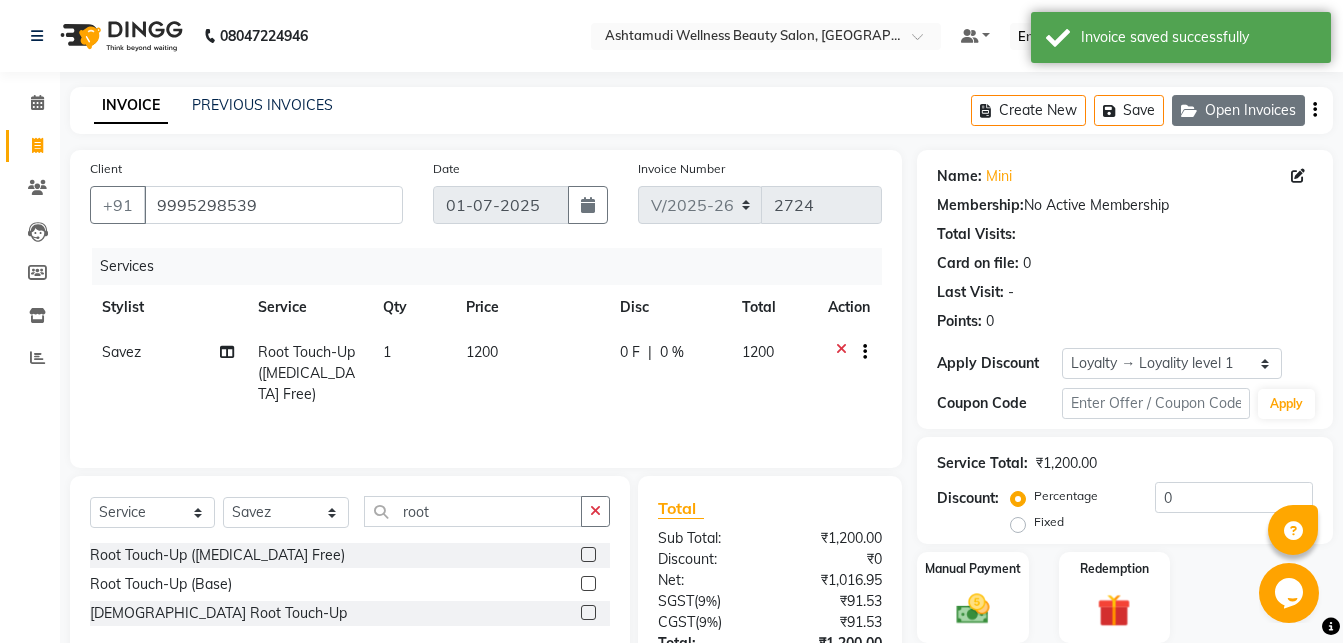 click on "Open Invoices" 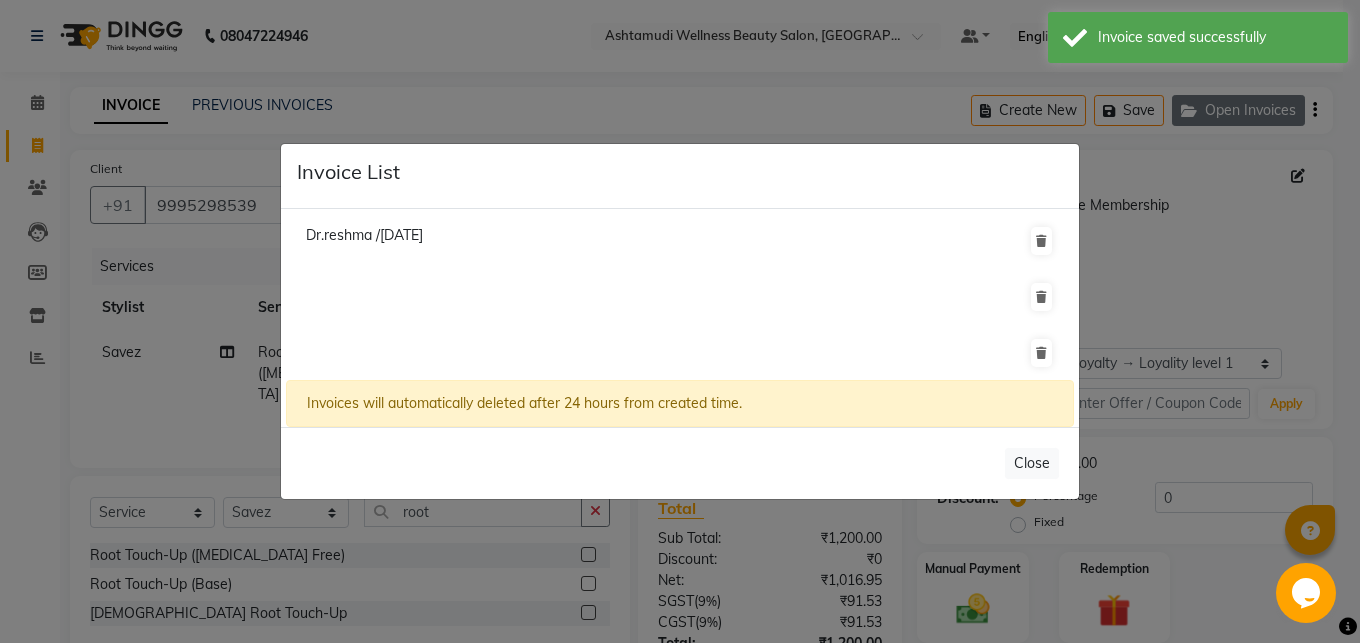 click on "Invoice List  Dr.reshma /[DATE]   Invoices will automatically deleted after 24 hours from created time.   Close" 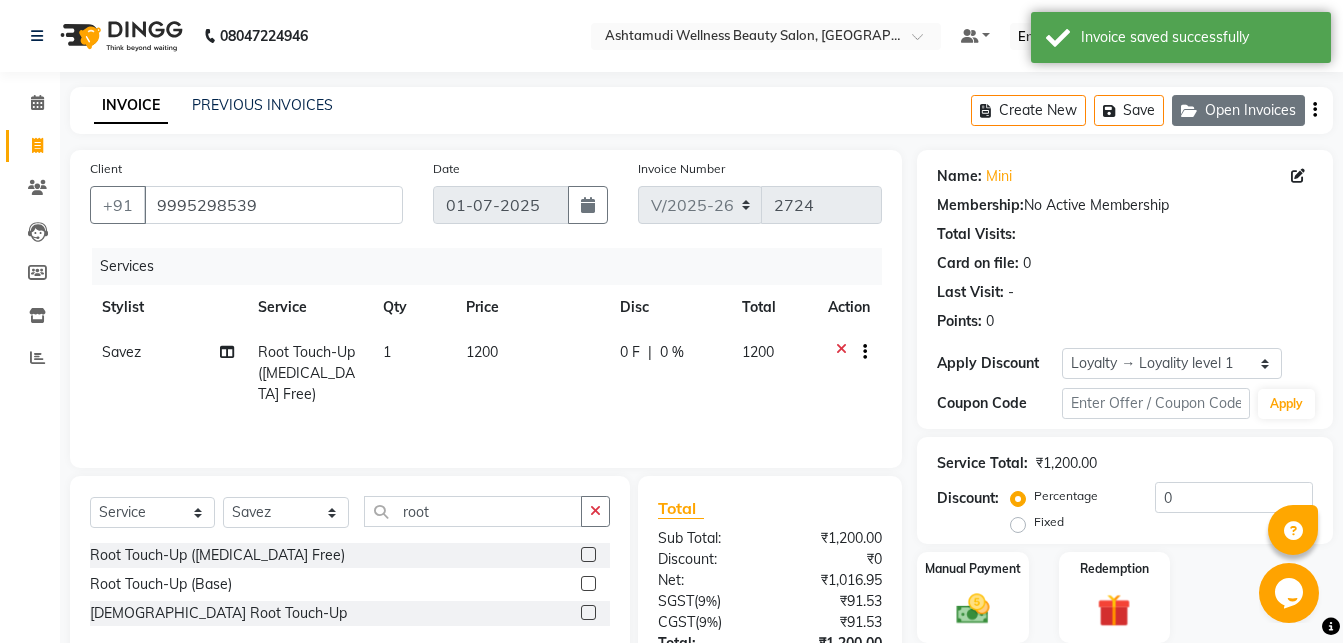 click on "Open Invoices" 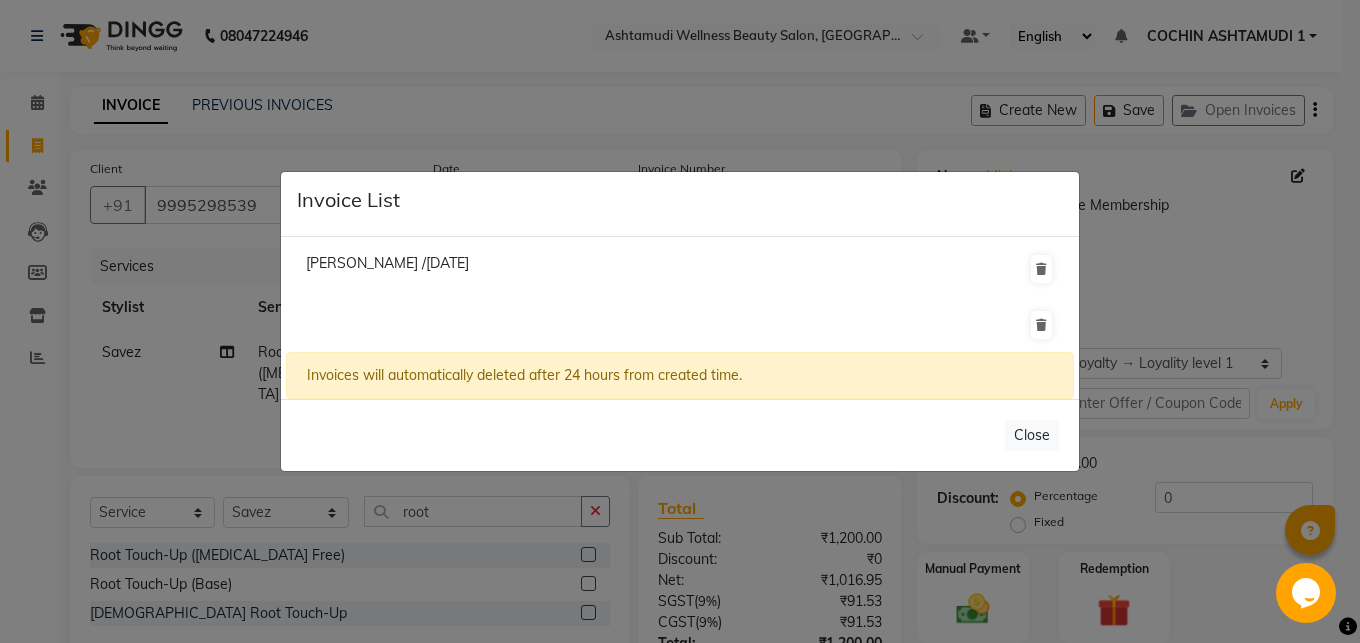 click on "Invoice List  [PERSON_NAME] /[DATE]   Invoices will automatically deleted after 24 hours from created time.   Close" 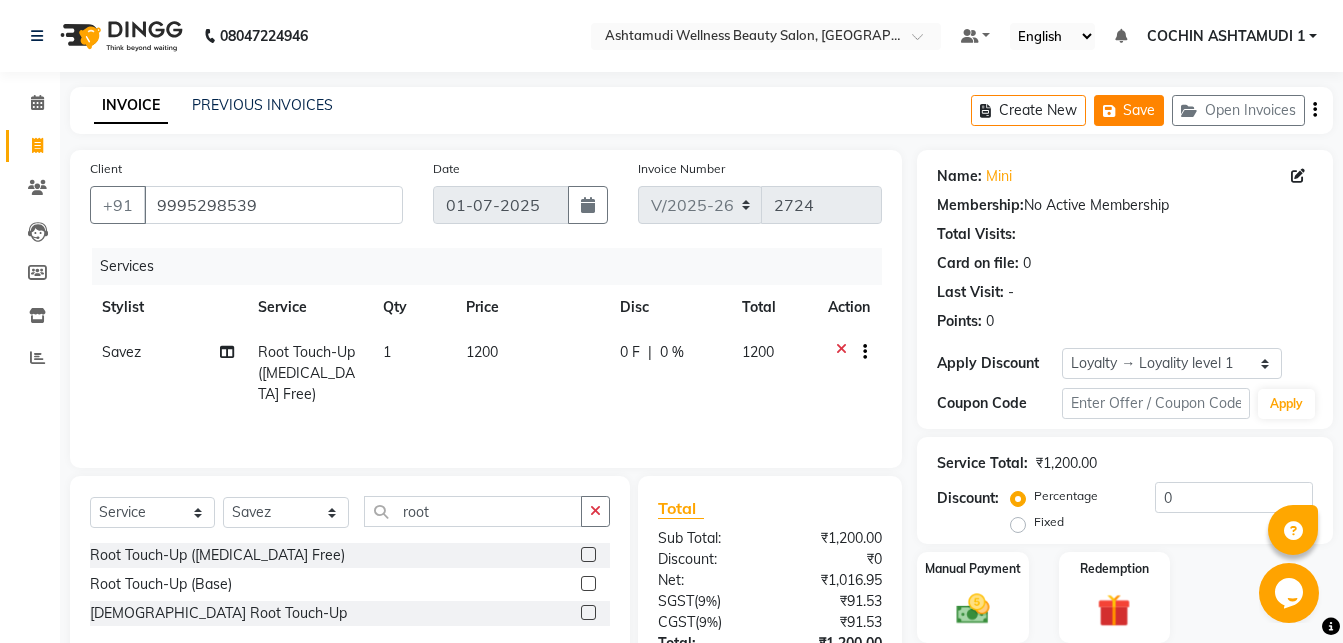 click 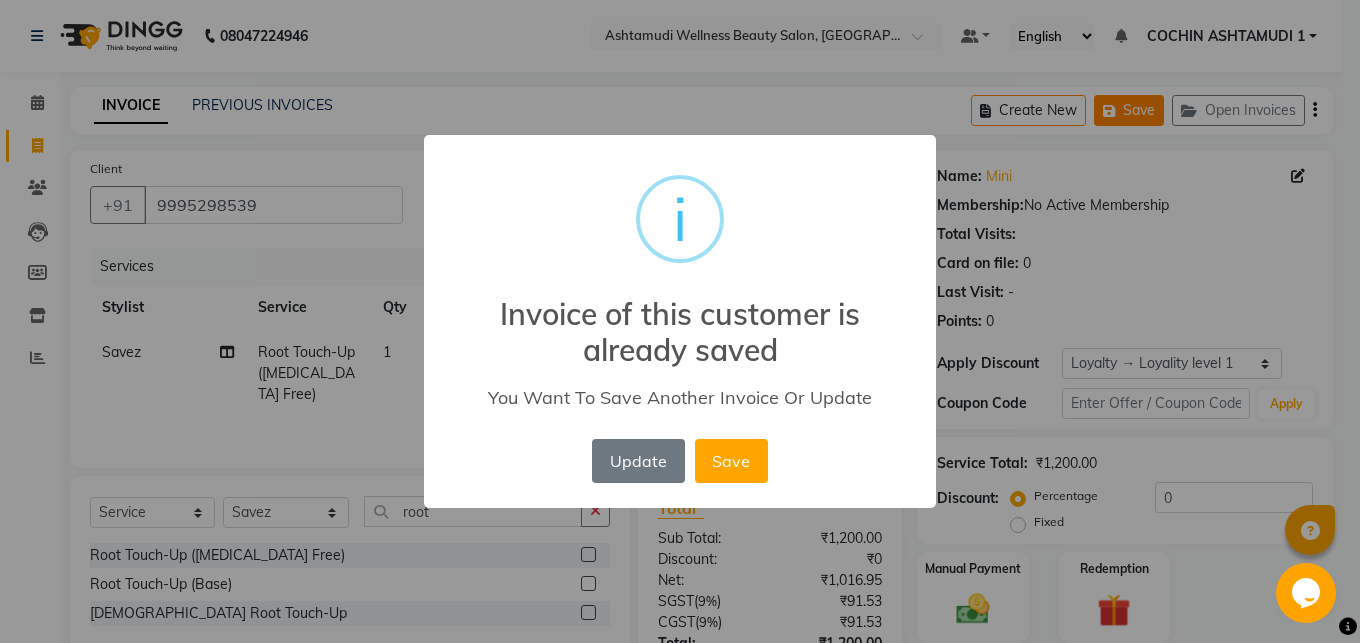 click on "× i Invoice of this customer is already saved You Want To Save Another Invoice Or Update Update No Save" at bounding box center [680, 321] 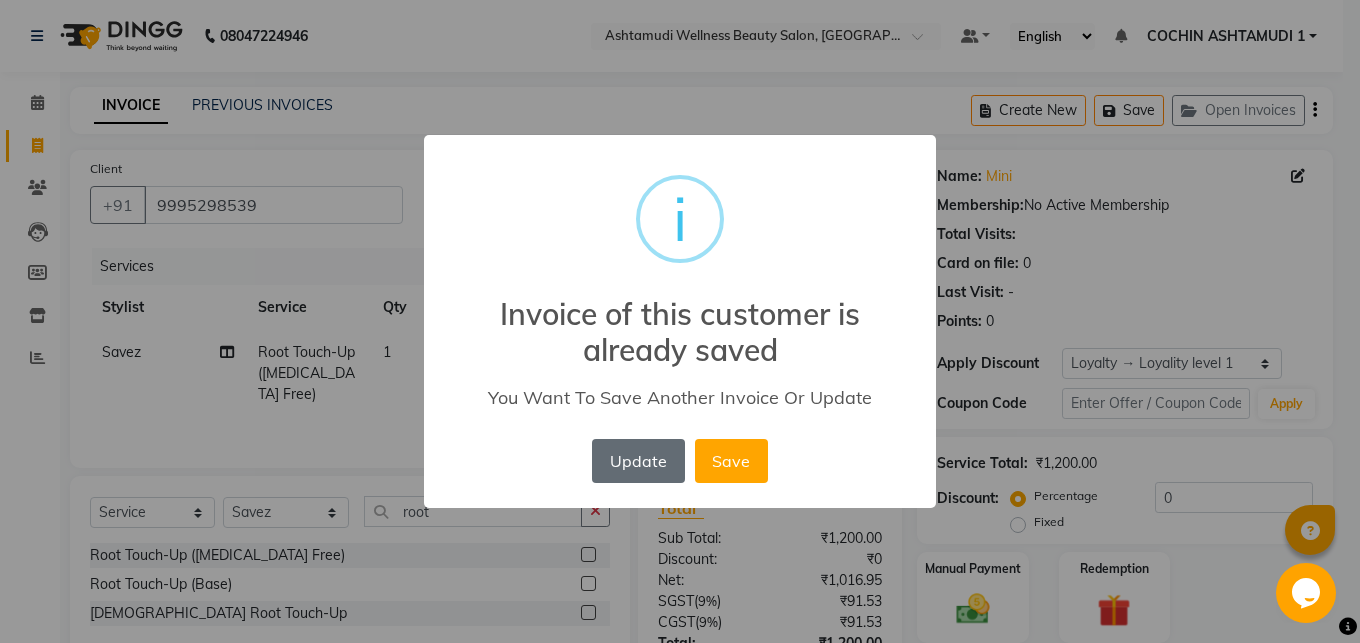 click on "Update" at bounding box center (638, 461) 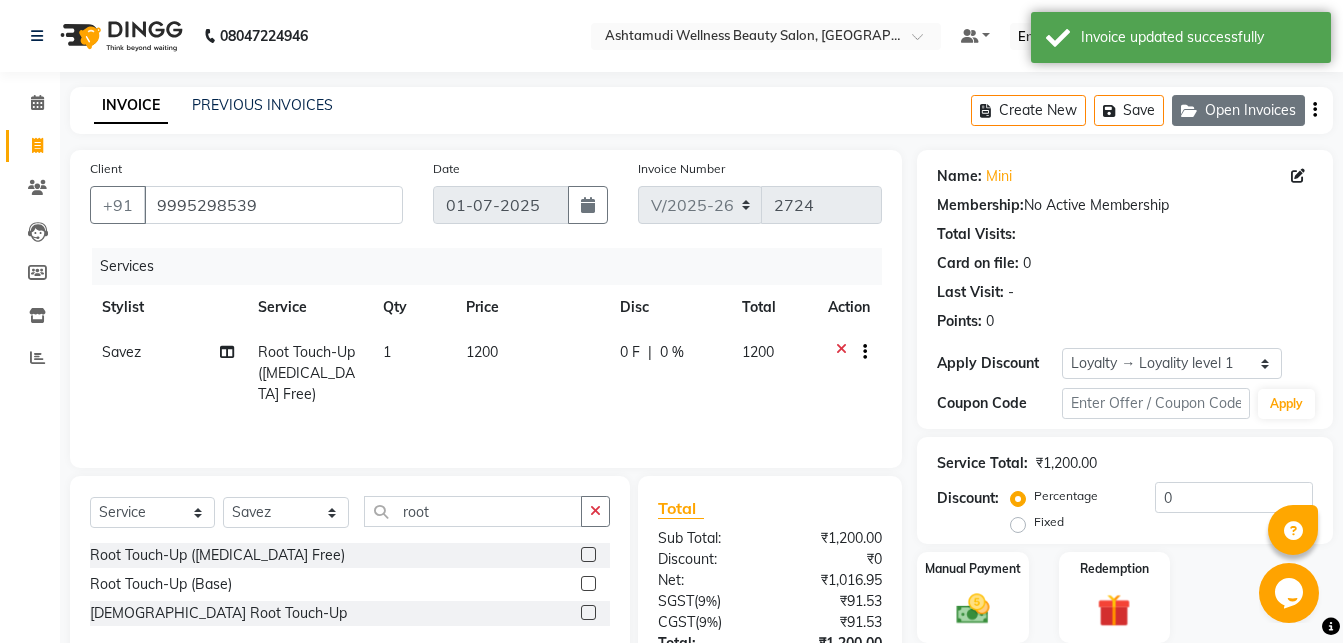 click on "Open Invoices" 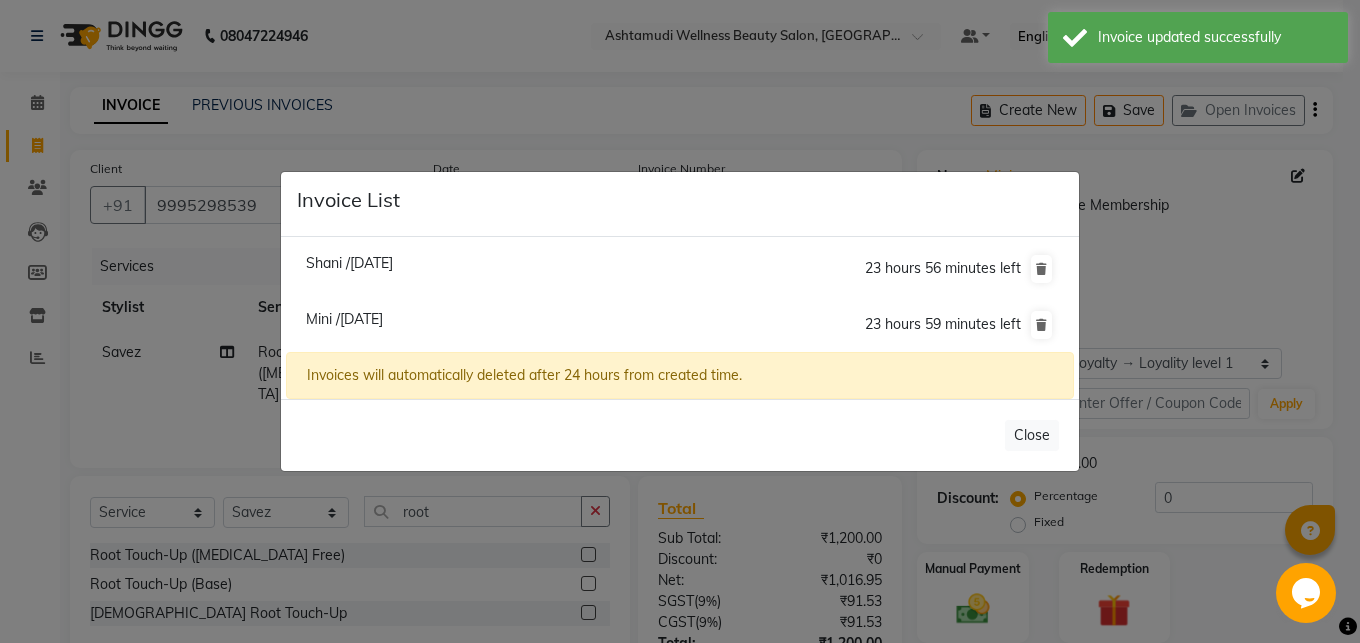 click on "Shani /[DATE]" 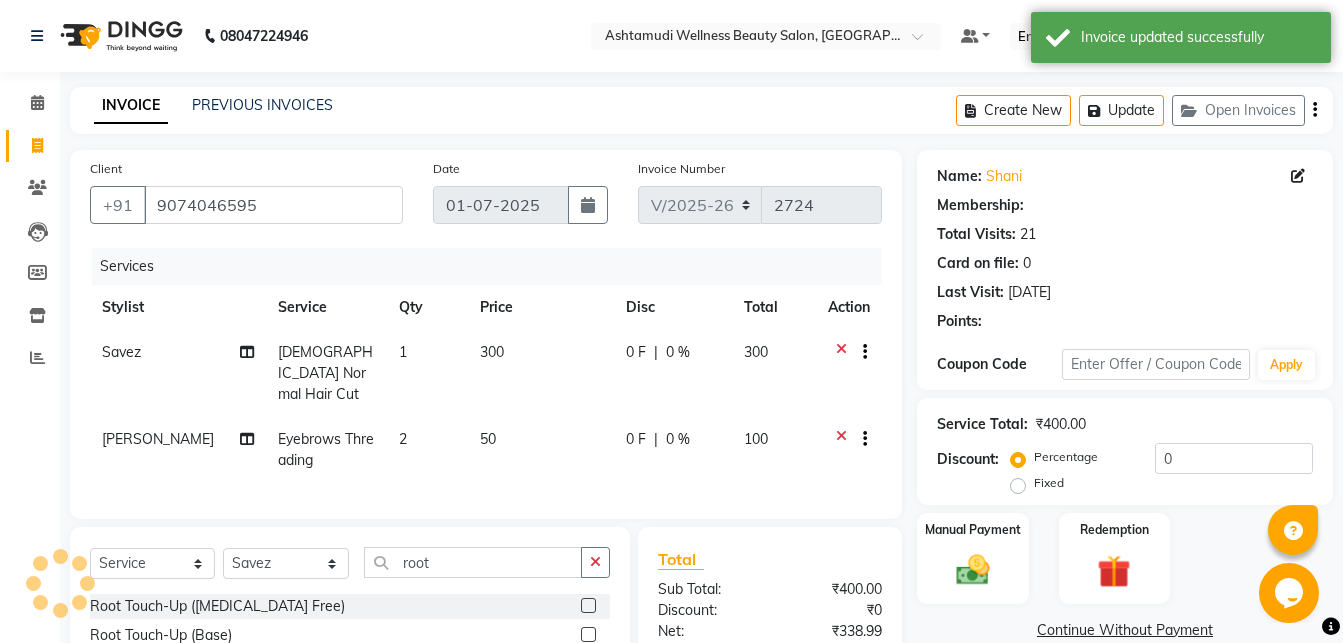 select on "1: Object" 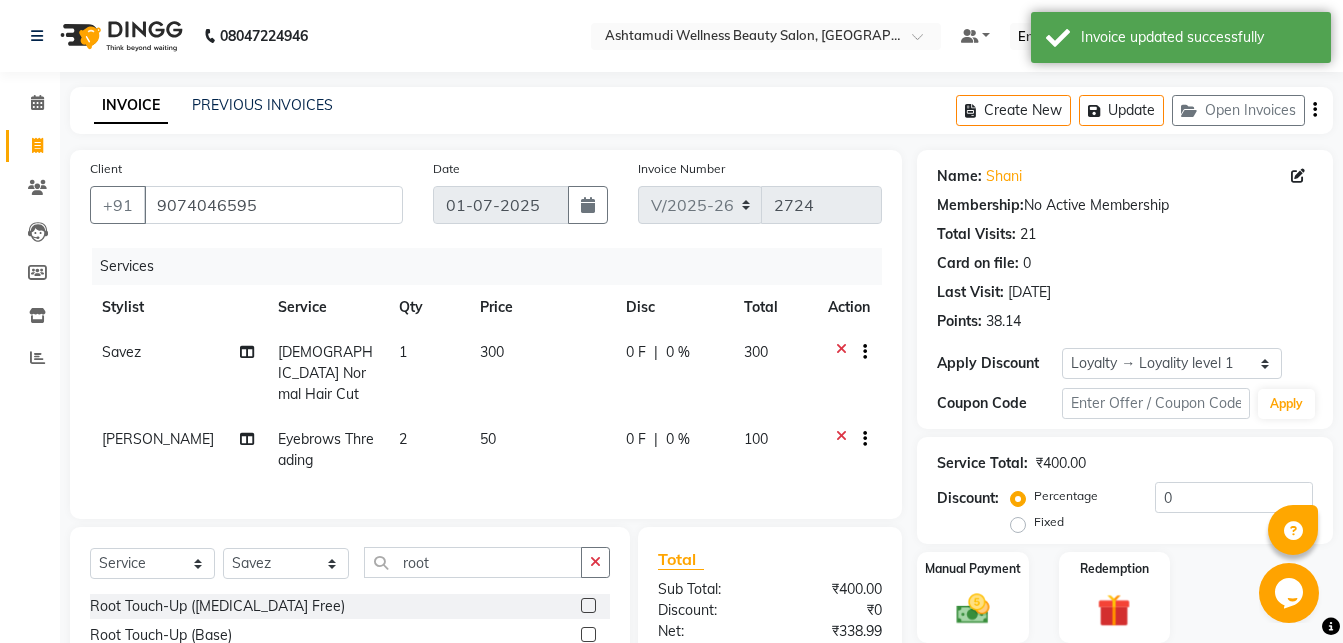 scroll, scrollTop: 102, scrollLeft: 0, axis: vertical 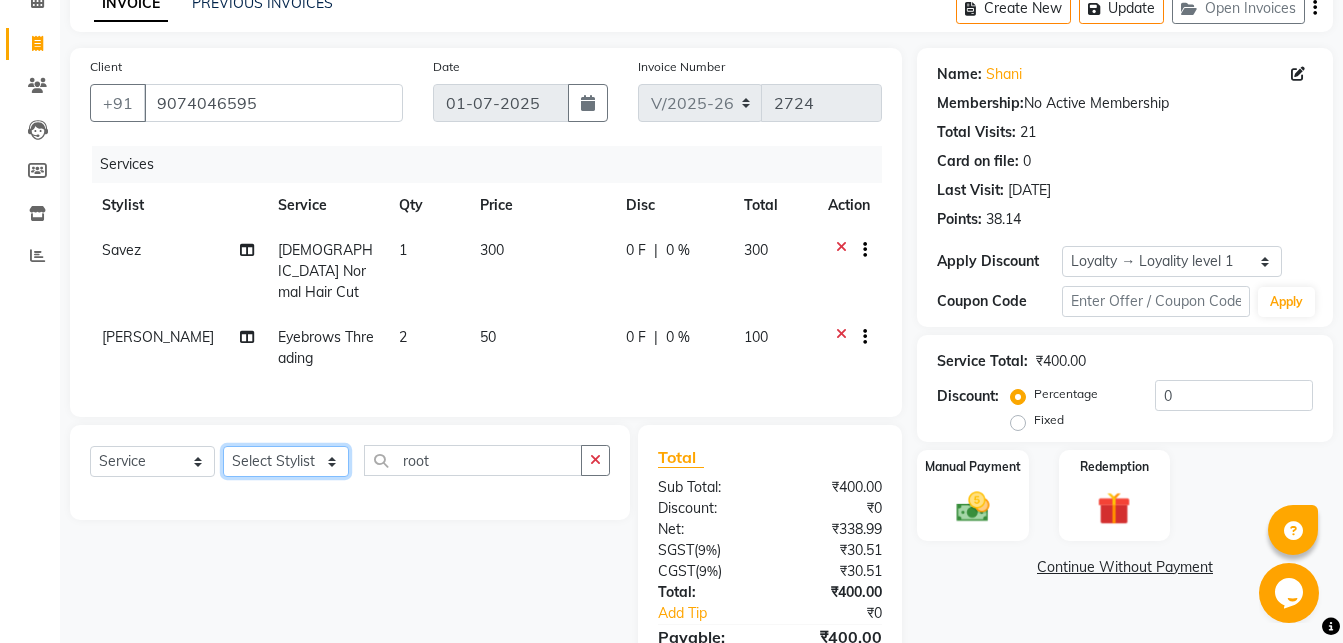 select on "45927" 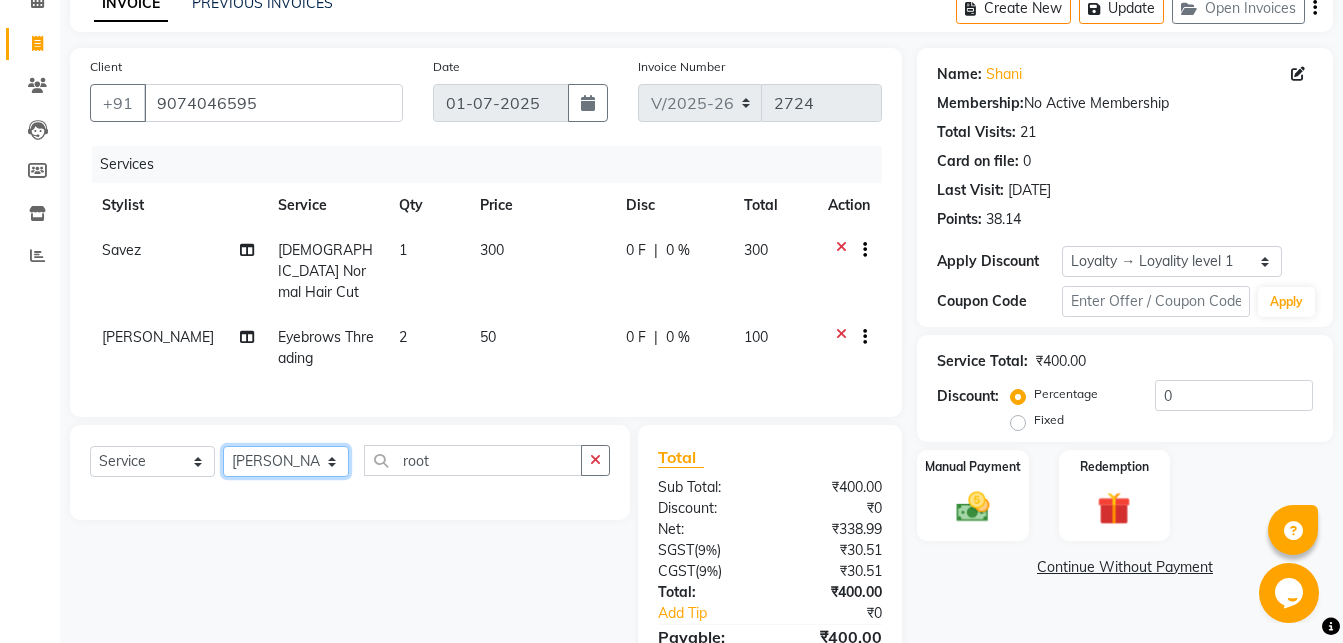 click on "[PERSON_NAME]" 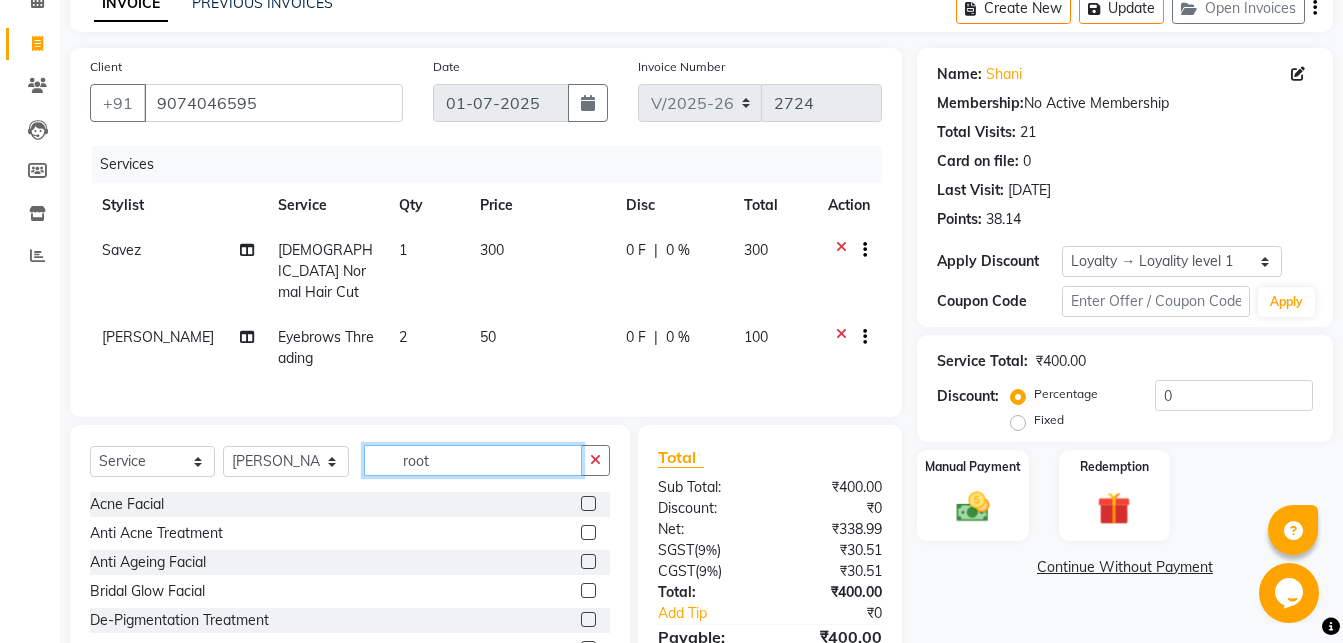 click on "root" 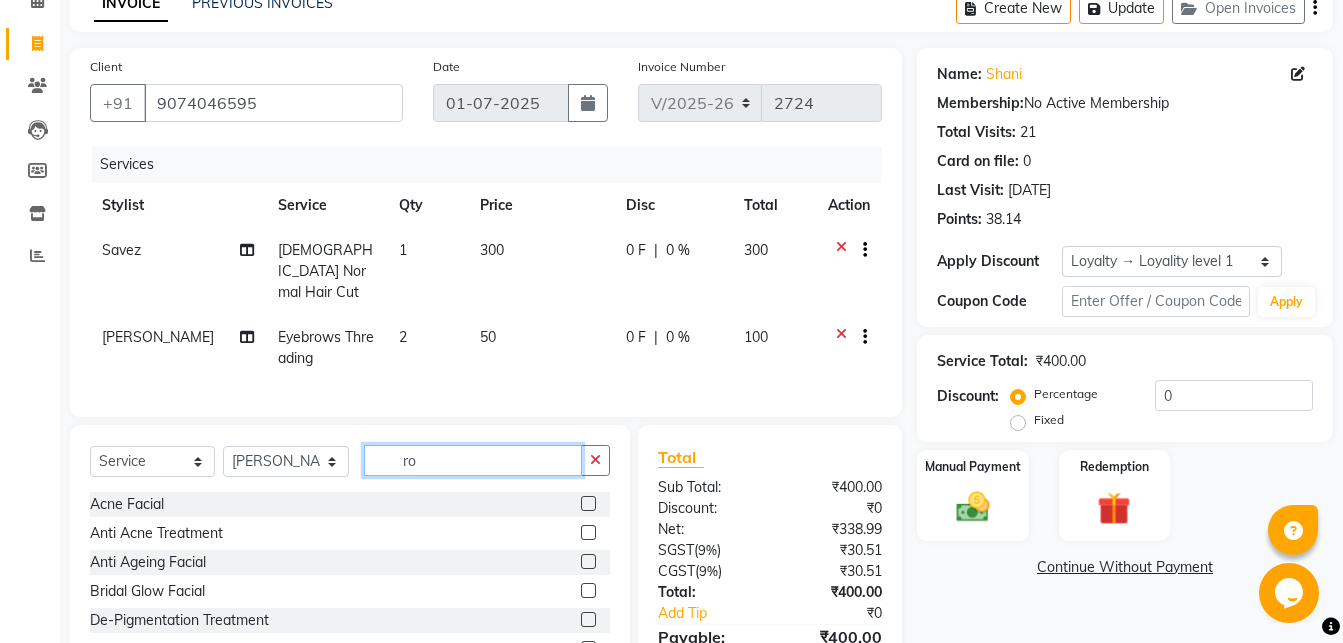type on "r" 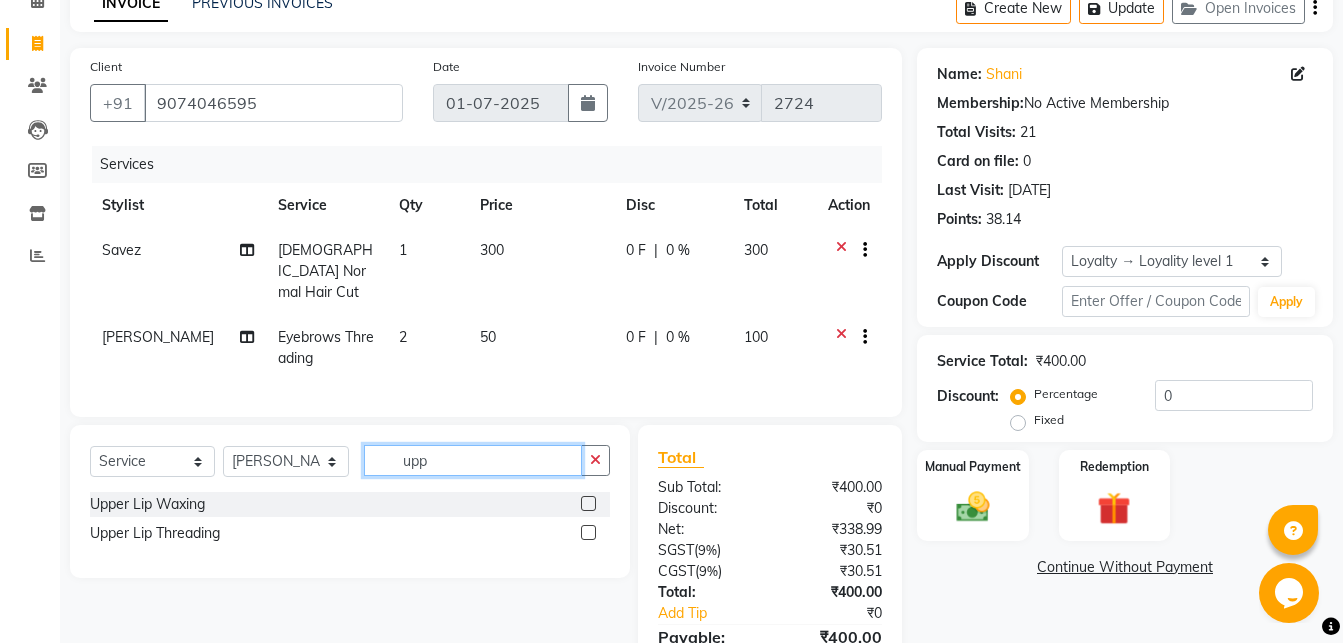 type on "upp" 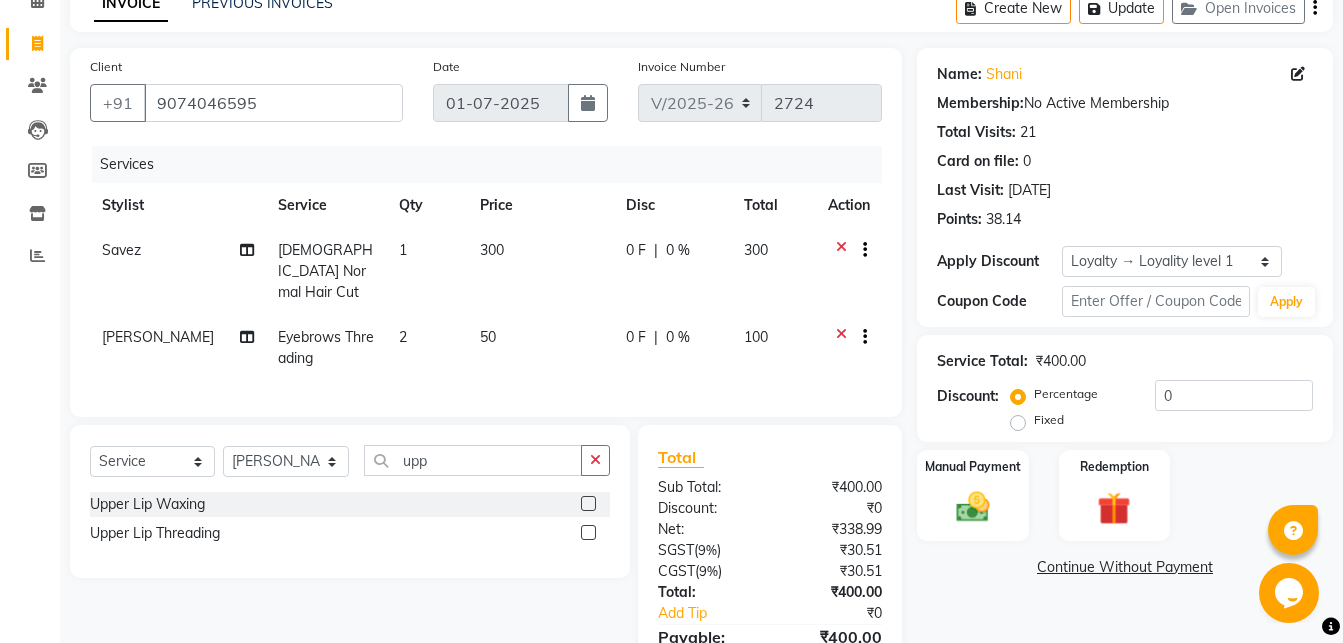 click 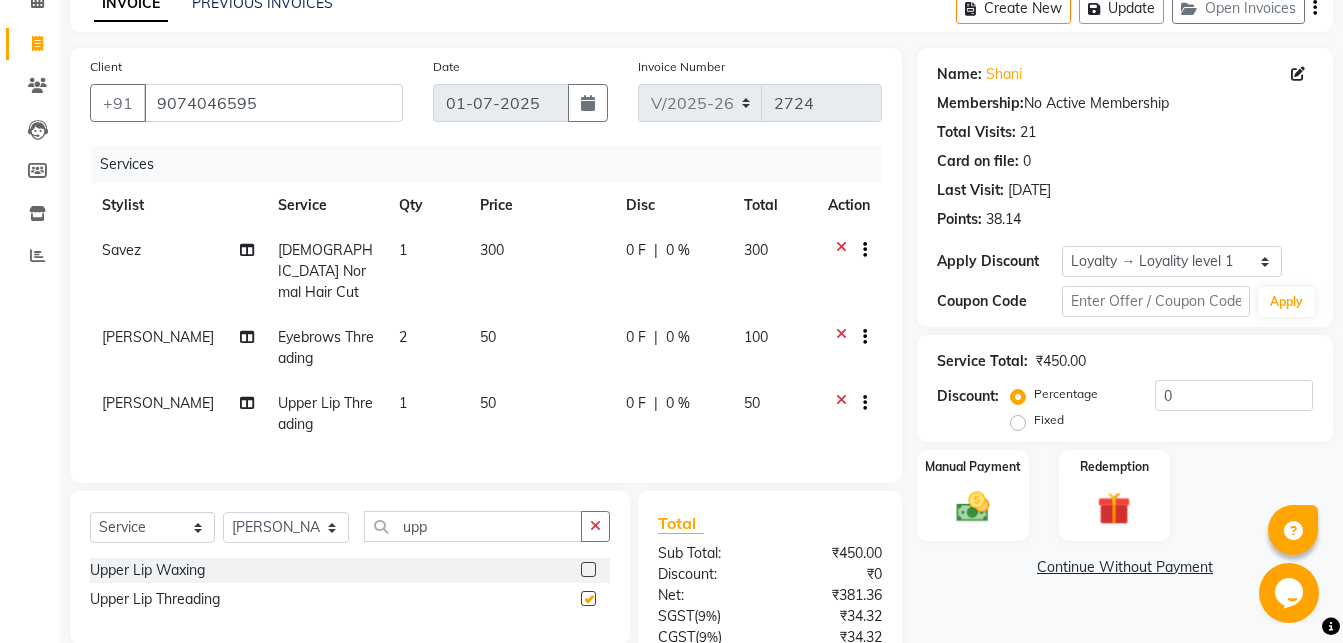checkbox on "false" 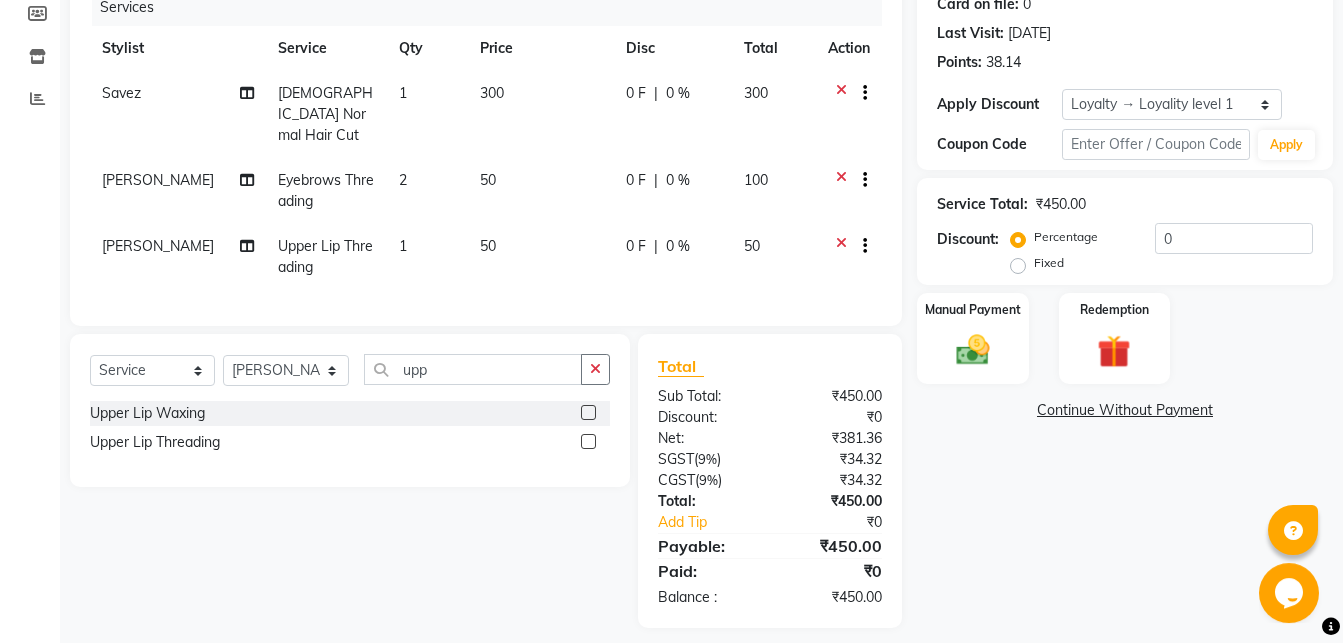 scroll, scrollTop: 270, scrollLeft: 0, axis: vertical 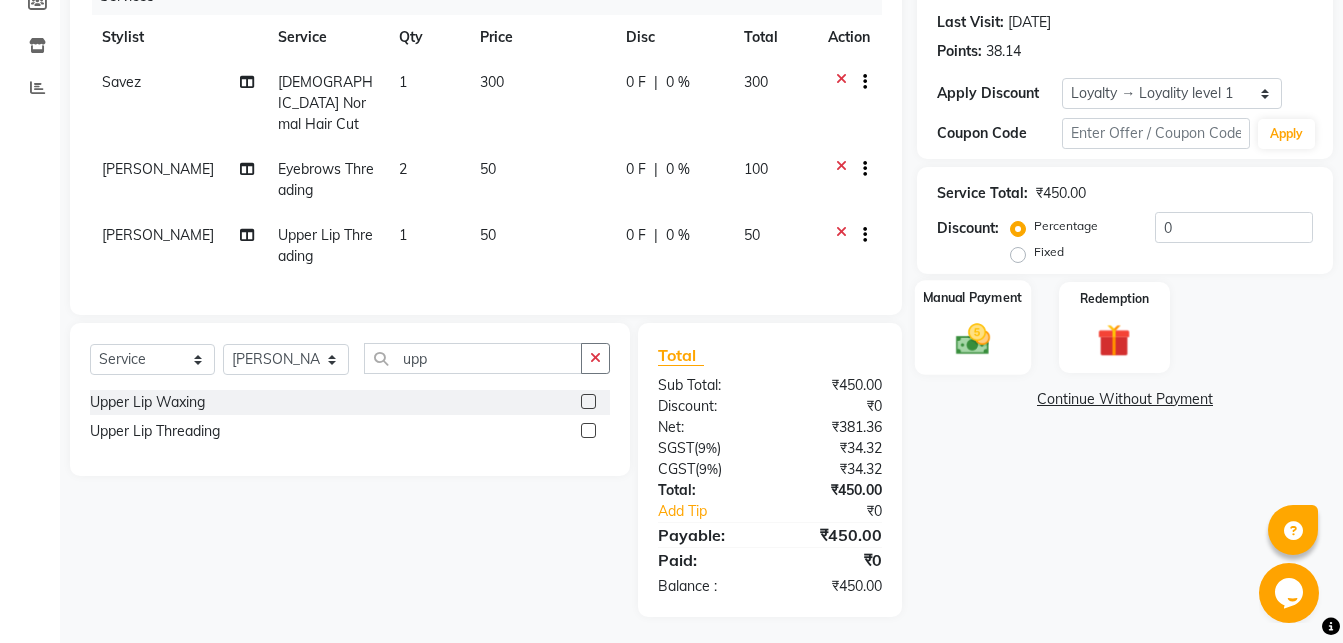 click on "Manual Payment" 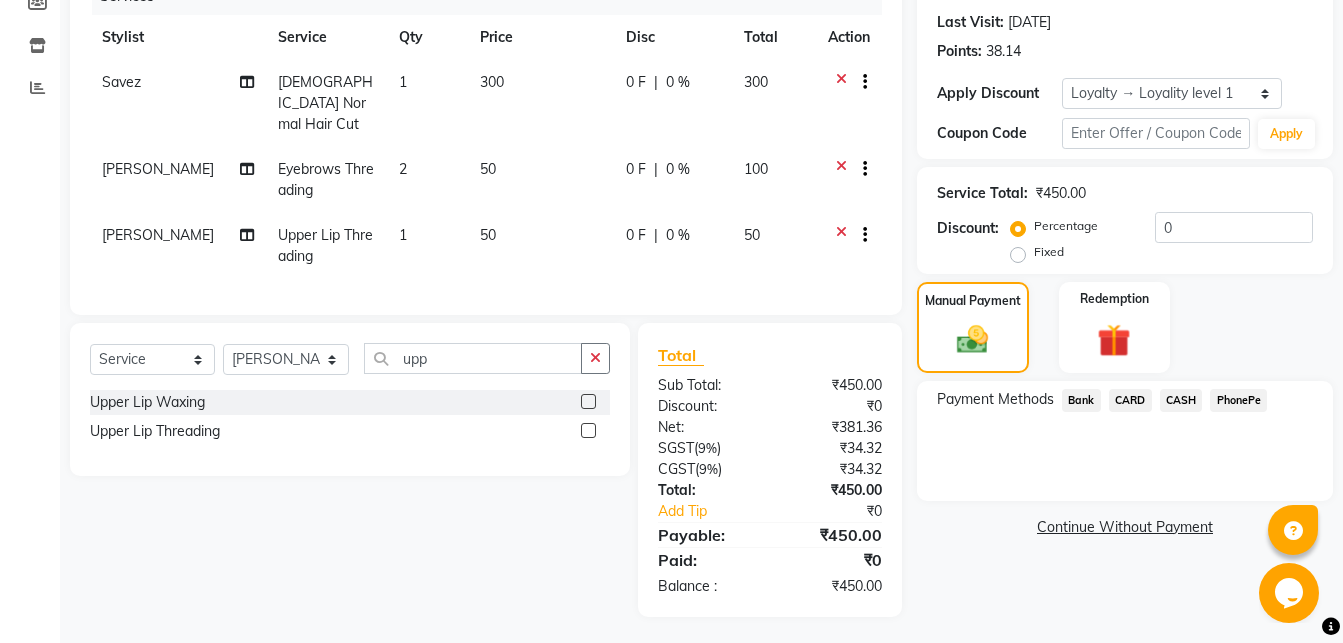 click on "CARD" 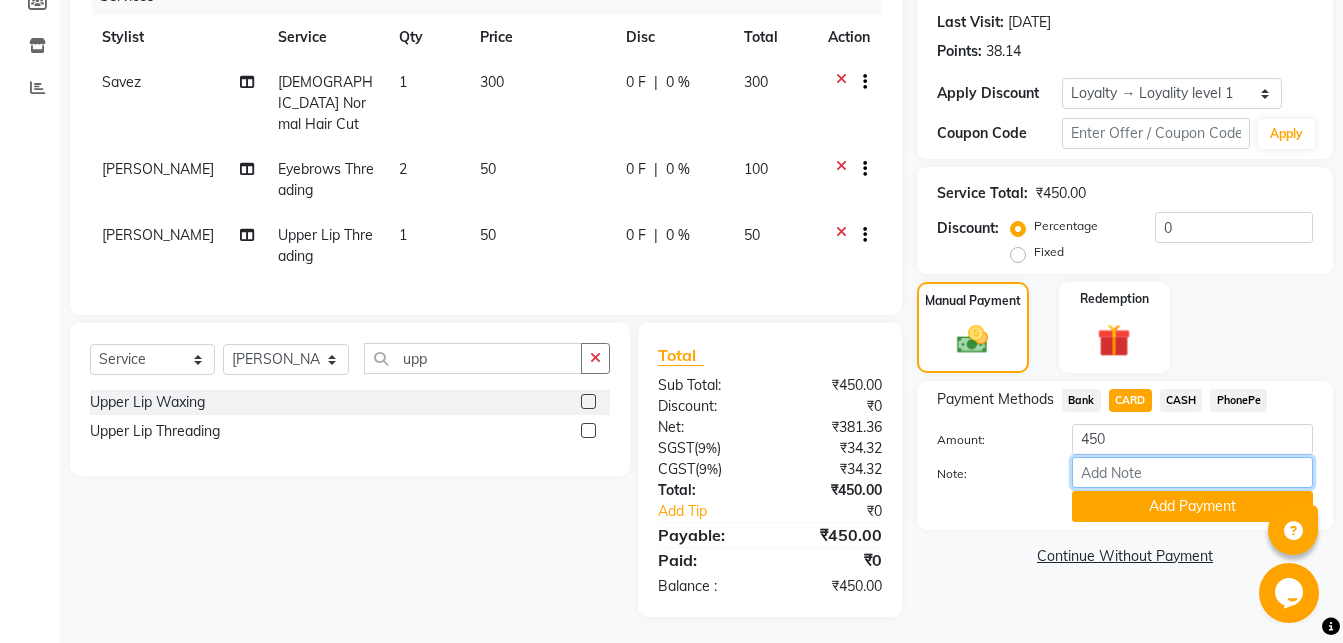 click on "Note:" at bounding box center (1192, 472) 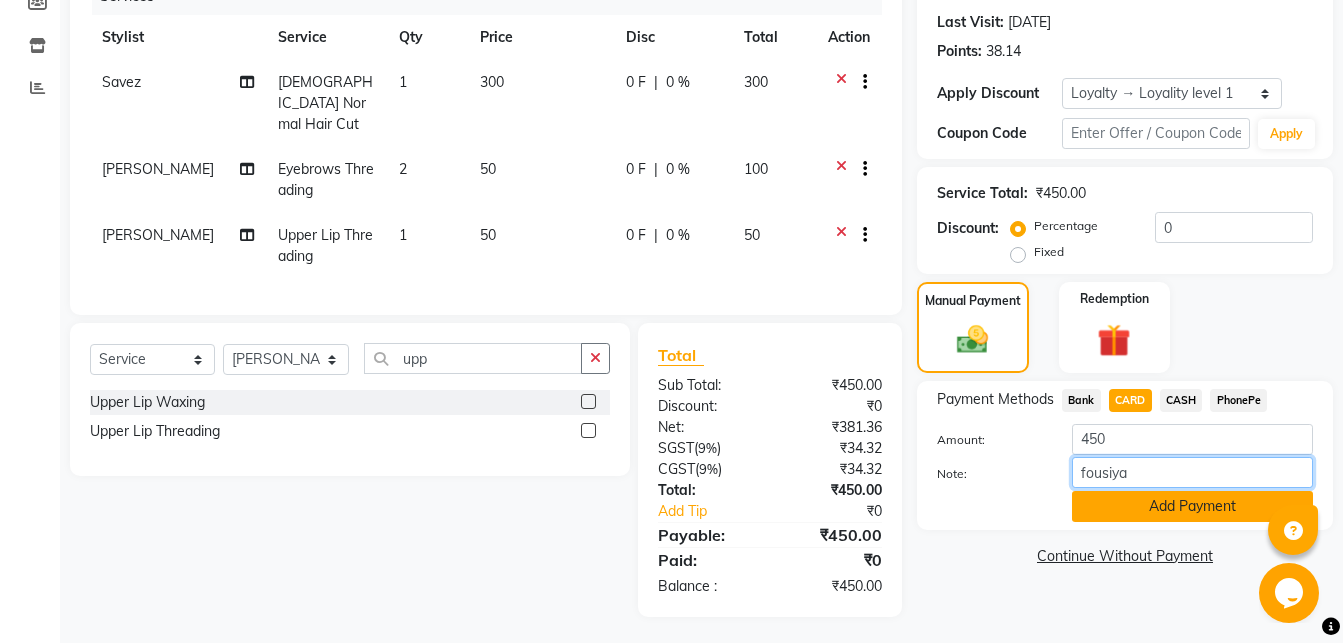 type on "fousiya" 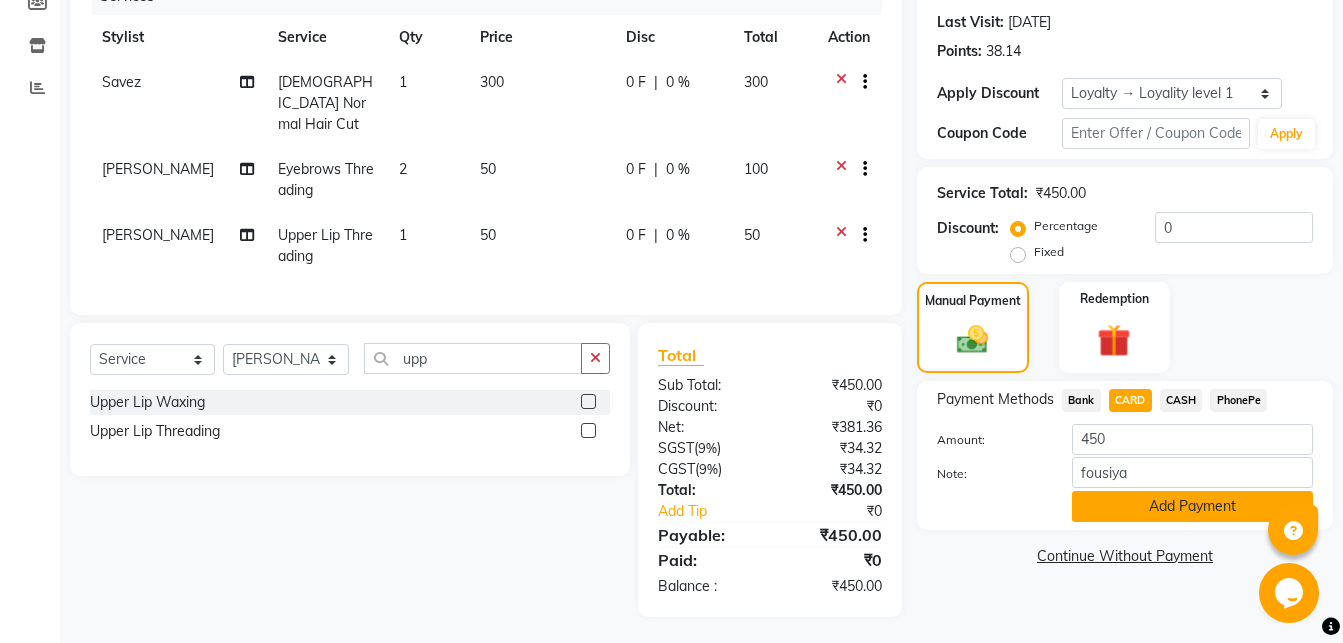 click on "Add Payment" 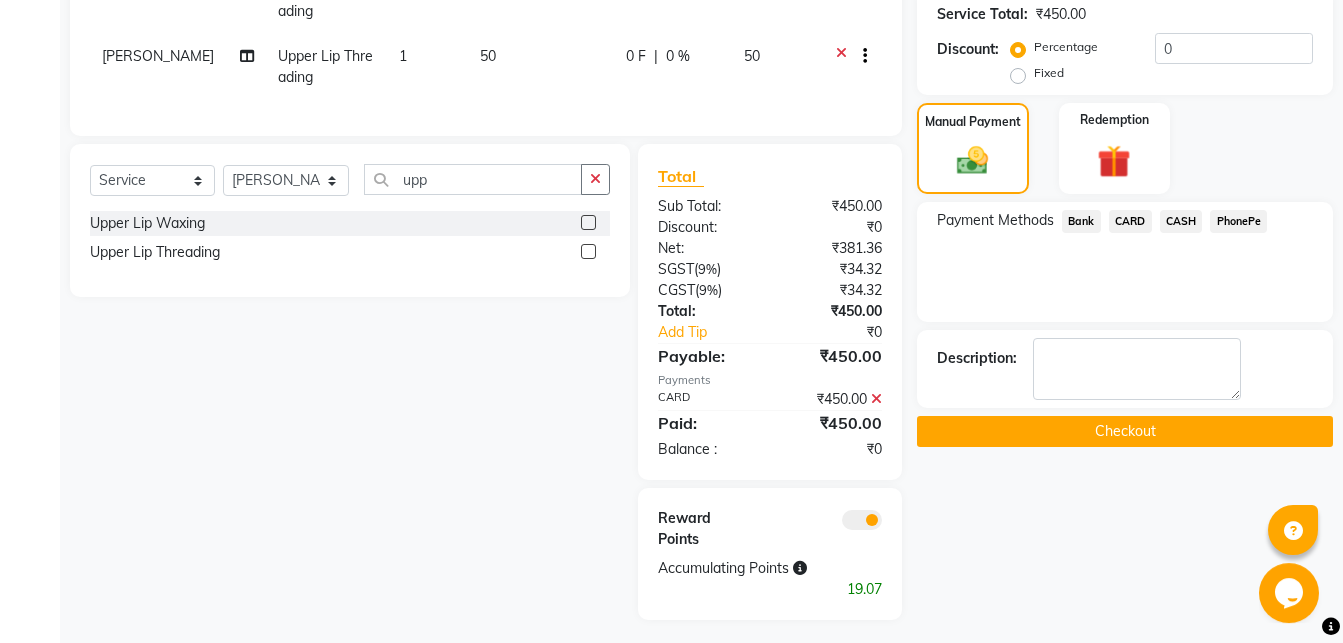 scroll, scrollTop: 452, scrollLeft: 0, axis: vertical 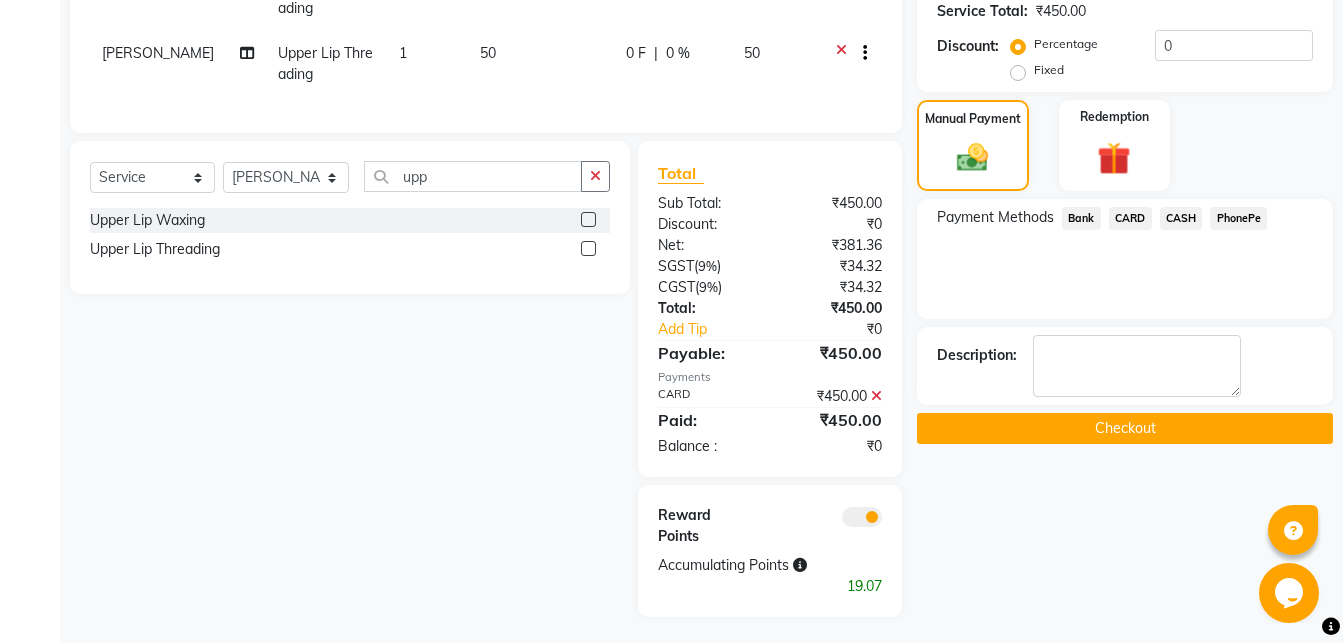 click on "Checkout" 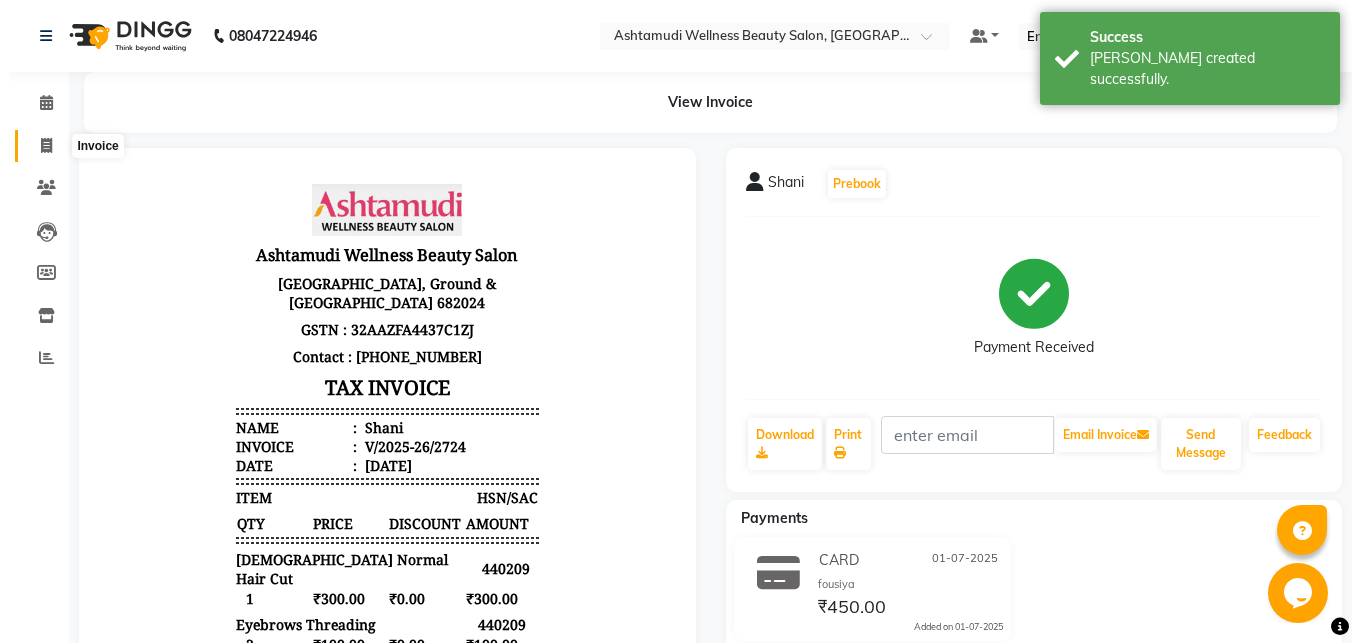 scroll, scrollTop: 0, scrollLeft: 0, axis: both 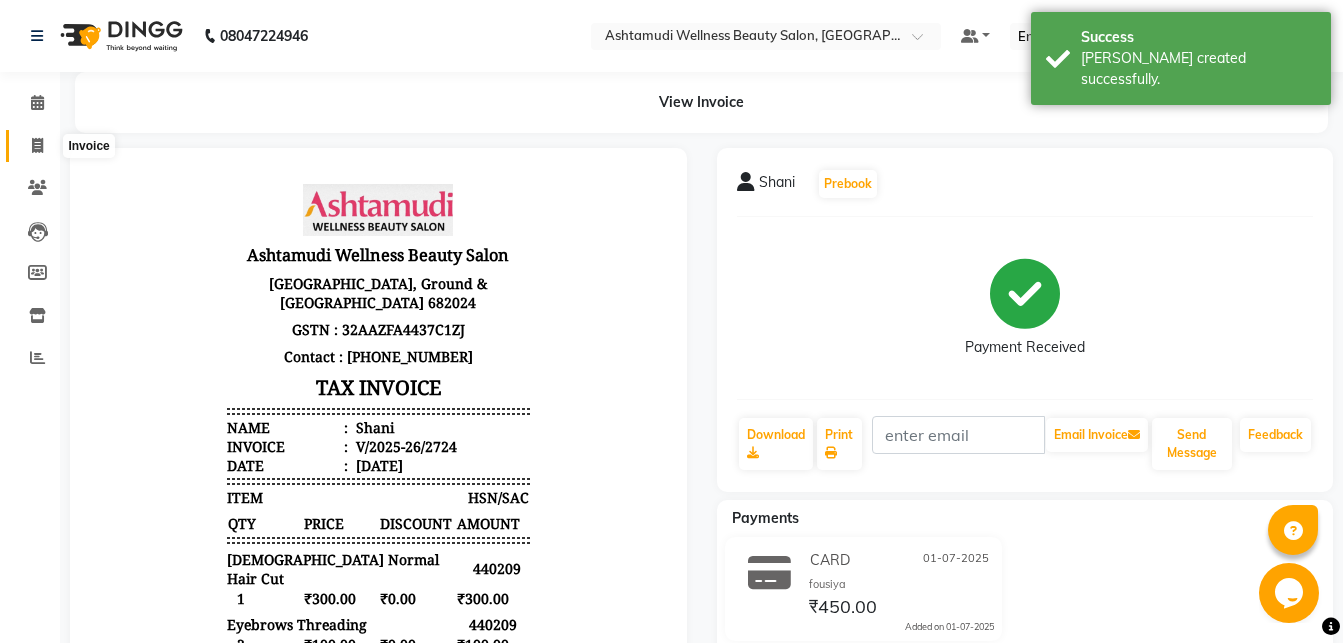 click 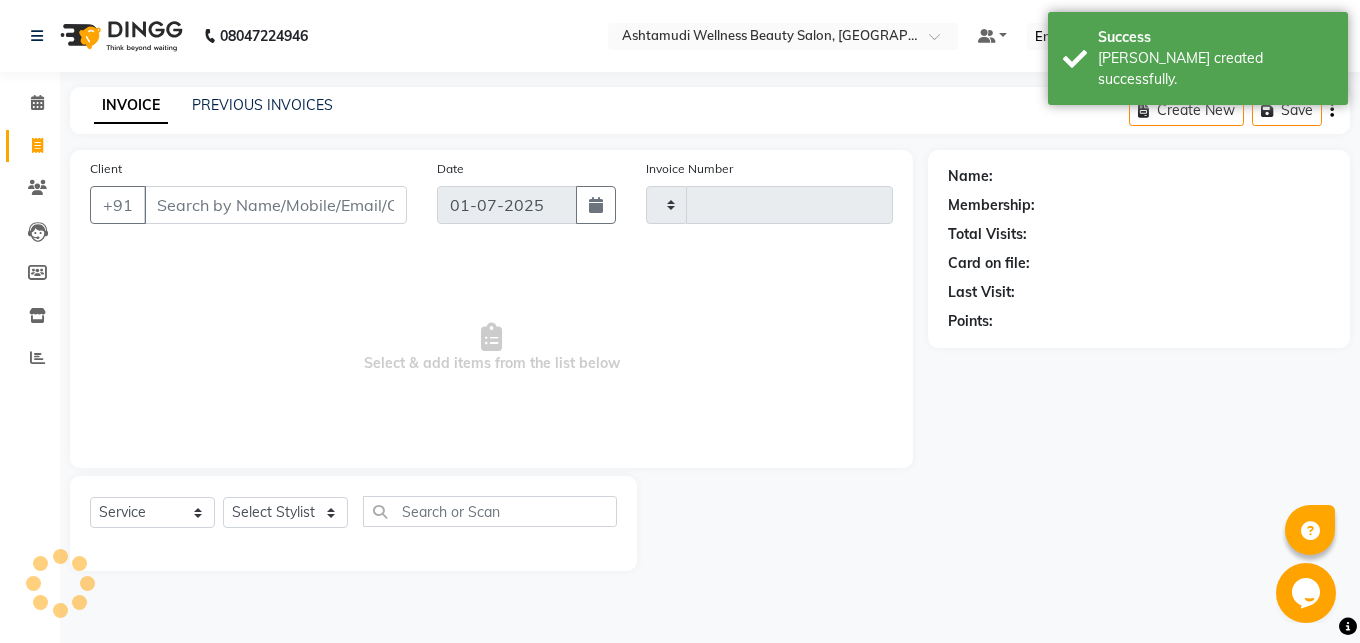 type on "2725" 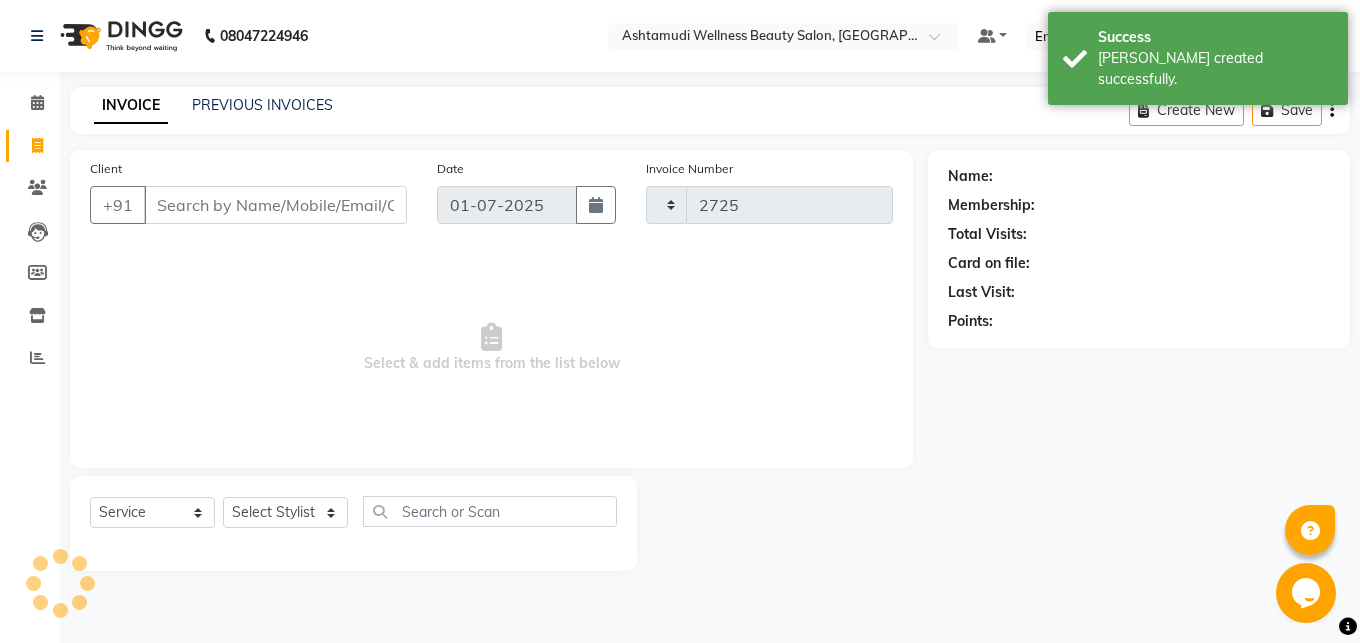 select on "4632" 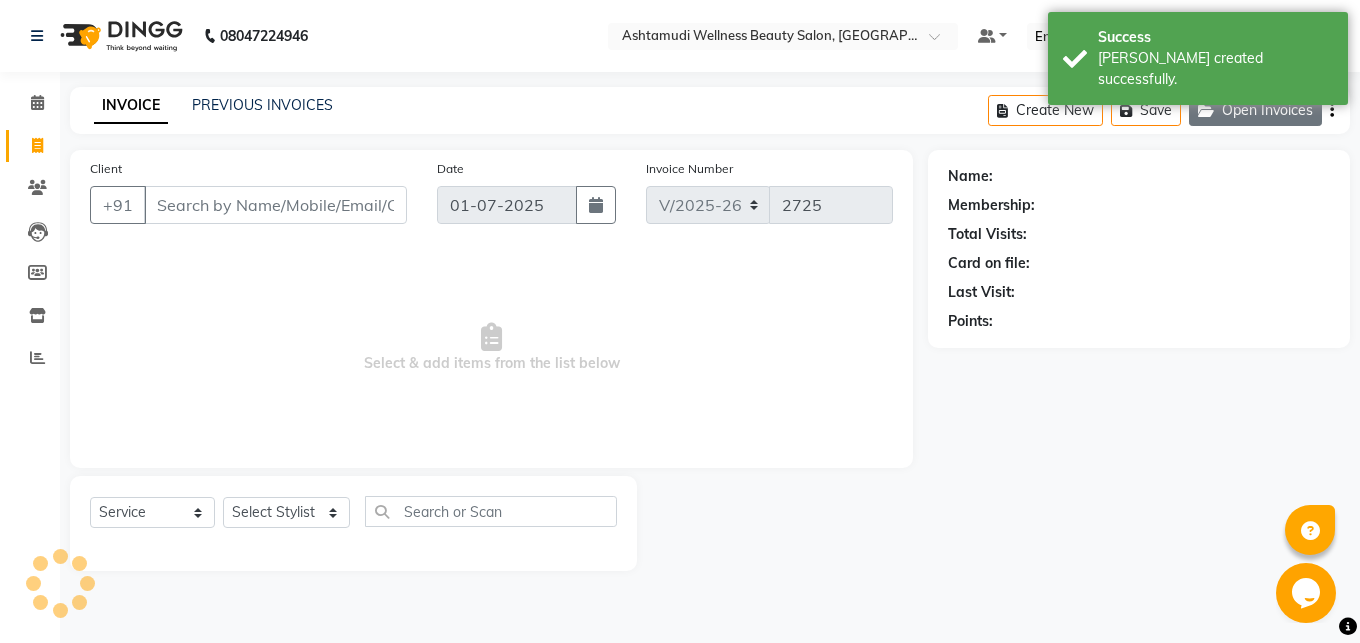 click on "Open Invoices" 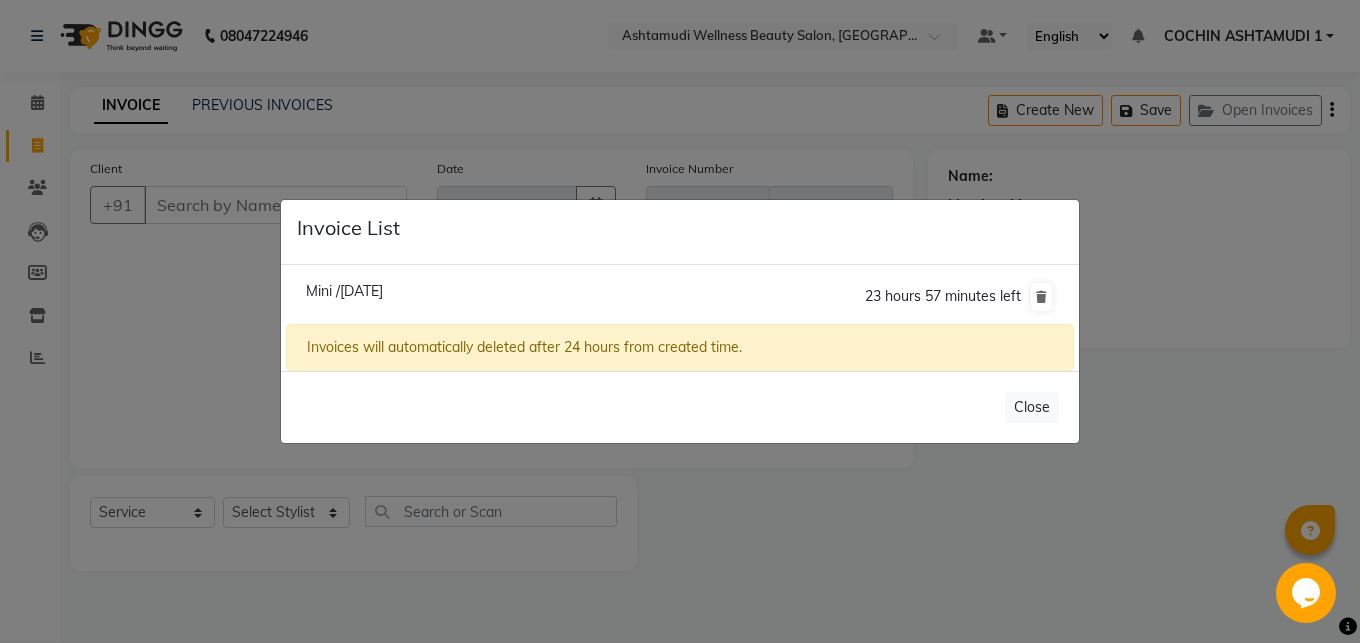 click on "Invoice List  Mini /[DATE]  23 hours 57 minutes left  Invoices will automatically deleted after 24 hours from created time.   Close" 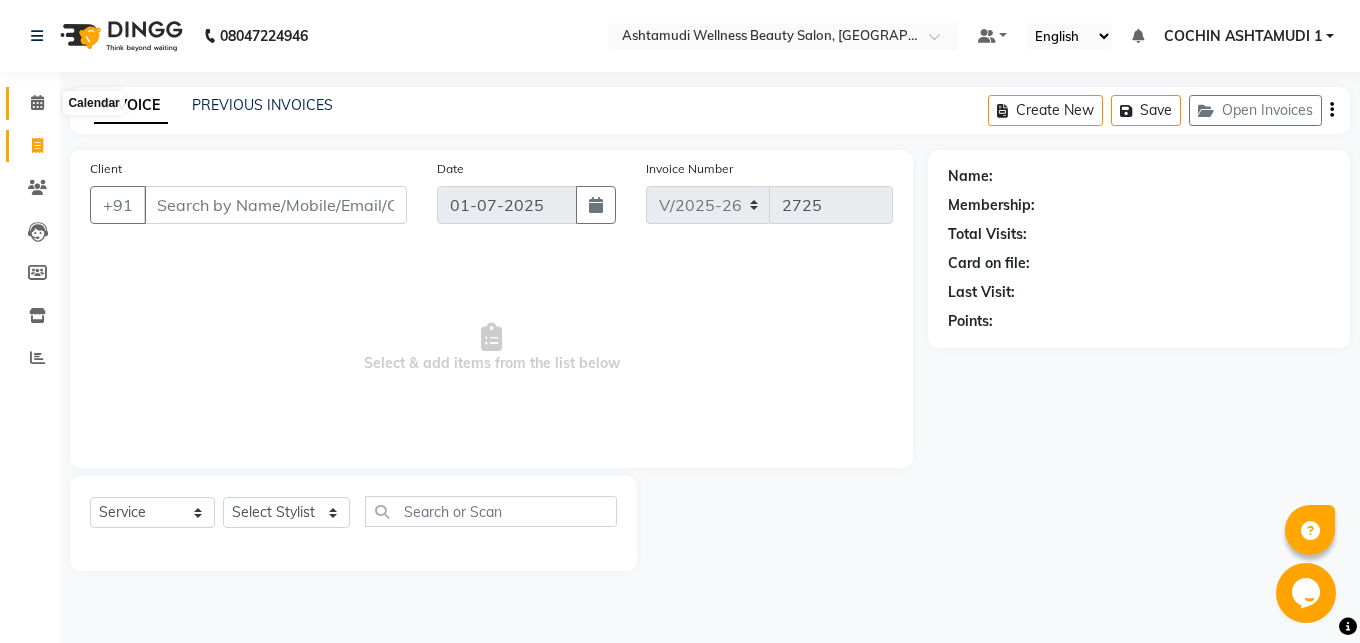 click 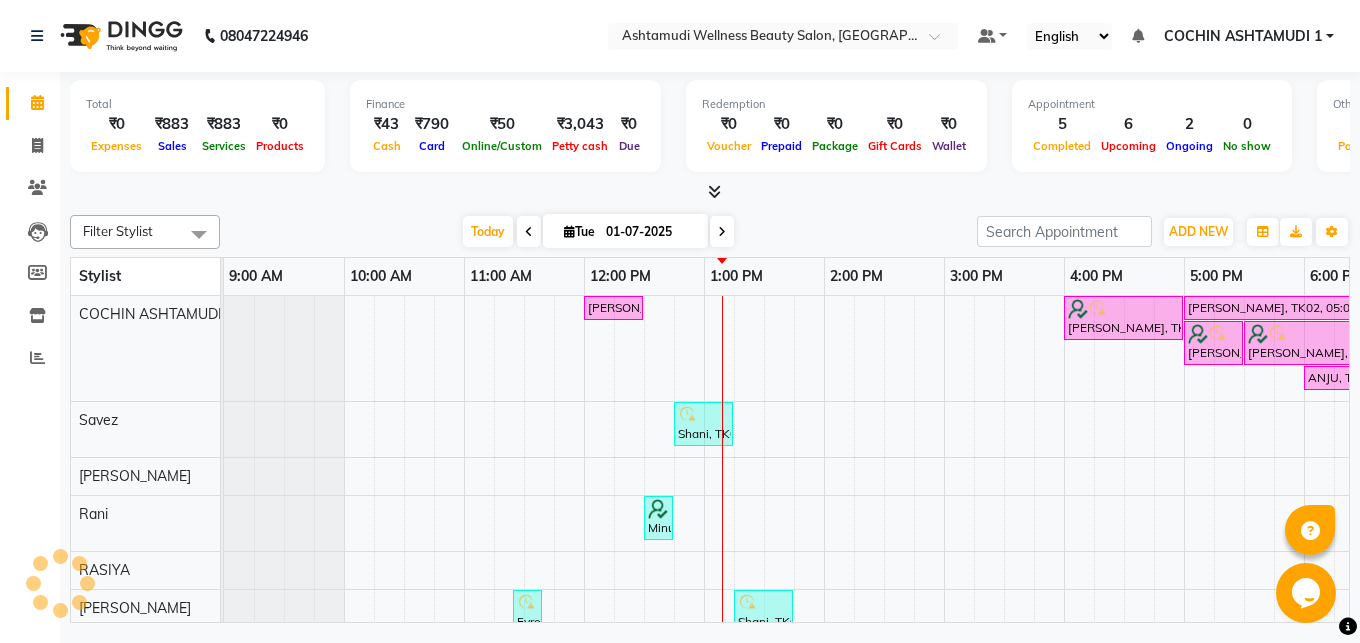scroll, scrollTop: 0, scrollLeft: 0, axis: both 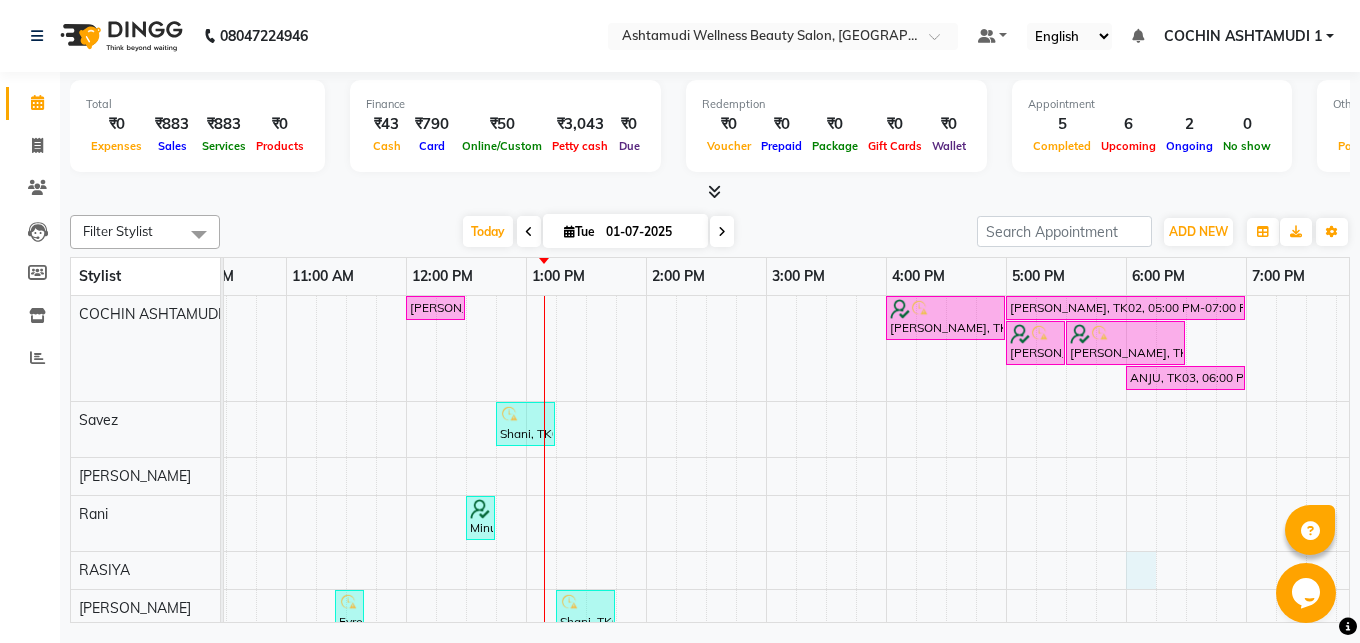 click on "Devi, TK05, 12:00 PM-12:30 PM, [DEMOGRAPHIC_DATA] Normal Hair Cut     Durga Lakshmi, TK06, 04:00 PM-05:00 PM, Aroma Pedicure    [PERSON_NAME], TK02, 05:00 PM-07:00 PM, [MEDICAL_DATA] OFFER - ELBOW LENGTH     Durga Lakshmi, TK06, 05:00 PM-05:30 PM, Half Arm Waxing     Durga Lakshmi, TK06, 05:30 PM-06:30 PM, Root Touch-Up ([MEDICAL_DATA] Free)    ANJU, TK03, 06:00 PM-07:00 PM, Hair Spa     Shani, TK07, 12:45 PM-01:15 PM, [DEMOGRAPHIC_DATA] Normal Hair Cut     Minu, TK08, 12:30 PM-12:45 PM, Eyebrows Threading     Fyroza, TK04, 11:25 AM-11:40 AM, Eyebrows Threading     Shani, TK07, 01:15 PM-01:45 PM, Eyebrows Threading,Upper Lip Threading    Hina, TK01, 11:00 AM-03:45 PM, Full Face Threading,Permanent Blowdry (Shoulder Length),Eyebrows Threading     [PERSON_NAME], TK09, 11:55 AM-12:55 PM, Child Cut,Child Cut    [PERSON_NAME], TK10, 01:00 PM-02:30 PM, [DEMOGRAPHIC_DATA] Normal Hair Cut,[DEMOGRAPHIC_DATA] Root Touch-Up (₹900)" at bounding box center [766, 669] 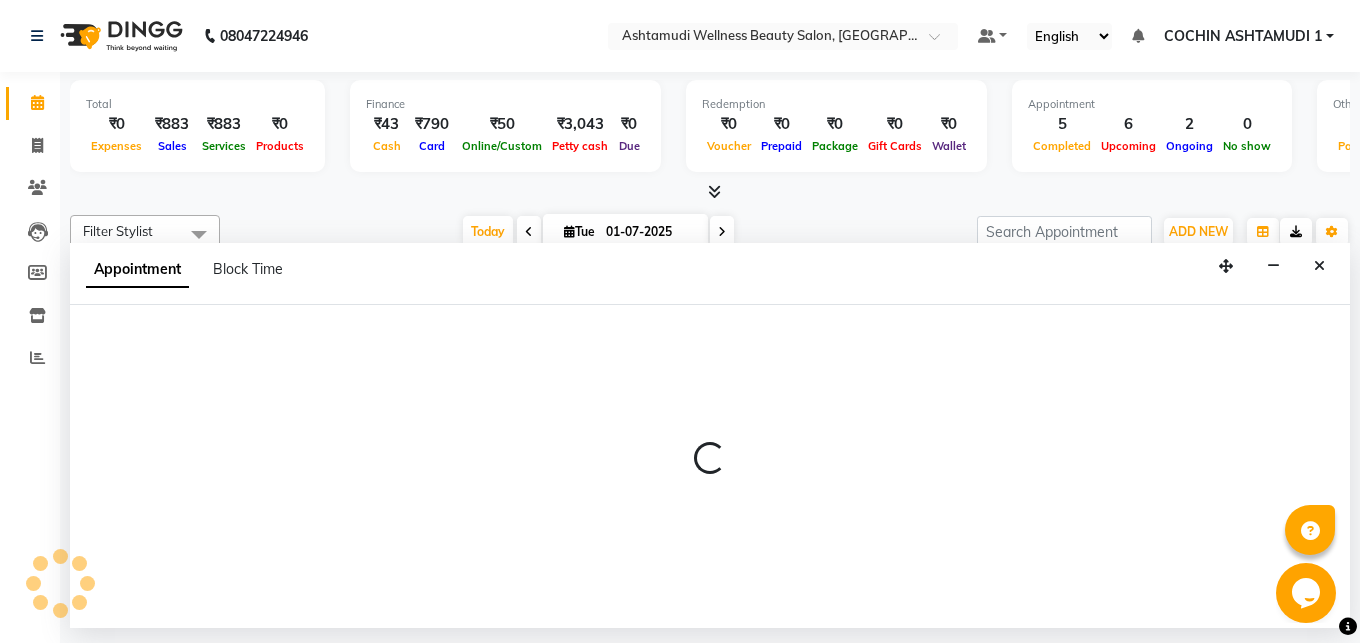 select on "45926" 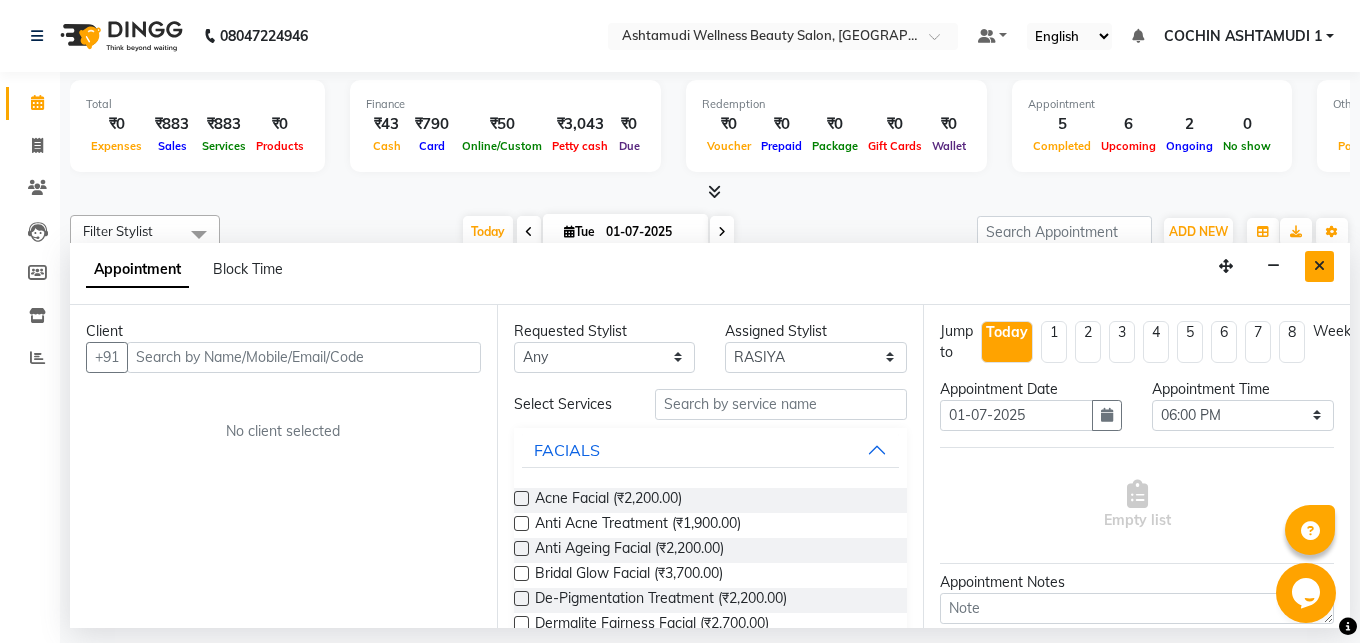 click at bounding box center [1319, 266] 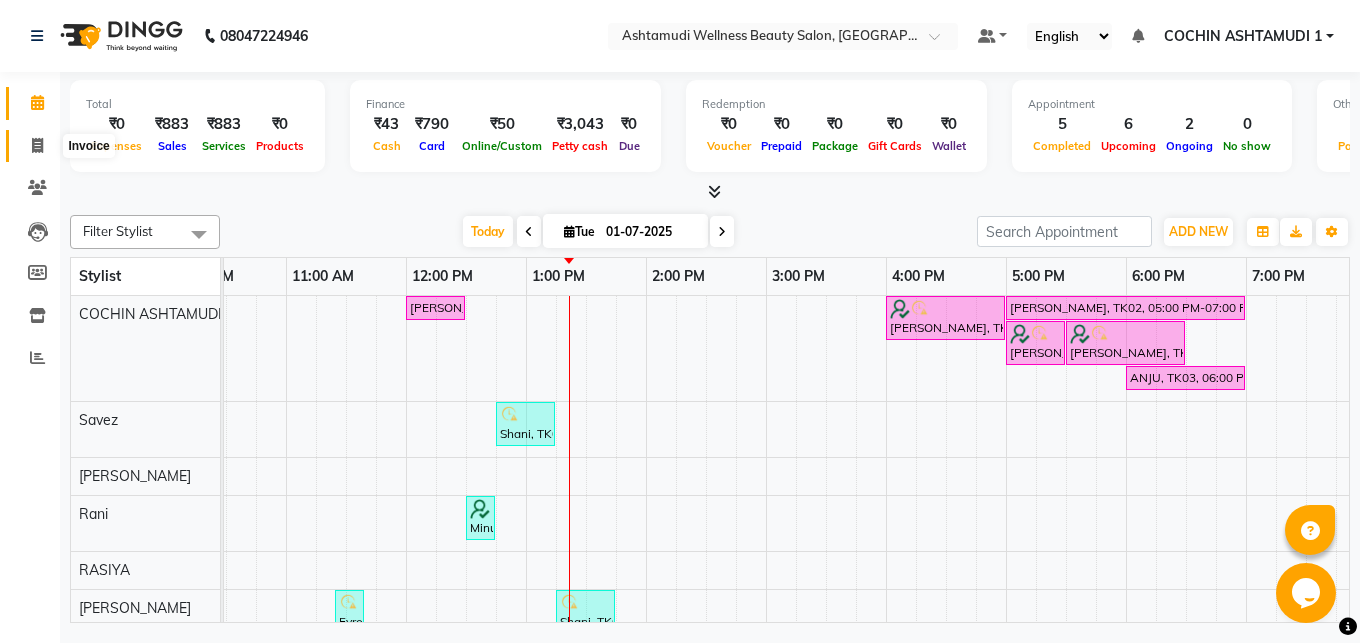 click 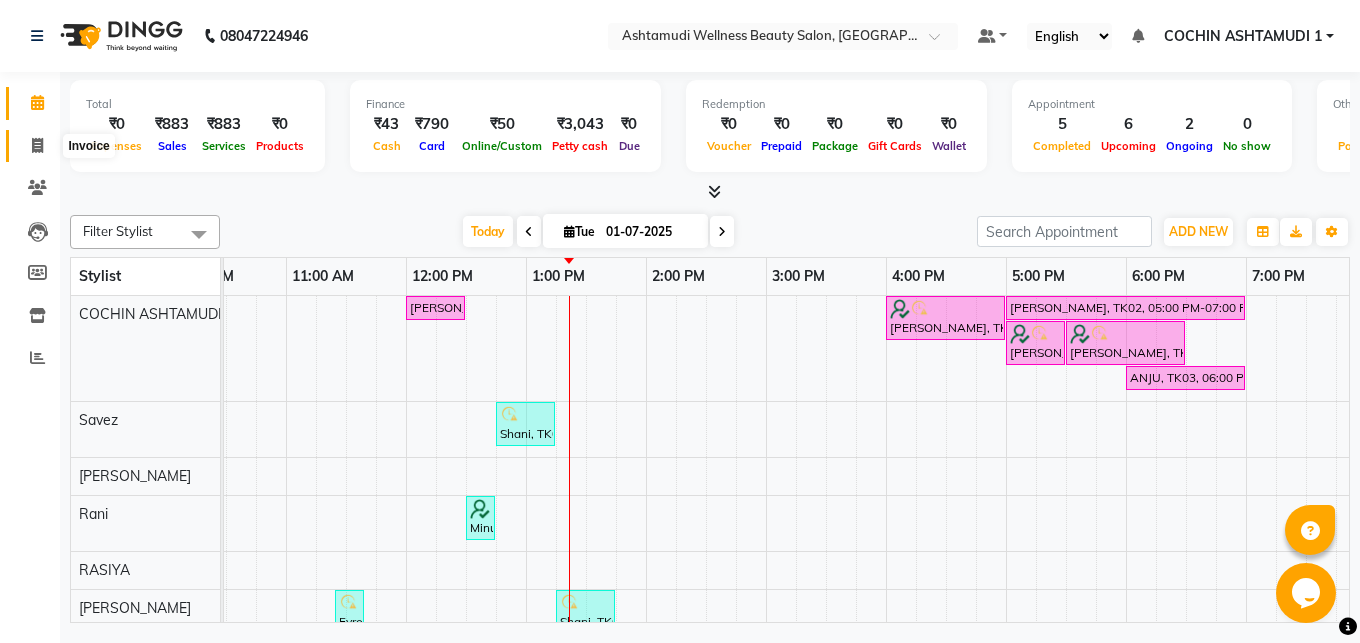 select on "4632" 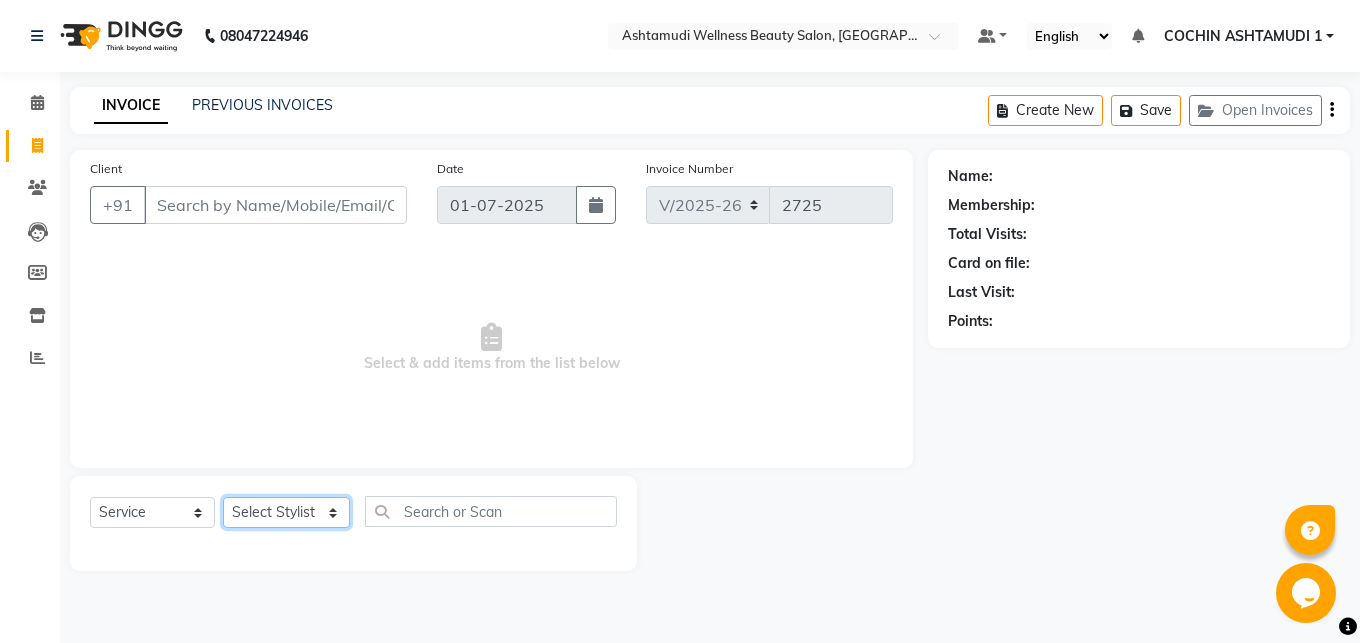 click on "Select Stylist Abhirami S [PERSON_NAME] B [PERSON_NAME] COCHIN ASHTAMUDI [DEMOGRAPHIC_DATA] [PERSON_NAME] [PERSON_NAME] [PERSON_NAME] [PERSON_NAME] [PERSON_NAME] [PERSON_NAME]" 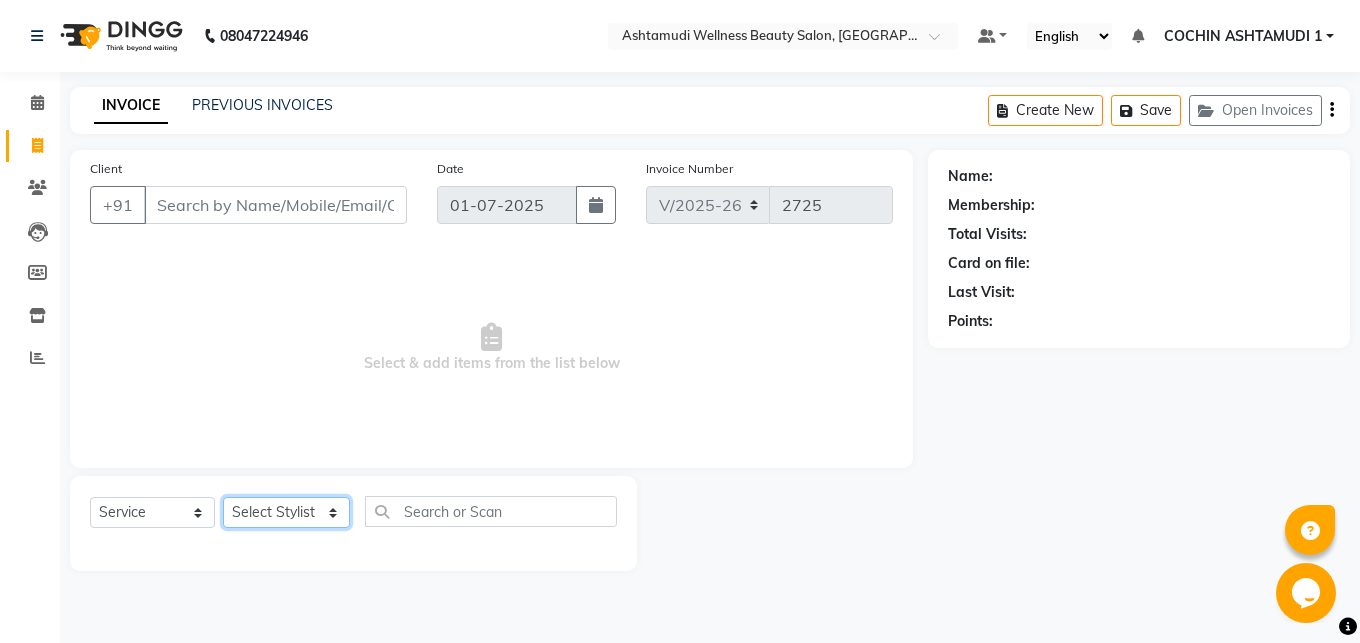 select on "44402" 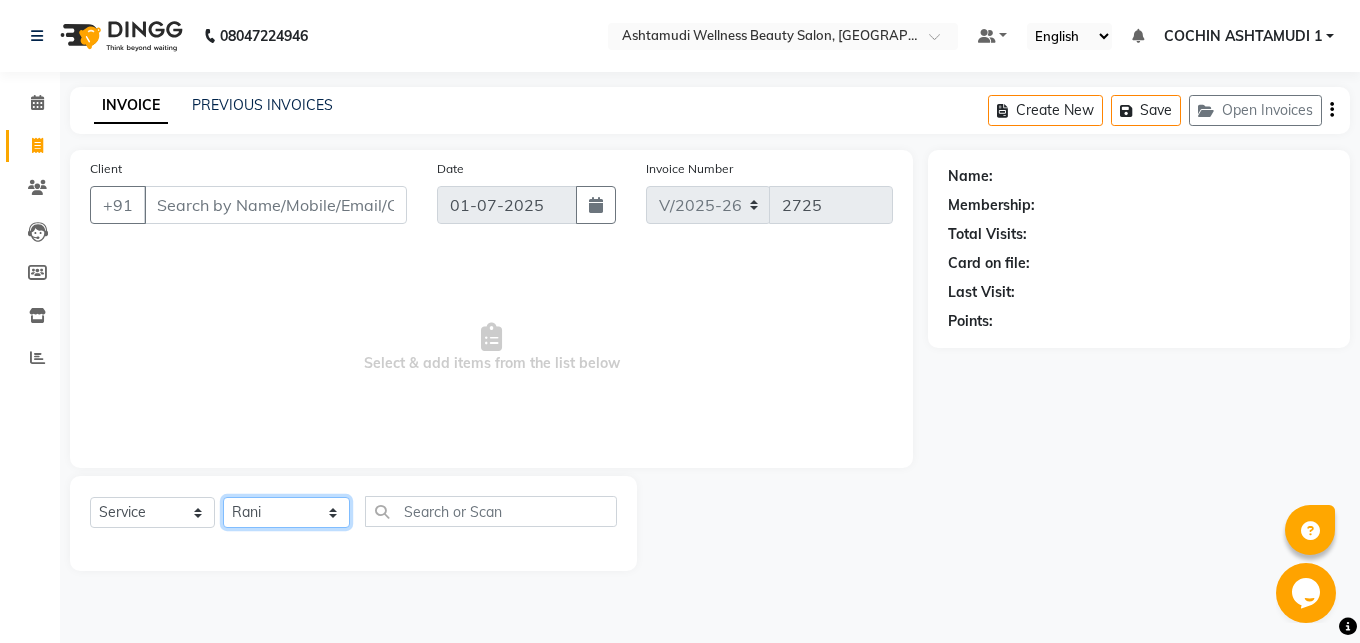click on "Rani" 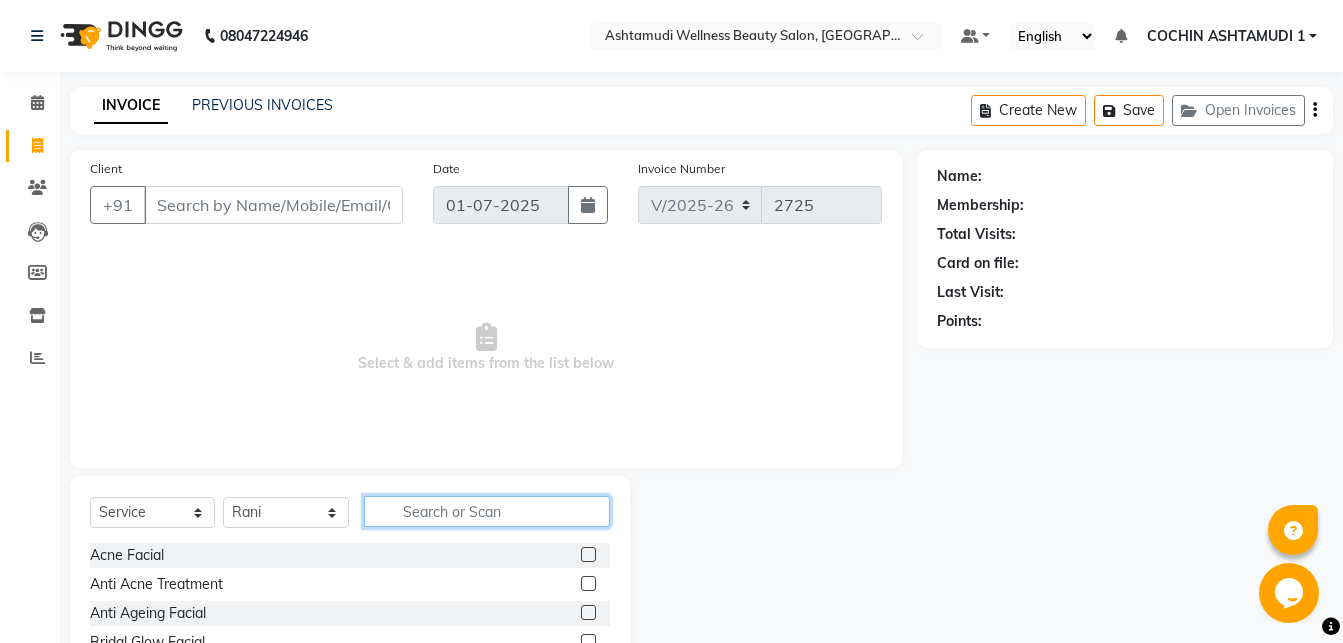 click 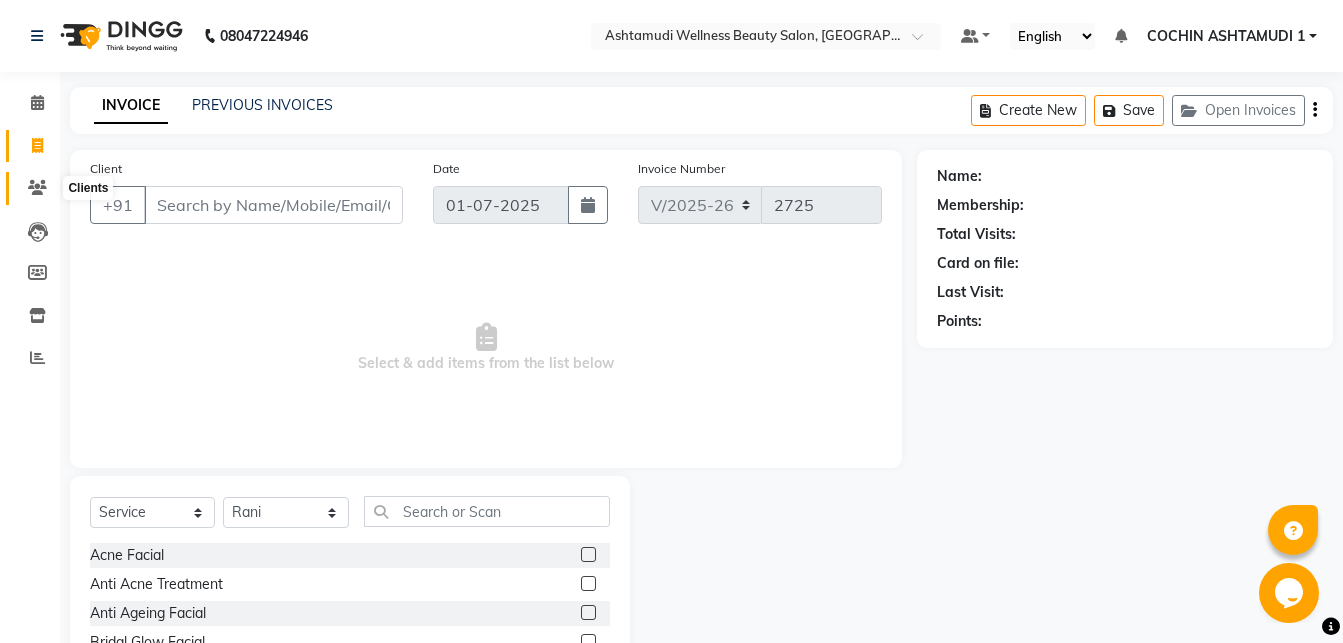 click 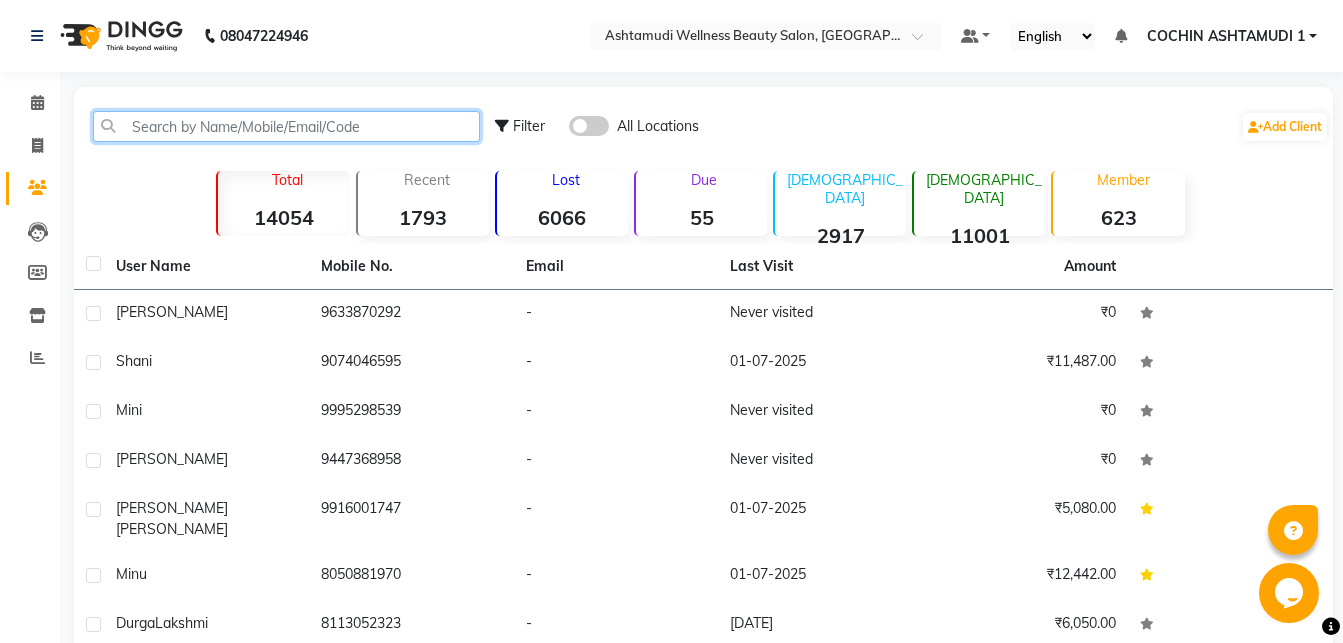 click 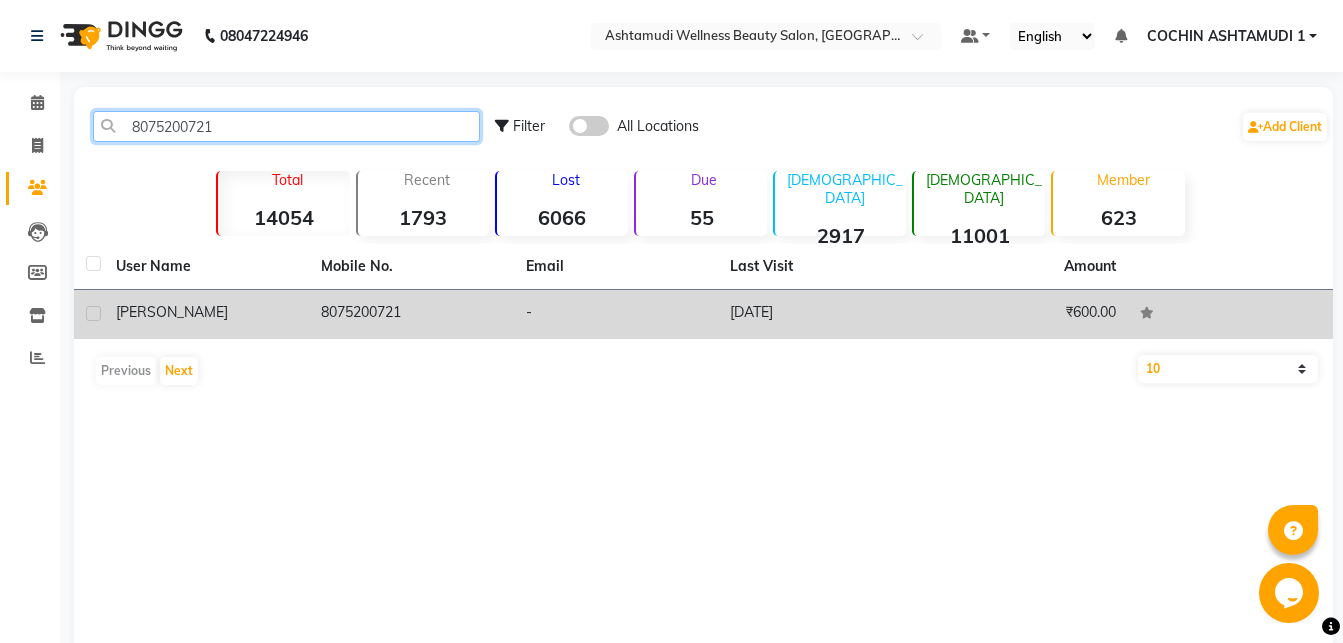 type on "8075200721" 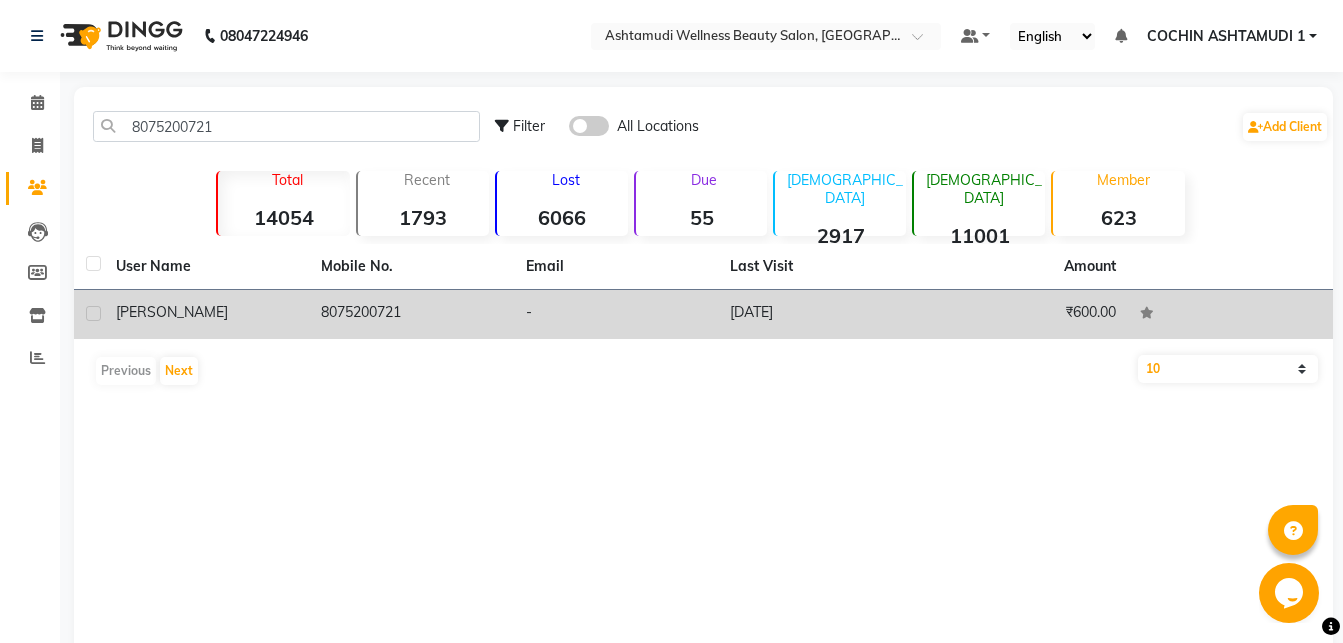 click on "[PERSON_NAME]" 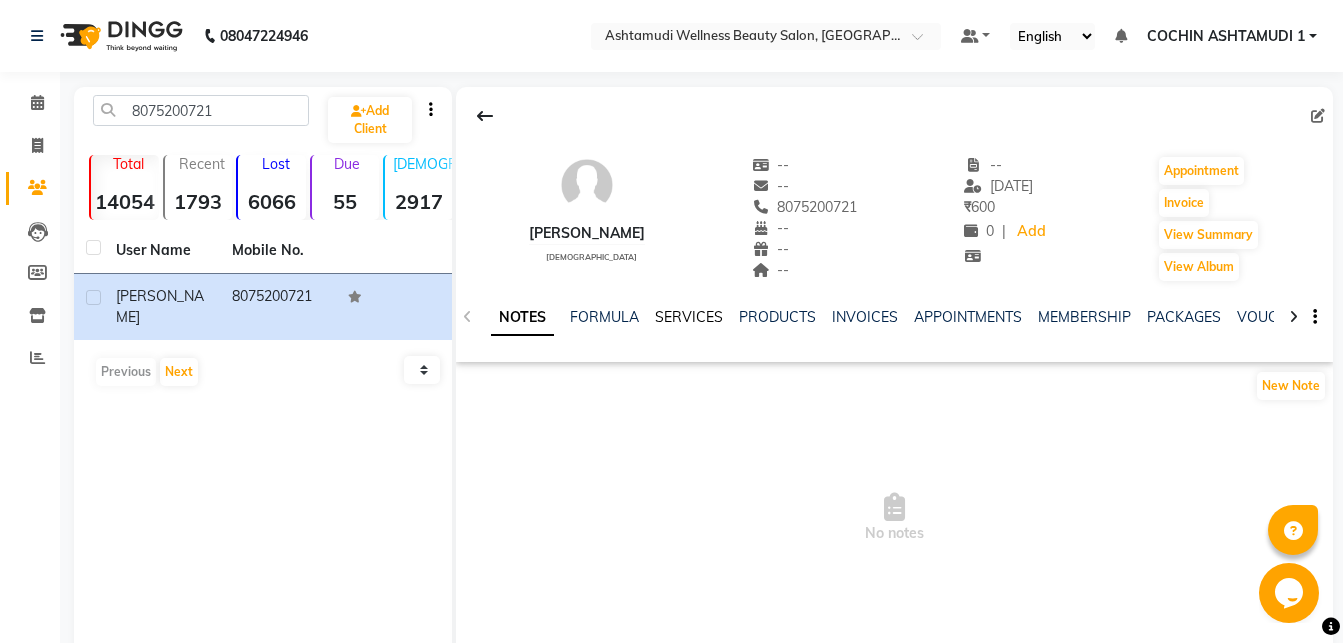 click on "SERVICES" 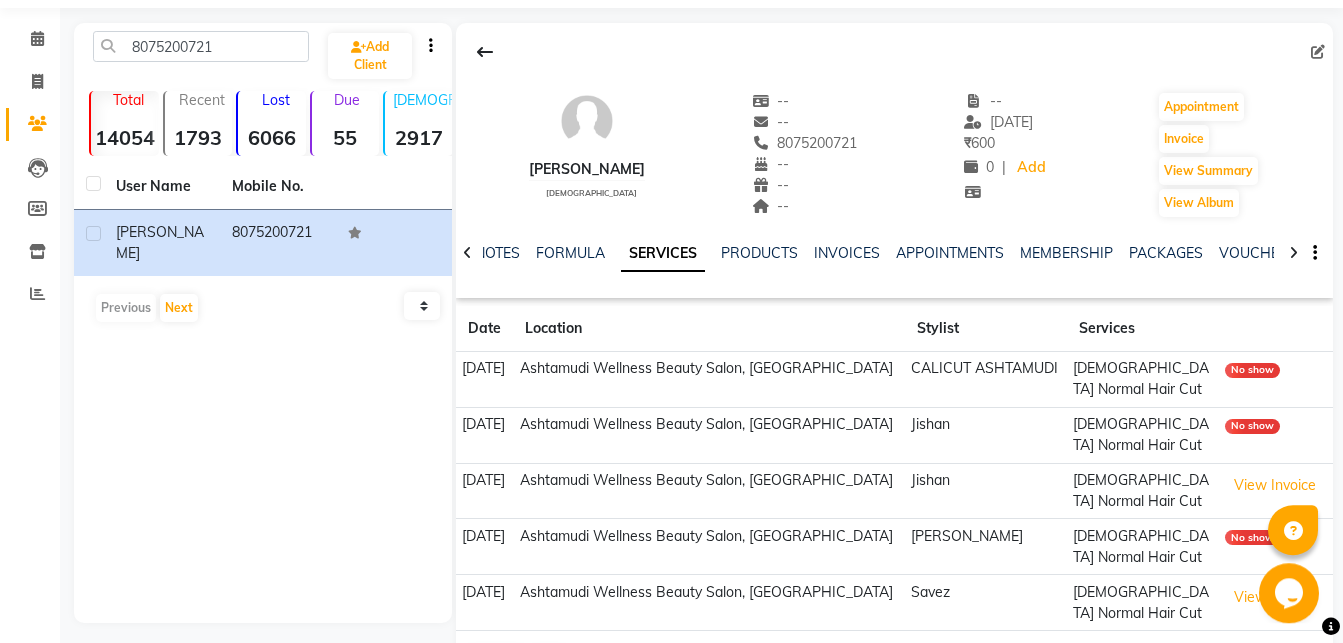 scroll, scrollTop: 74, scrollLeft: 0, axis: vertical 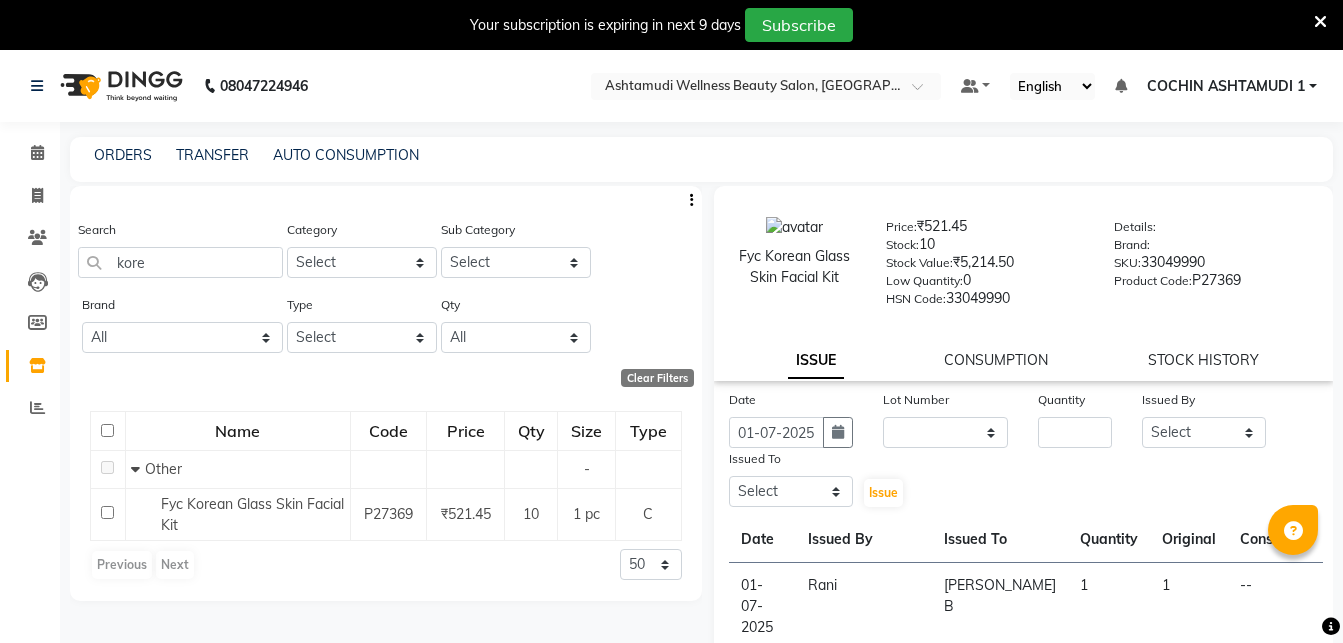 select 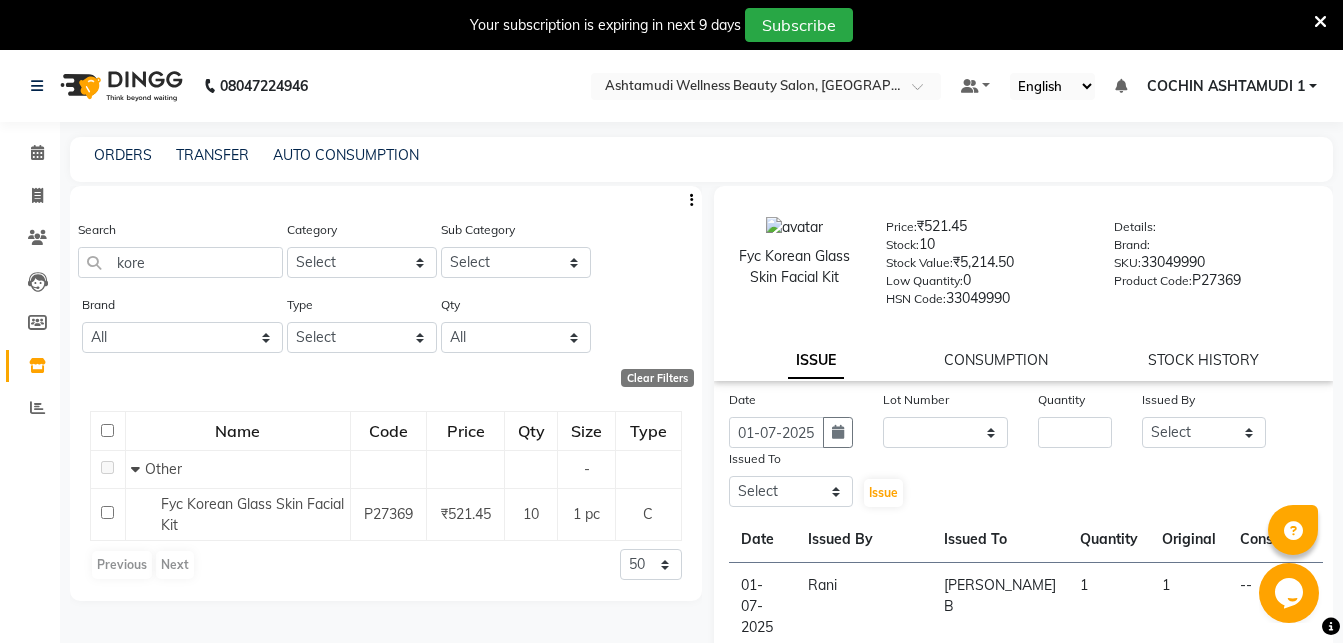 scroll, scrollTop: 0, scrollLeft: 0, axis: both 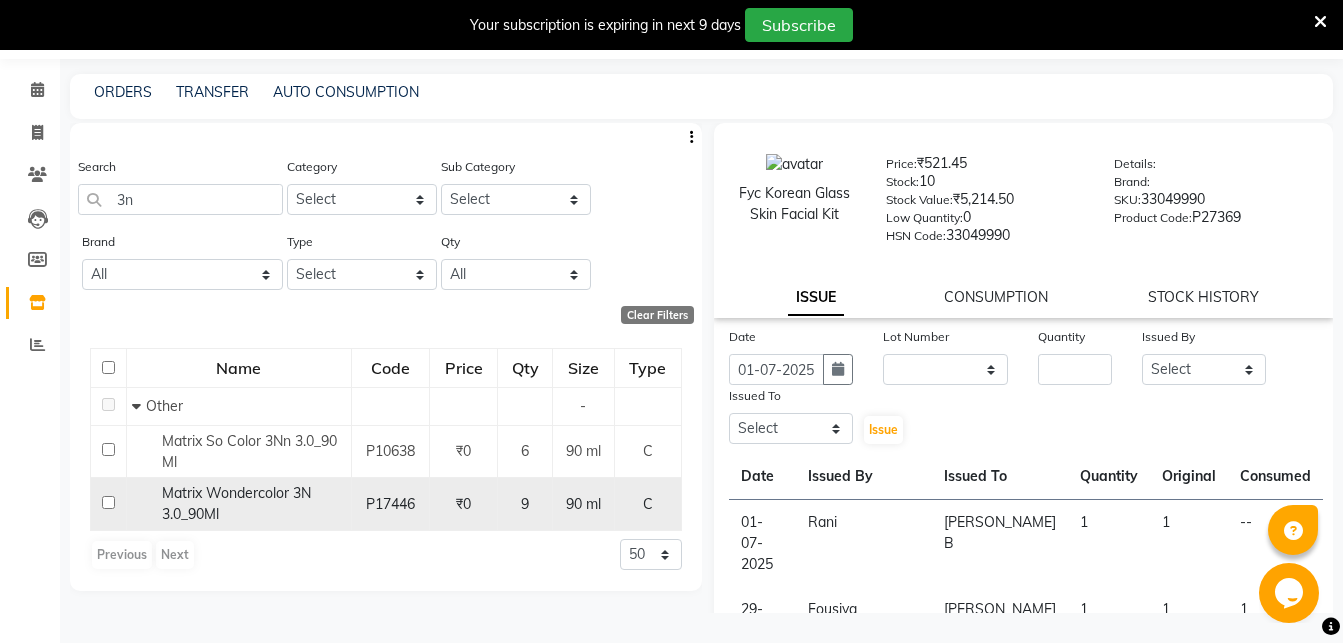 type on "3n" 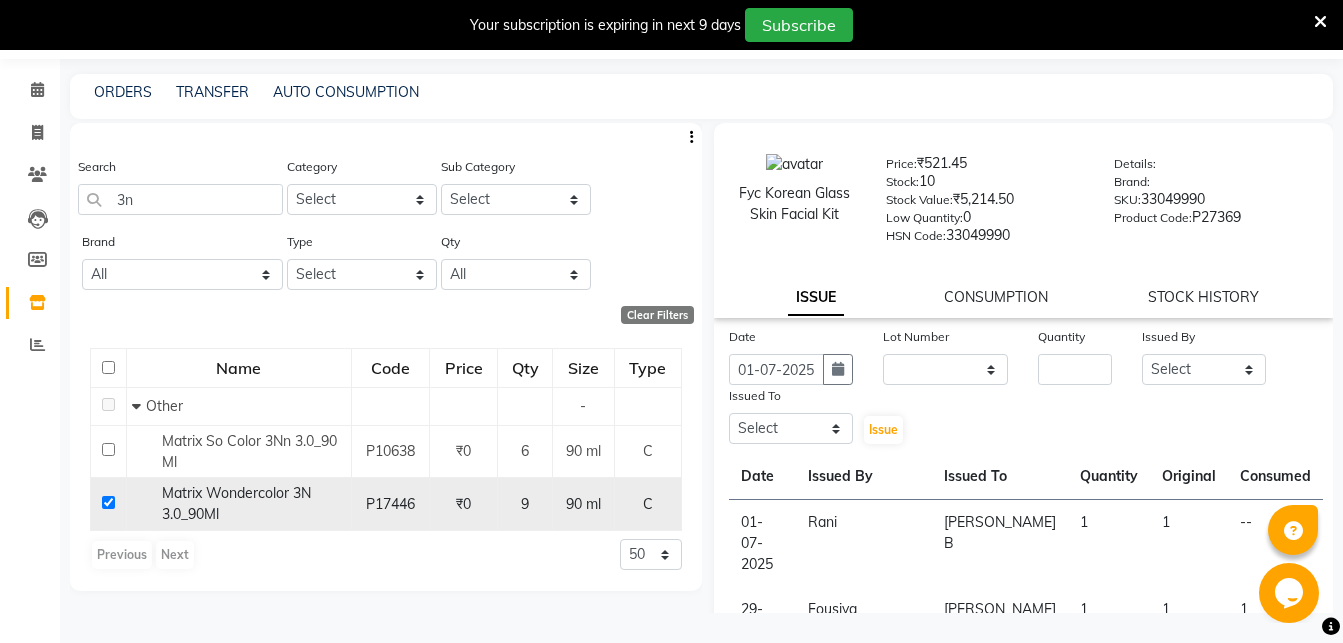checkbox on "true" 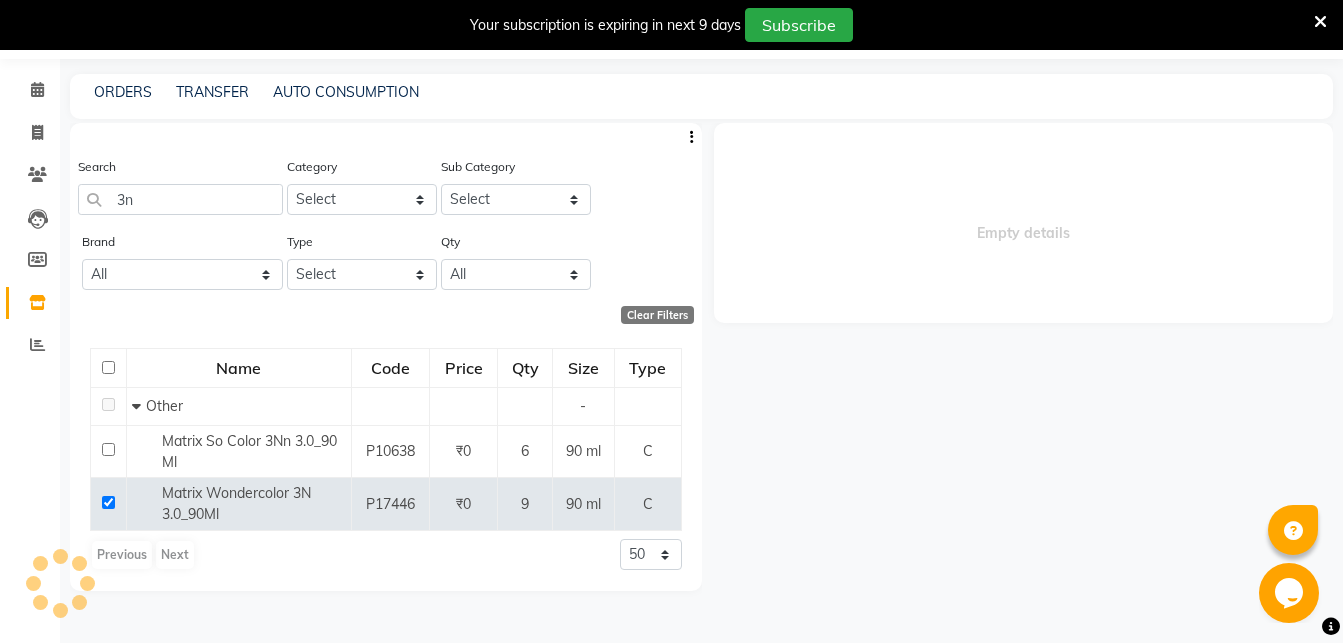 select 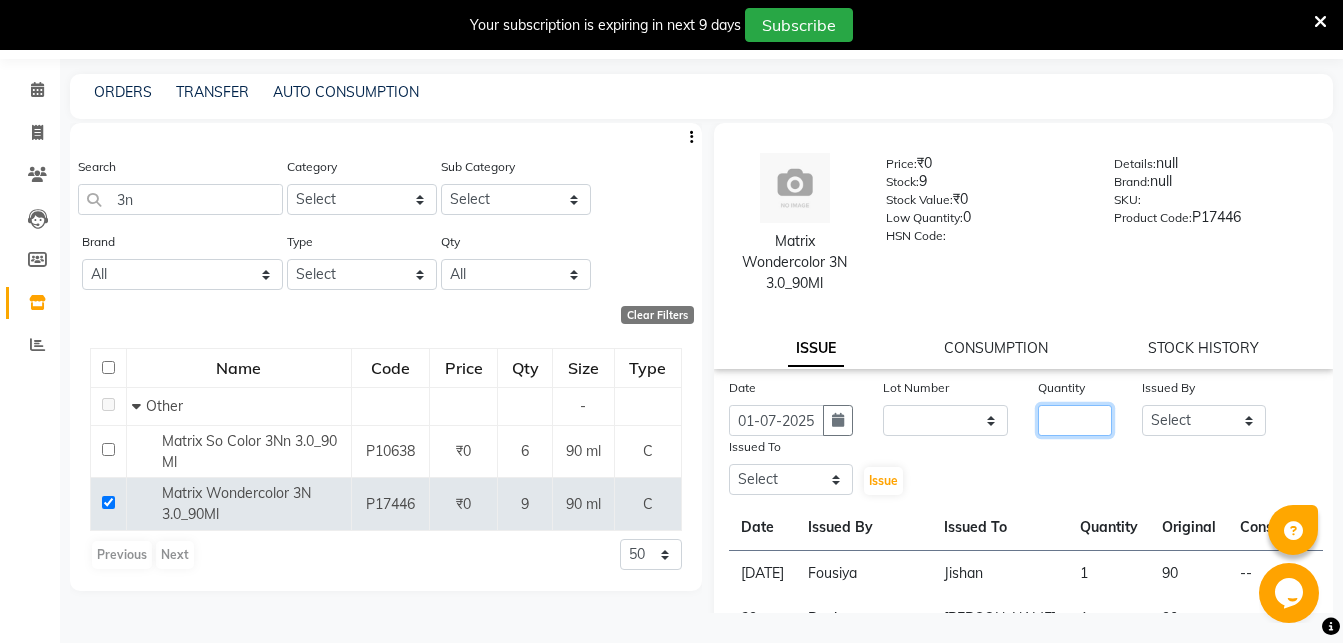 click 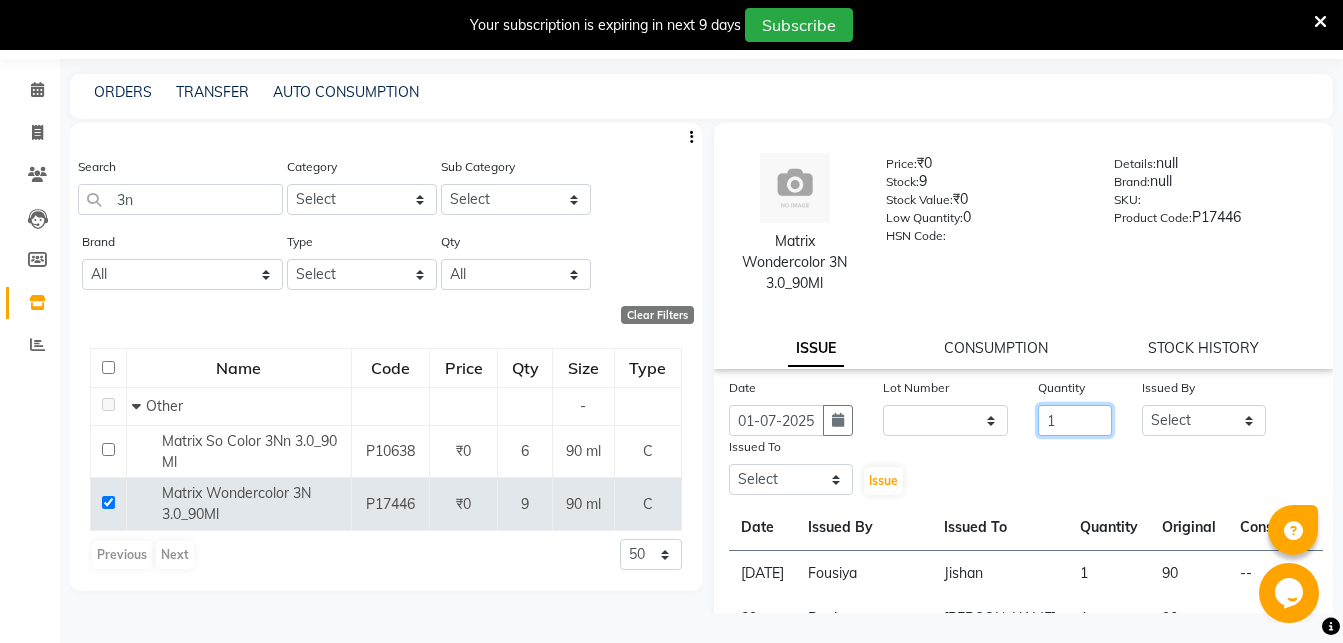 type on "1" 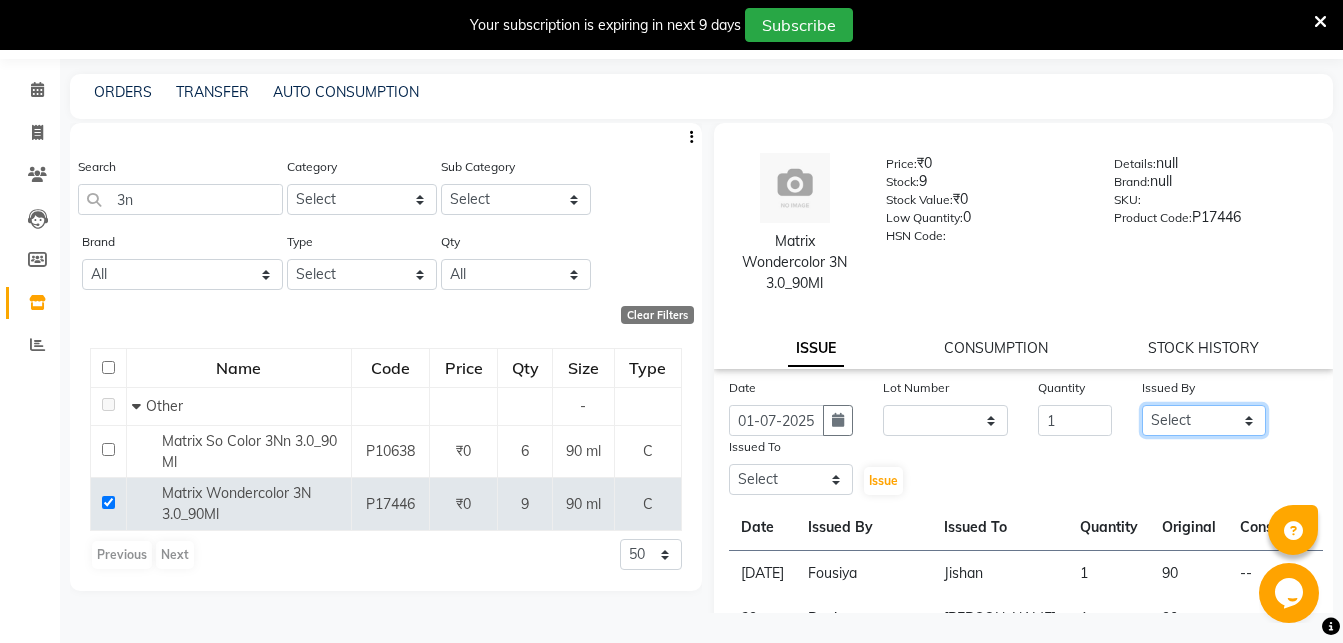 click on "Select Abhirami S [PERSON_NAME] B [PERSON_NAME] COCHIN ASHTAMUDI Danish [PERSON_NAME] [PERSON_NAME] [PERSON_NAME] [PERSON_NAME] [PERSON_NAME] [PERSON_NAME]" 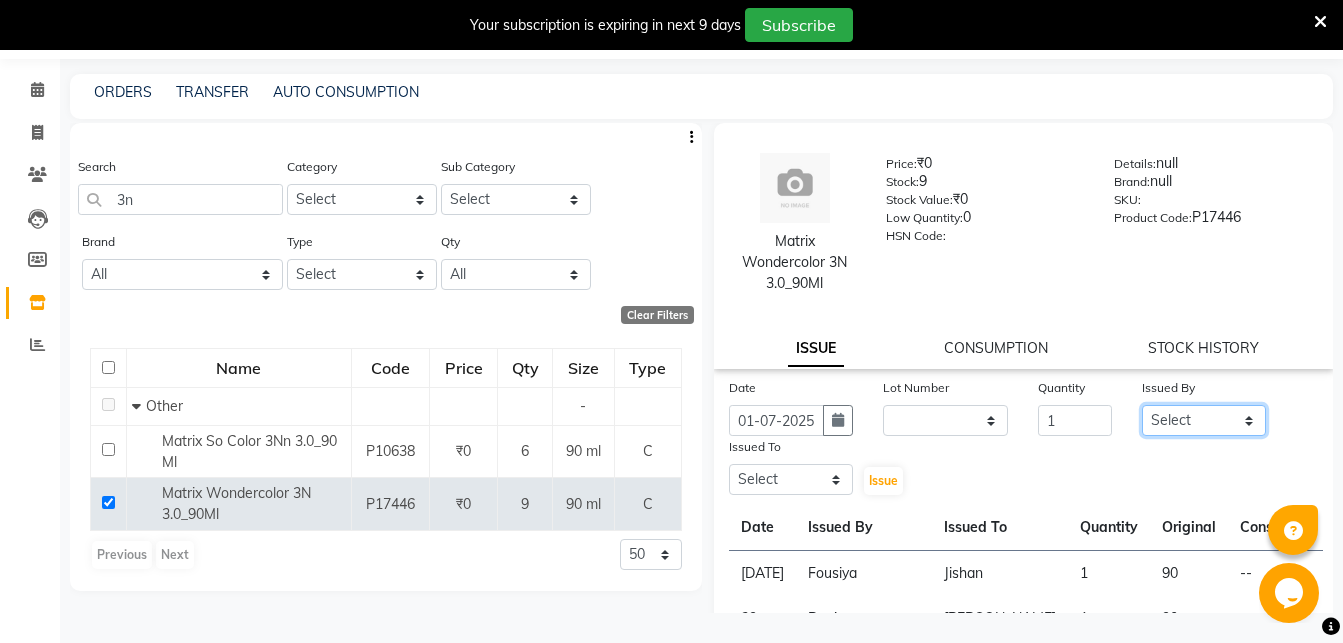 select on "34115" 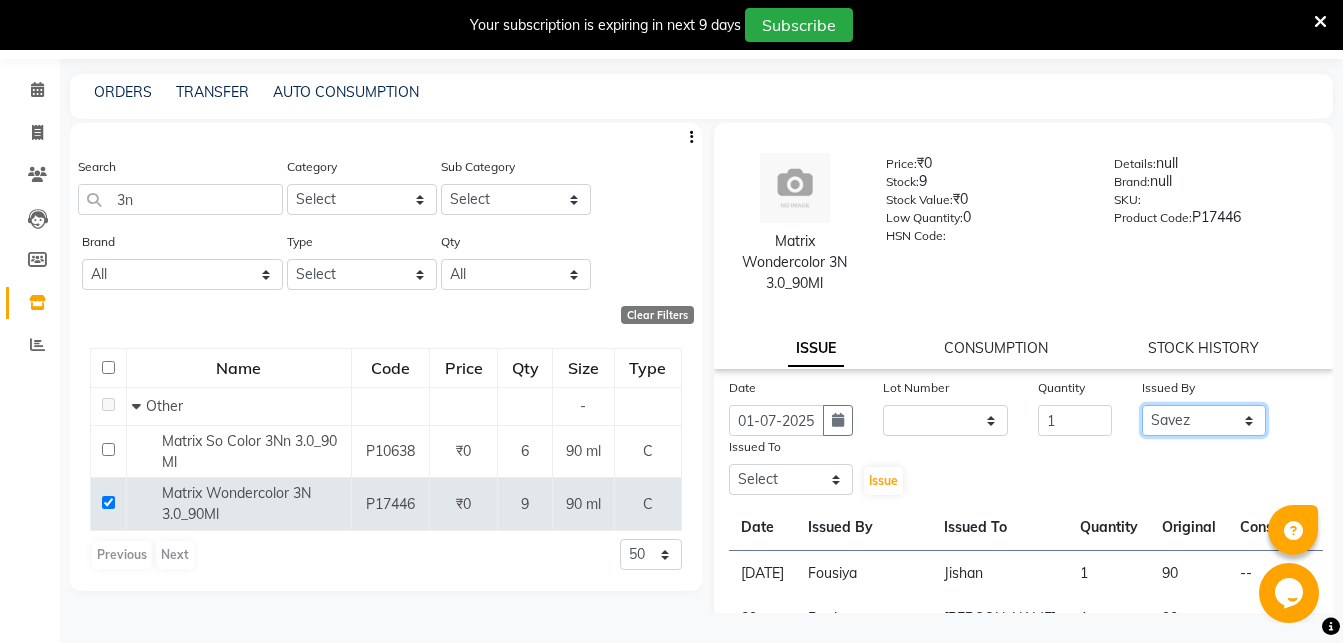click on "Savez" 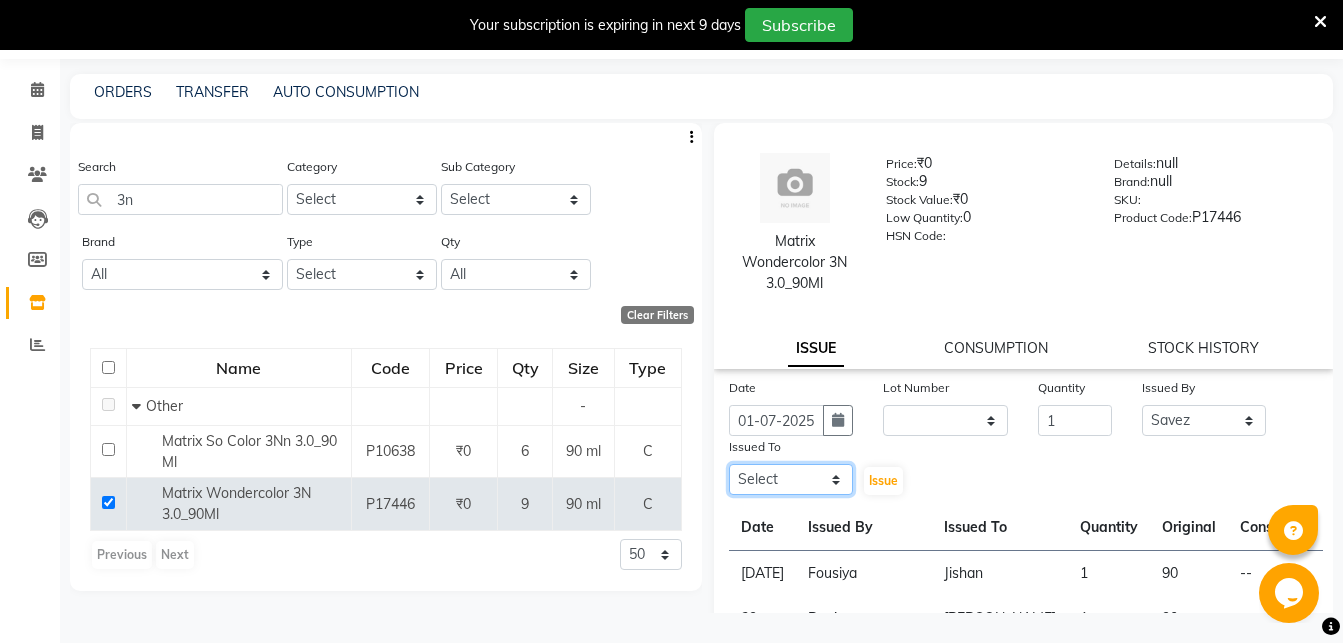 click on "Select Abhirami S [PERSON_NAME] B [PERSON_NAME] COCHIN ASHTAMUDI Danish [PERSON_NAME] [PERSON_NAME] [PERSON_NAME] [PERSON_NAME] [PERSON_NAME] [PERSON_NAME]" 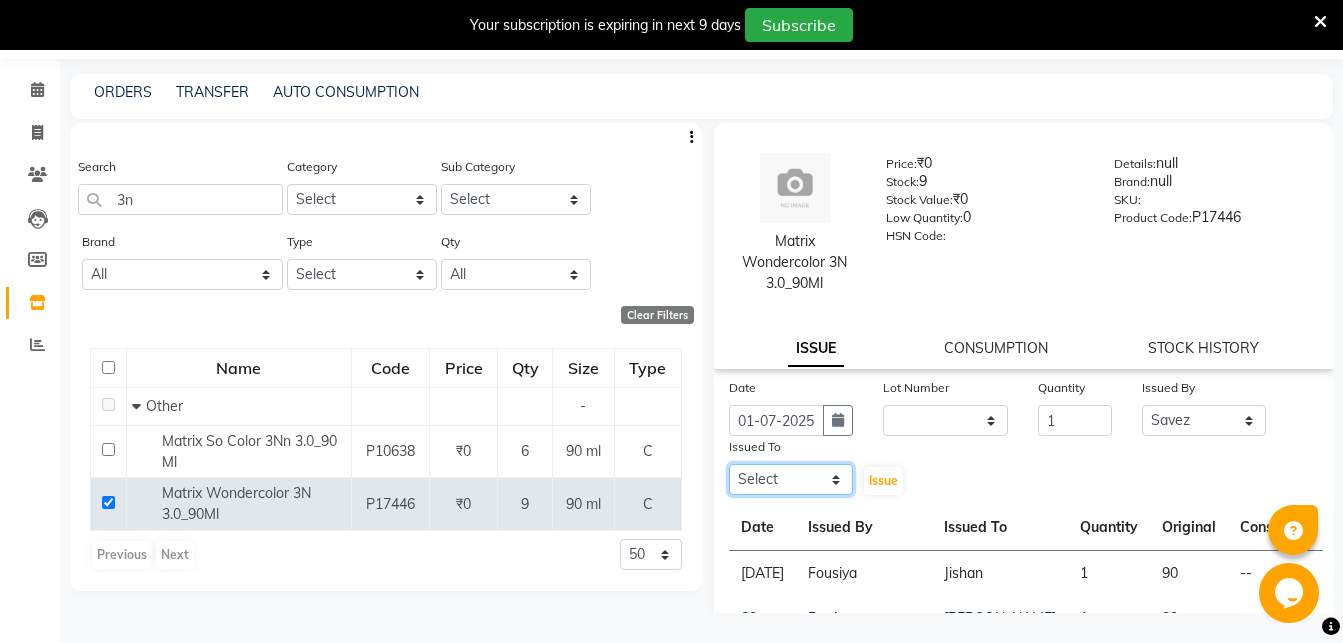 select on "77499" 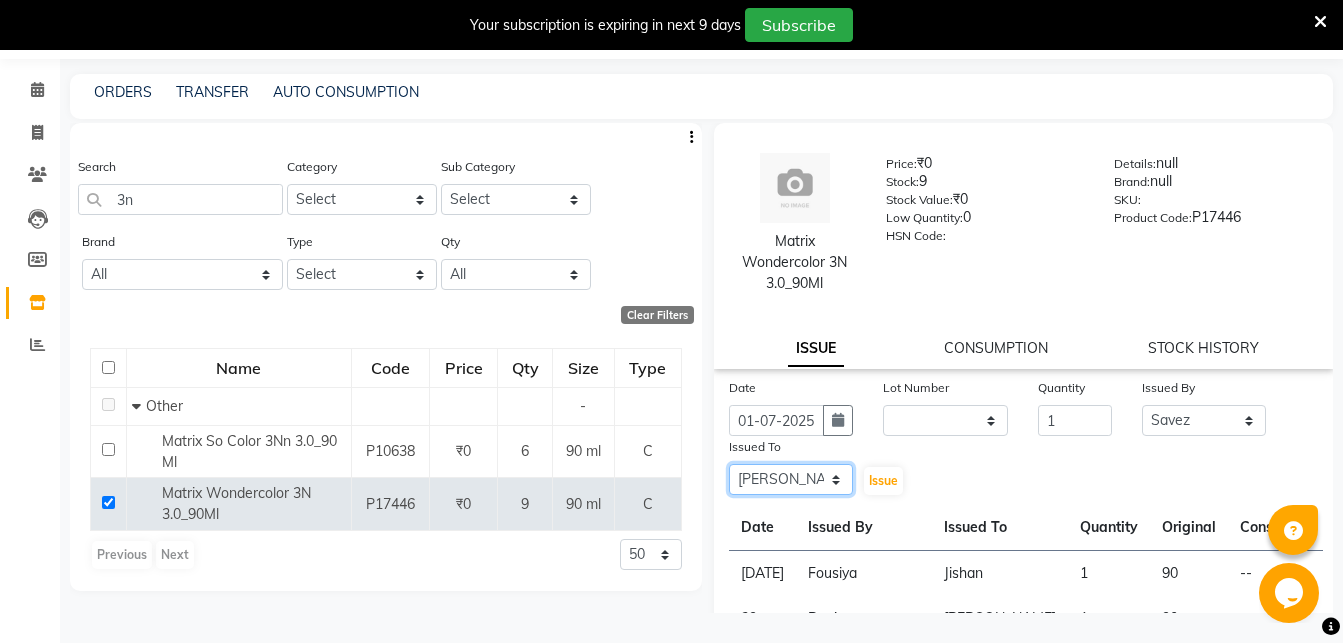 click on "[PERSON_NAME] B" 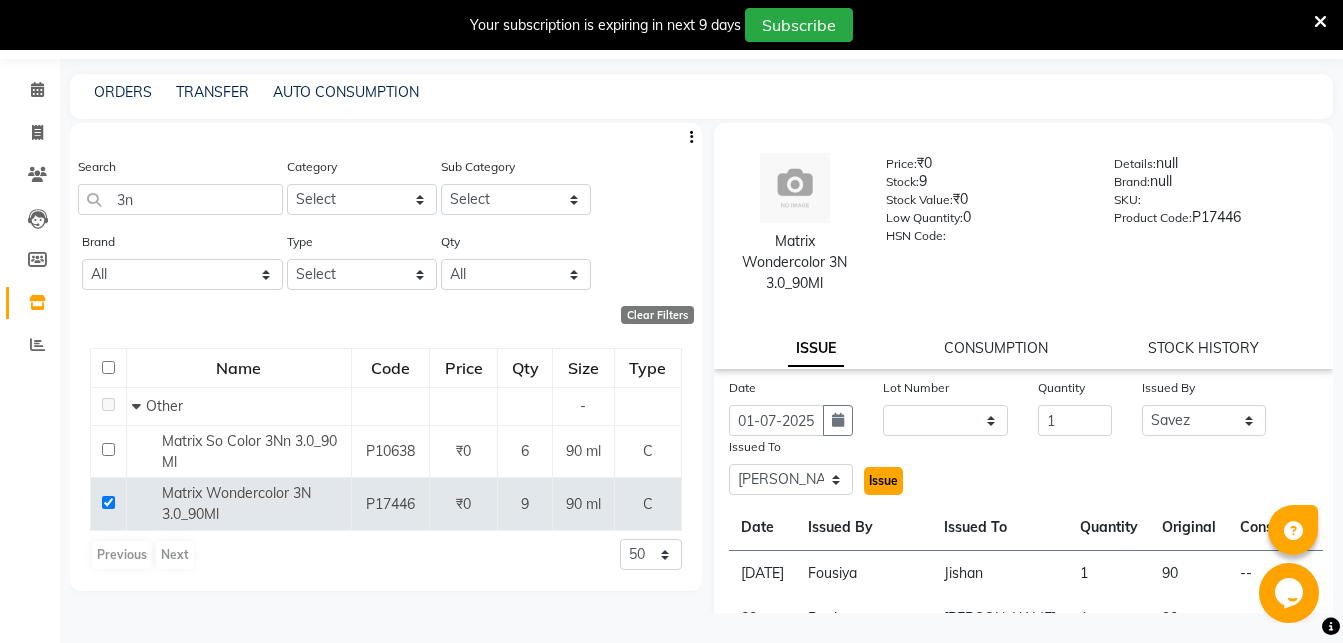 click on "Issue" 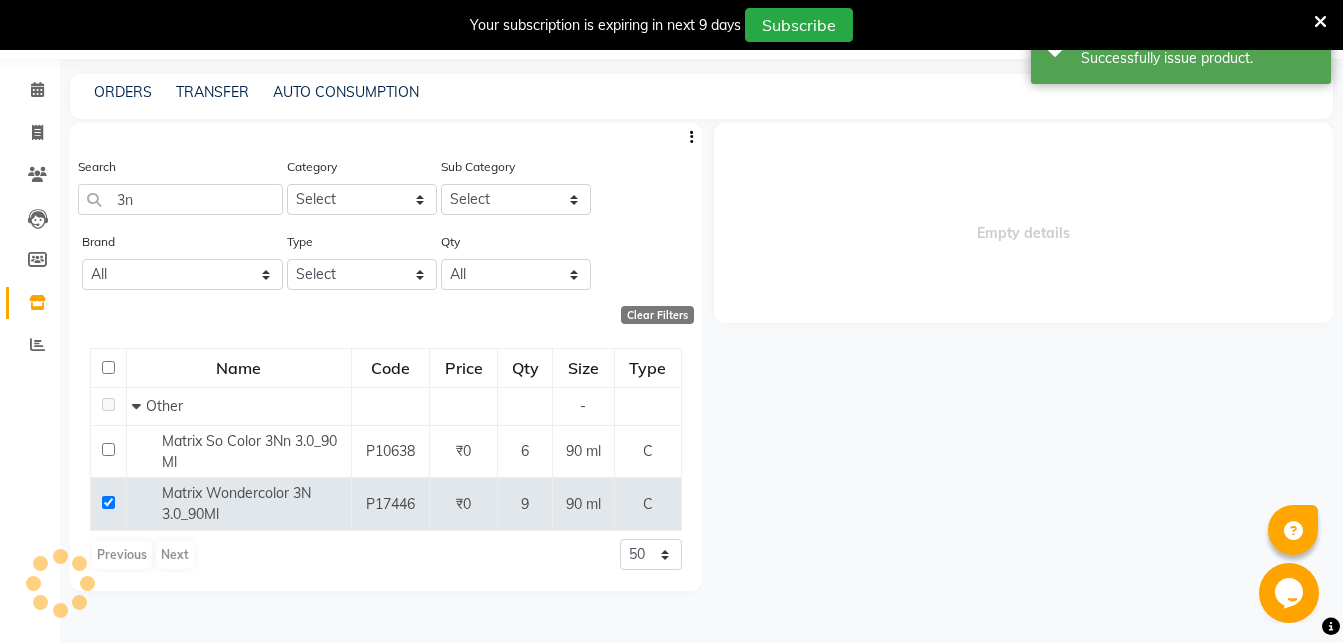 select 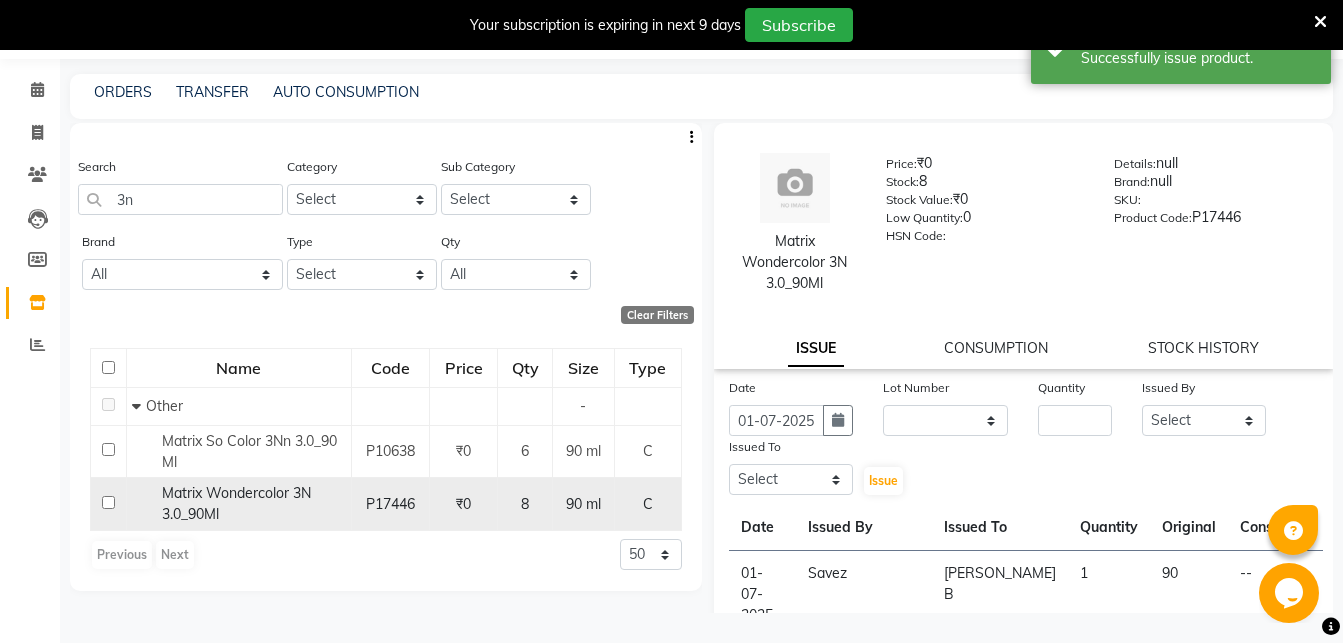 click 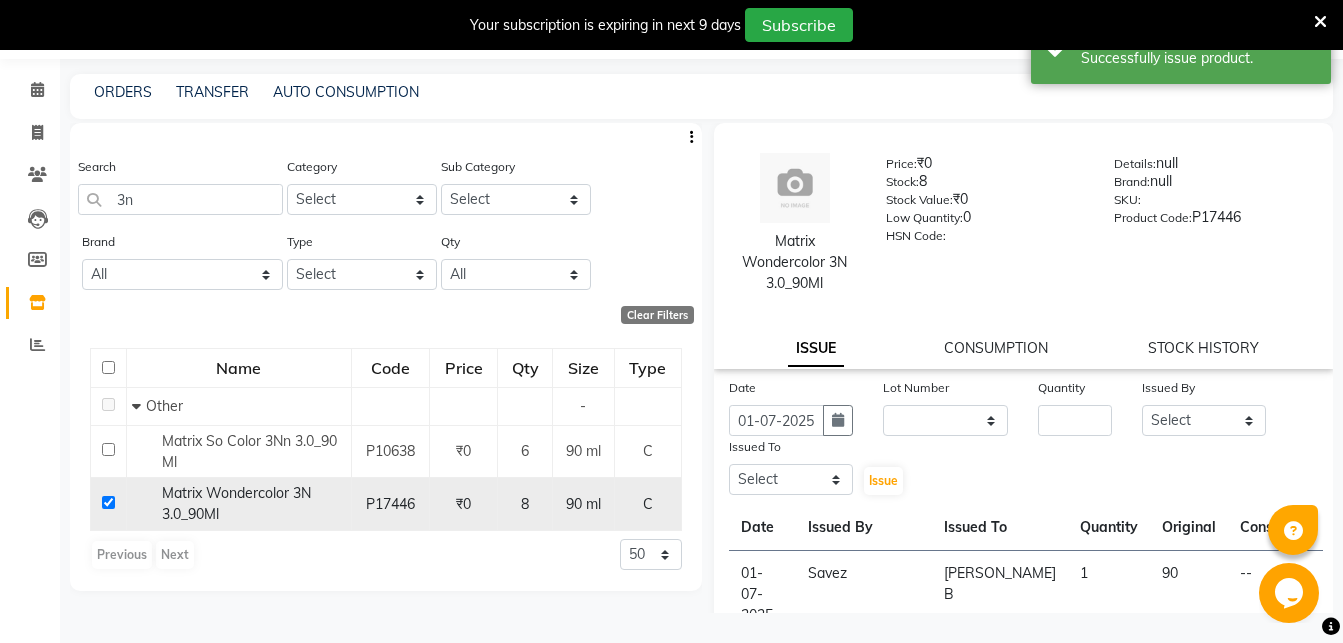 checkbox on "true" 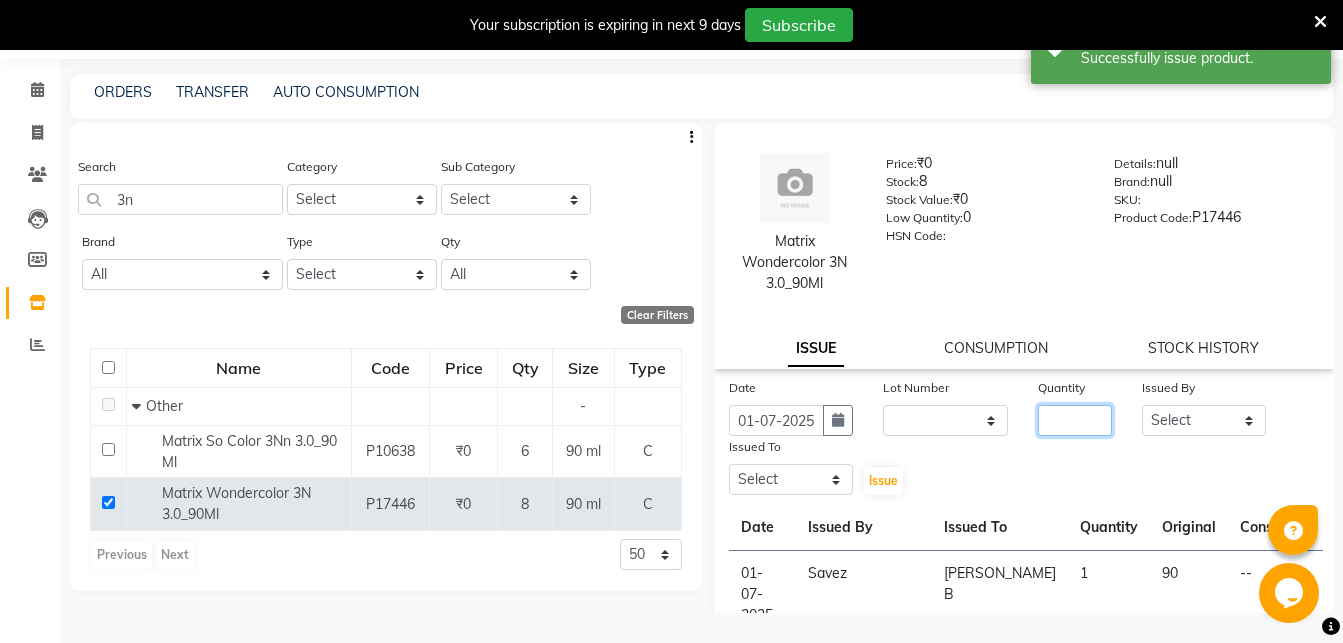click 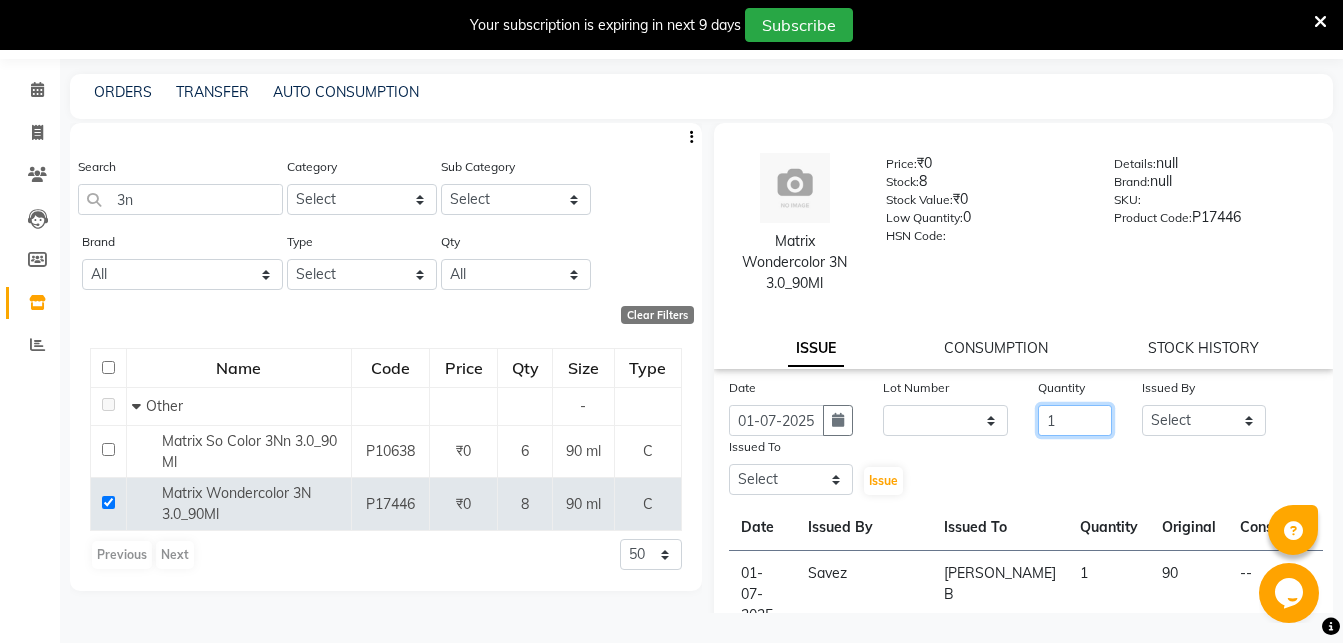 type on "1" 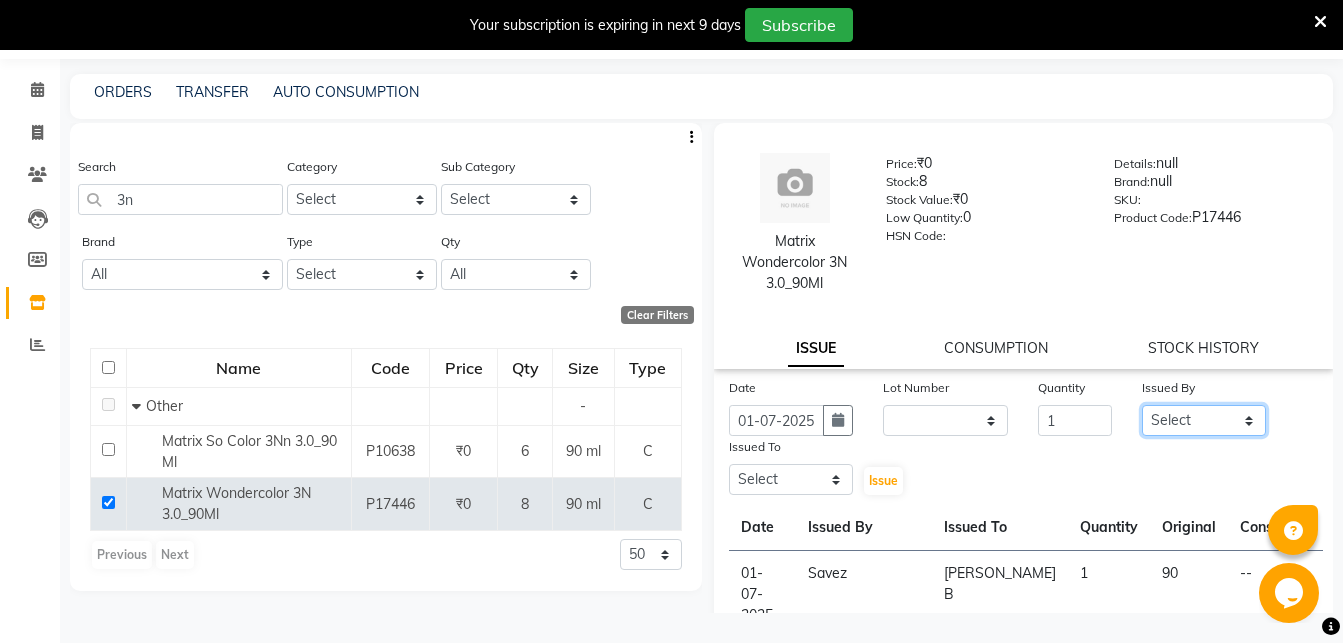 select on "80731" 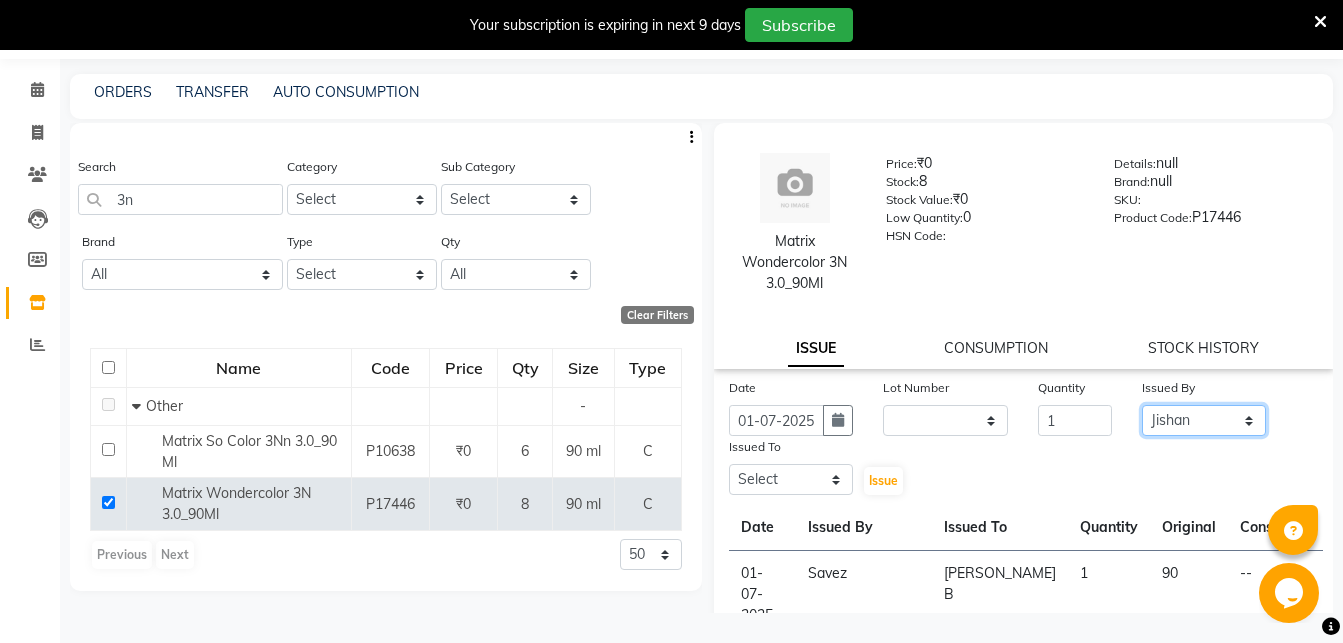 click on "Jishan" 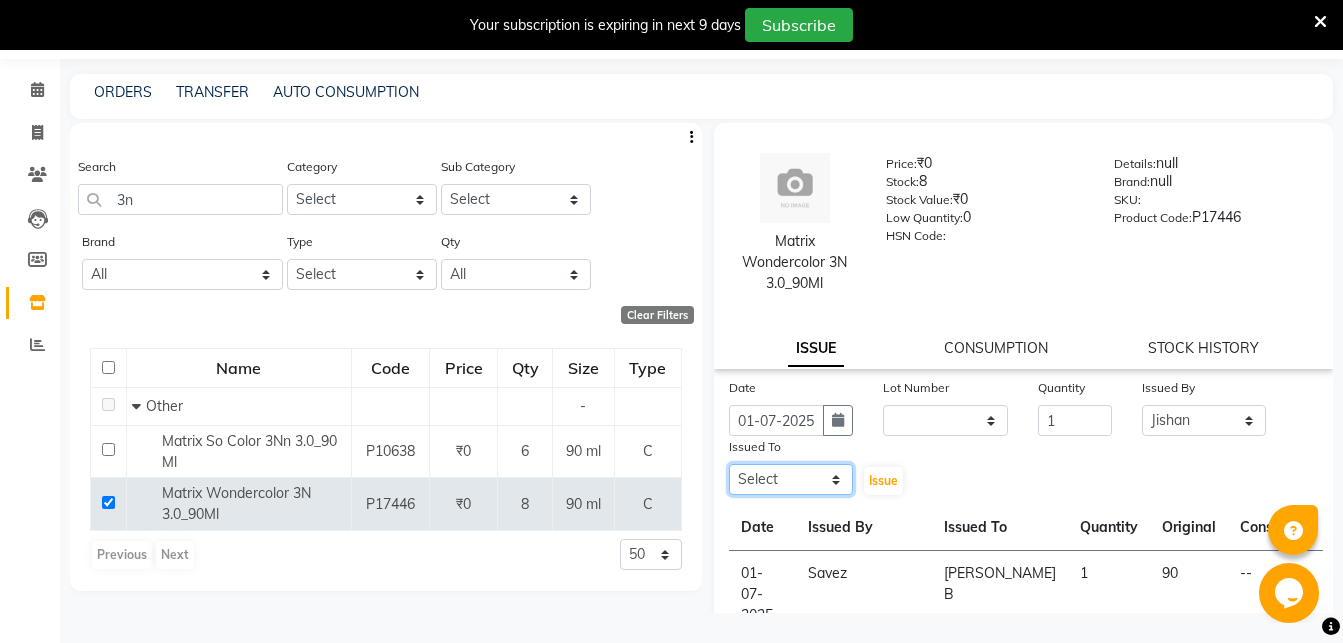 click on "Select Abhirami S [PERSON_NAME] B [PERSON_NAME] COCHIN ASHTAMUDI Danish [PERSON_NAME] [PERSON_NAME] [PERSON_NAME] [PERSON_NAME] [PERSON_NAME] [PERSON_NAME]" 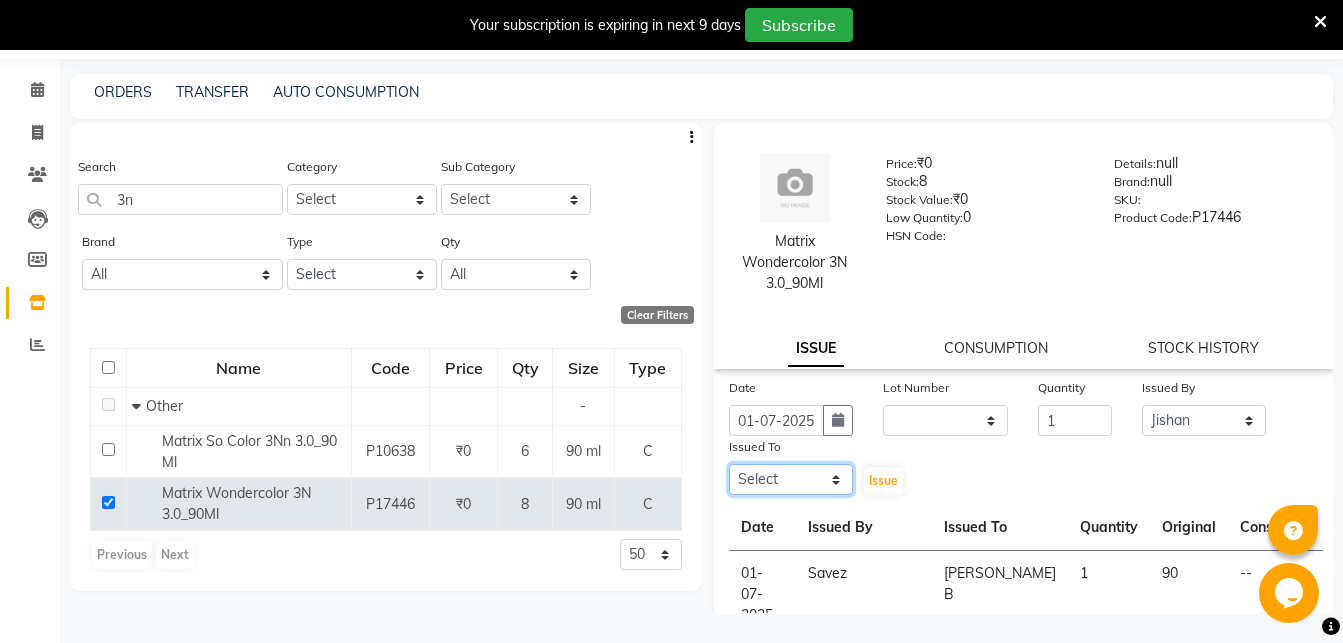 select on "77499" 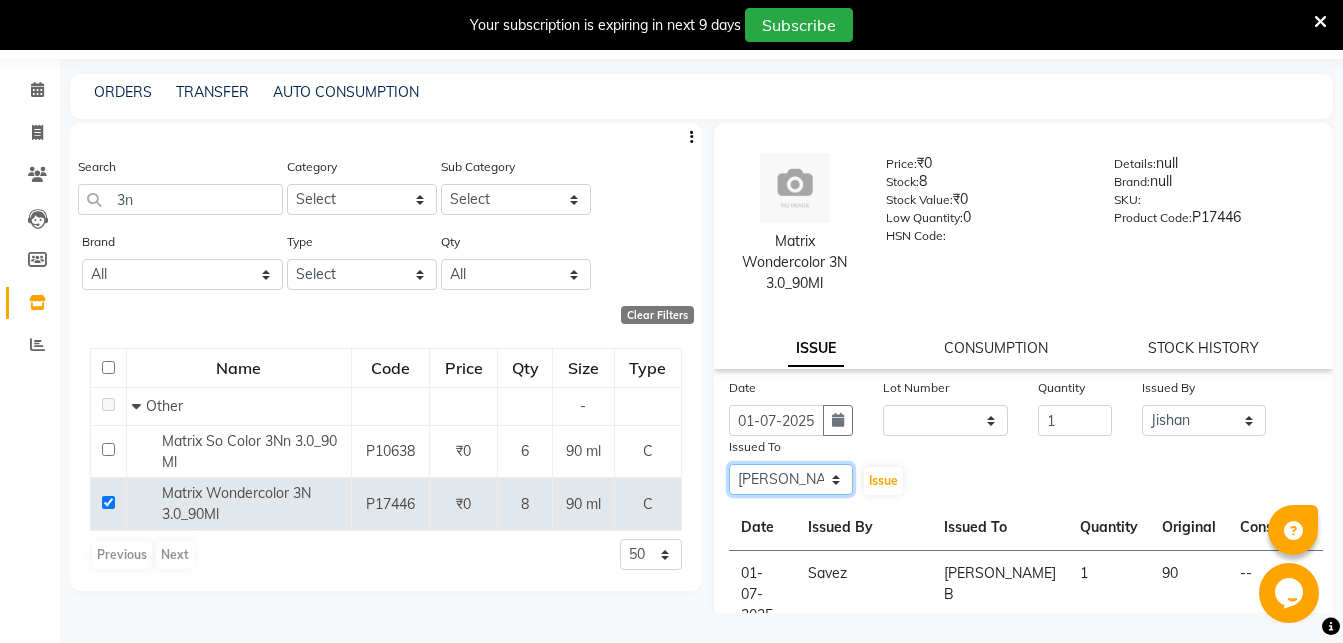 click on "[PERSON_NAME] B" 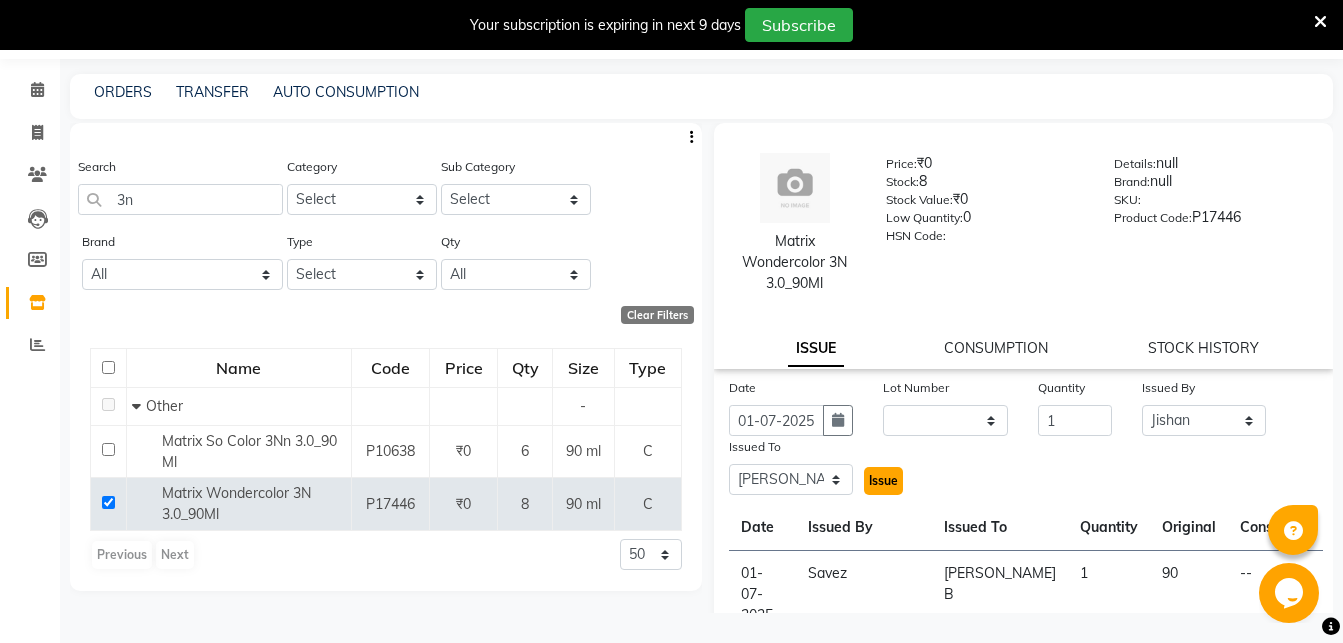 click on "Issue" 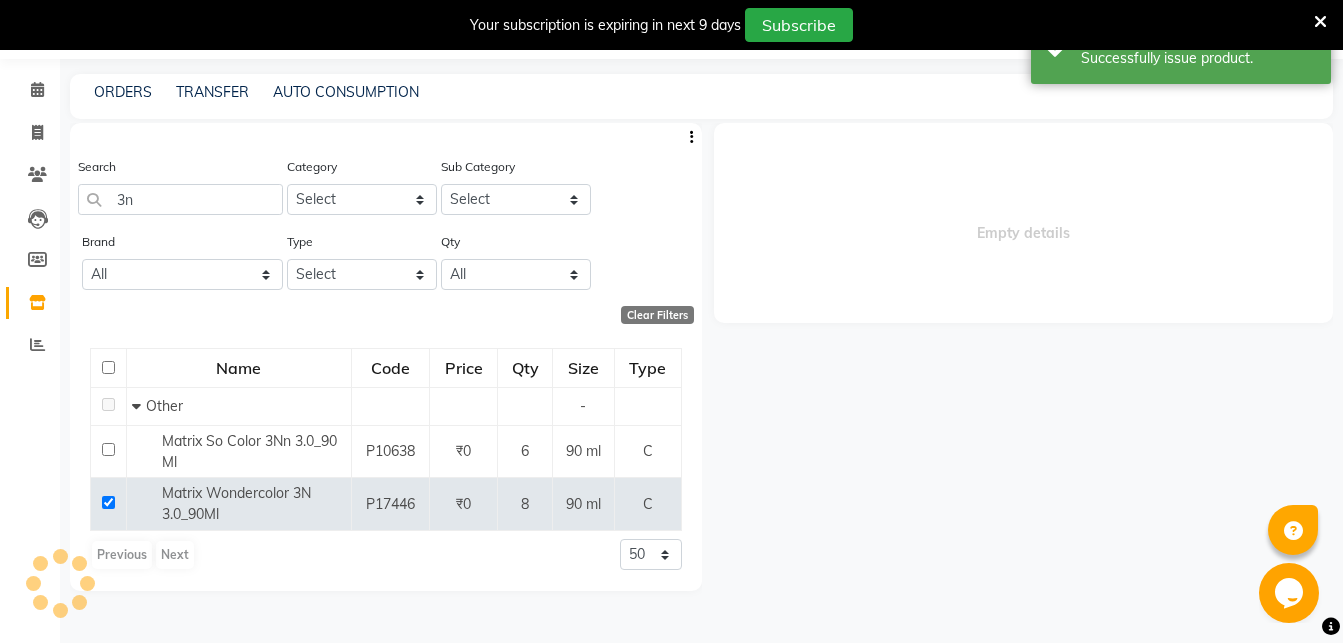 select 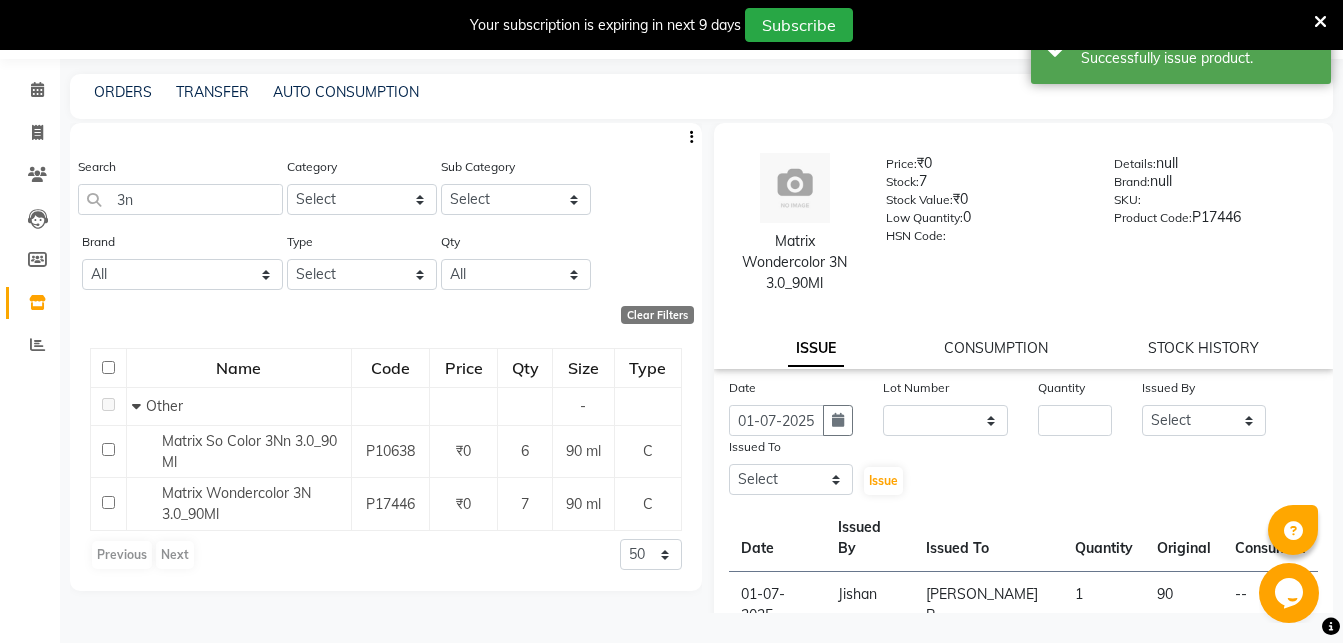 click at bounding box center [1320, 22] 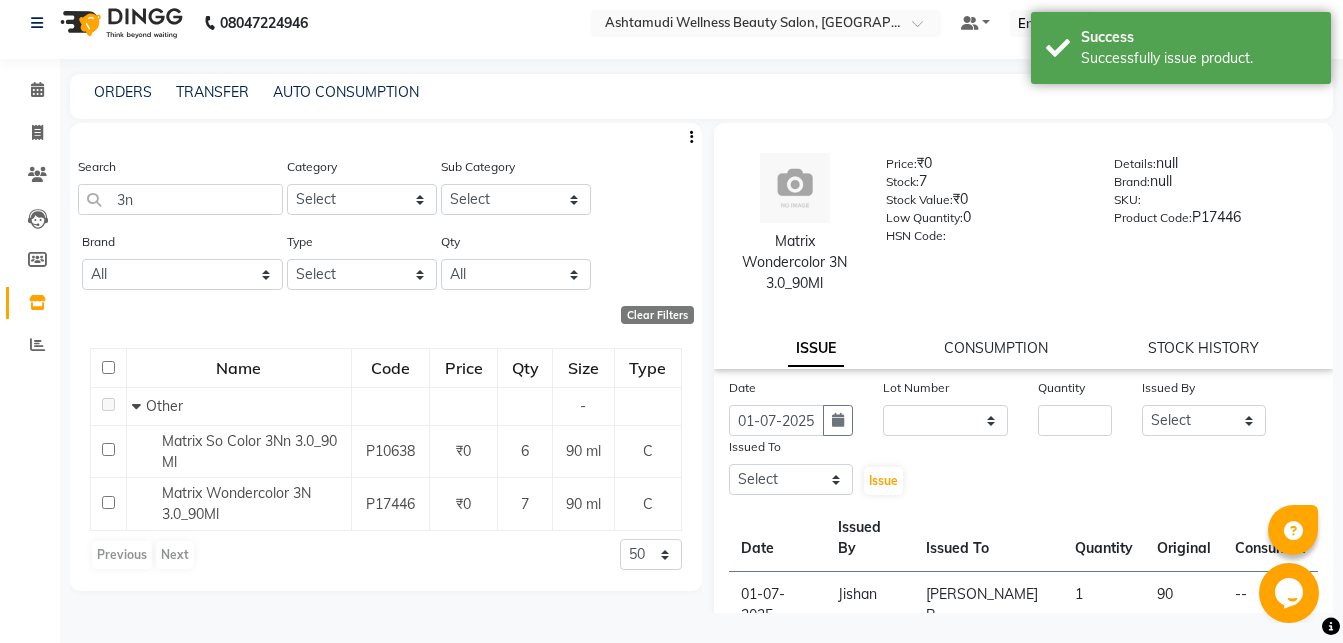scroll, scrollTop: 13, scrollLeft: 0, axis: vertical 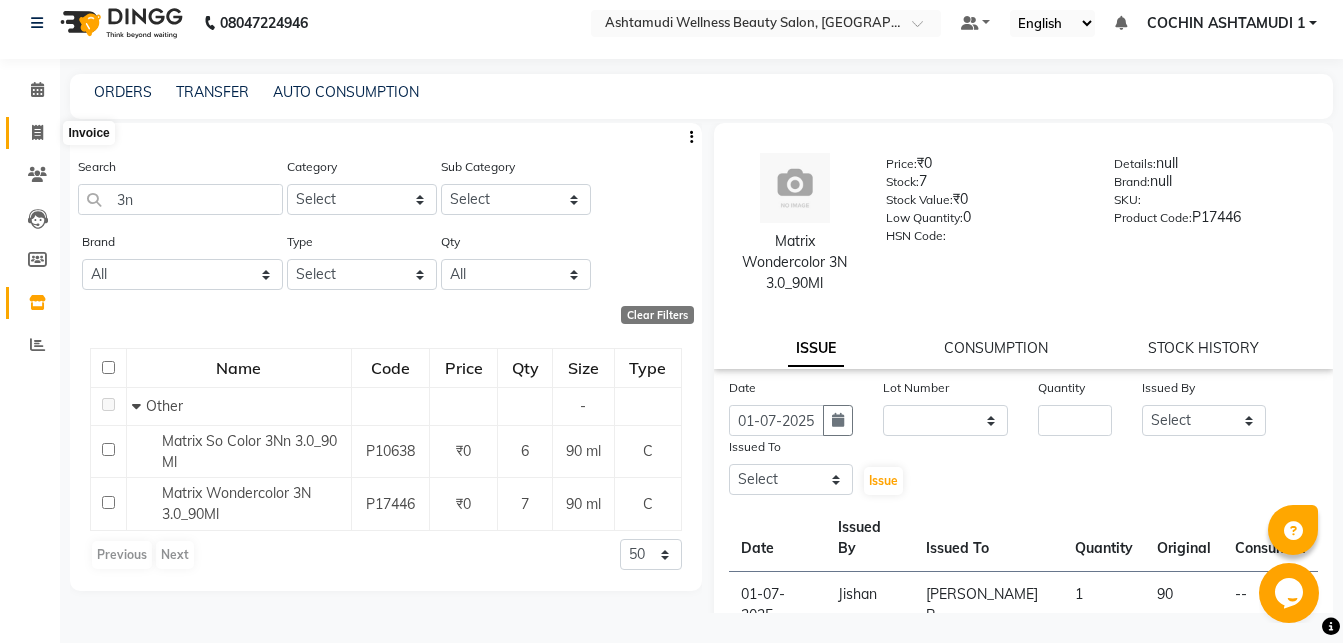 click 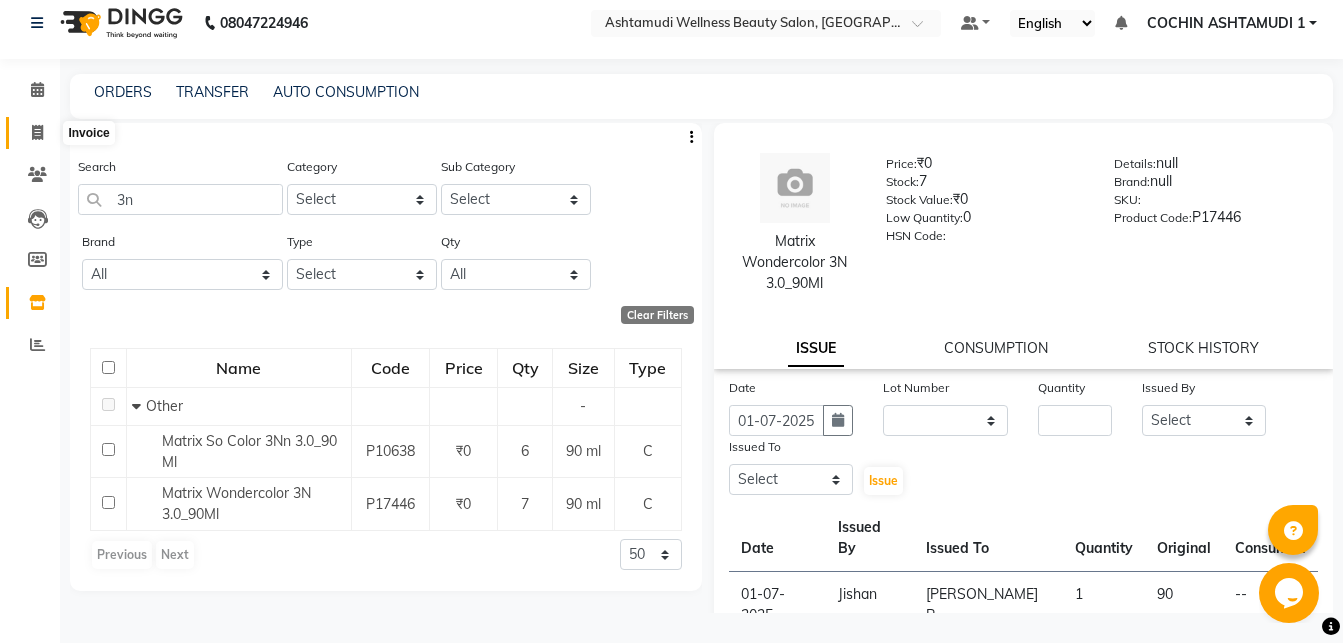 select on "service" 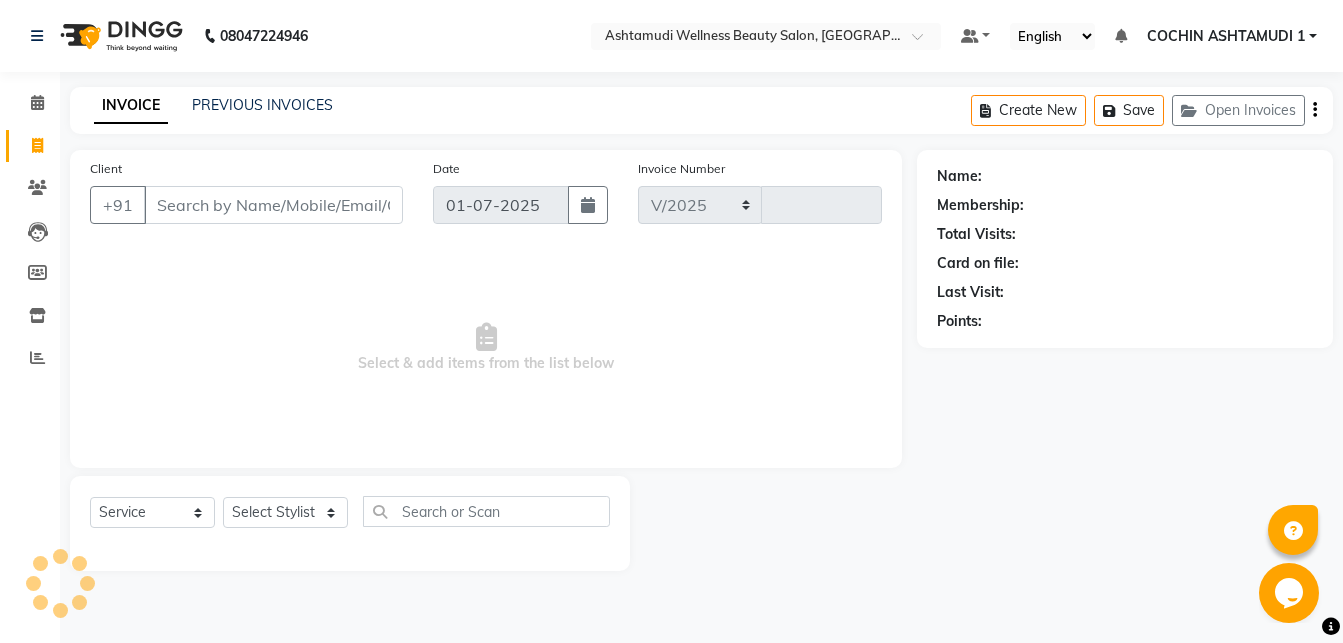 select on "4632" 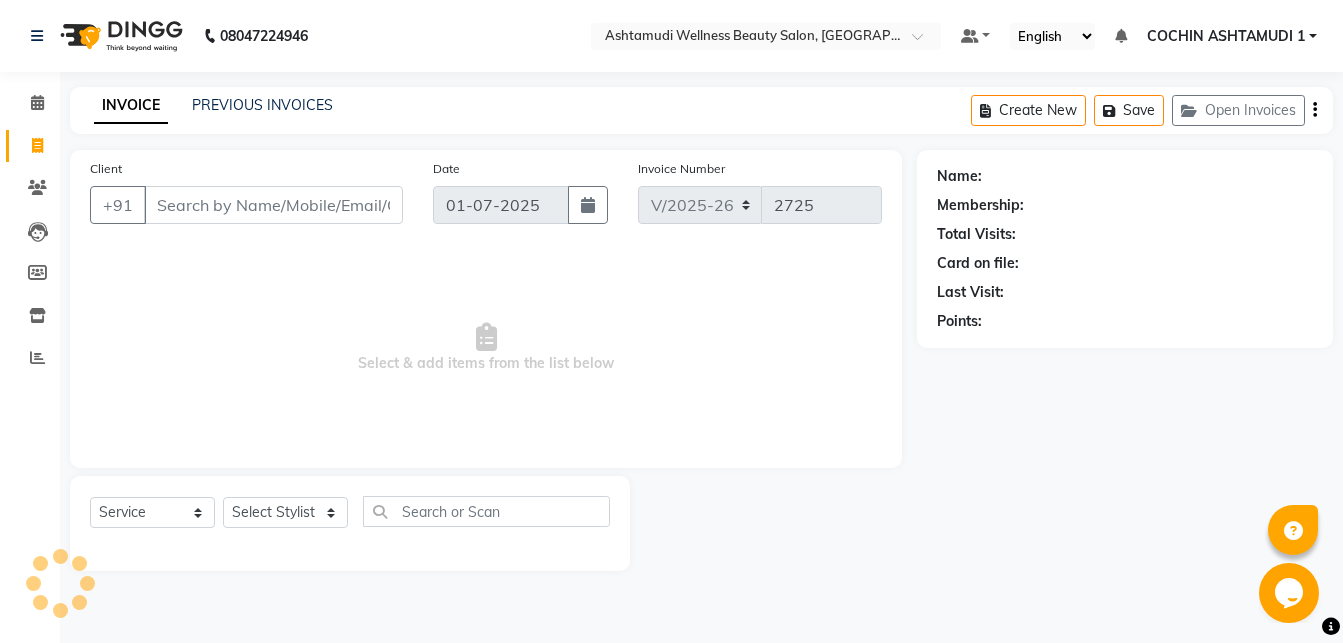 scroll, scrollTop: 0, scrollLeft: 0, axis: both 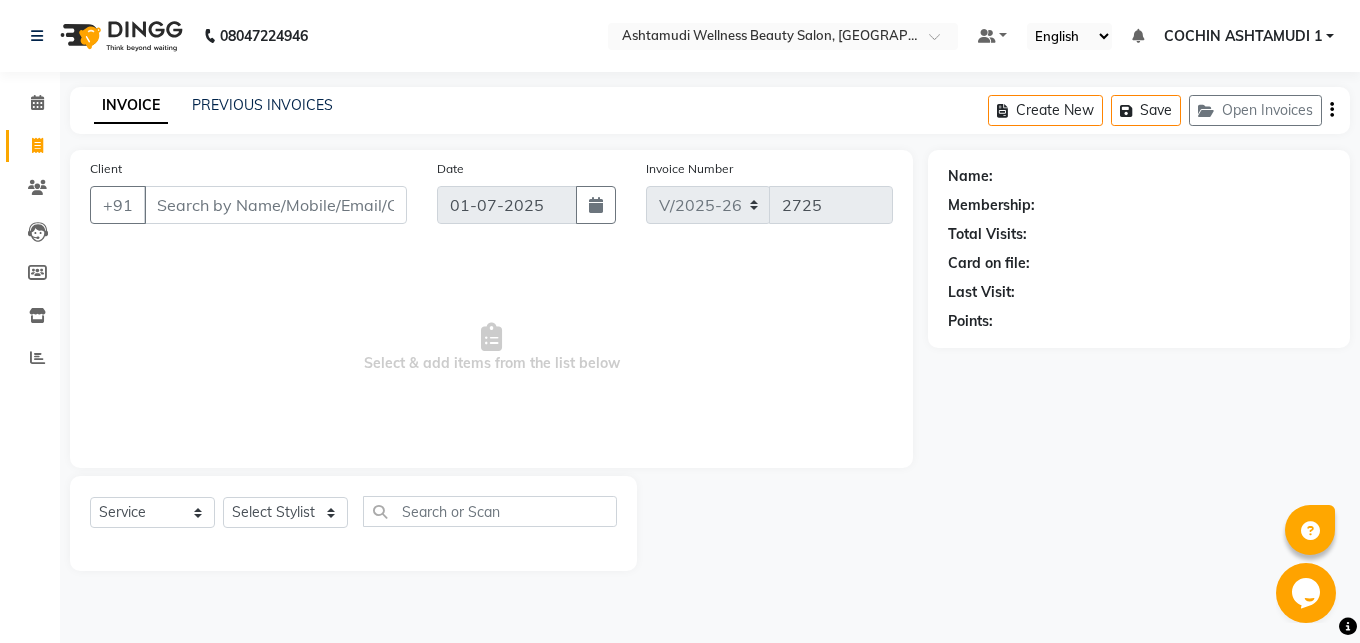 click on "Client" at bounding box center [275, 205] 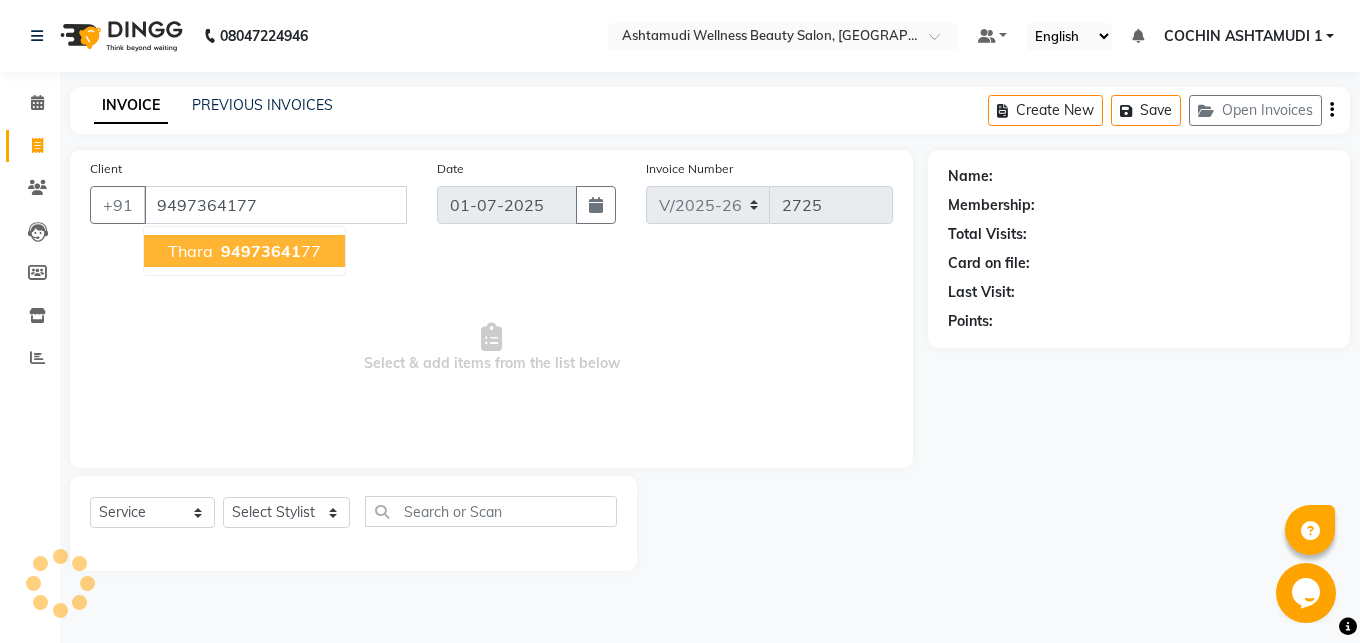 type on "9497364177" 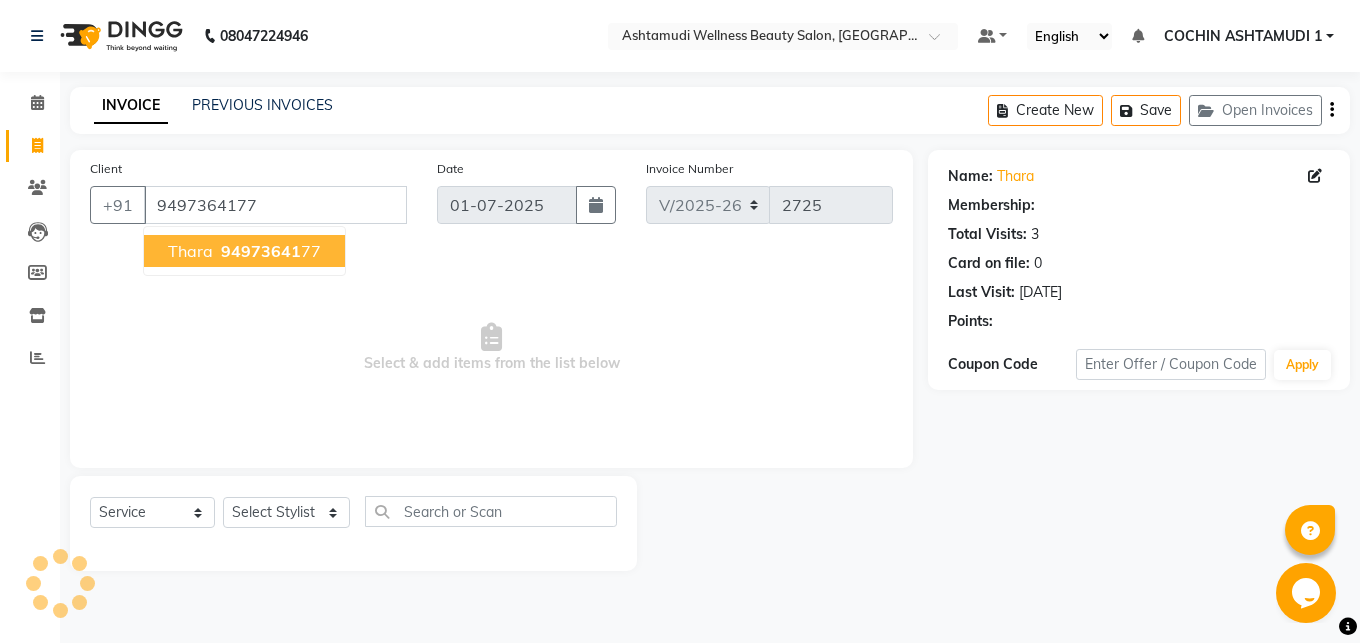 select on "1: Object" 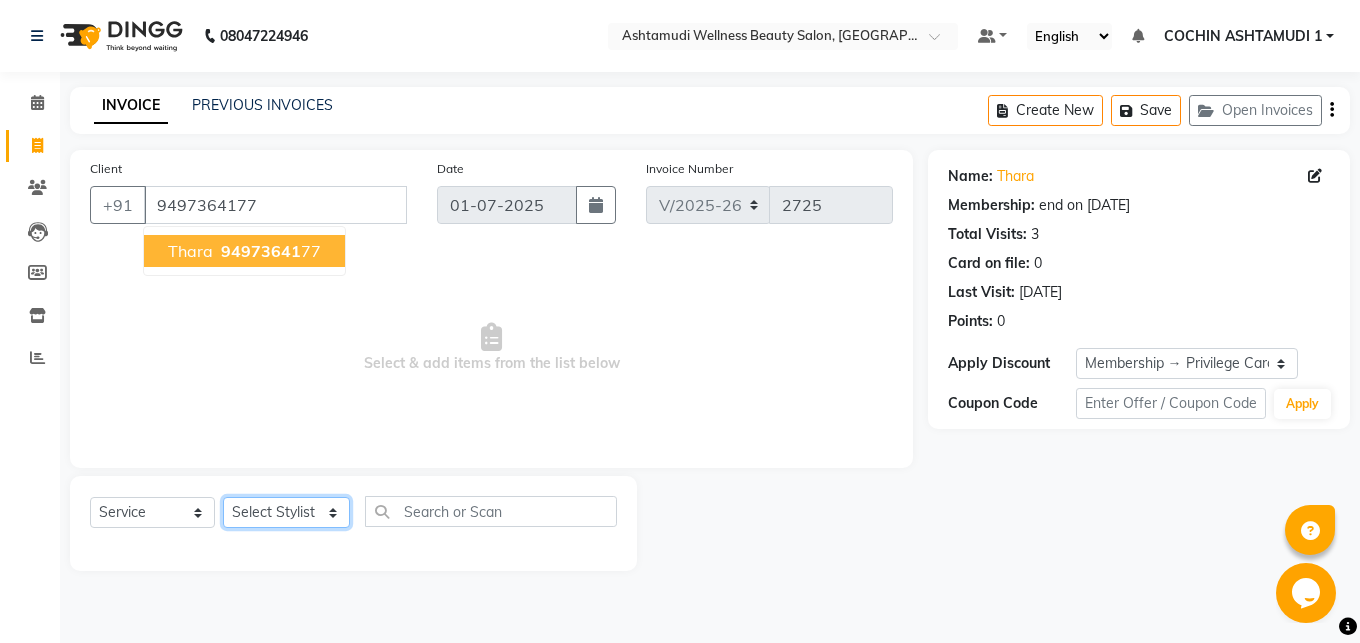 select on "44402" 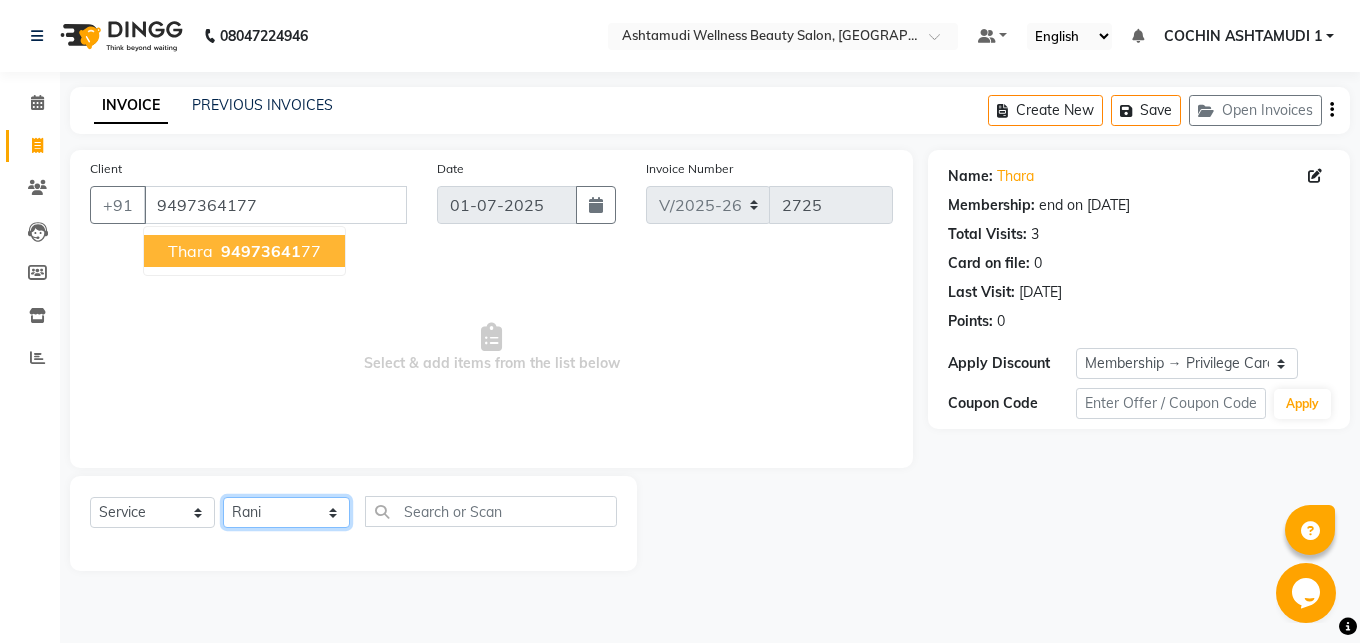 click on "Rani" 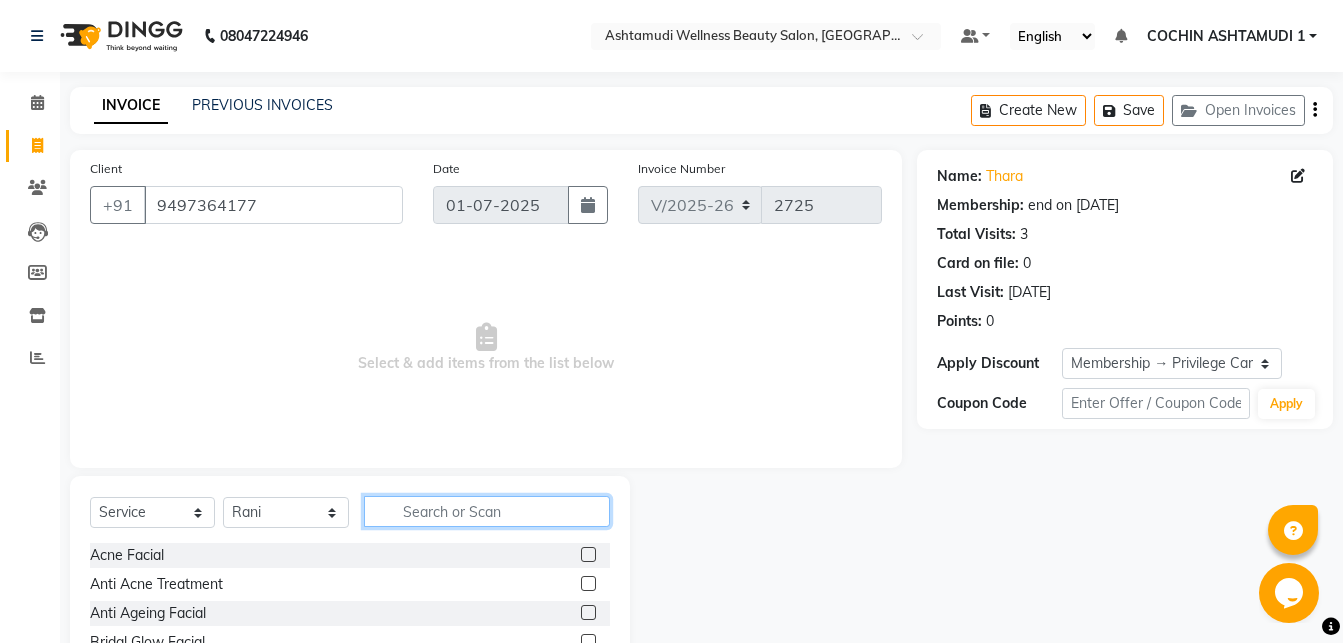 click 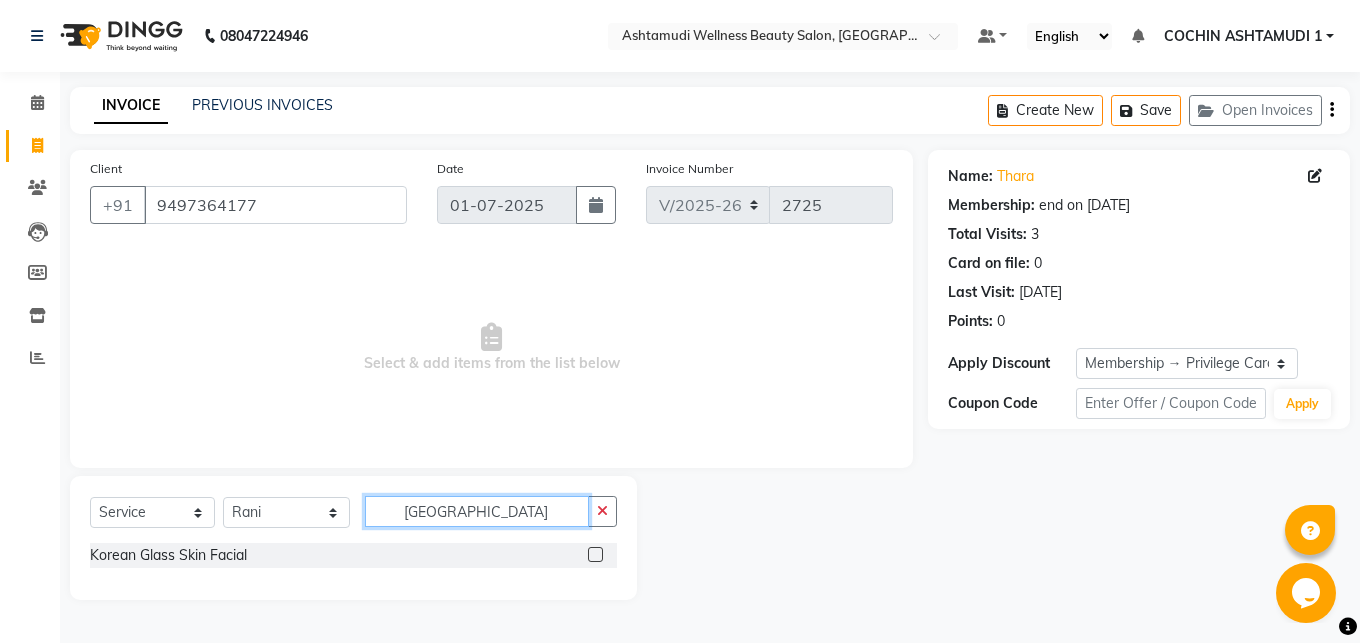 type on "korea" 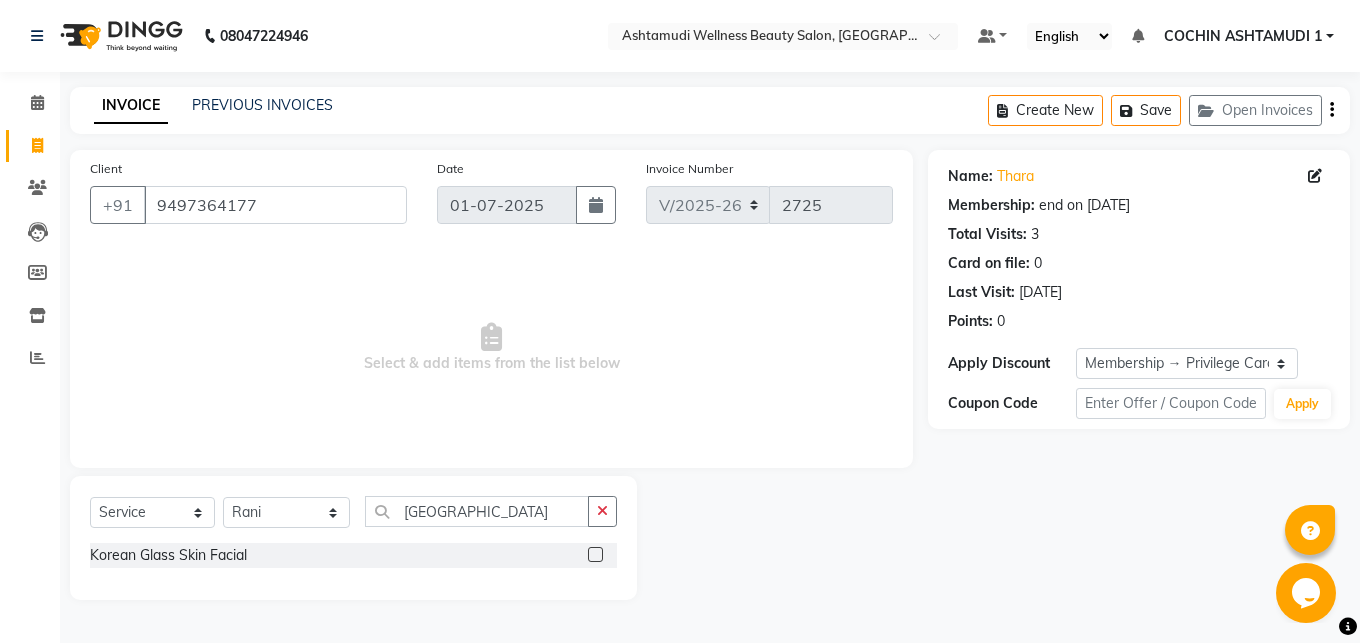 click on "Korean Glass Skin Facial" 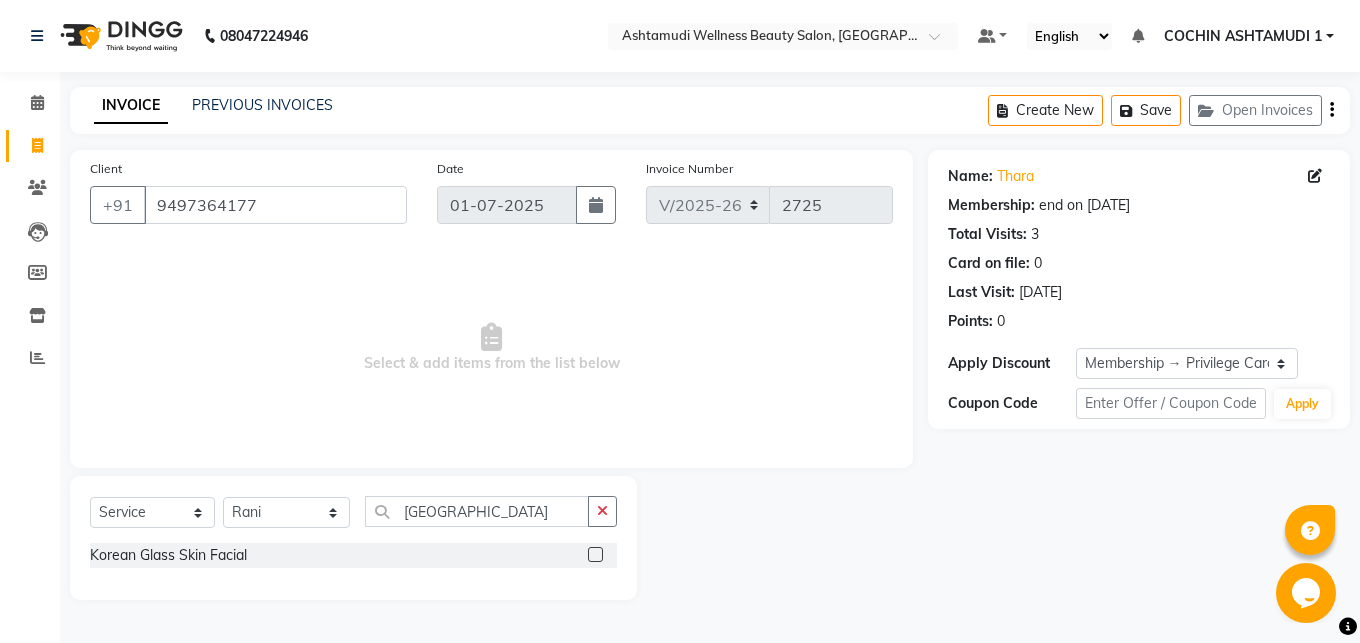 click 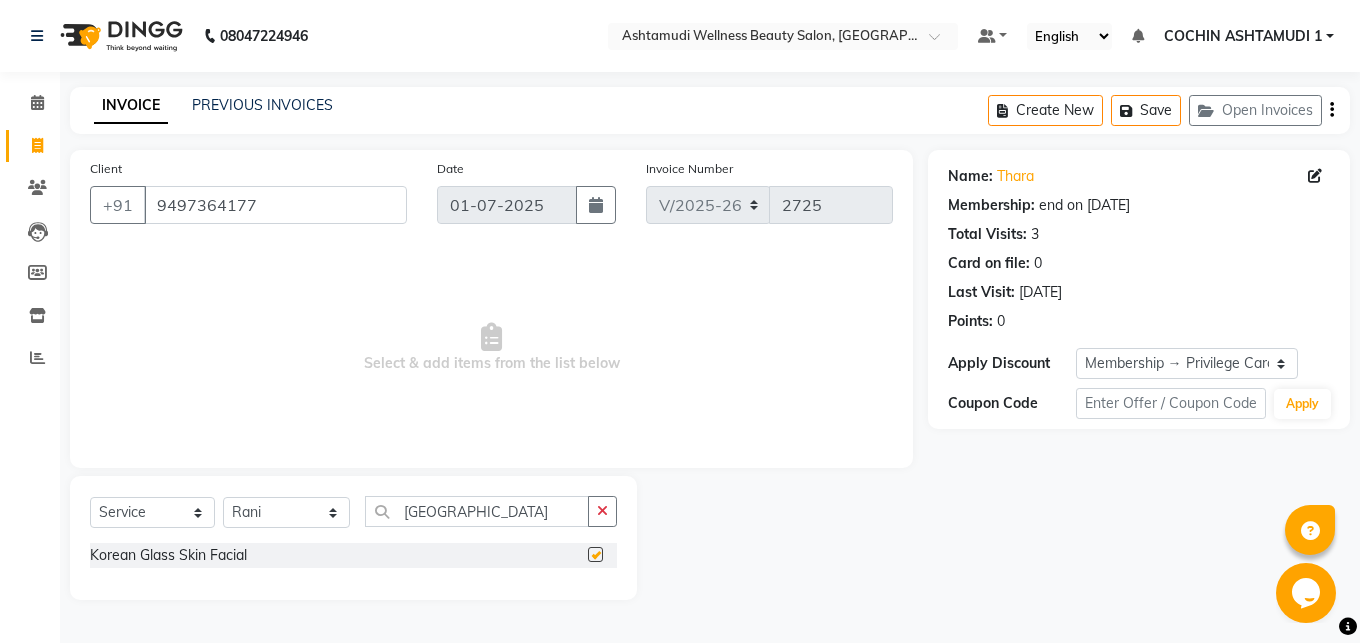 click 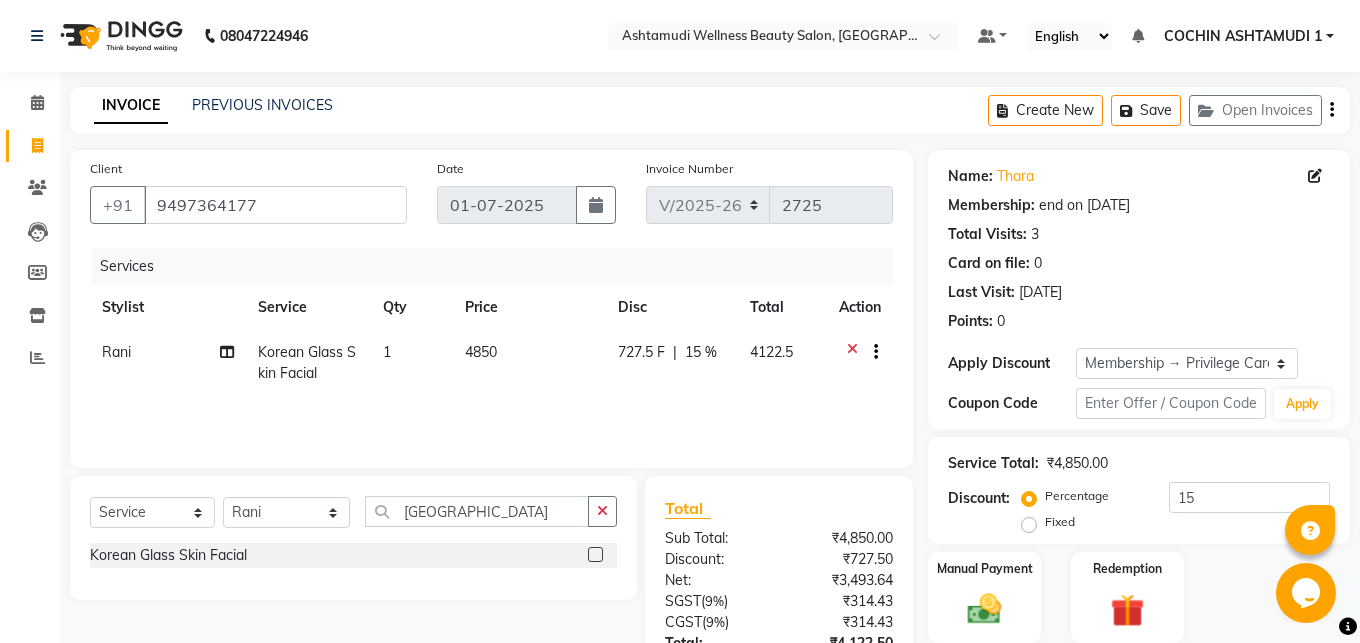 checkbox on "false" 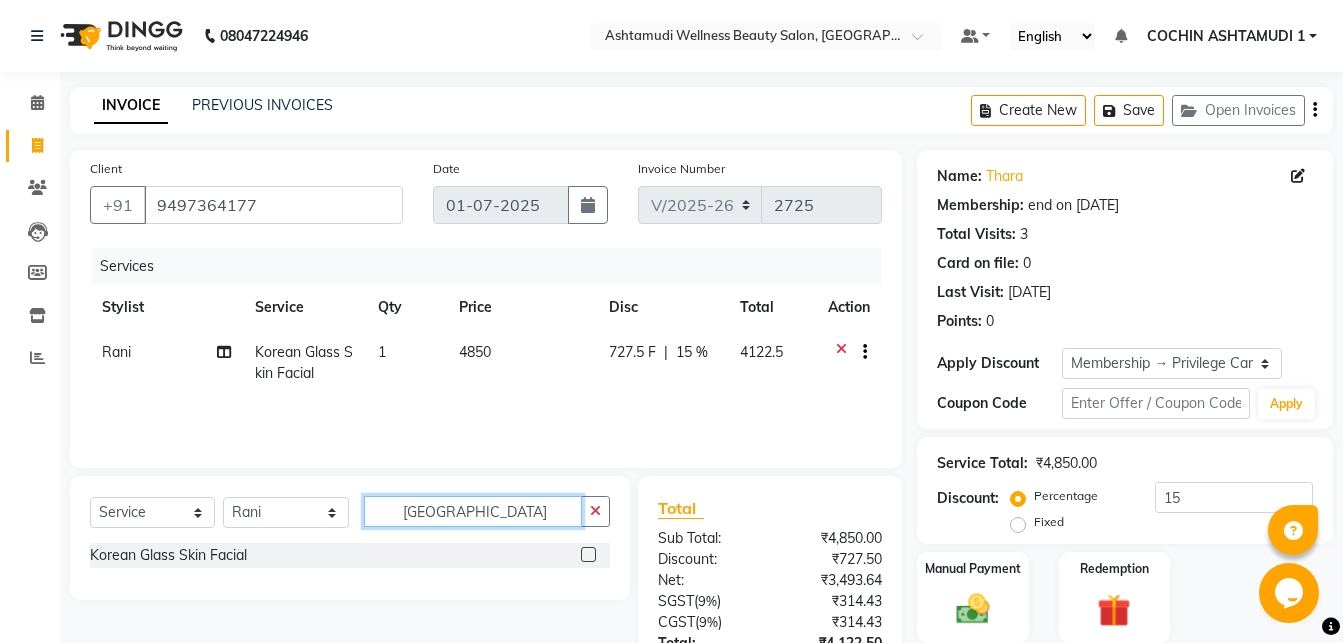 click on "korea" 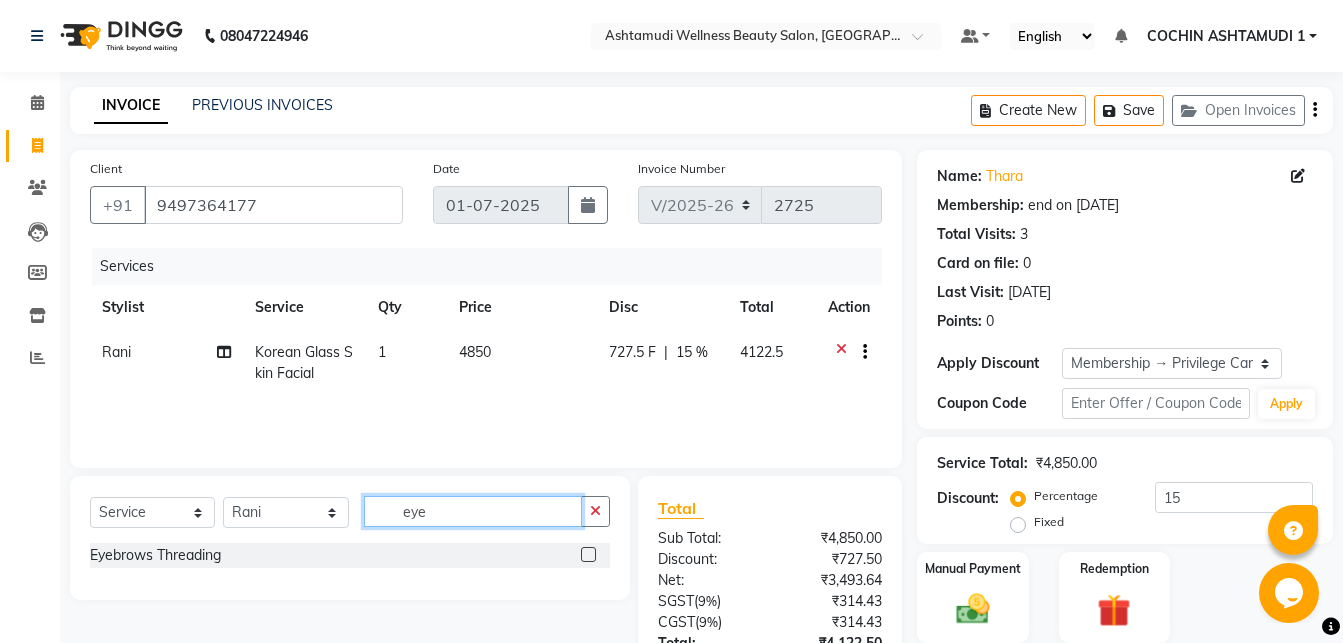 type on "eye" 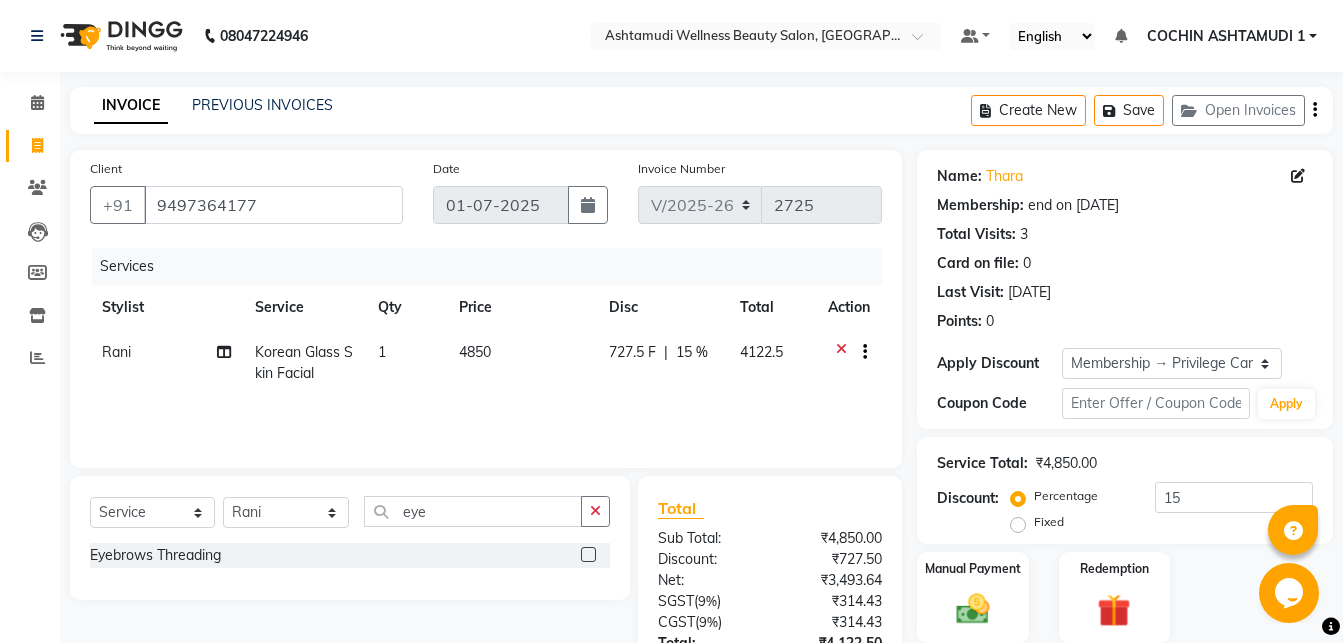 click 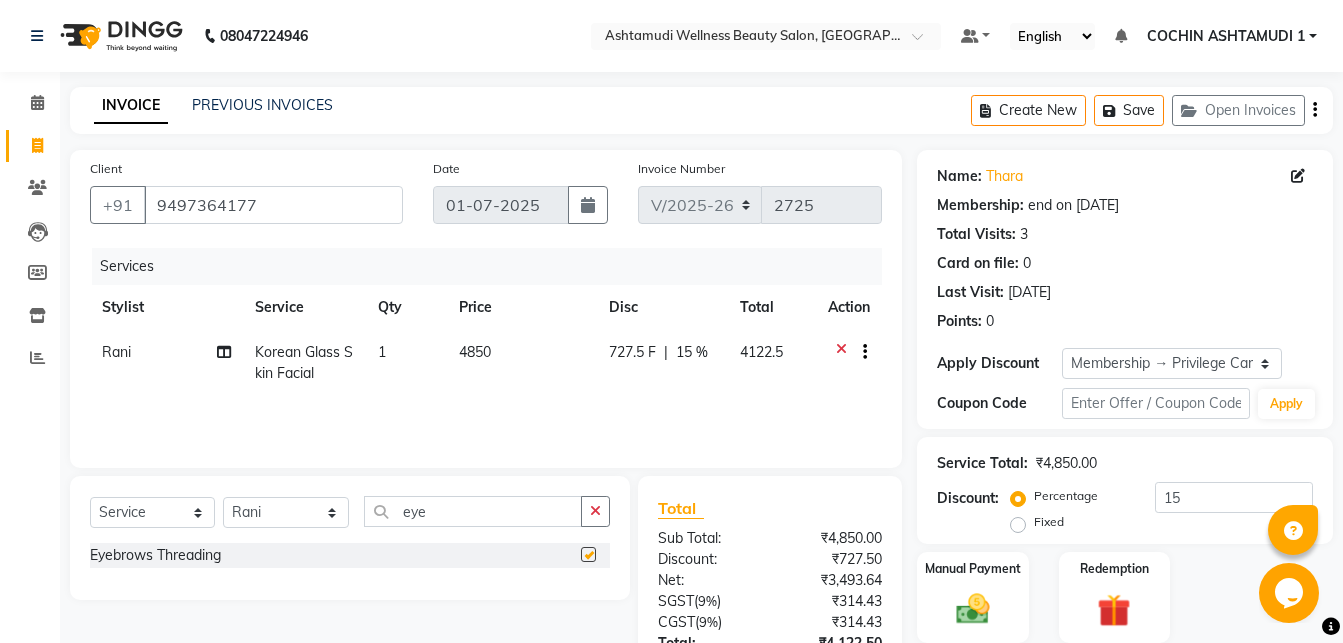 click 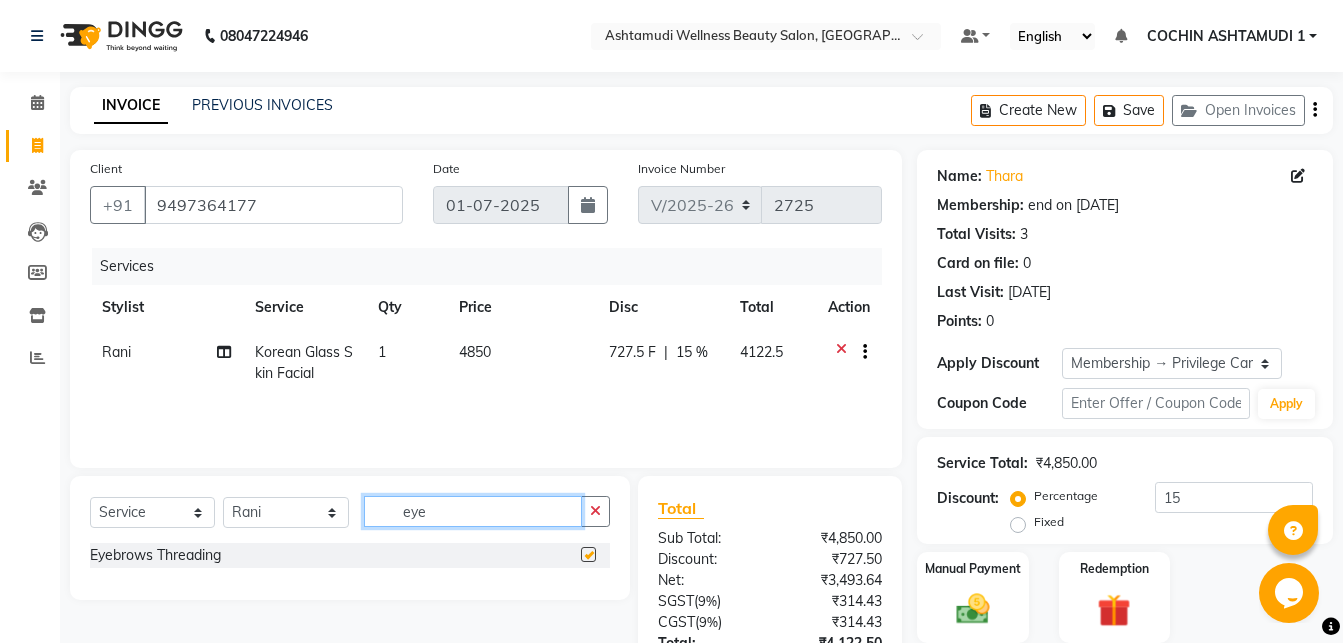 type 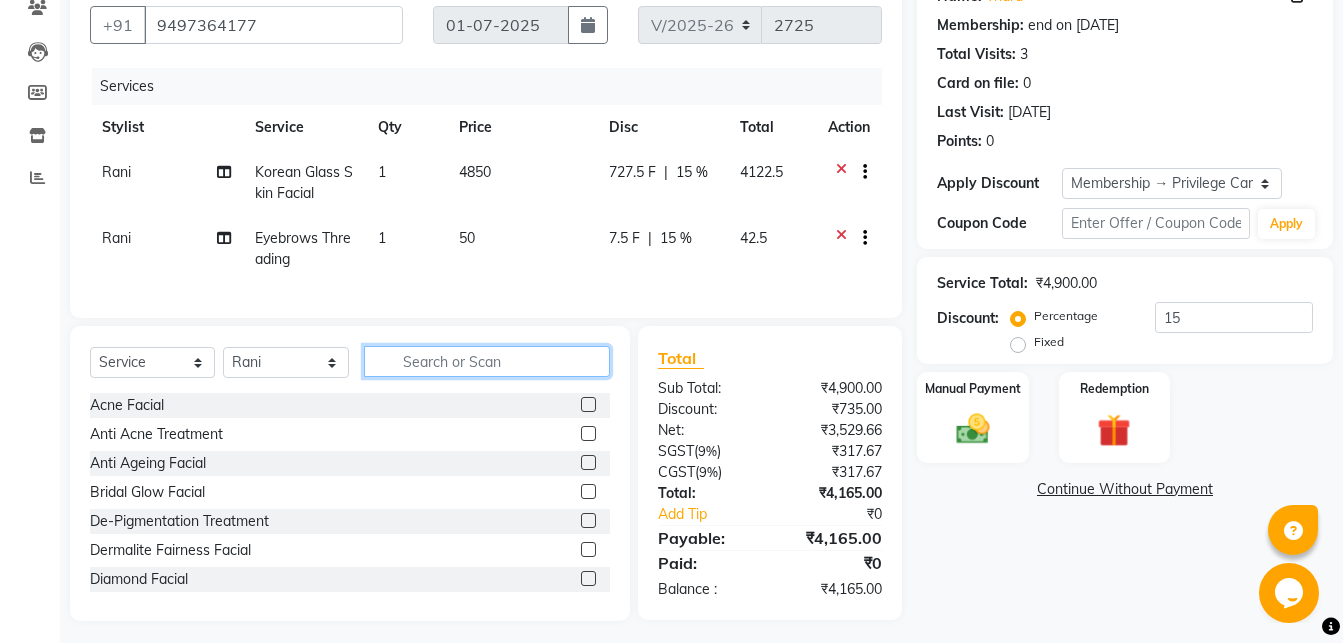 scroll, scrollTop: 205, scrollLeft: 0, axis: vertical 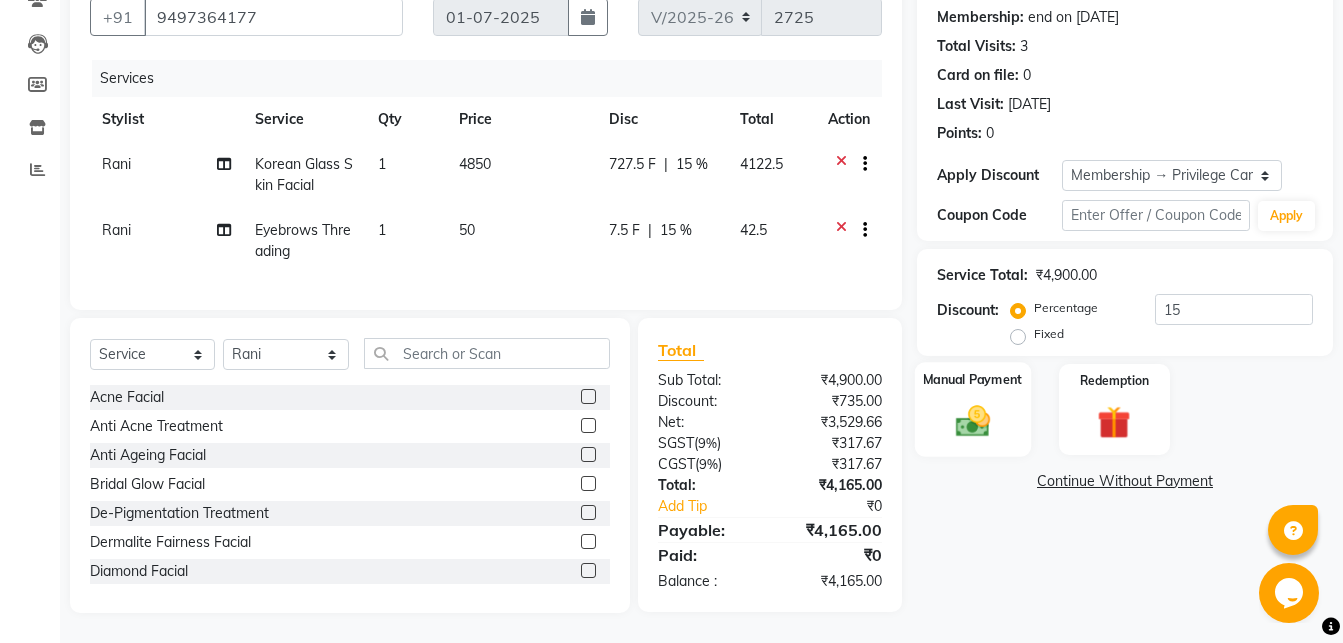 click 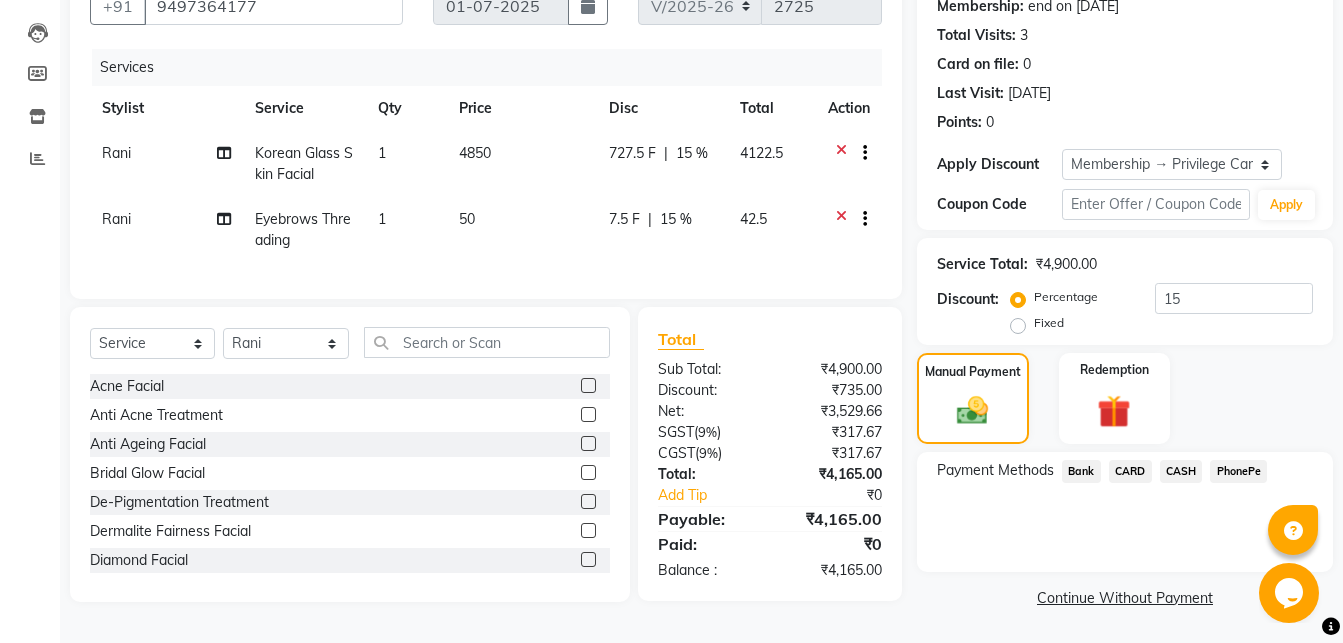 click on "PhonePe" 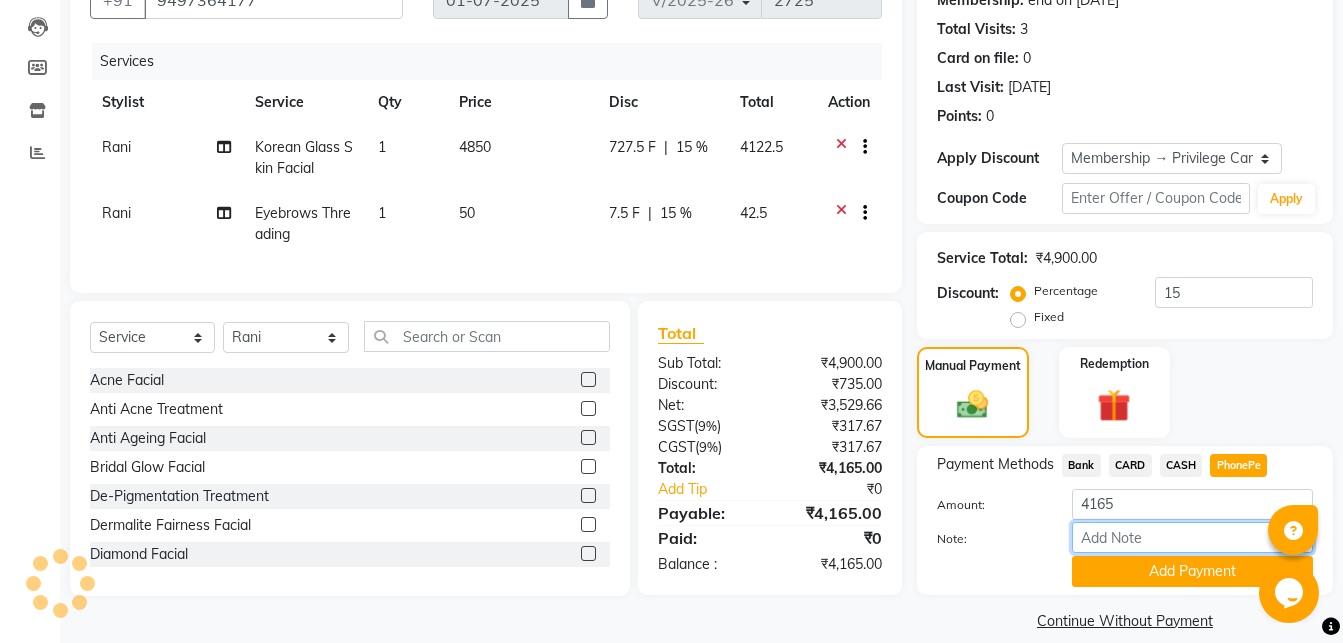 click on "Note:" at bounding box center (1192, 537) 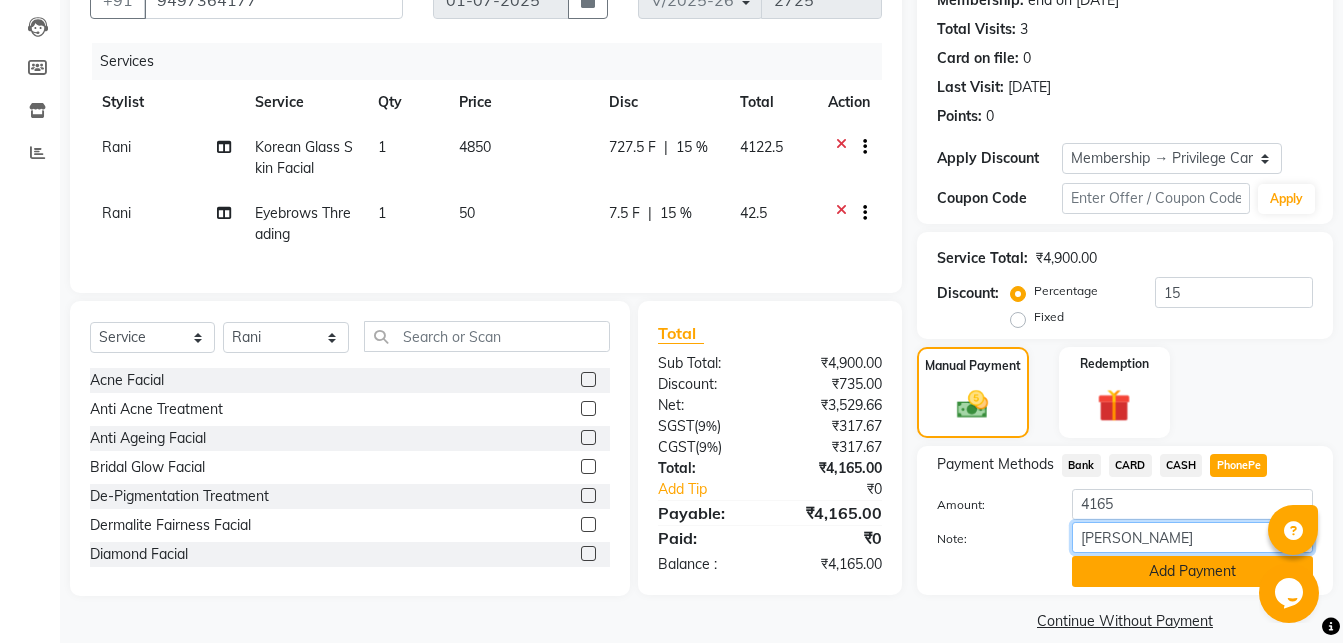 type on "[PERSON_NAME]" 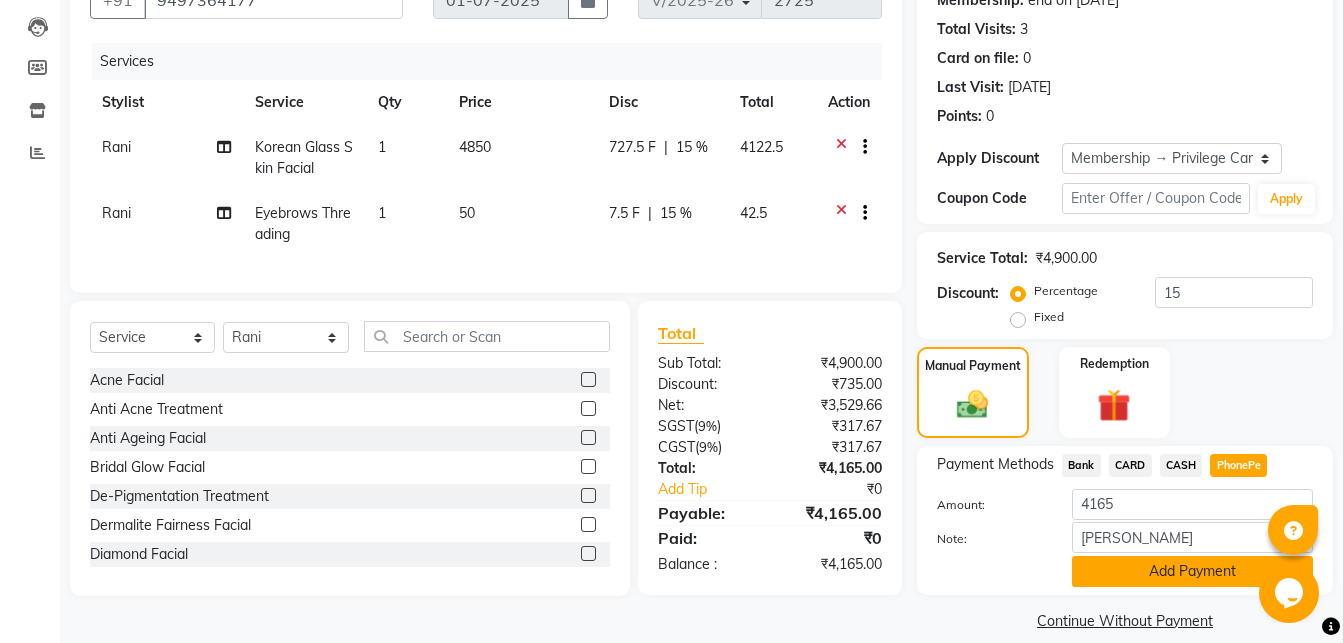 click on "Add Payment" 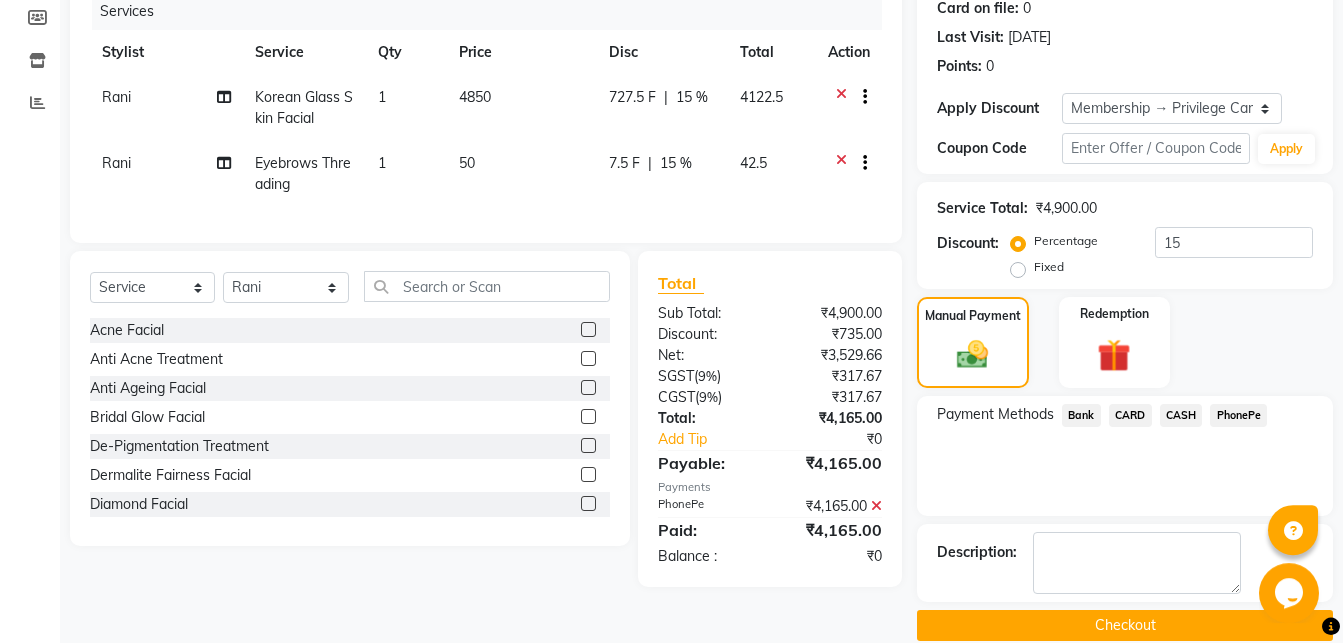 scroll, scrollTop: 283, scrollLeft: 0, axis: vertical 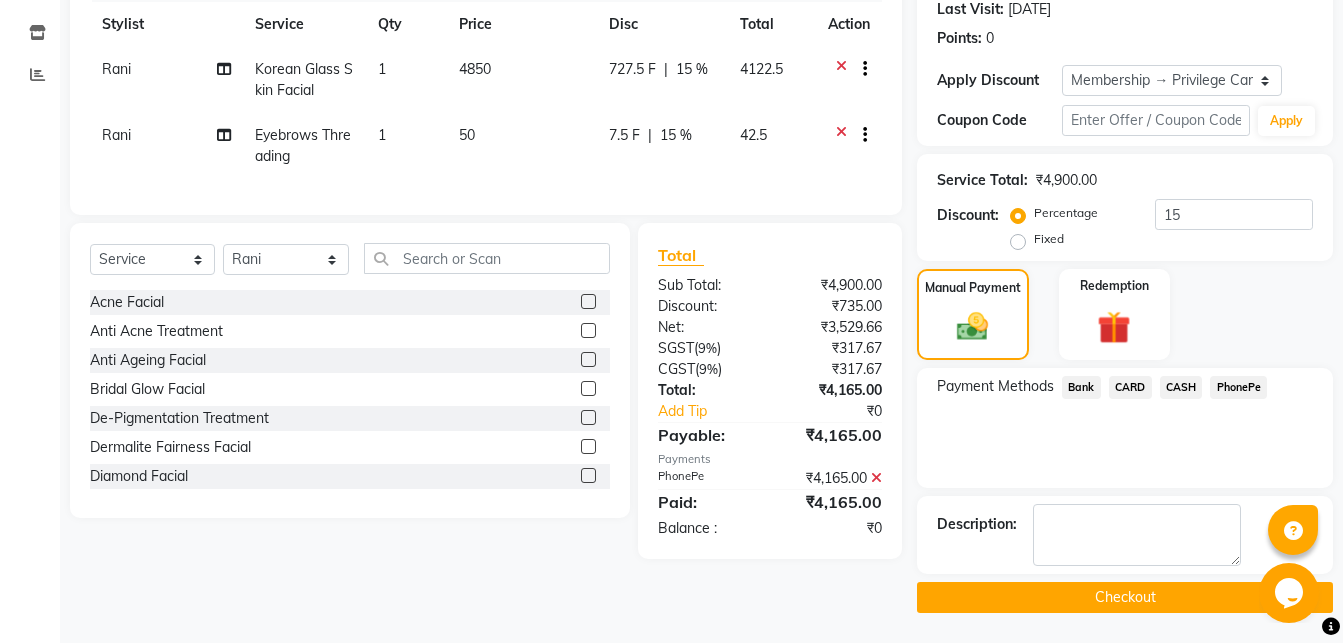 click on "Checkout" 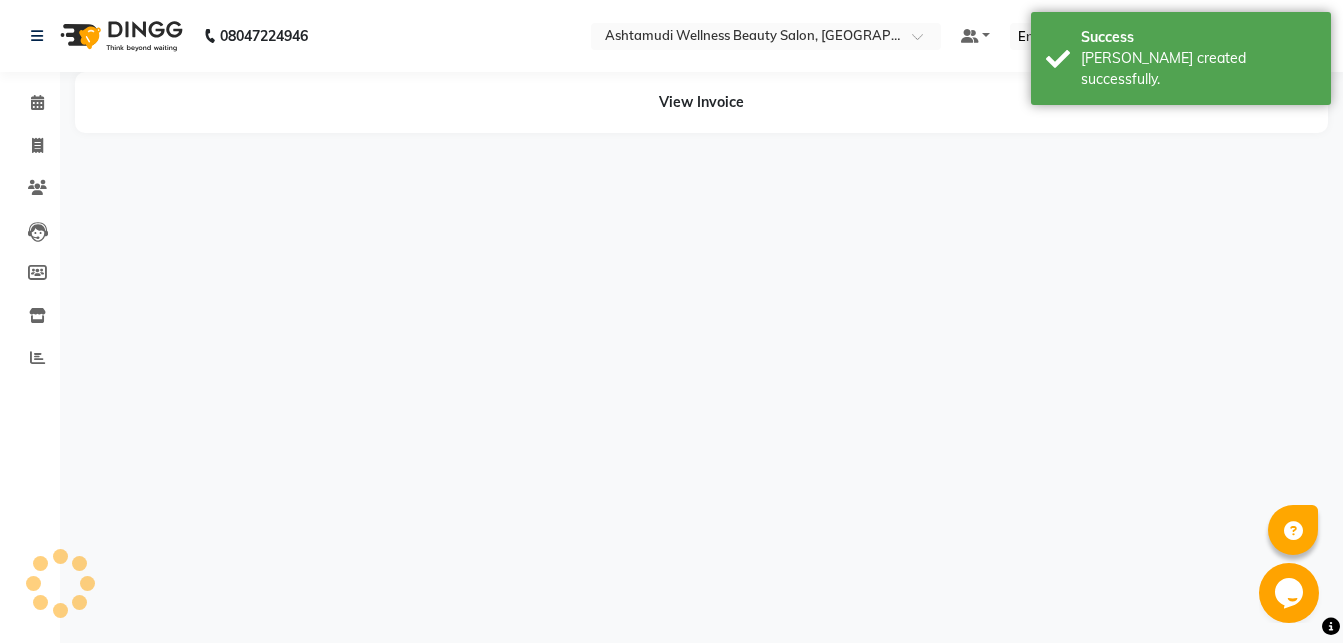 scroll, scrollTop: 0, scrollLeft: 0, axis: both 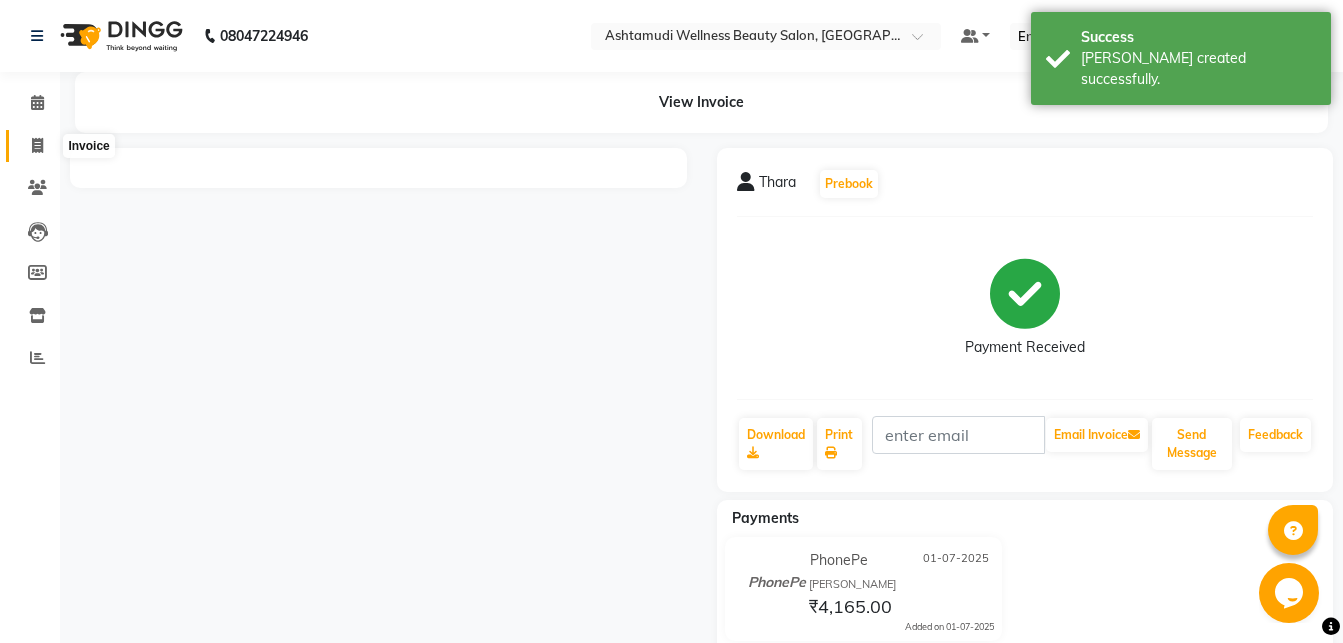 click 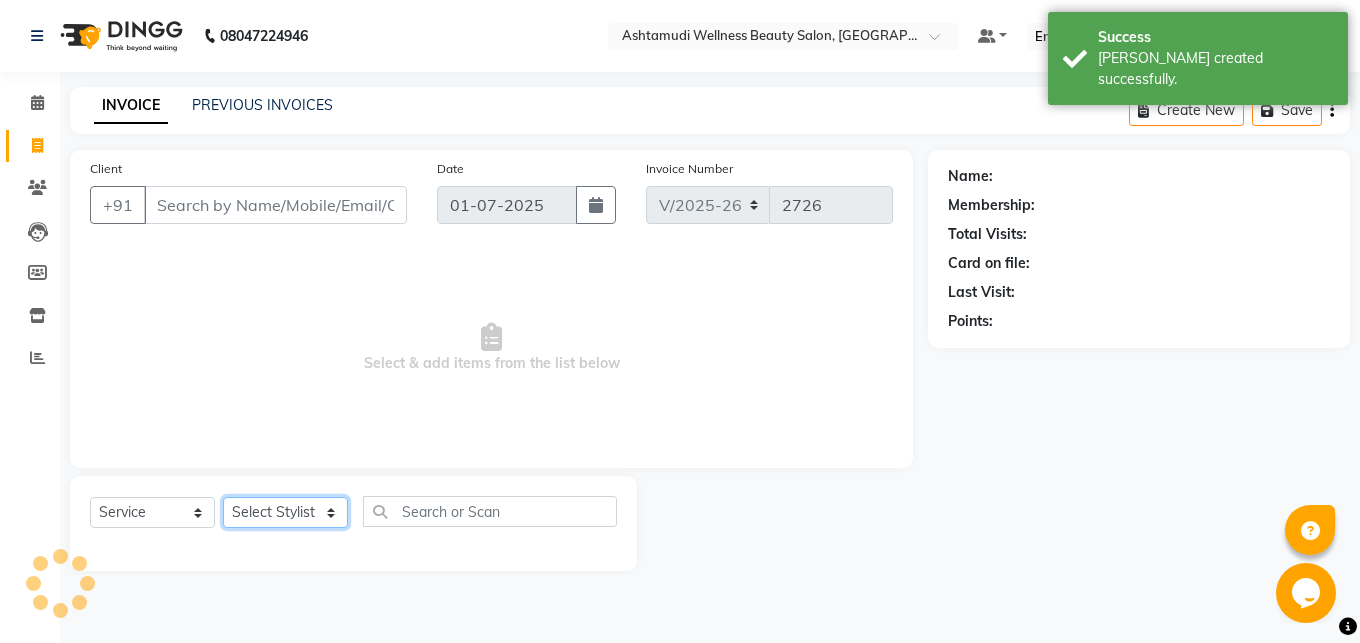 click on "Select Stylist" 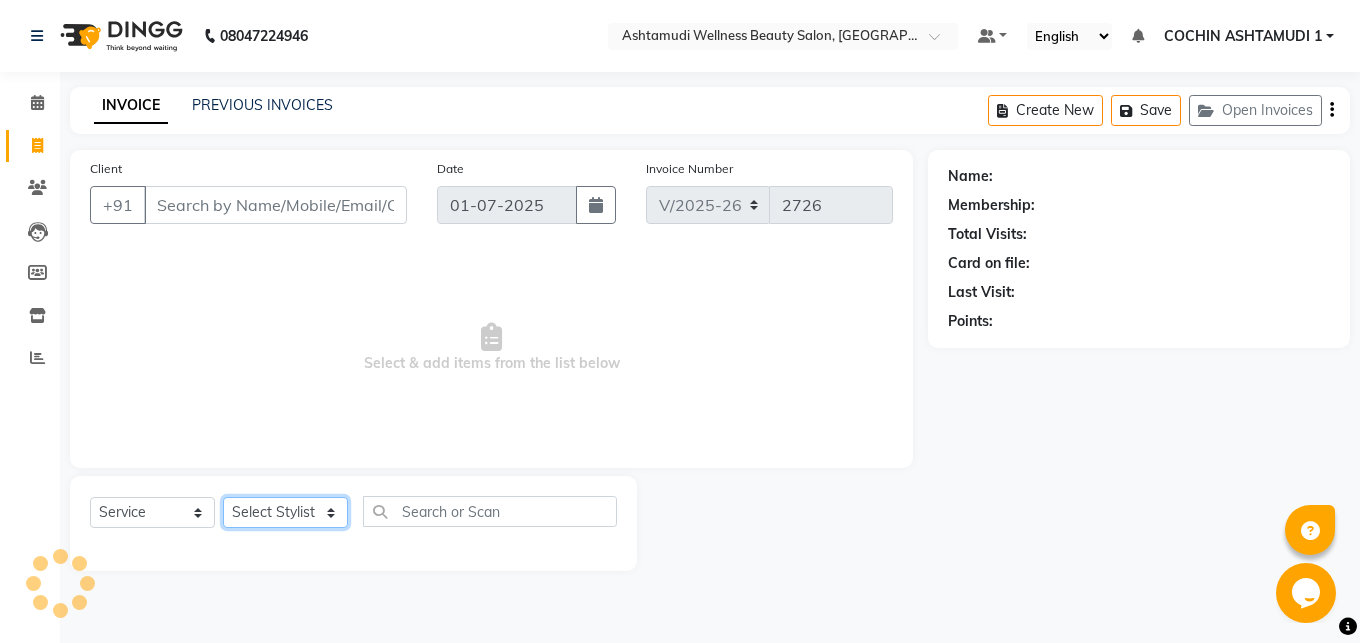 click on "Select Stylist" 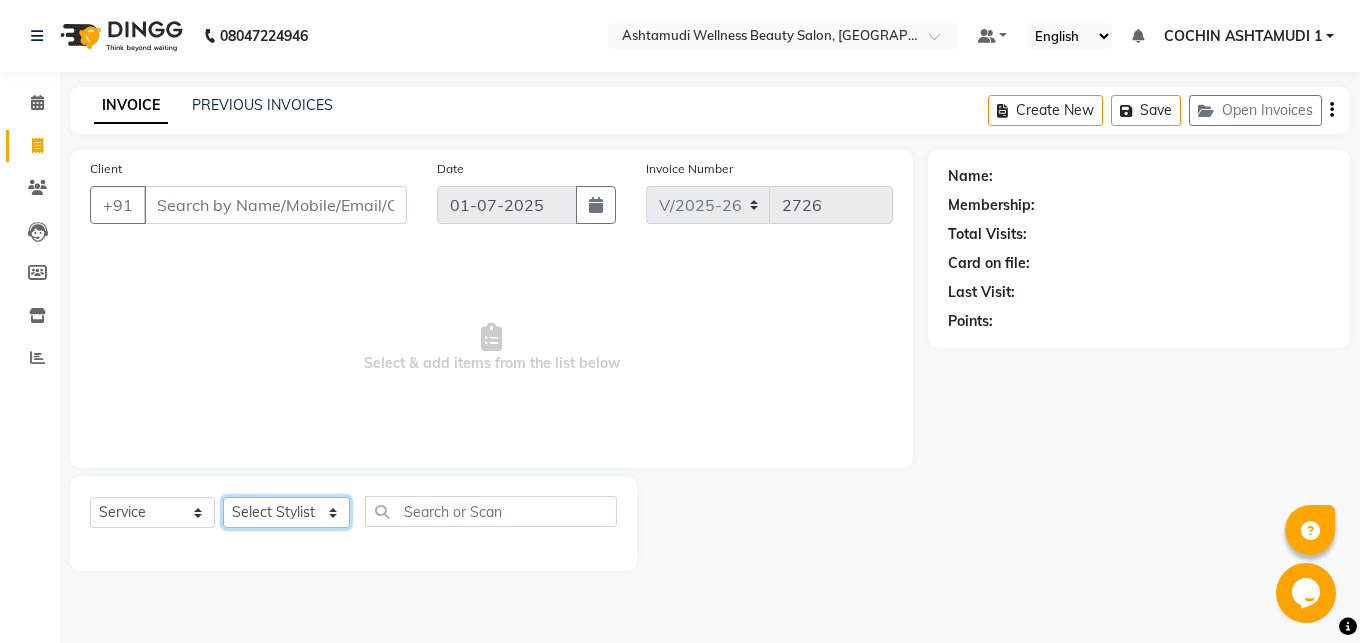 click on "Select Stylist Abhirami S [PERSON_NAME] B [PERSON_NAME] COCHIN ASHTAMUDI [DEMOGRAPHIC_DATA] [PERSON_NAME] [PERSON_NAME] [PERSON_NAME] [PERSON_NAME] [PERSON_NAME] [PERSON_NAME]" 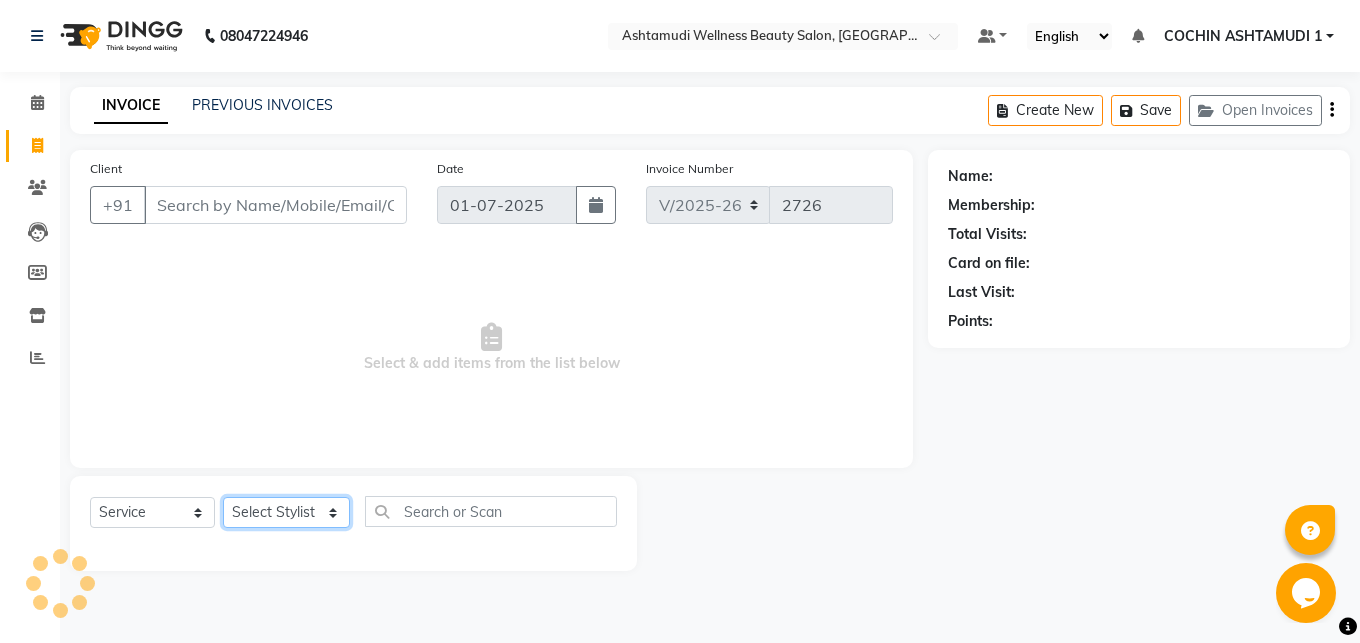 select on "45927" 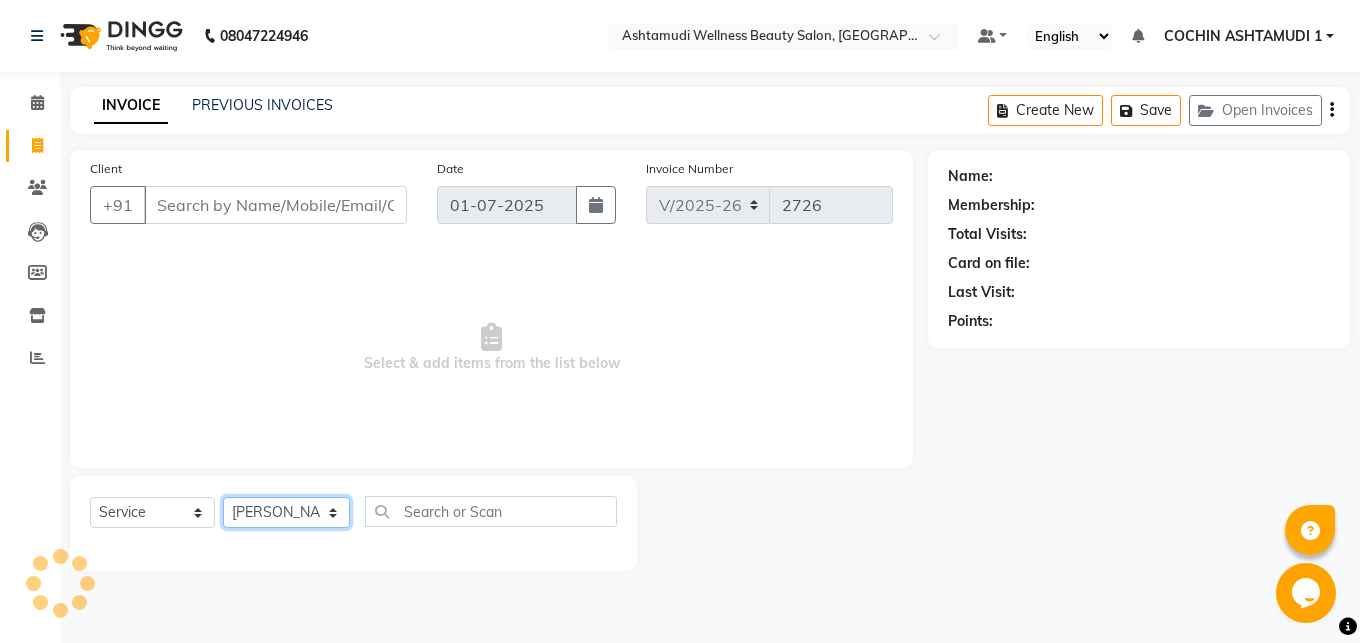 click on "[PERSON_NAME]" 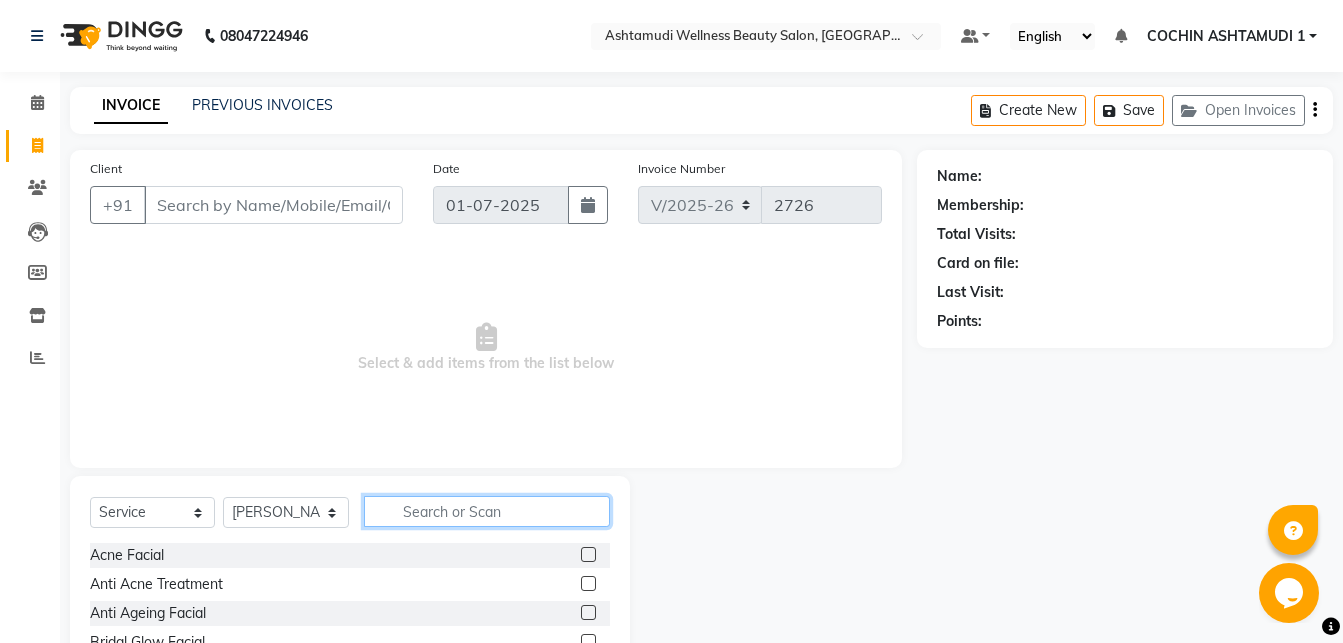 click 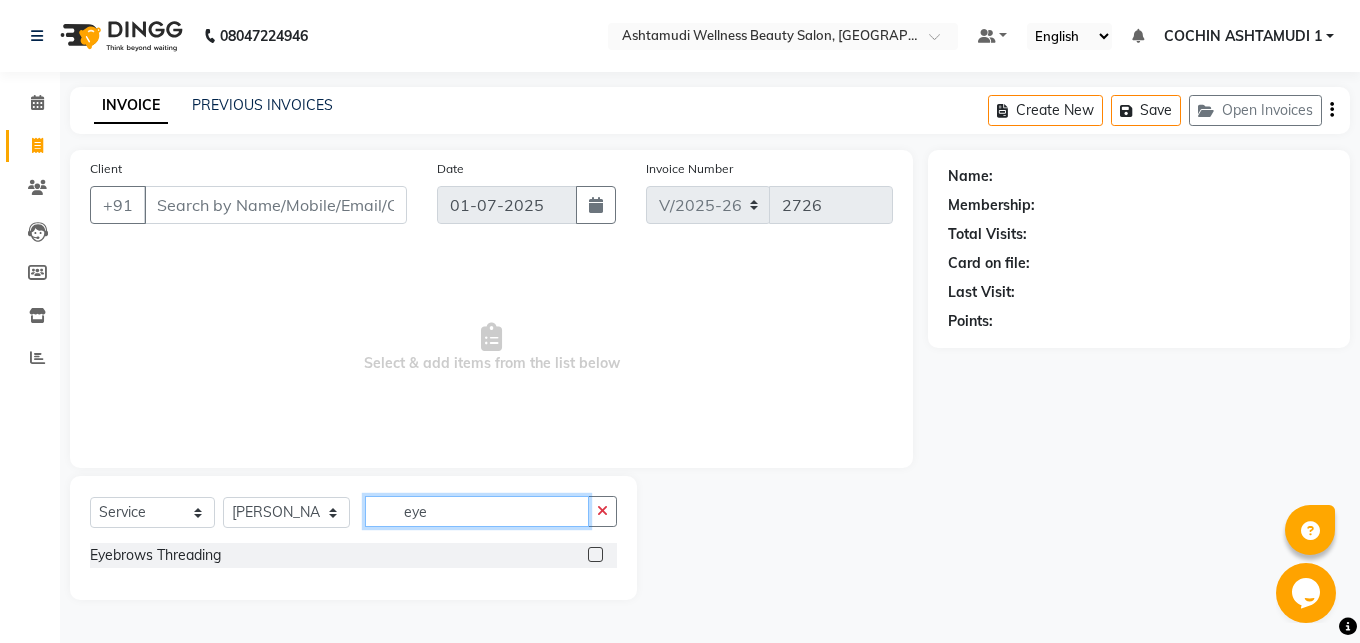 type on "eye" 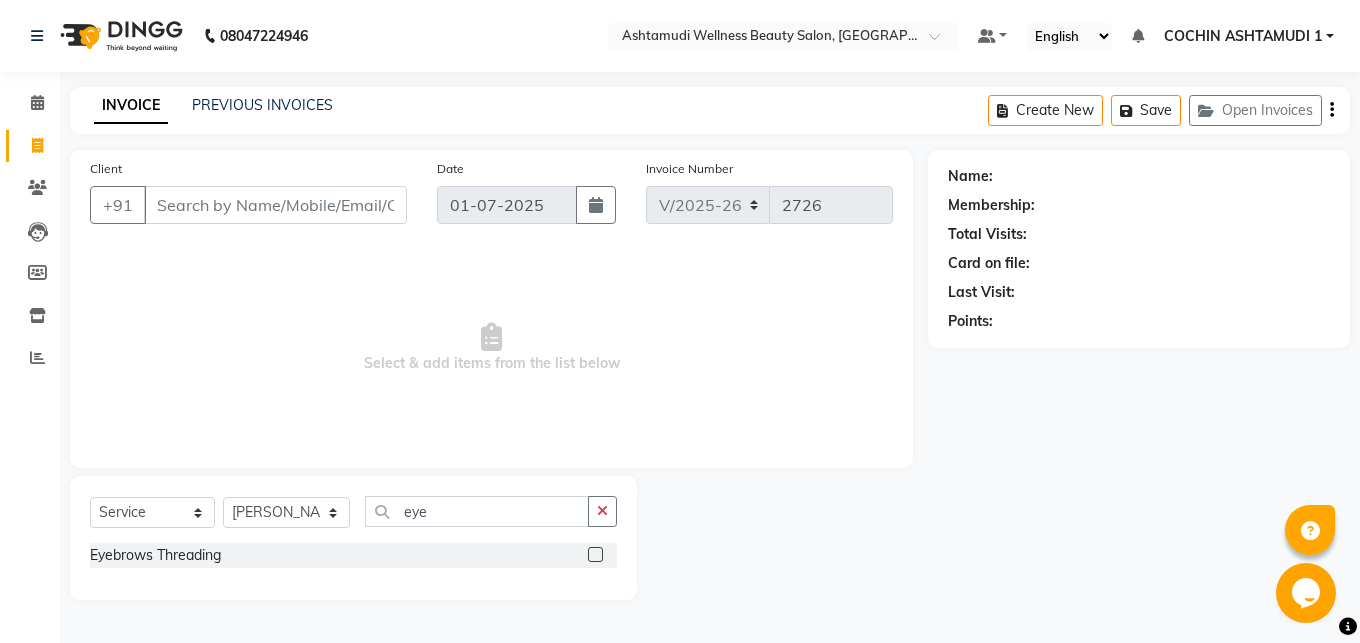 click 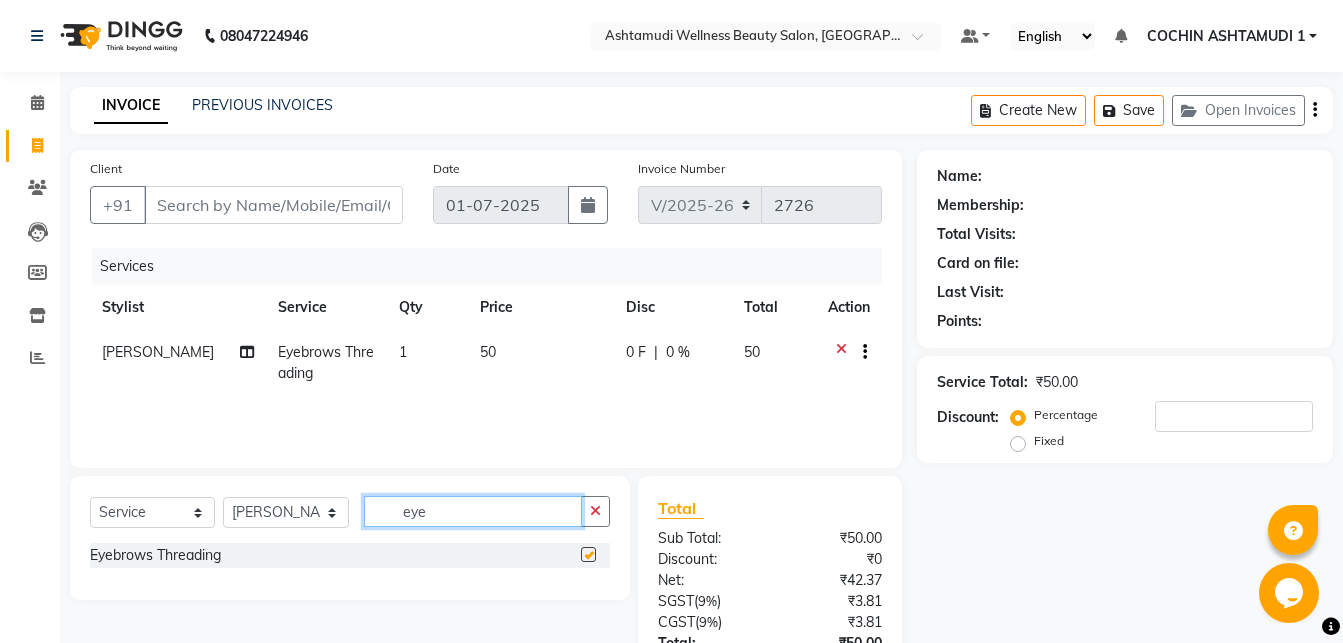 click on "eye" 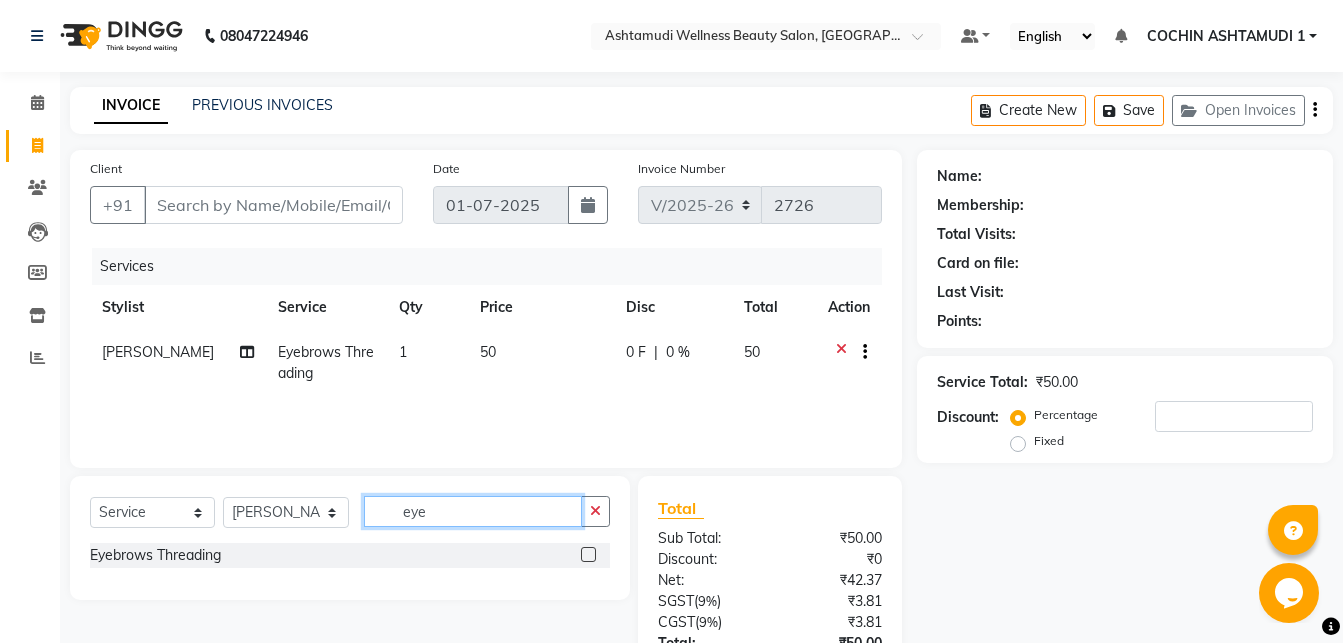checkbox on "false" 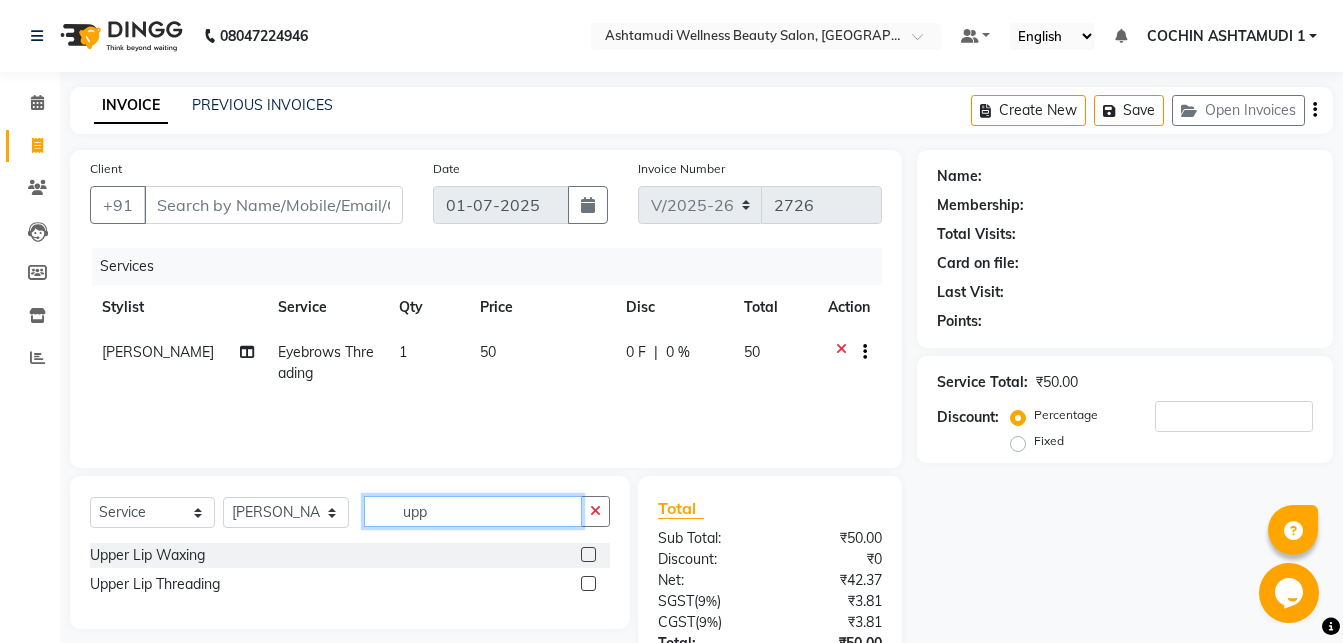type on "upp" 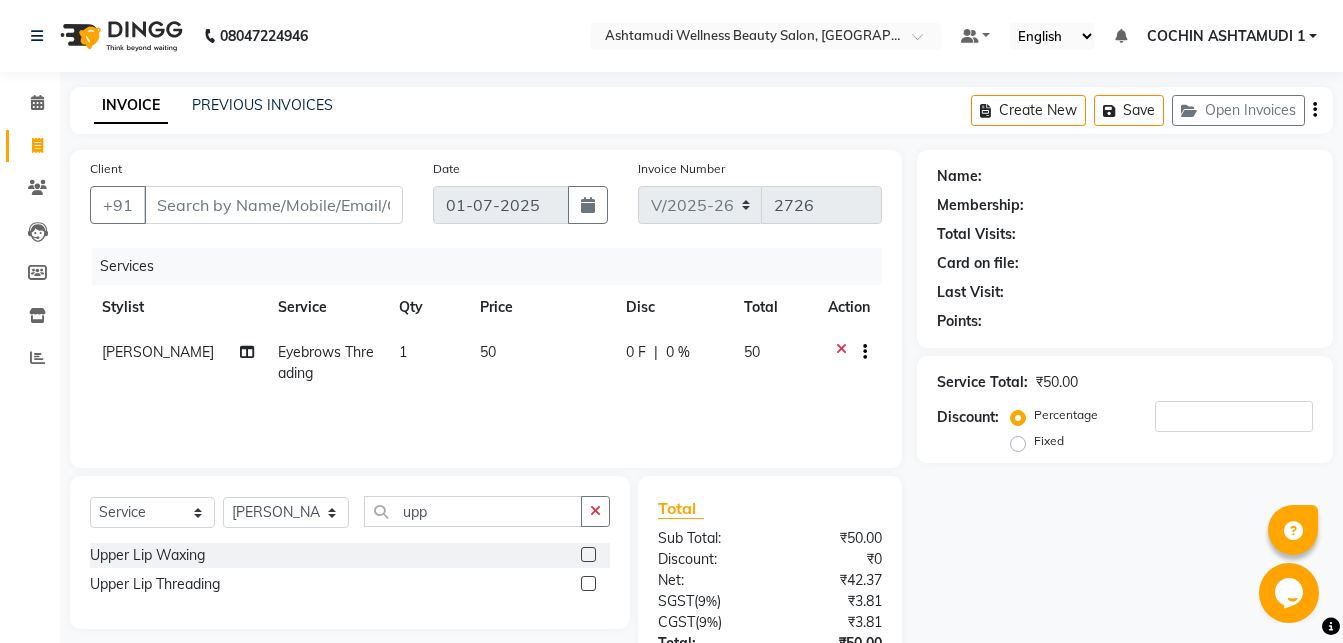 click 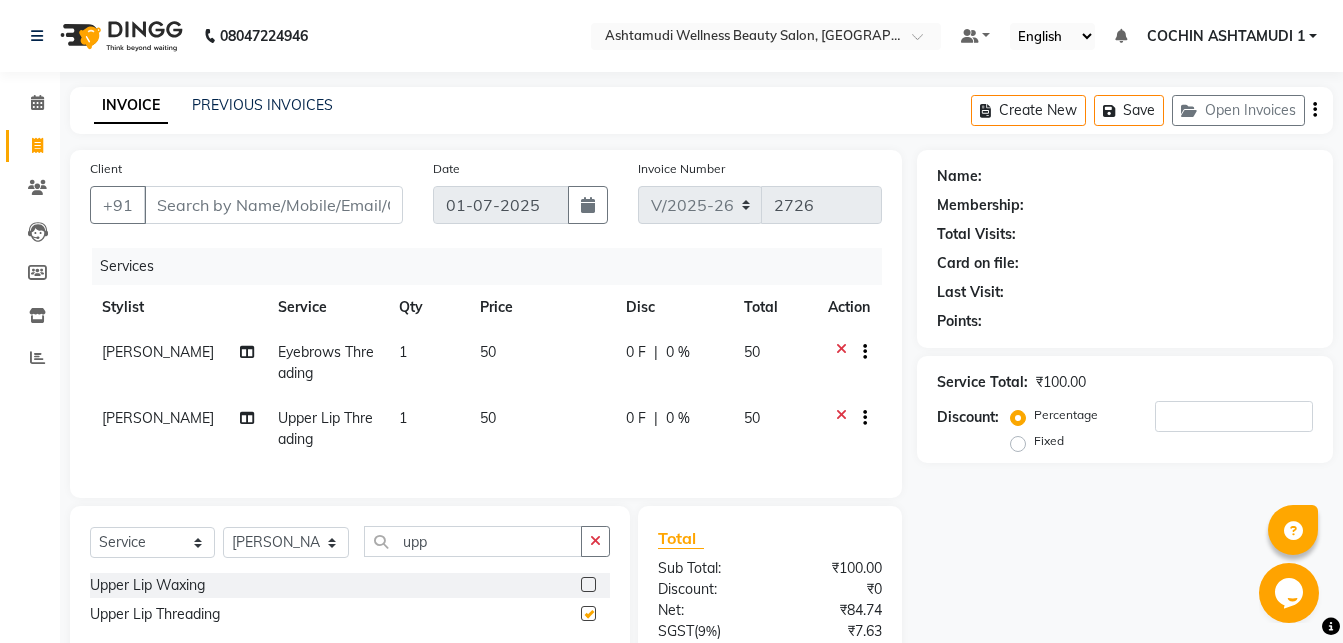 checkbox on "false" 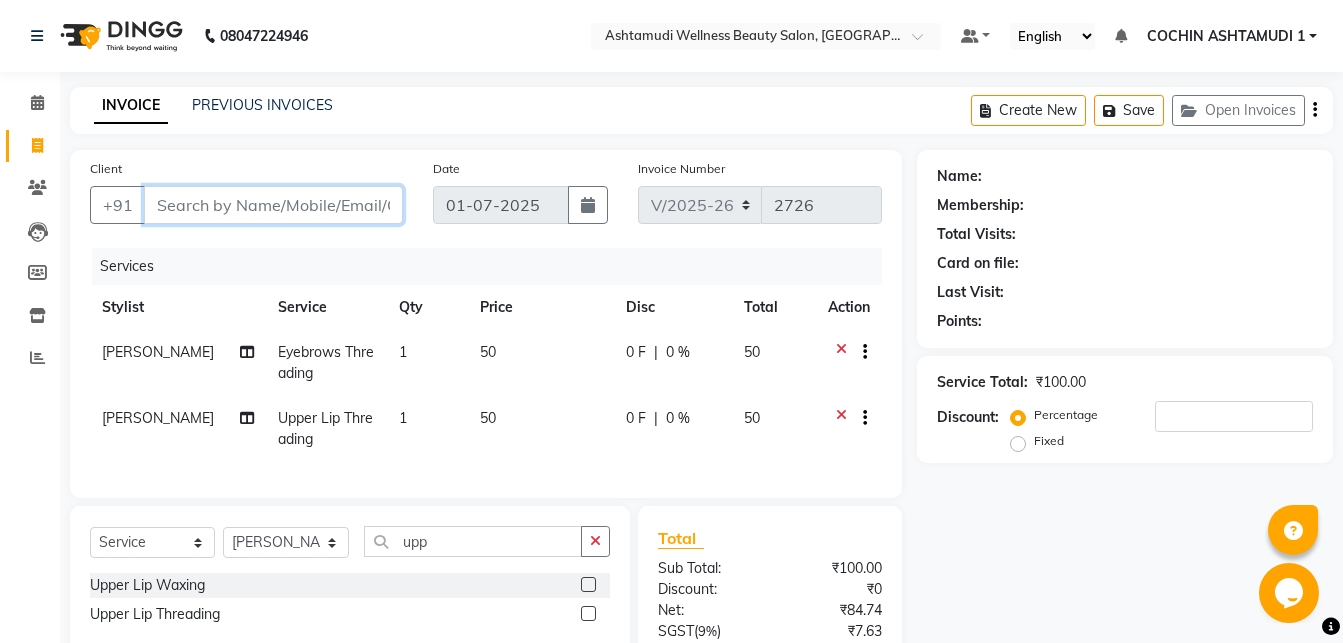 click on "Client" at bounding box center (273, 205) 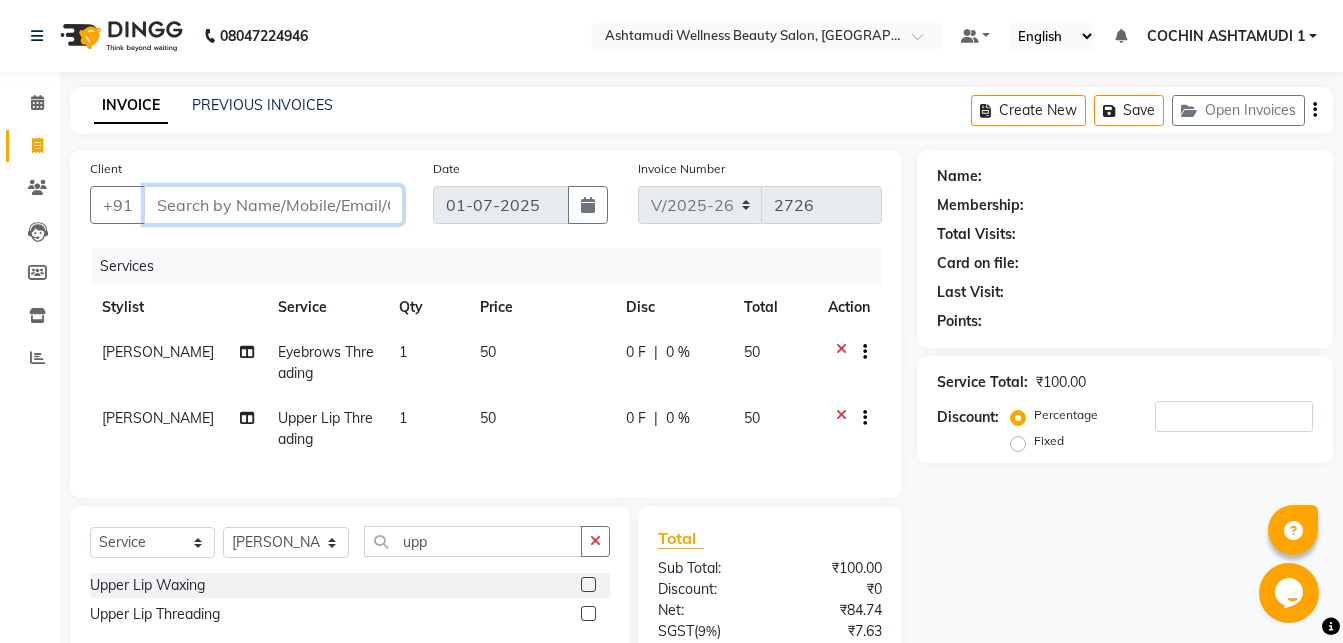 type on "8" 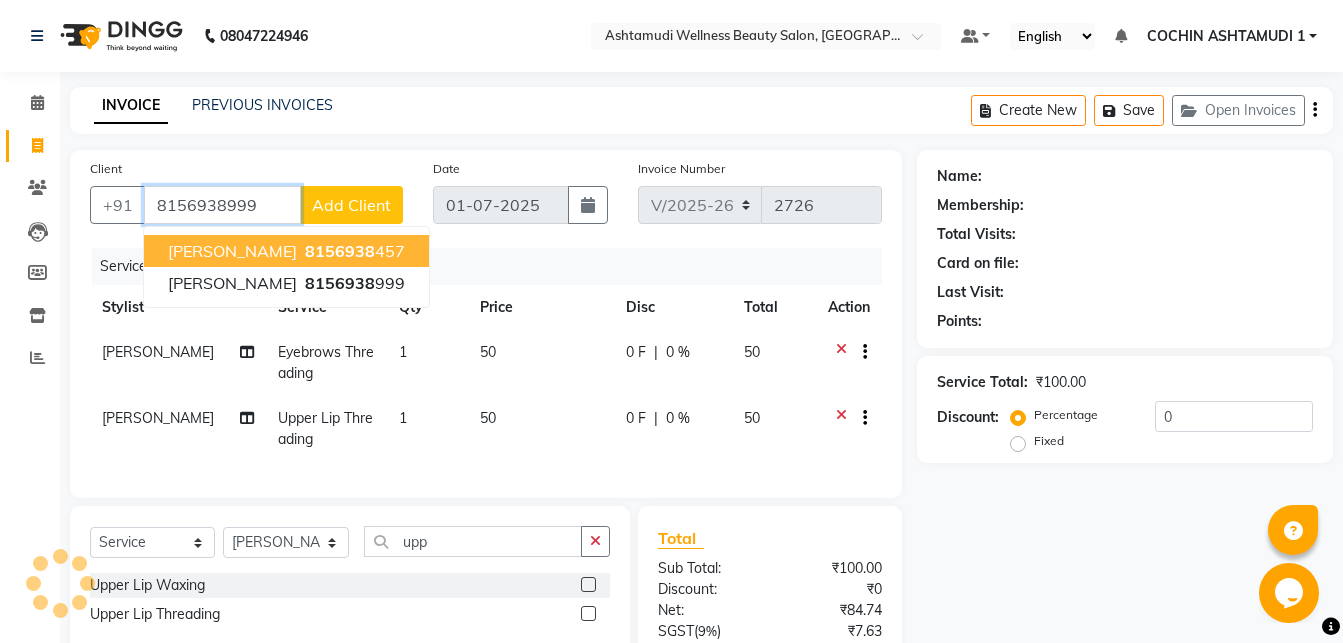 type on "8156938999" 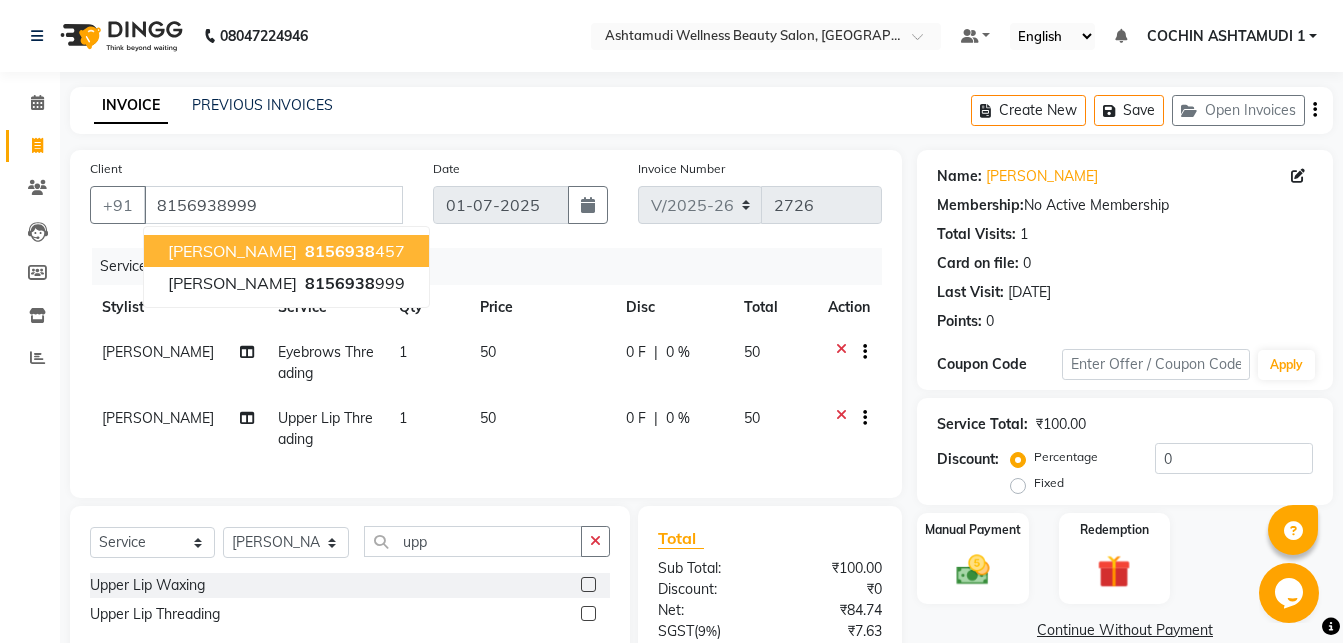 click on "Services" 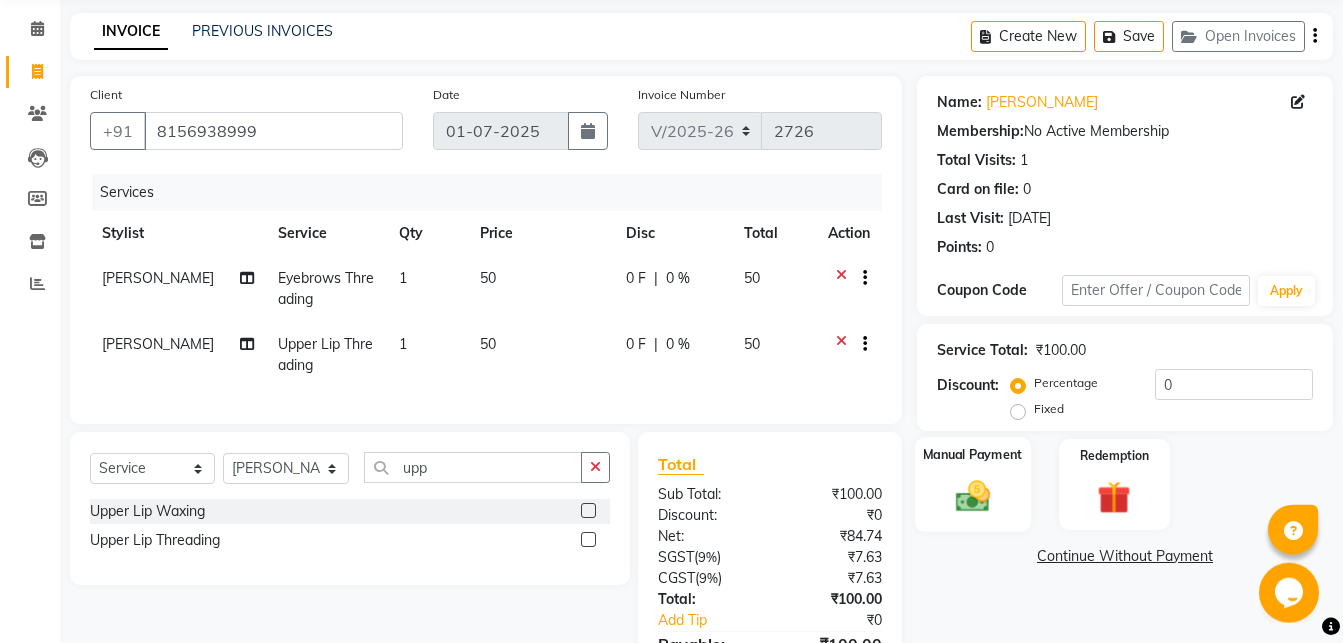 scroll, scrollTop: 204, scrollLeft: 0, axis: vertical 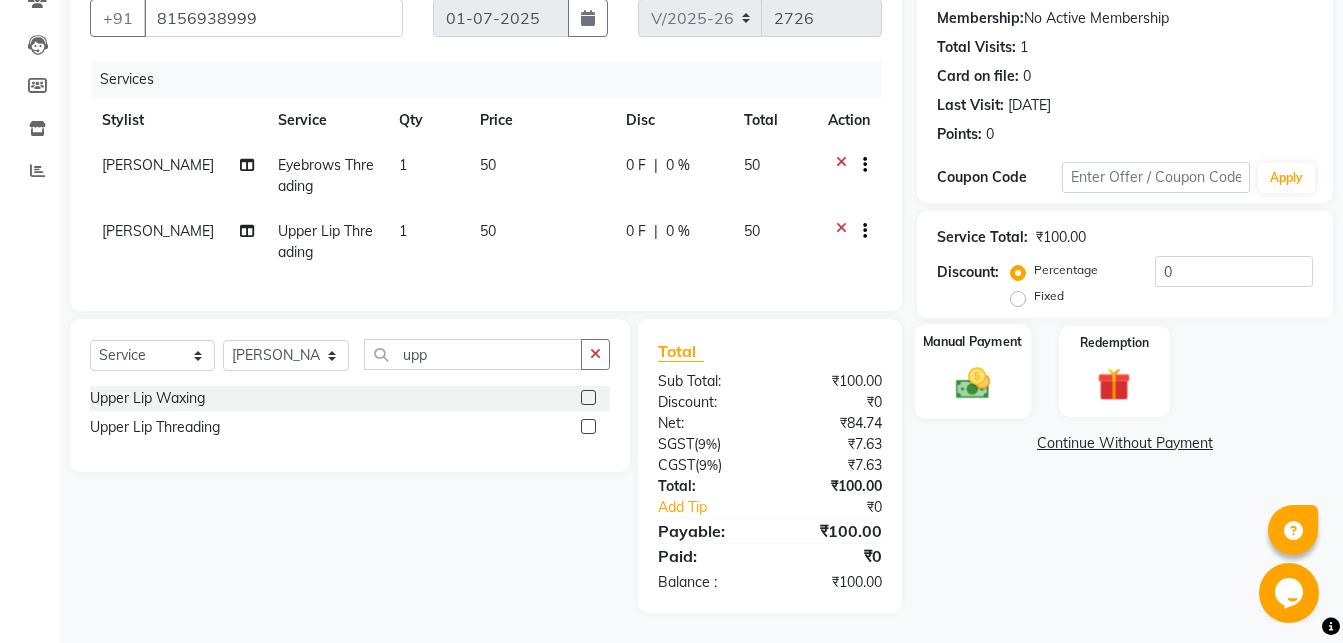 click 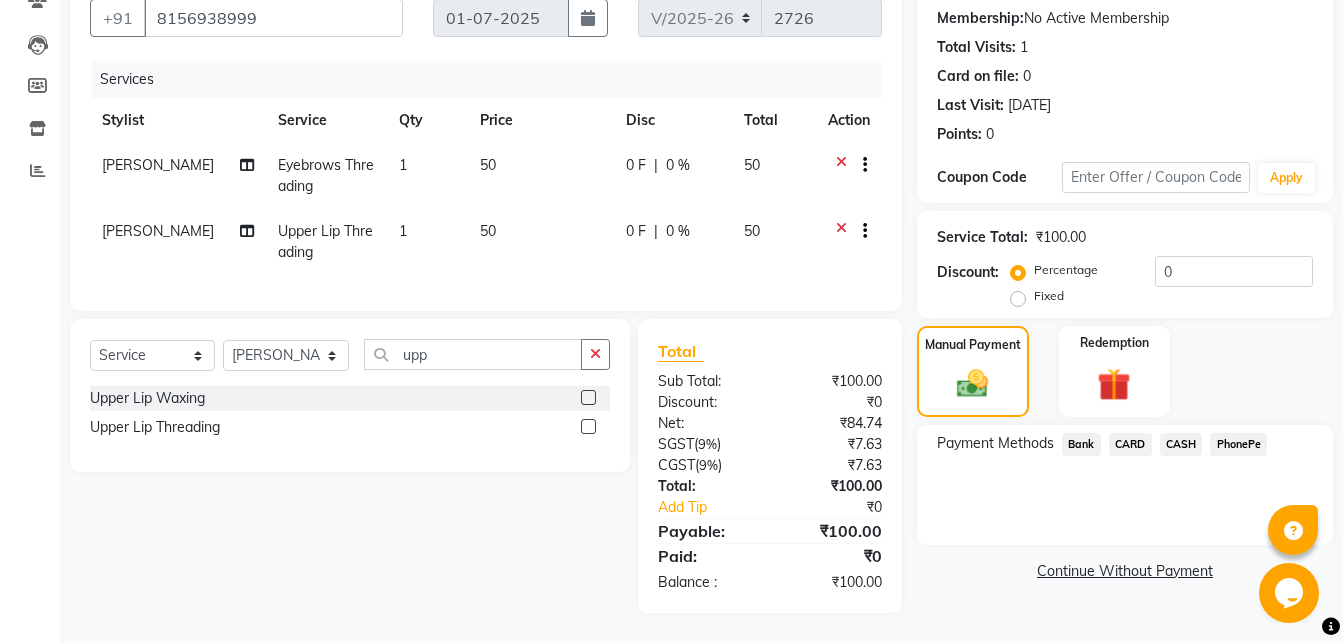 click on "PhonePe" 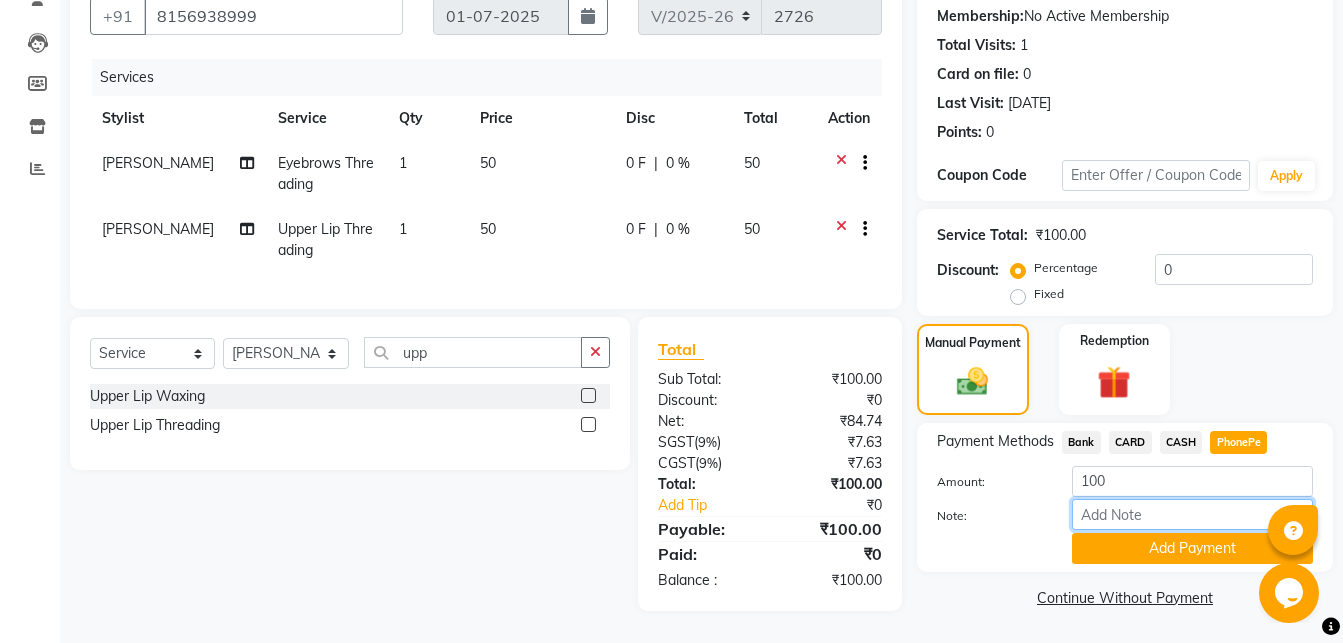 click on "Note:" at bounding box center (1192, 514) 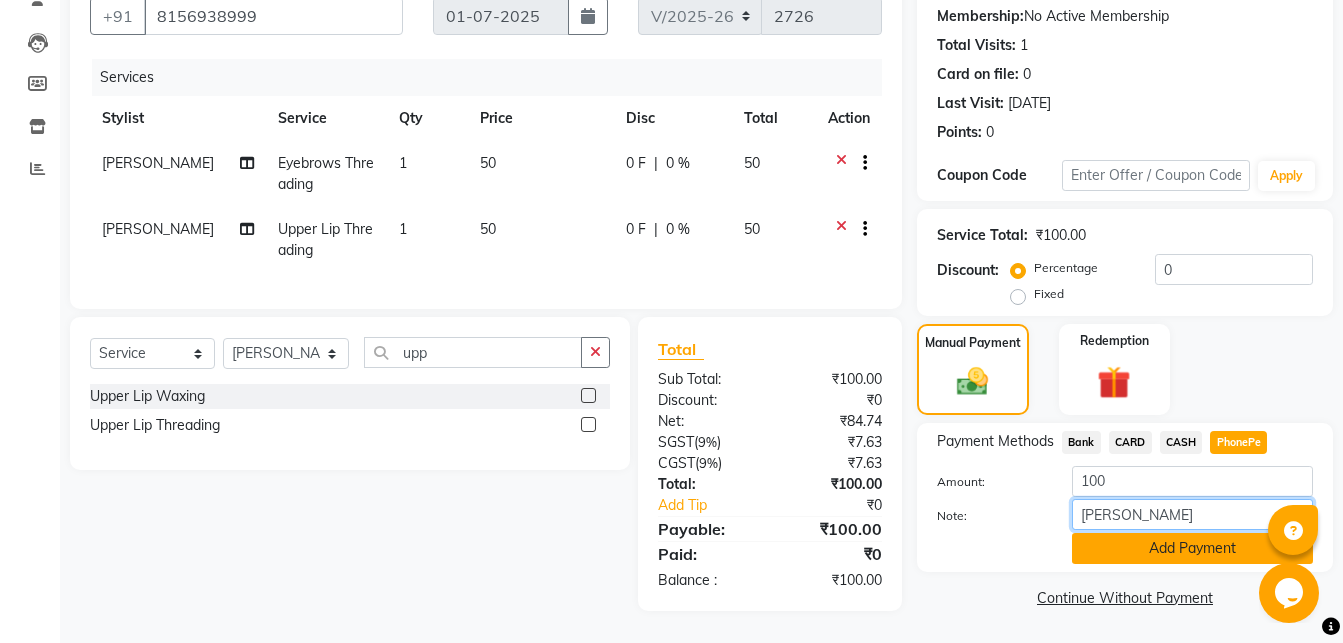 type on "[PERSON_NAME]" 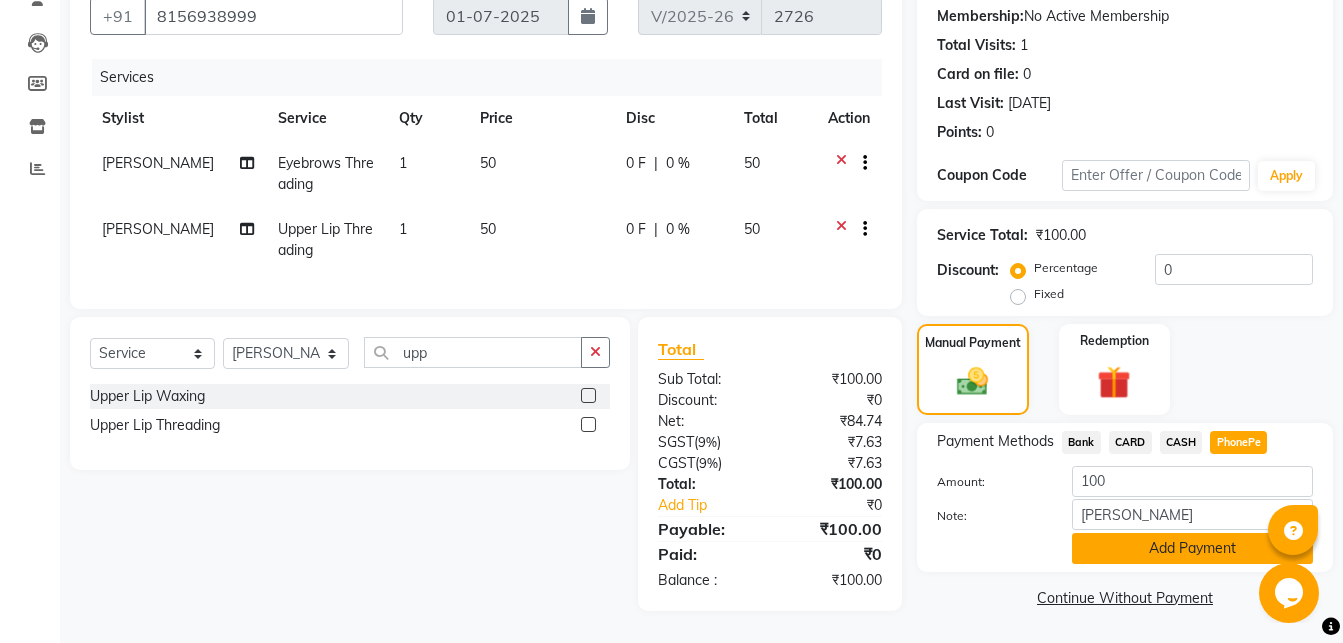 click on "Add Payment" 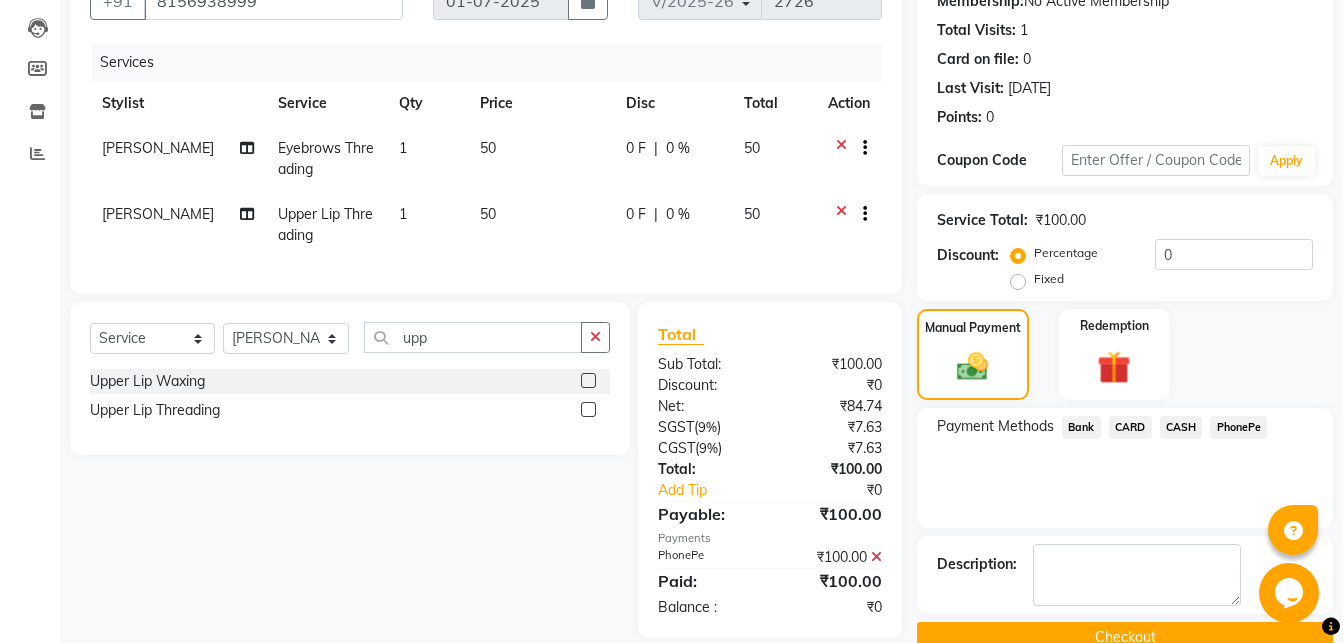 scroll, scrollTop: 246, scrollLeft: 0, axis: vertical 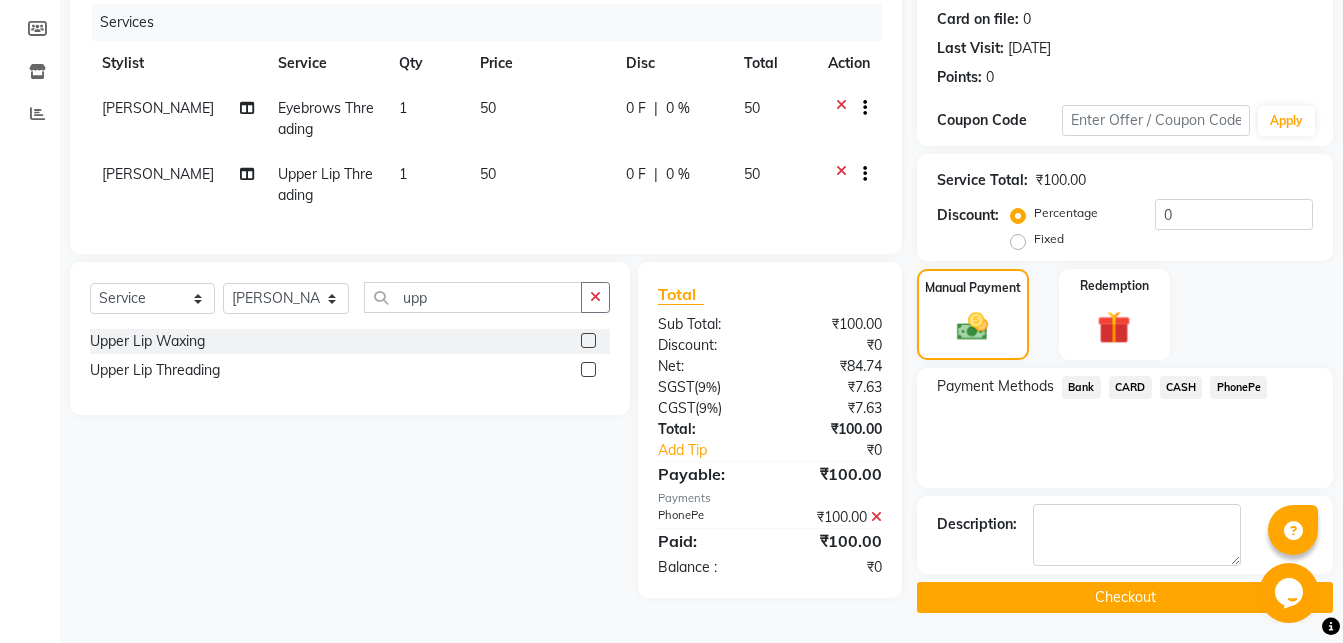 click on "Checkout" 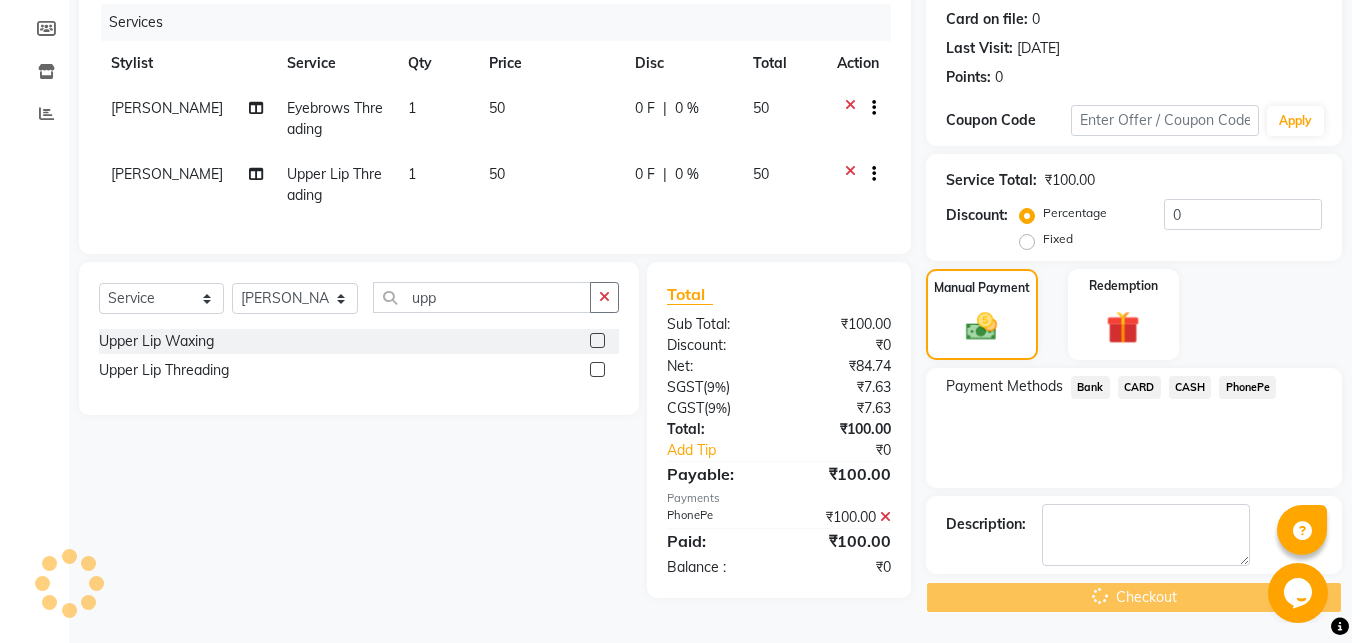 scroll, scrollTop: 0, scrollLeft: 0, axis: both 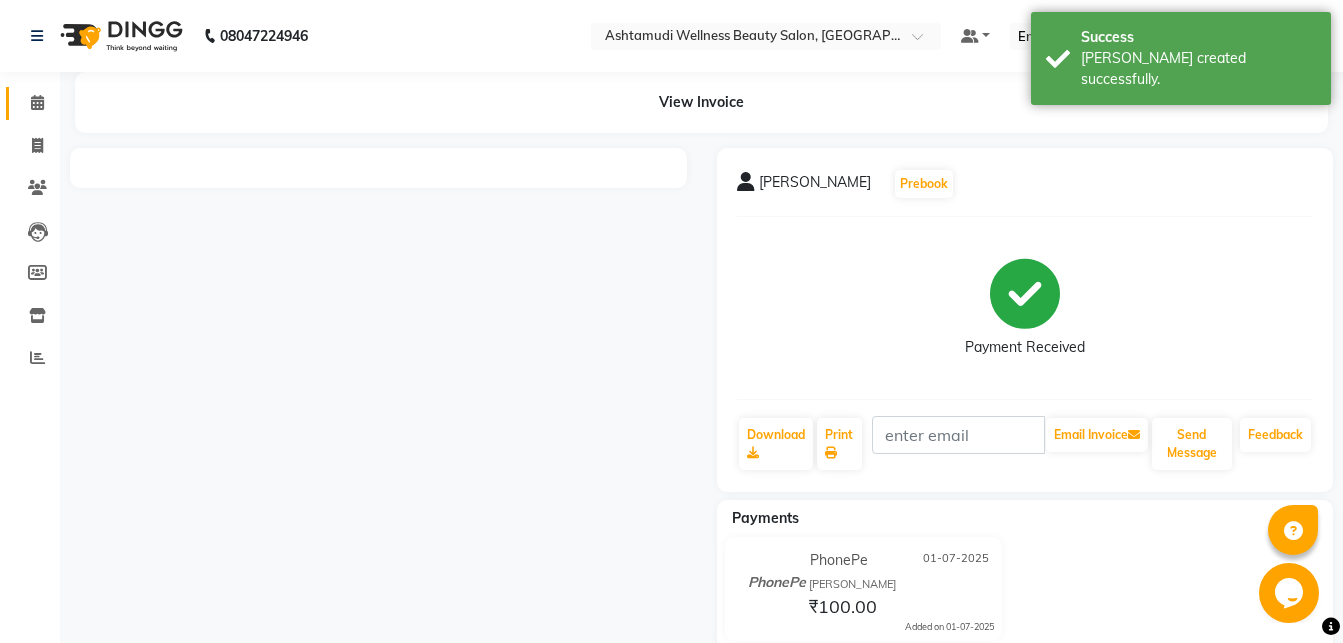 click 